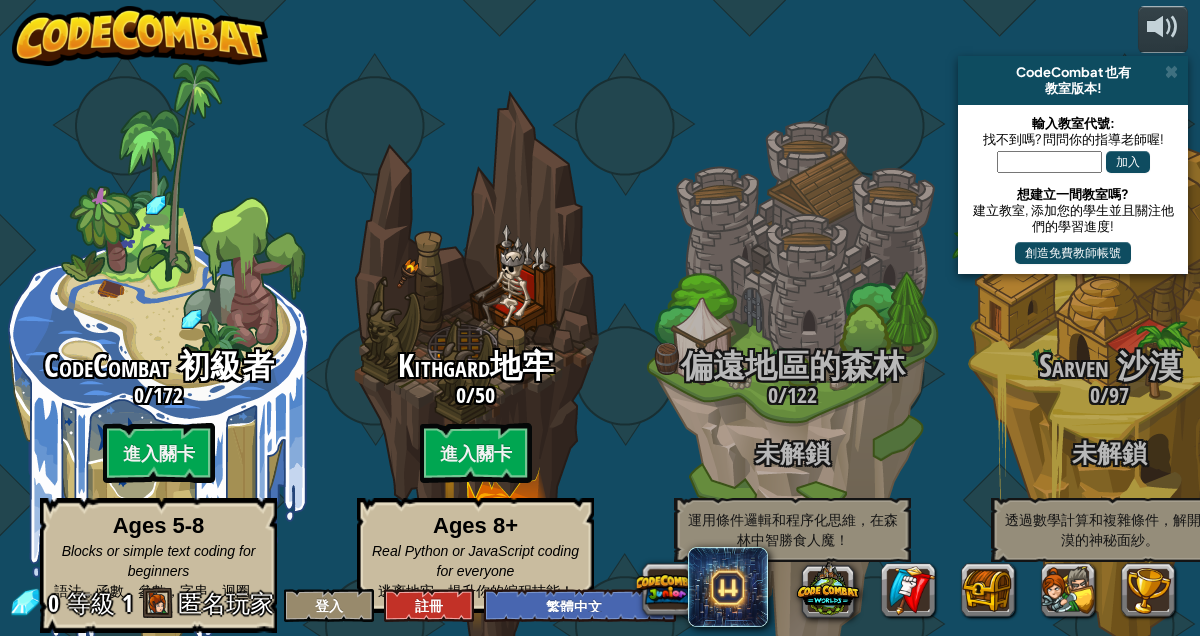select on "zh-HANT" 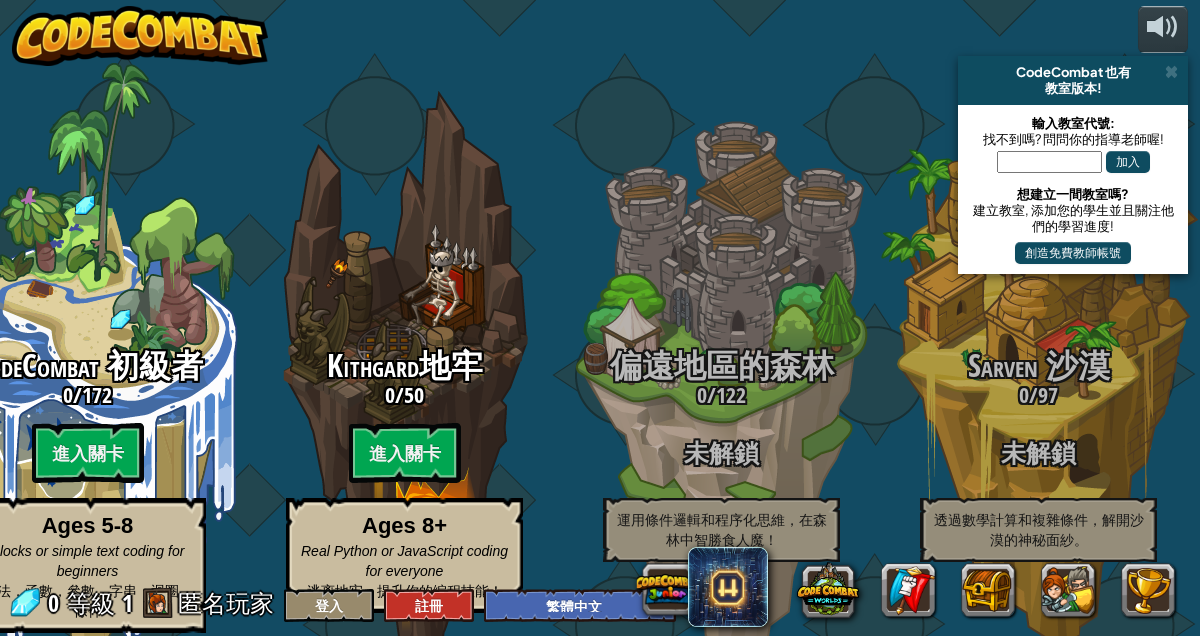 scroll, scrollTop: 0, scrollLeft: 0, axis: both 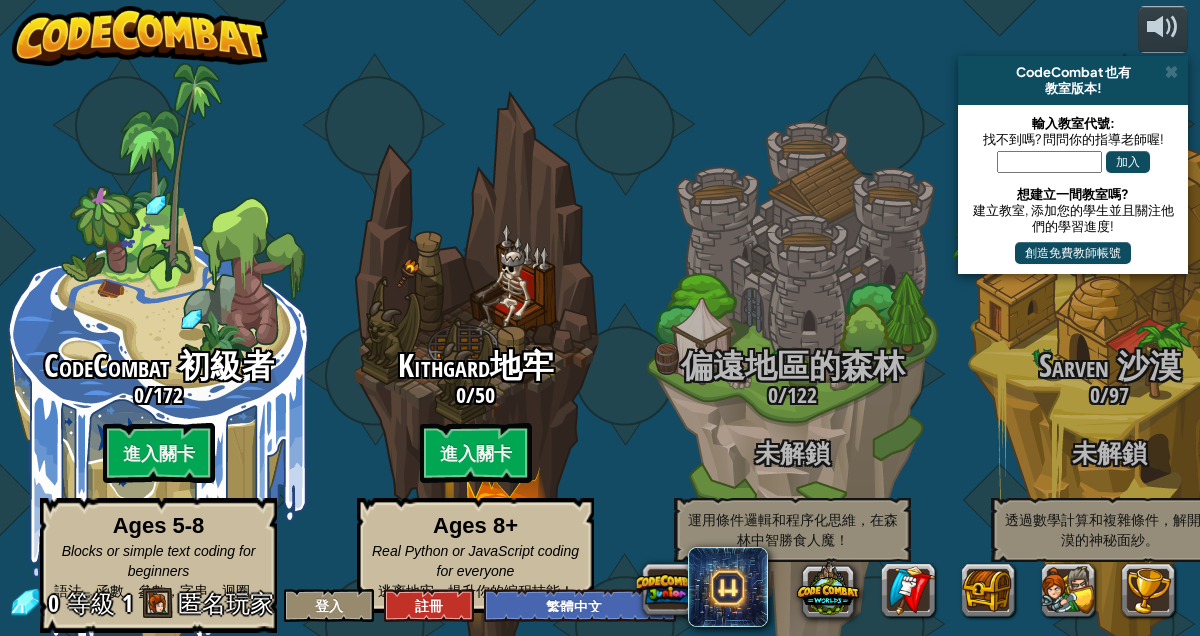 click on "進入關卡" at bounding box center [159, 453] 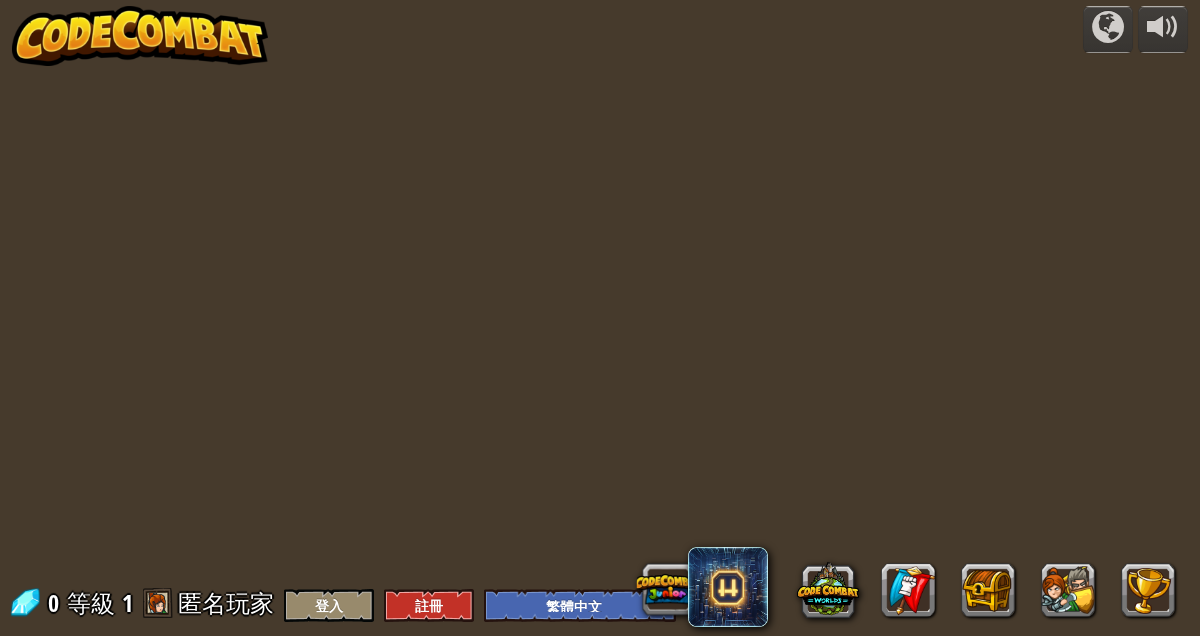 select on "zh-HANT" 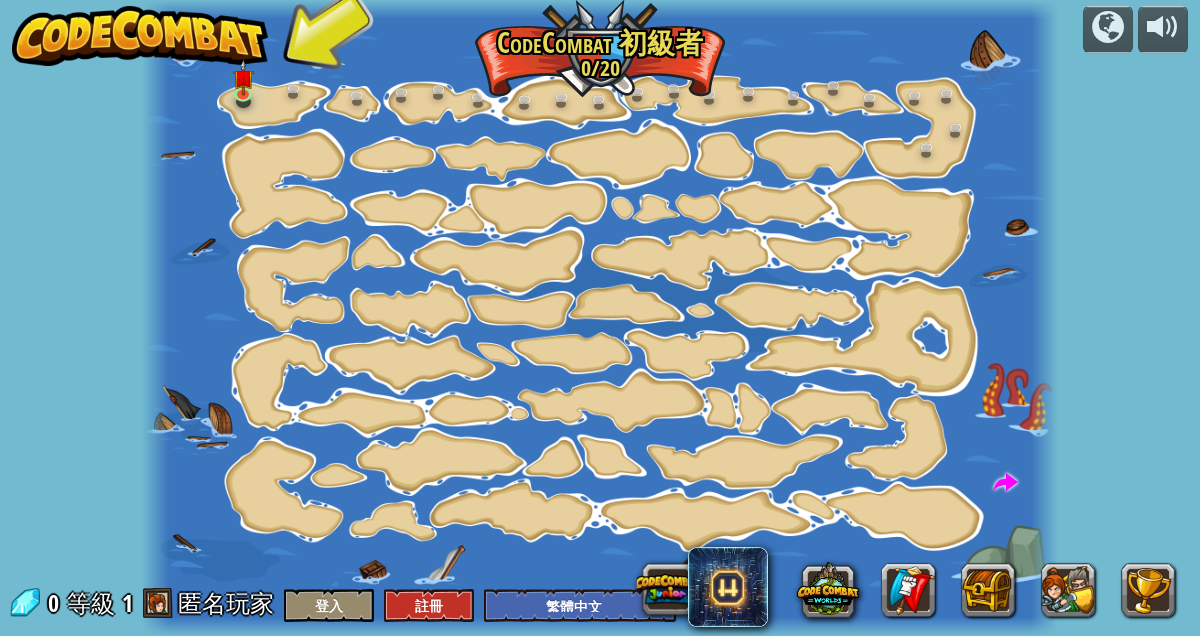 click on "powered by 階段變化 (未解鎖) 更改步驟參數。
聰明行動 (未解鎖) 現在我們真的在走了！
加油加油加油 (未解鎖) 去拿更多寶石
閃亮 (未解鎖) 看這些寶石！
走掉它 (未解鎖) 一段很長的路；我們能加快速度嗎？
登山客 (未解鎖) 練習這些步驟。
肘 (未解鎖) 每次兩步。
轉彎數 (未解鎖) 只要沿著海岸走，你就會沒事。
步驟 (未解鎖) 一次走多步
寶石 學習如何編寫你的英雄程式！
進入關卡 長廊 (未解鎖) 聰明編碼勝過冗長編碼！
兩顆寶石 (未解鎖) 移動一點點來抓住兩顆寶石！
大寶石方塊    (未解鎖) 一次走多步
X 標記位置 (未解鎖) 前往紅色 X 處！
寶石方塊 (未解鎖) 被寶石包圍！
繞過去 (未解鎖) 無法通過嗎？繞過它。
首先是寶石 (未解鎖) 先收集寶石，再收集紅色 X。
X (未解鎖) X 表達退出
蛇迷宮 (未解鎖) 穿過蛇迷宮
一個區塊
(未解鎖) go
0" at bounding box center (600, 318) 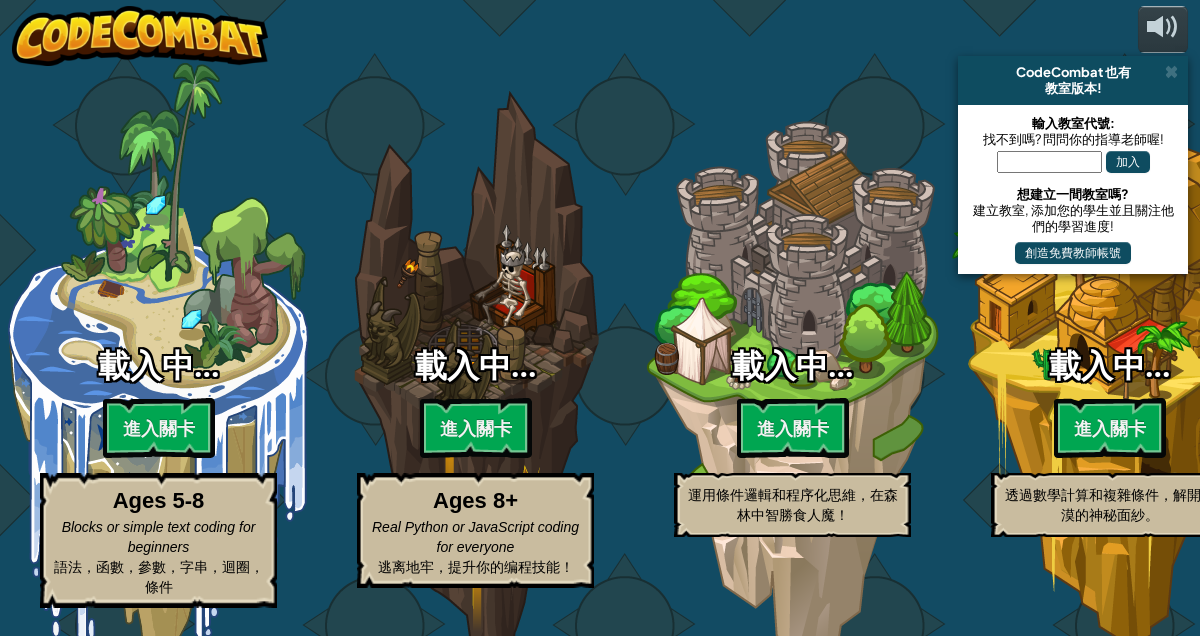 select on "zh-HANT" 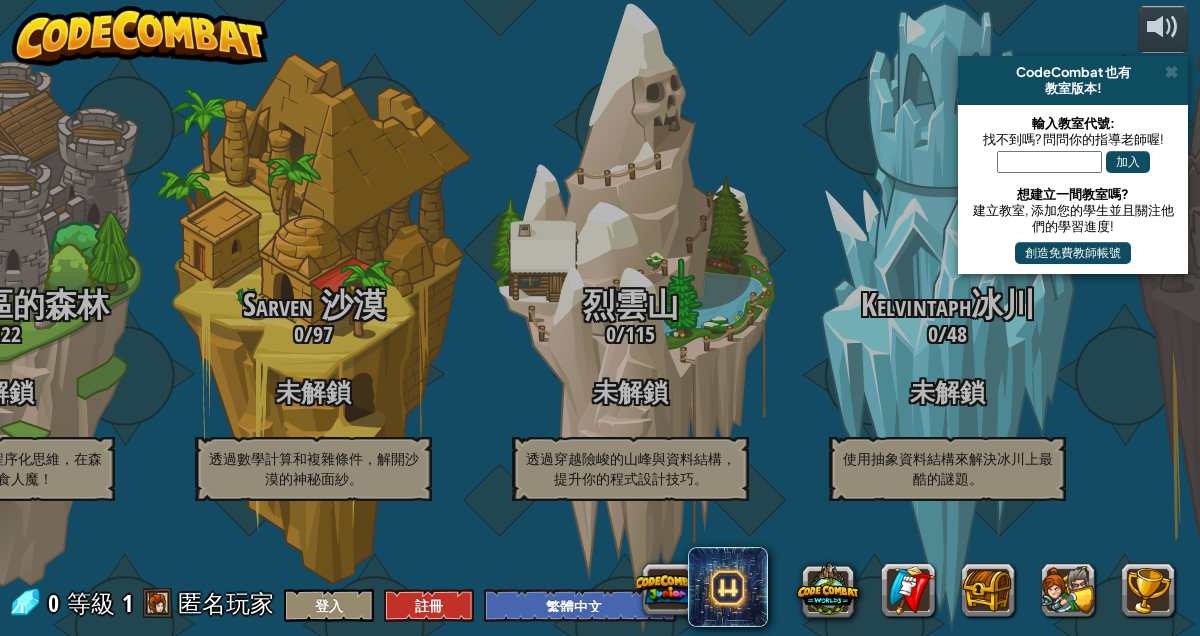 scroll, scrollTop: 61, scrollLeft: 1019, axis: both 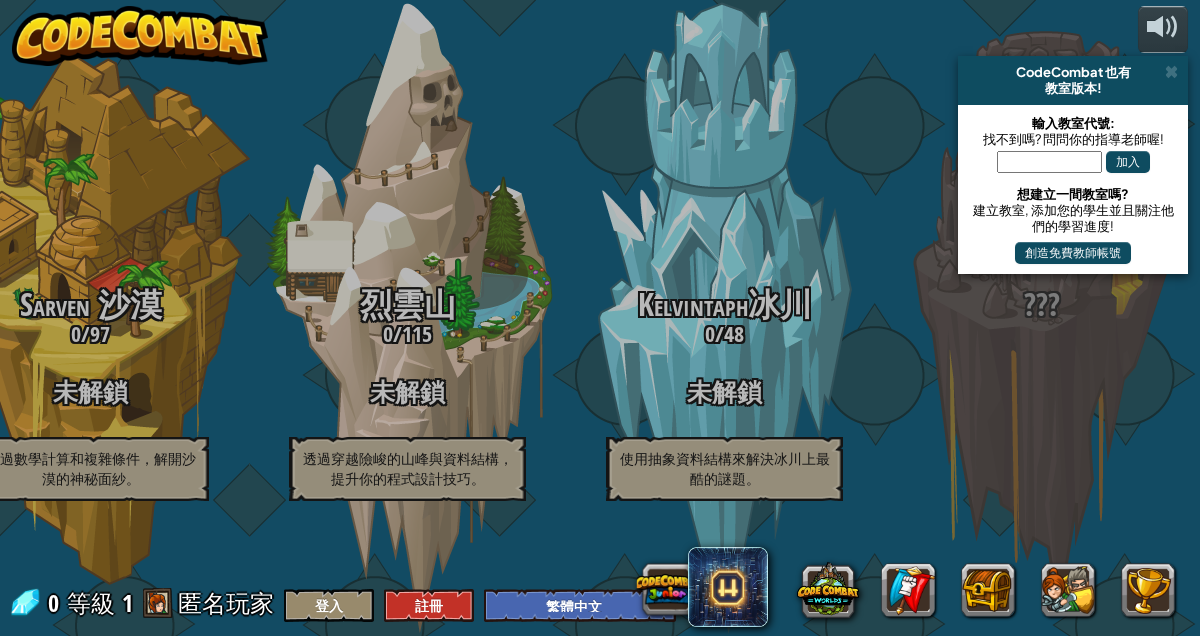 click on "CodeCombat 初級者 0 / 172 進入關卡 Ages 5-8 Blocks or simple text coding for beginners 語法，函數，參數，字串，迴圈，條件 Kithgard地牢 0 / 50 進入關卡 Ages 8+ Real Python or JavaScript coding for everyone 逃离地牢，提升你的编程技能！ 偏遠地區的森林 0 / 122 未解鎖 運用條件邏輯和程序化思維，在森林中智勝食人魔！ Sarven 沙漠 0 / 97 未解鎖 透過數學計算和複雜條件，解開沙漠的神秘面紗。 烈雲山 0 / 115 未解鎖 透過穿越險峻的山峰與資料結構，提升你的程式設計技巧。 Kelvintaph冰川 0 / 48 未解鎖 使用抽象資料結構來解決冰川上最酷的謎題。 ???" at bounding box center [600, 318] 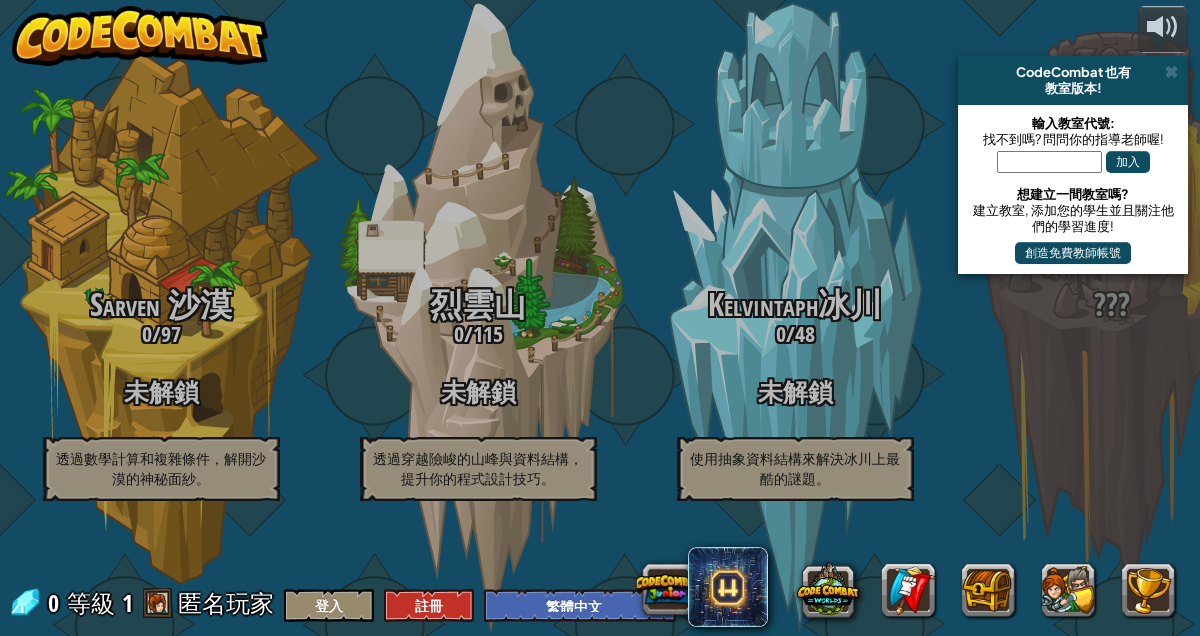 click on "CodeCombat 初級者 0 / 172 進入關卡 Ages 5-8 Blocks or simple text coding for beginners 語法，函數，參數，字串，迴圈，條件 Kithgard地牢 0 / 50 進入關卡 Ages 8+ Real Python or JavaScript coding for everyone 逃离地牢，提升你的编程技能！ 偏遠地區的森林 0 / 122 未解鎖 運用條件邏輯和程序化思維，在森林中智勝食人魔！ Sarven 沙漠 0 / 97 未解鎖 透過數學計算和複雜條件，解開沙漠的神秘面紗。 烈雲山 0 / 115 未解鎖 透過穿越險峻的山峰與資料結構，提升你的程式設計技巧。 Kelvintaph冰川 0 / 48 未解鎖 使用抽象資料結構來解決冰川上最酷的謎題。 ???" at bounding box center (545, 318) 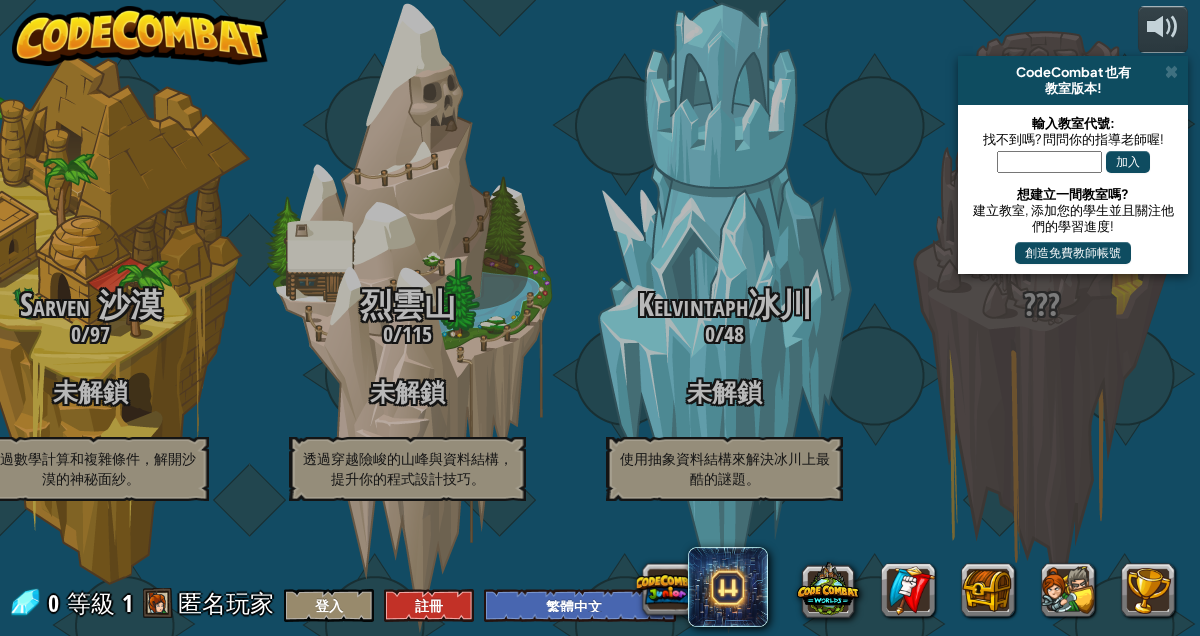 click on "使用抽象資料結構來解決冰川上最酷的謎題。" at bounding box center (725, 469) 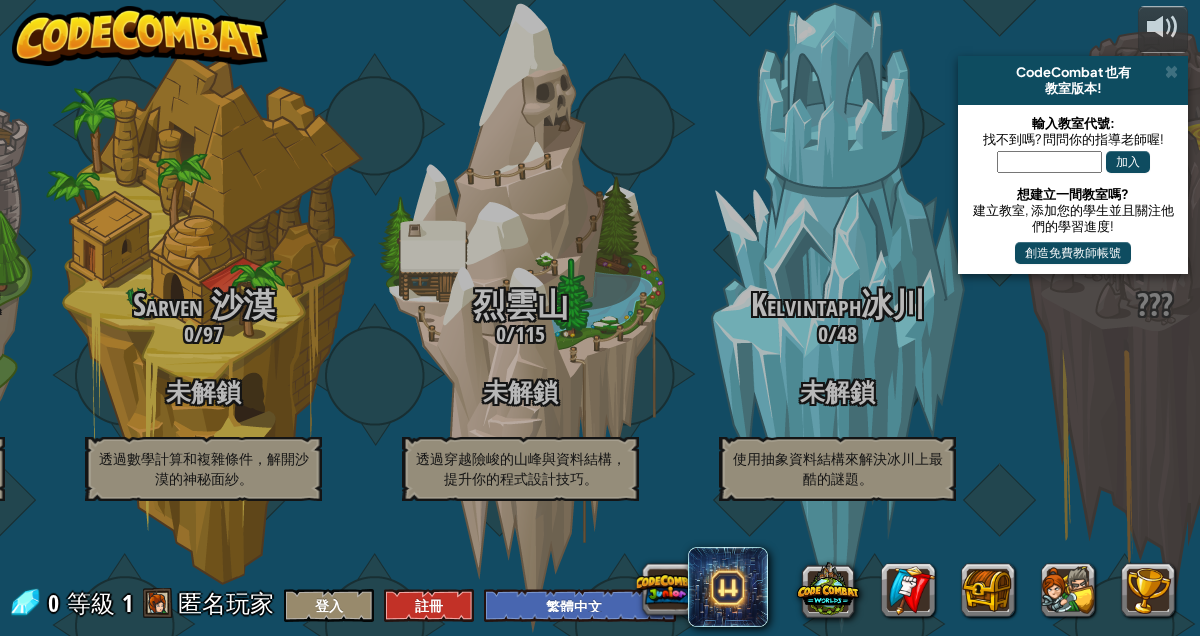 scroll, scrollTop: 61, scrollLeft: 348, axis: both 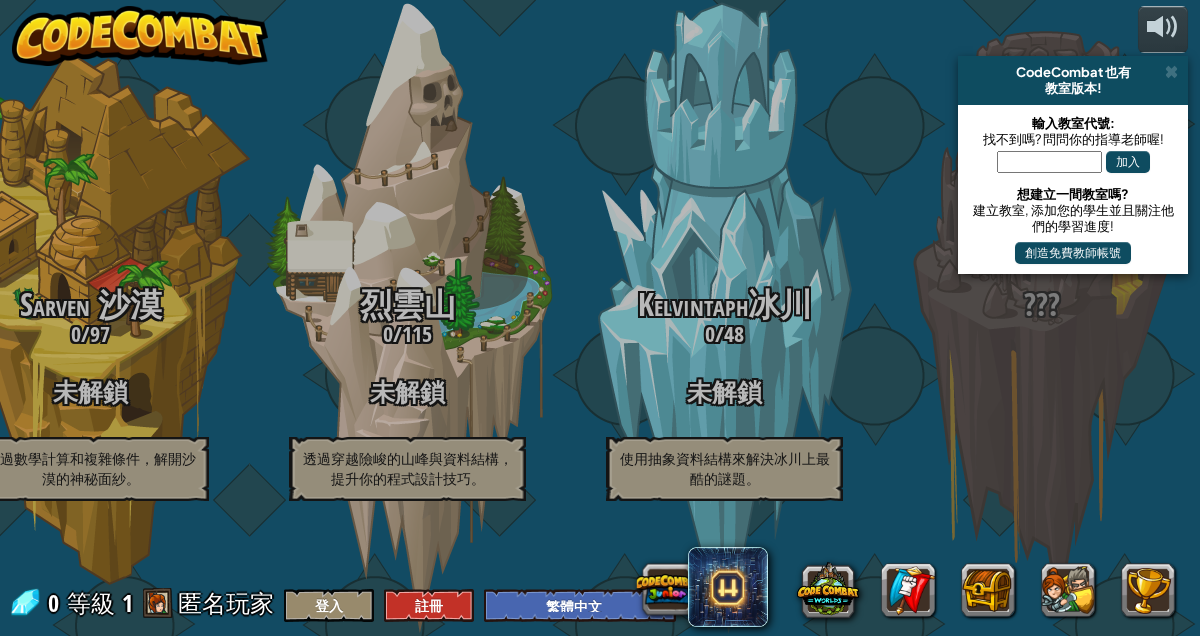 click on "使用抽象資料結構來解決冰川上最酷的謎題。" at bounding box center [724, 469] 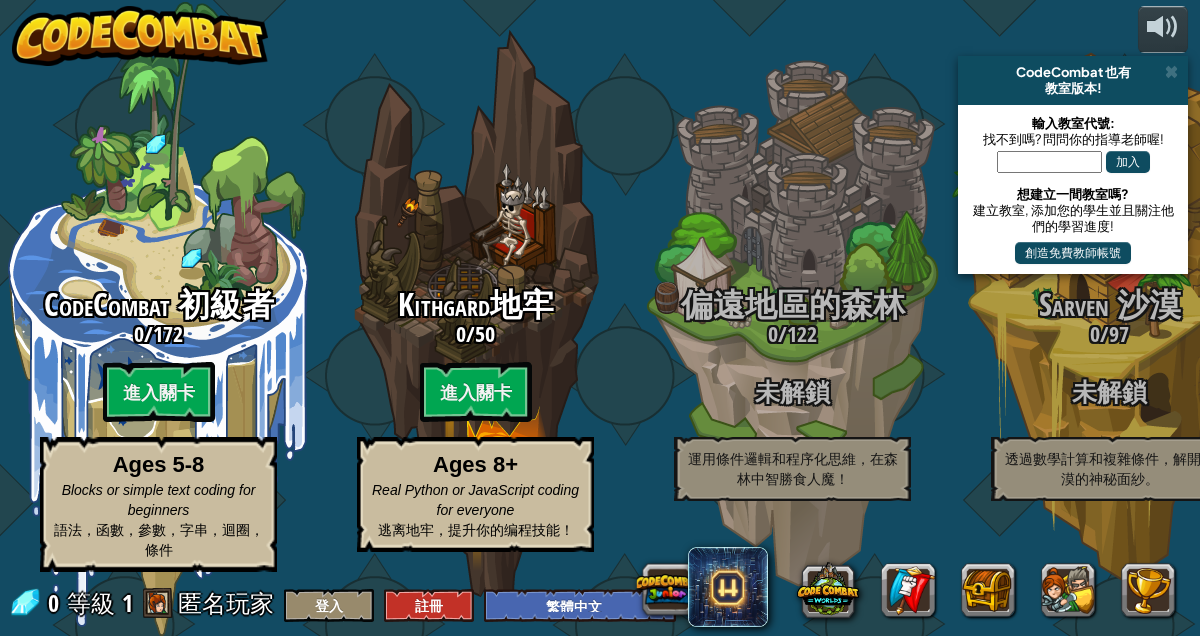 scroll, scrollTop: 73, scrollLeft: 0, axis: vertical 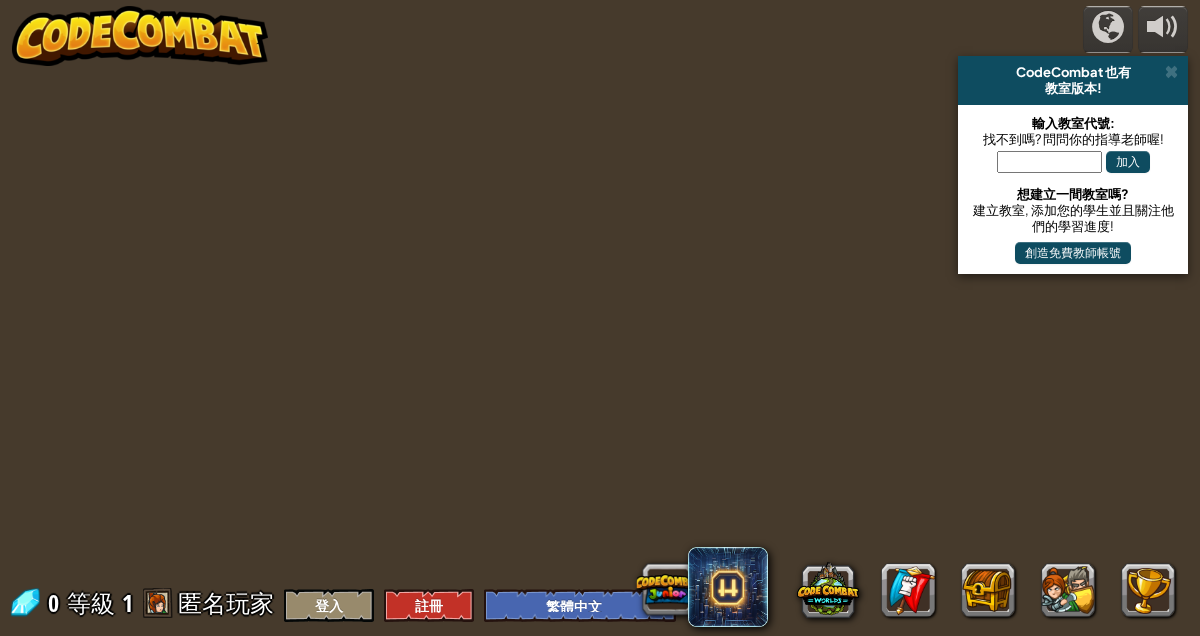 select on "zh-HANT" 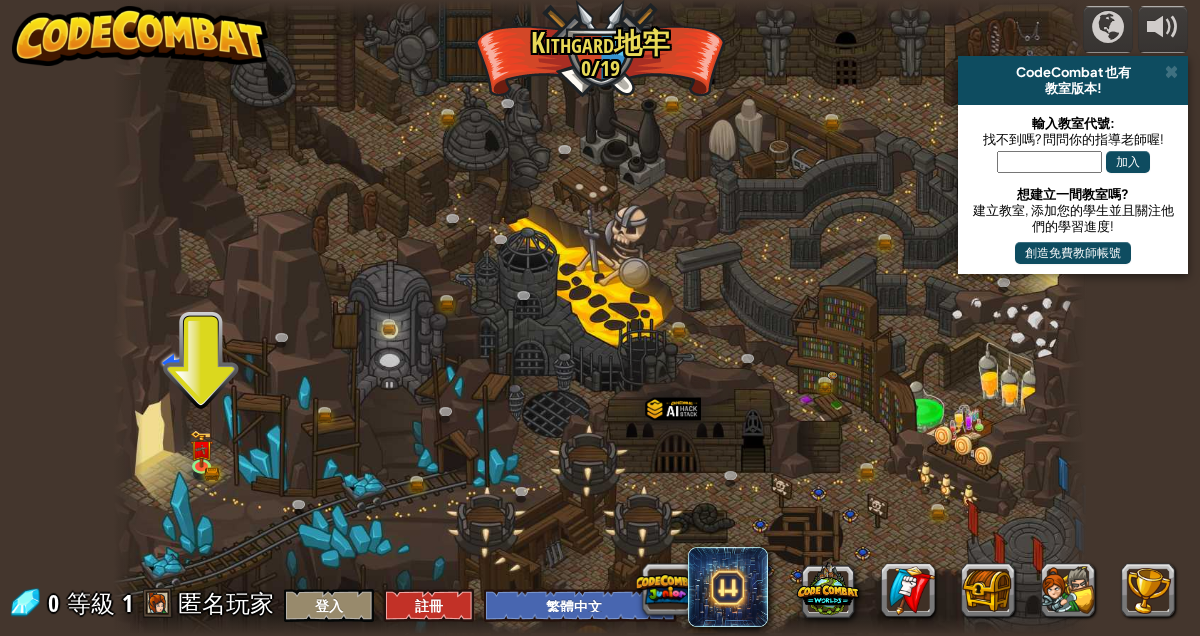 click on "在第6行輸入" at bounding box center (600, 318) 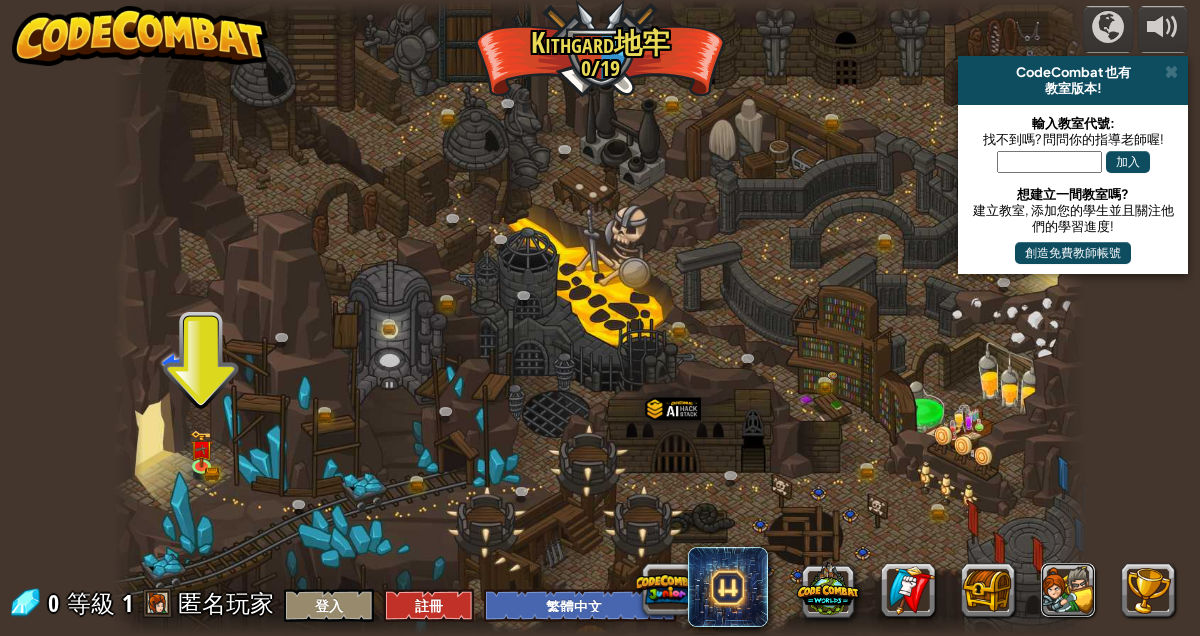 click at bounding box center (1068, 590) 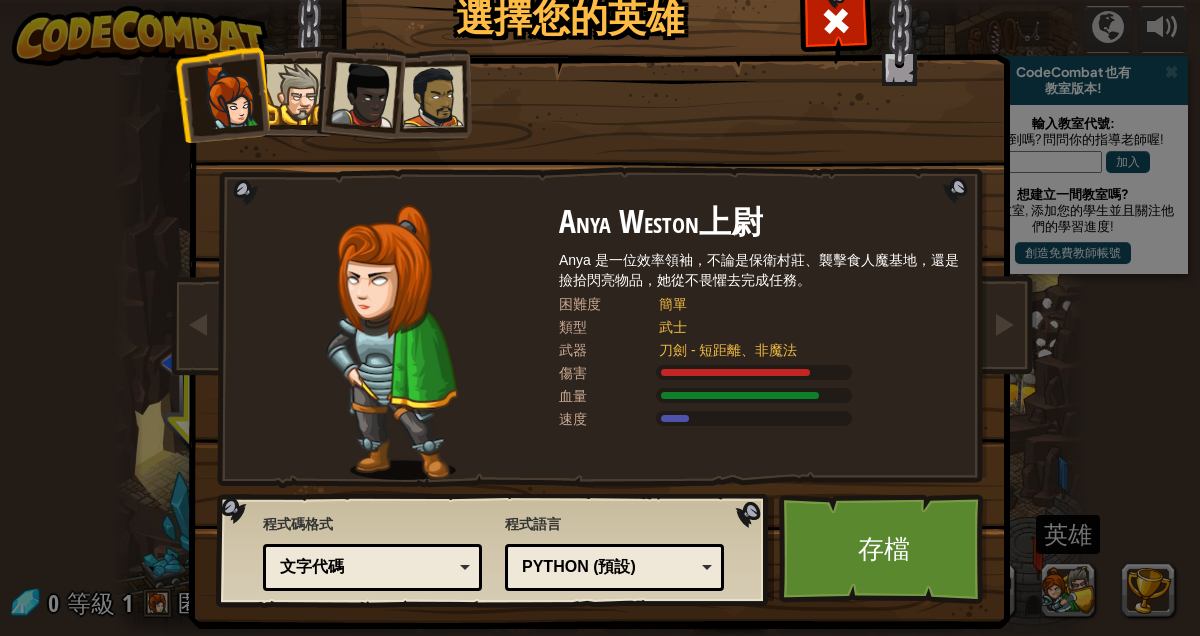 click on "名稱後面加上括號（）。 Anya Weston上尉 Anya 是一位效率領袖，不論是保衛村莊、襲擊食人魔基地，還是撿拾閃亮物品，她從不畏懼去完成任務。 困難度 簡單 類型 武士 武器 刀劍 - 短距離、非魔法 傷害 血量 速度 Tharin Thunderfist爵士 一位強大的戰士。Tharin 喜歡三樣東西：探險、建造東西和戰鬥。他強壯但速度慢。 困難度 簡單 類型 武士 武器 刀劍 - 短距離、非魔法 傷害 血量 速度 艾達女士 艾達女士在這片土地為人們聲張正義，沒人知道她閒暇時候做什麼 困難度 簡單 類型 武士 武器 刀劍 - 短距離、非魔法 傷害 血量 速度 Alejandro 的決鬥 Alejandro 在世界各地到處旅行，用劍來測試他的技能尋找挑戰。 困難度 簡單 類型 武士 武器 刀劍 - 短距離、非魔法 傷害 血量 速度" at bounding box center [600, 257] 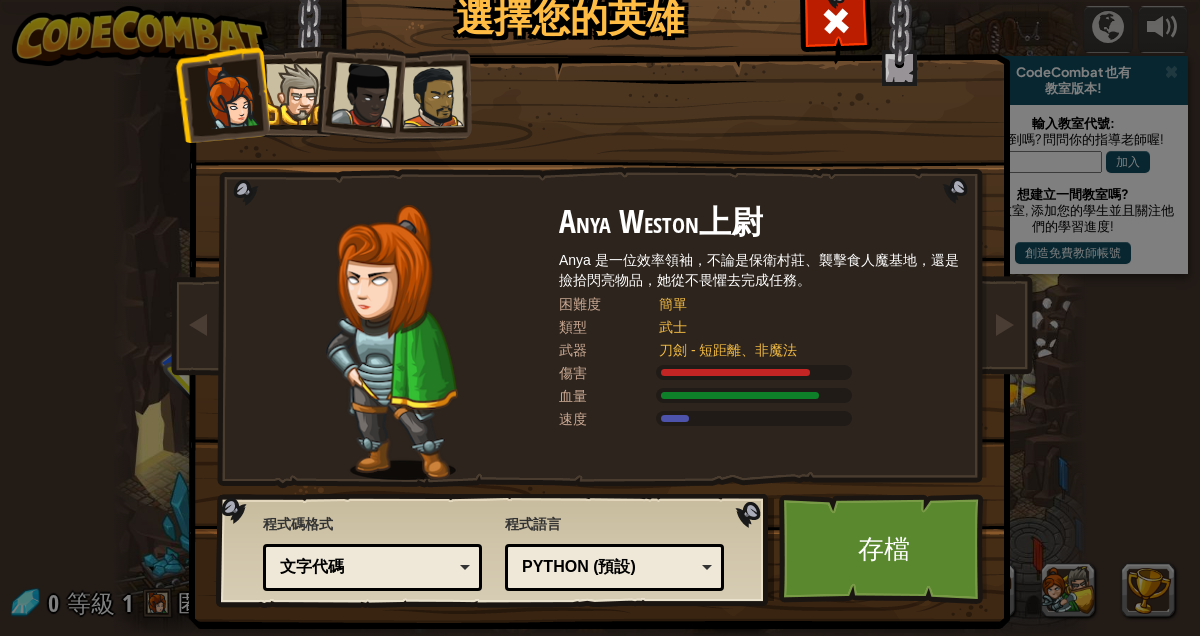 click at bounding box center (836, 21) 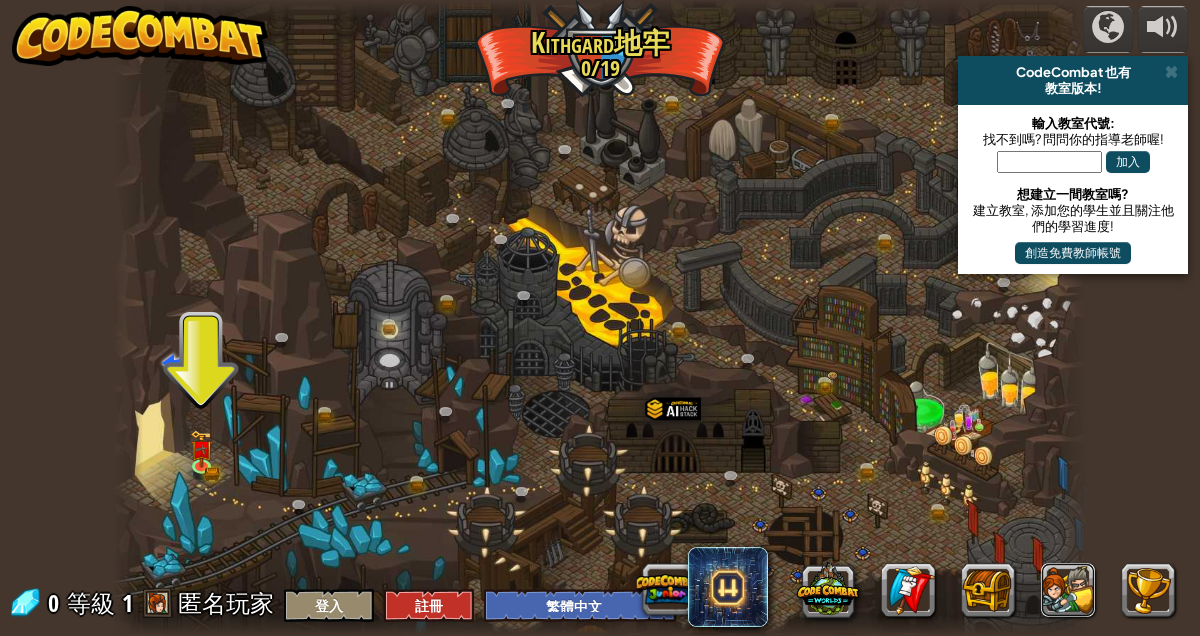 click at bounding box center [1068, 590] 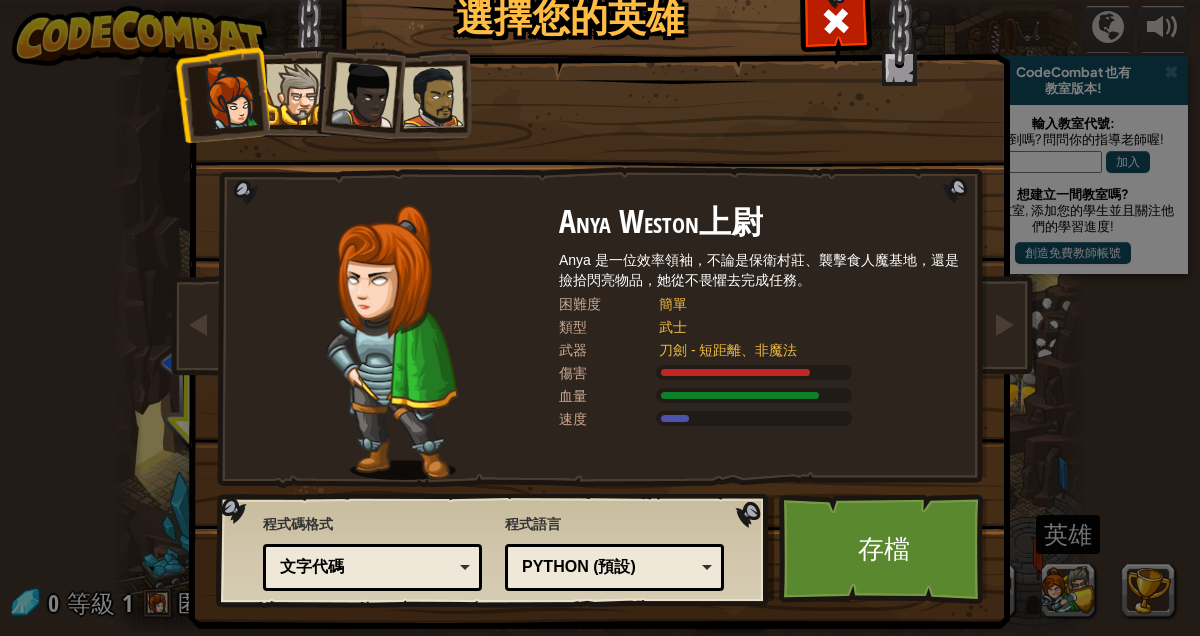 click on "選擇您的英雄 0 Anya Weston上尉 Anya 是一位效率領袖，不論是保衛村莊、襲擊食人魔基地，還是撿拾閃亮物品，她從不畏懼去完成任務。 困難度 簡單 類型 武士 武器 刀劍 - 短距離、非魔法 傷害 血量 速度 Tharin Thunderfist爵士 一位強大的戰士。Tharin 喜歡三樣東西：探險、建造東西和戰鬥。他強壯但速度慢。 困難度 簡單 類型 武士 武器 刀劍 - 短距離、非魔法 傷害 血量 速度 艾達女士 艾達女士在這片土地為人們聲張正義，沒人知道她閒暇時候做什麼 困難度 簡單 類型 武士 武器 刀劍 - 短距離、非魔法 傷害 血量 速度 Alejandro 的決鬥 Alejandro 在世界各地到處旅行，用劍來測試他的技能尋找挑戰。 困難度 簡單 類型 武士 武器 刀劍 - 短距離、非魔法 傷害 血量 速度 程式碼格式 文字代碼 塊和代碼 塊狀 塊狀（圖標） 文字代碼 塊和代碼 - 块和文本代碼並排 程式語言 JavaScript Lua" at bounding box center (600, 318) 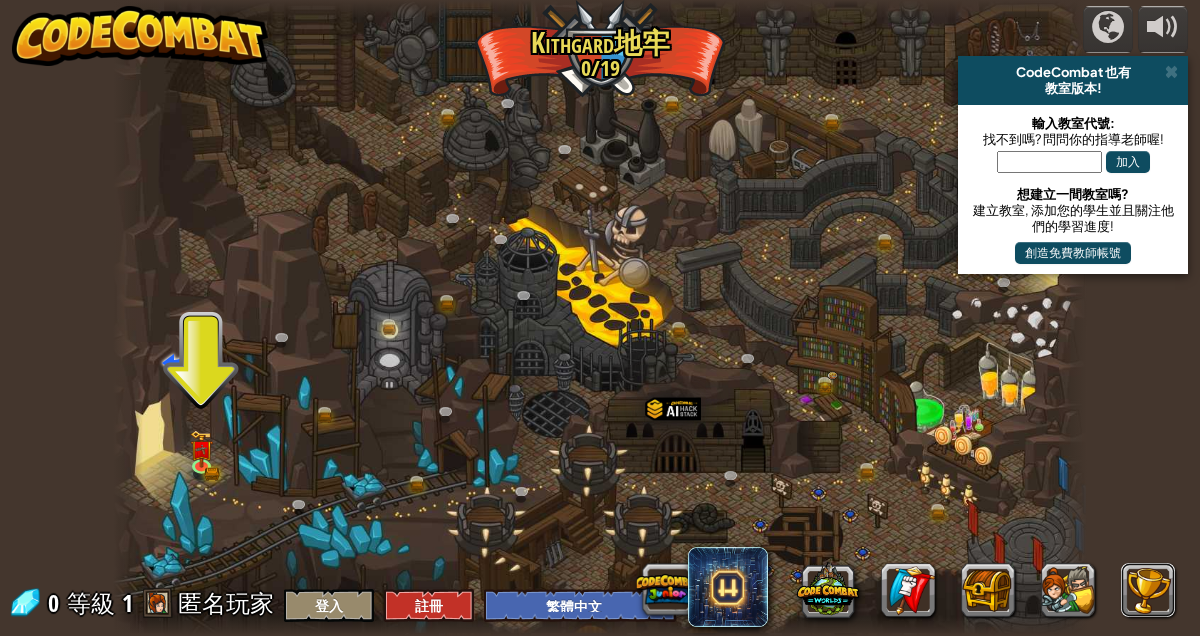 click at bounding box center (1148, 590) 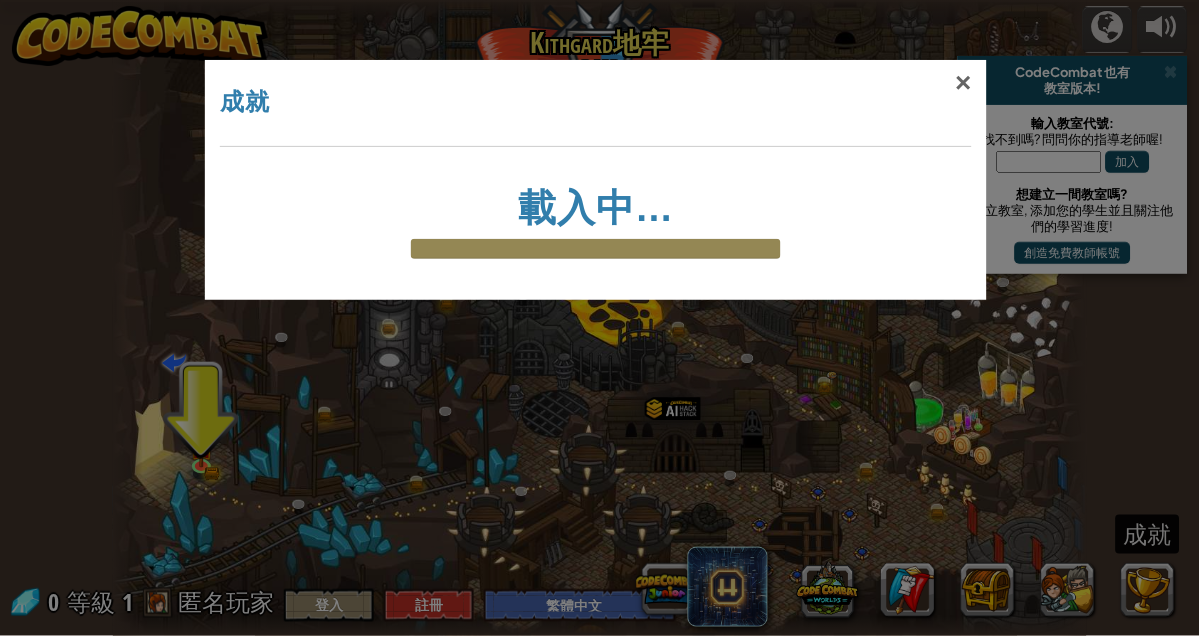 click on "× 成就 載入中… Reticulating Splines... 載入中…" at bounding box center [600, 318] 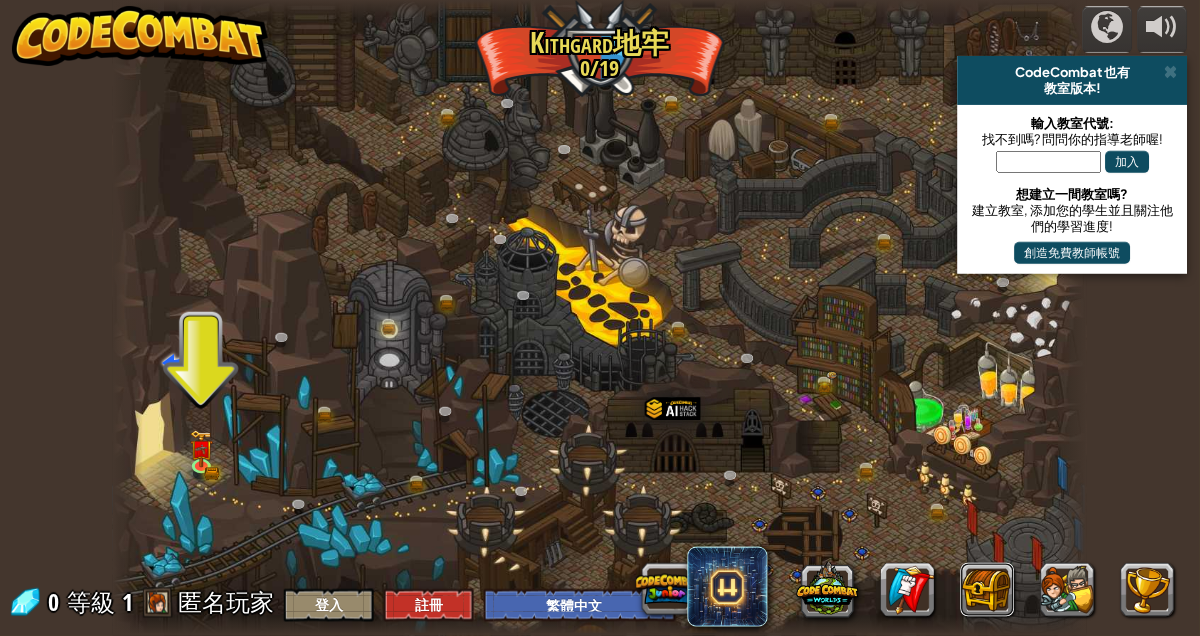 click at bounding box center (988, 590) 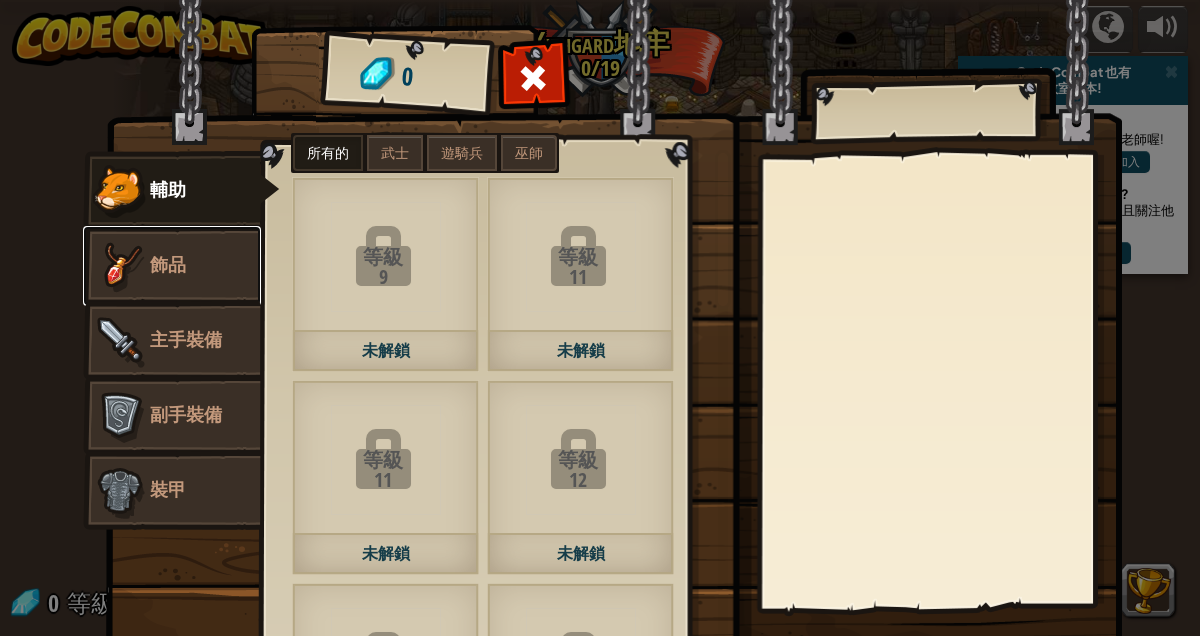 click on "飾品" at bounding box center [172, 266] 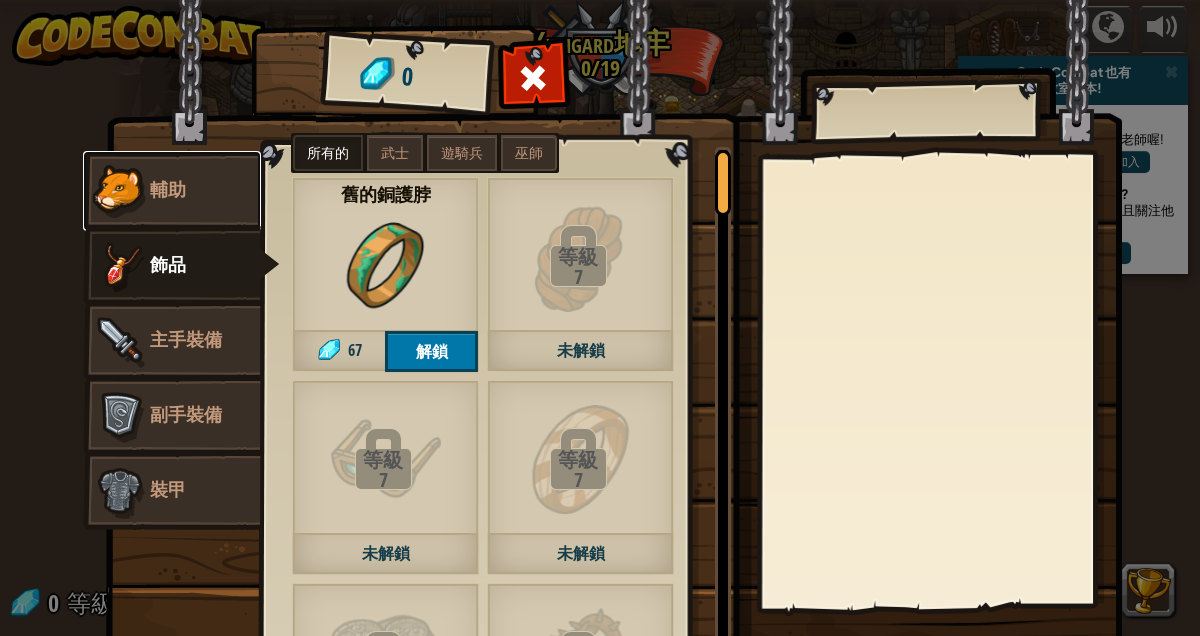 click on "輔助" at bounding box center (168, 189) 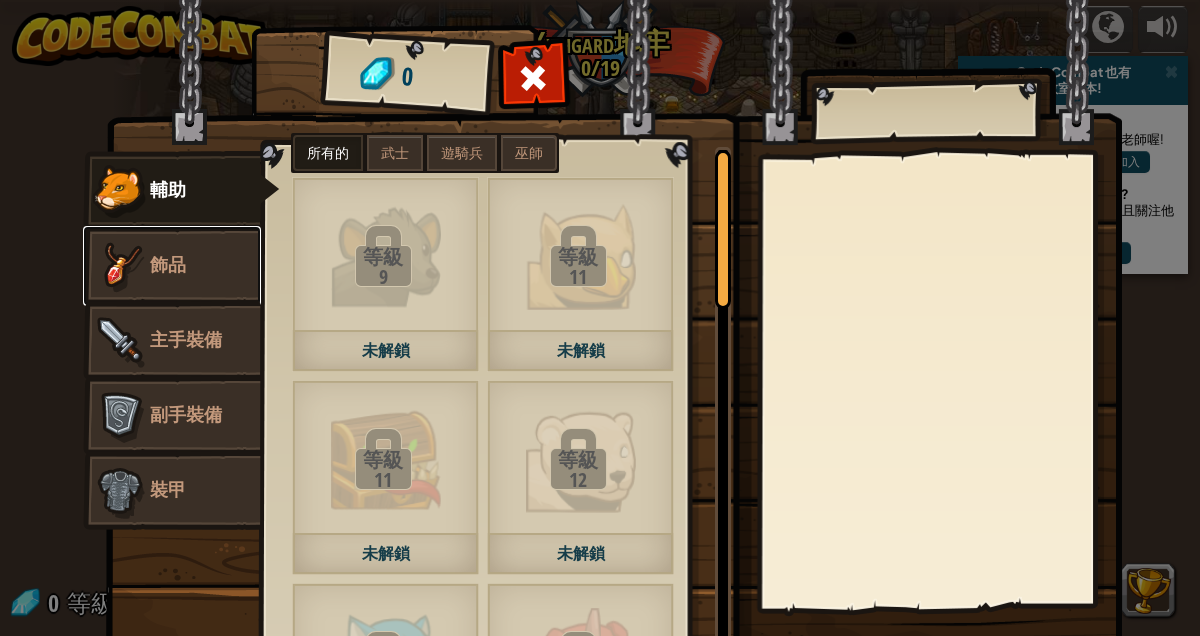 click on "飾品" at bounding box center [172, 266] 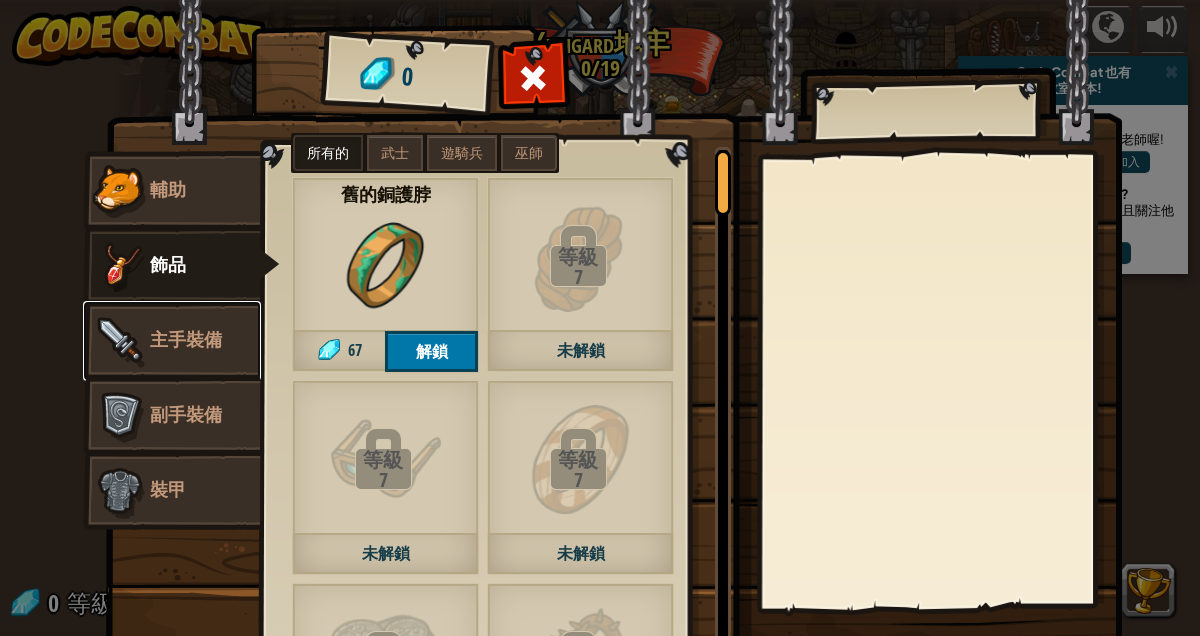 click on "主手裝備" at bounding box center (172, 341) 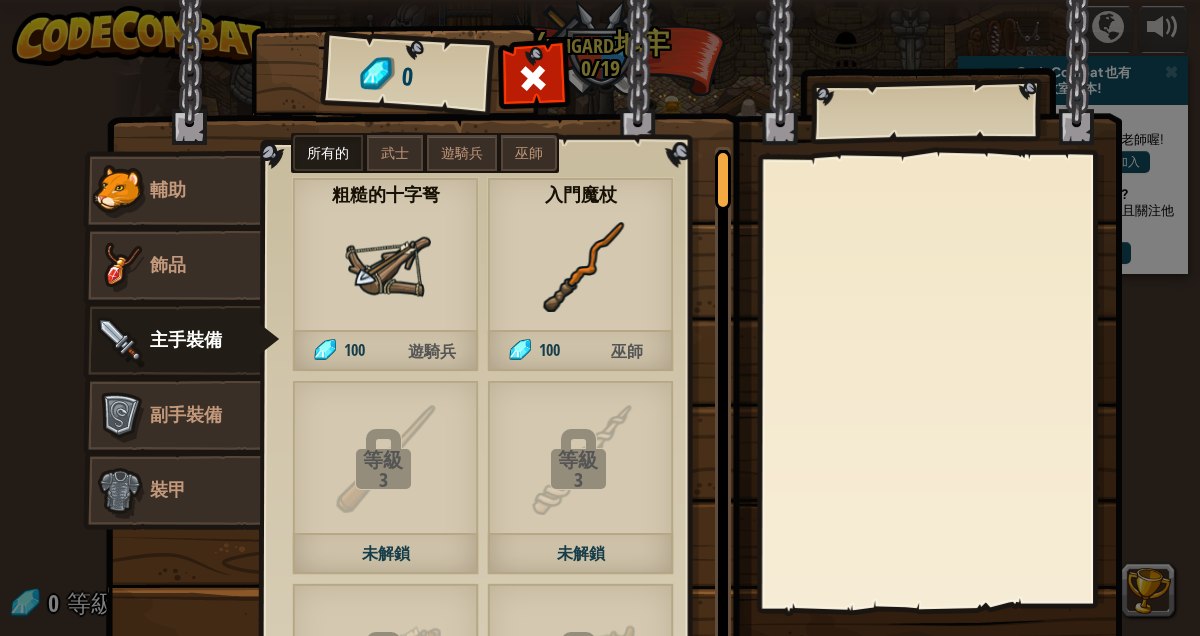 click on "100" at bounding box center [339, 351] 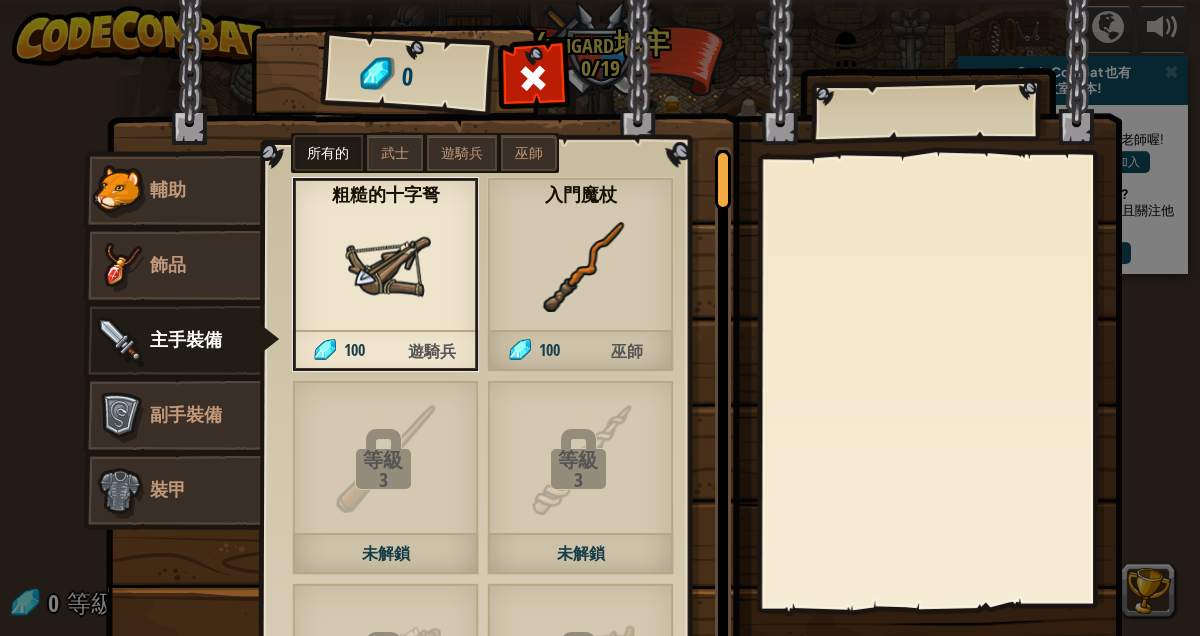 scroll, scrollTop: 1, scrollLeft: 0, axis: vertical 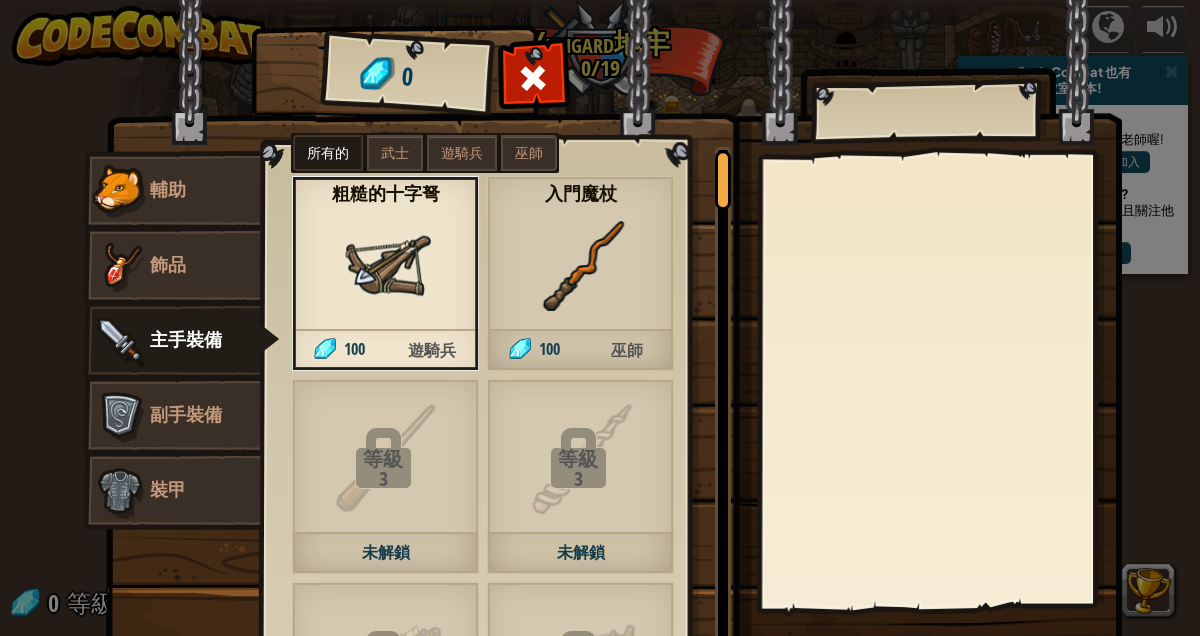 click on "遊騎兵" at bounding box center (431, 350) 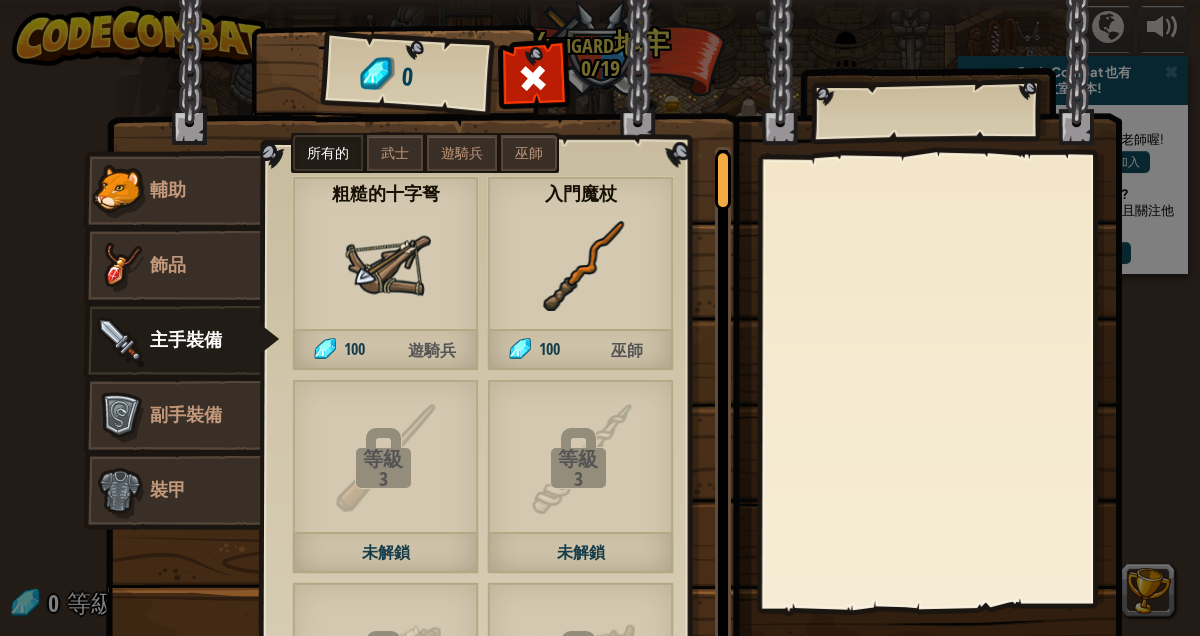 click on "巫師" at bounding box center [626, 350] 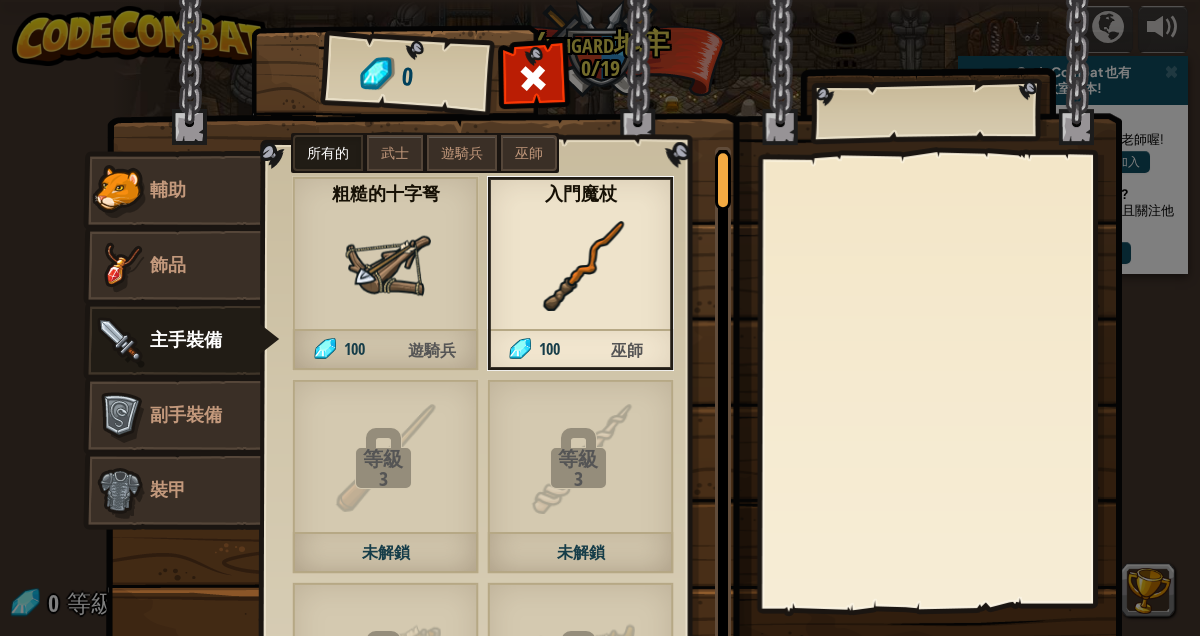 click on "巫師" at bounding box center [626, 350] 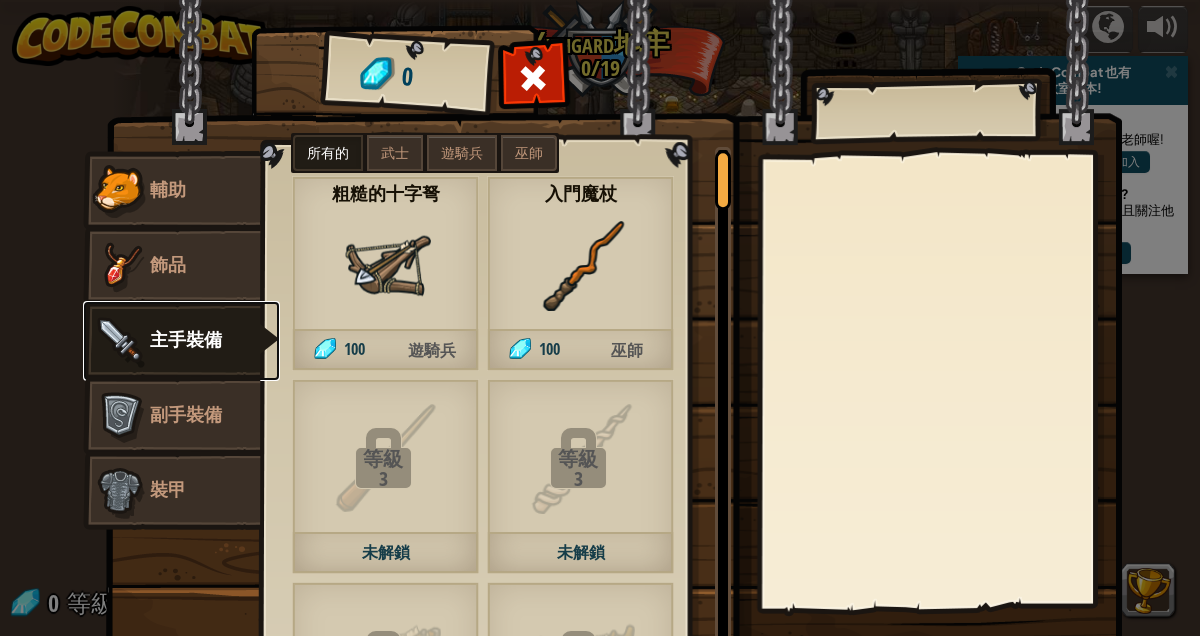 click on "主手裝備" at bounding box center [181, 341] 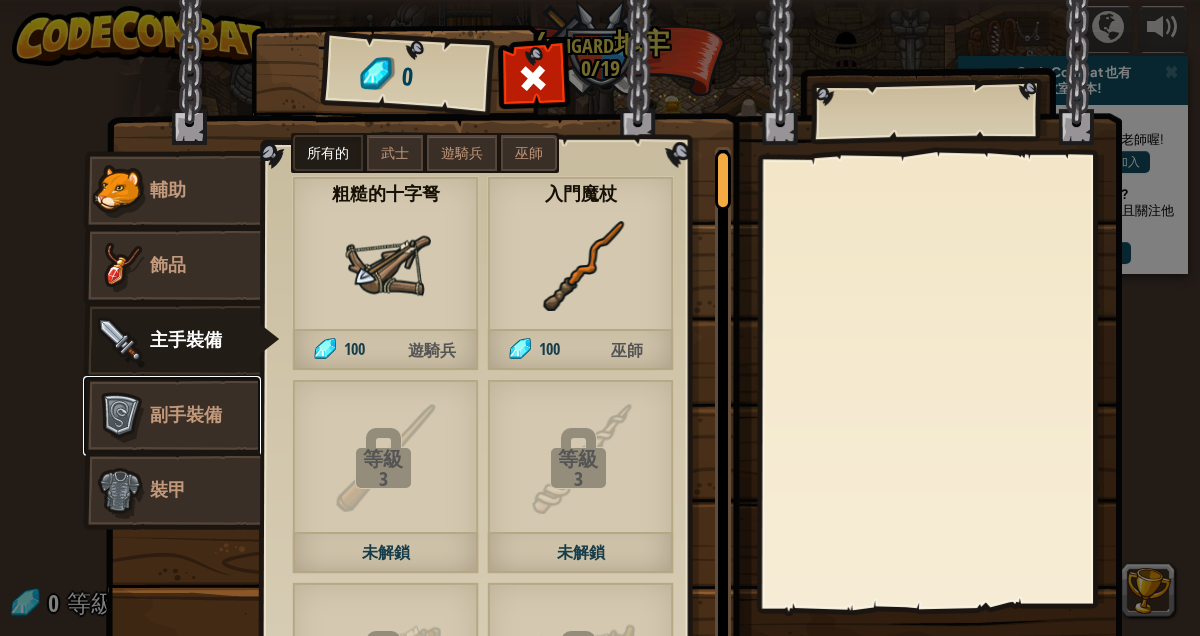 click on "副手裝備" at bounding box center [172, 416] 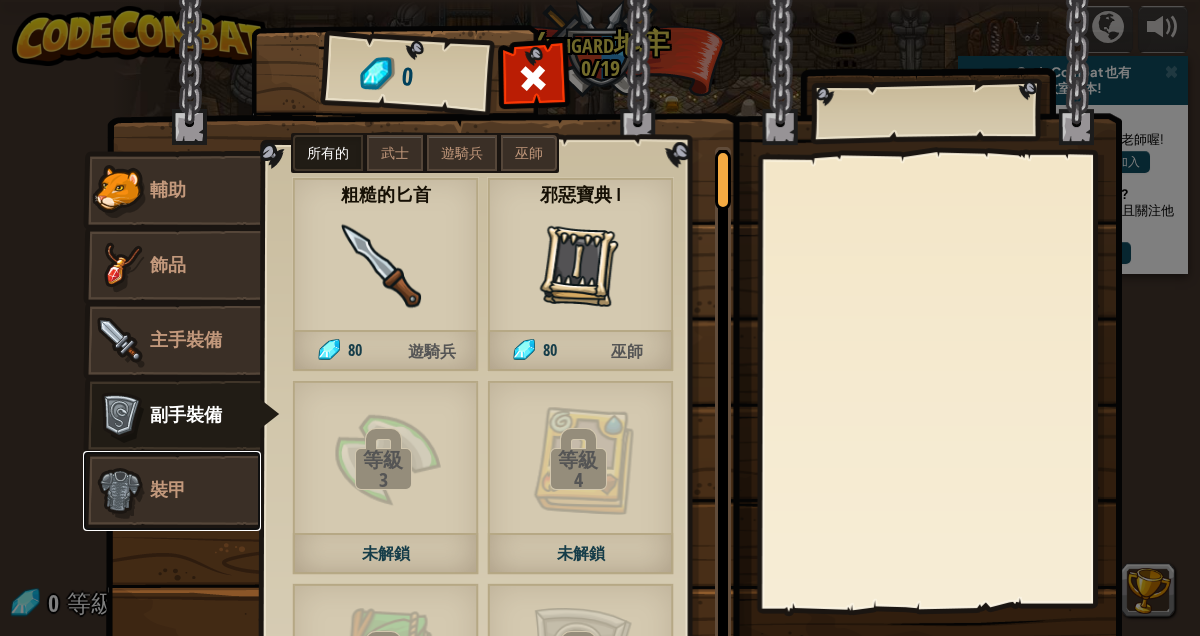 click on "裝甲" at bounding box center (172, 491) 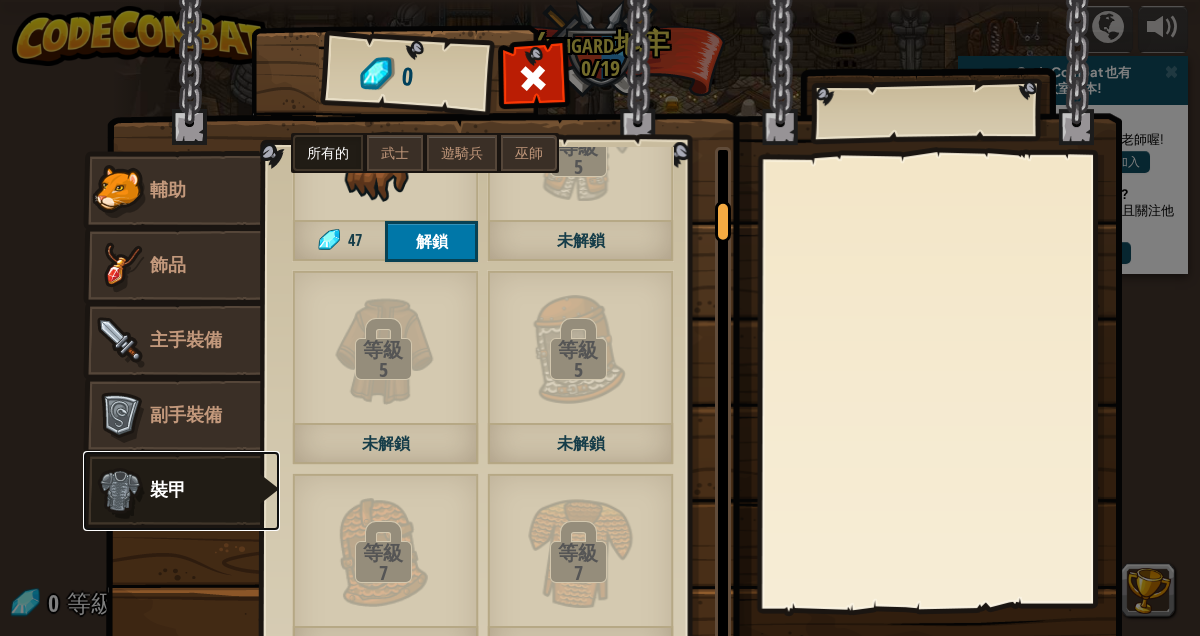 scroll, scrollTop: 713, scrollLeft: 0, axis: vertical 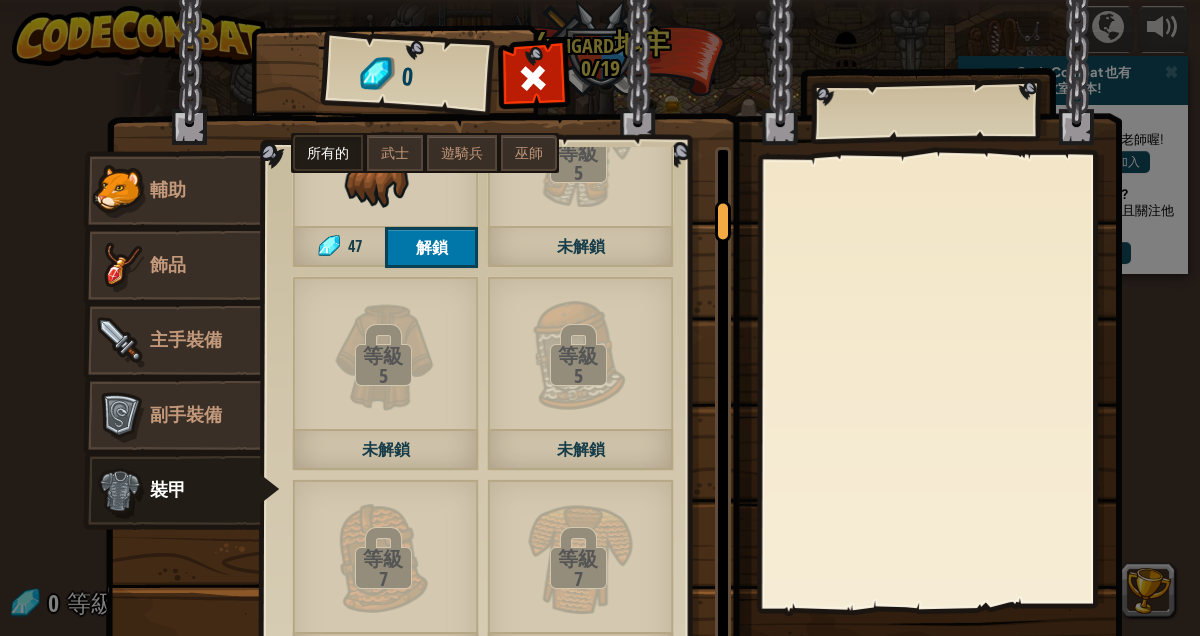 click at bounding box center [533, 83] 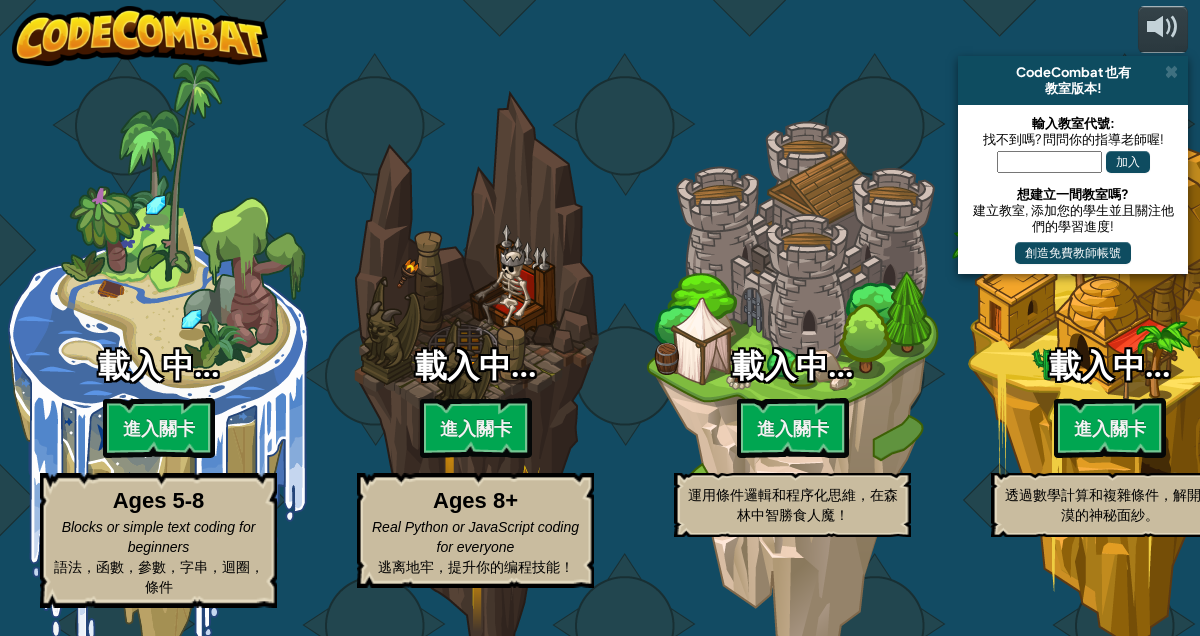 select on "zh-HANT" 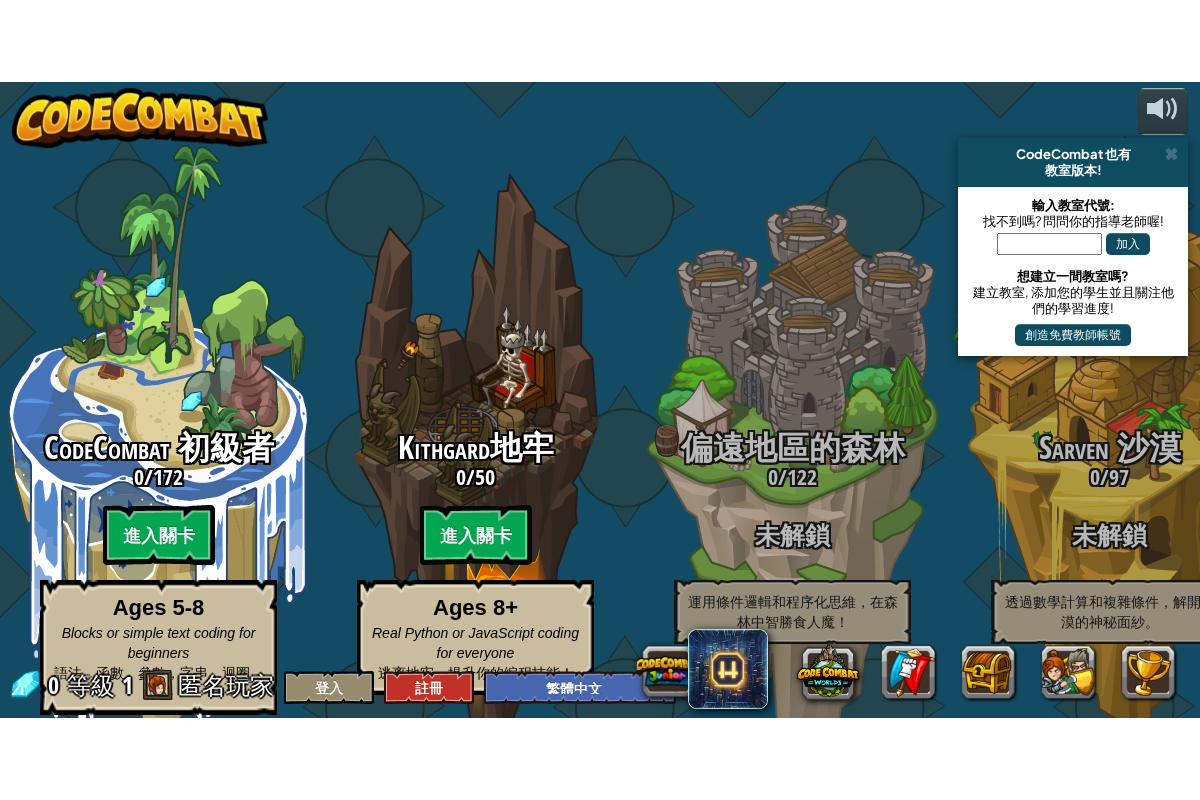 scroll, scrollTop: 61, scrollLeft: 0, axis: vertical 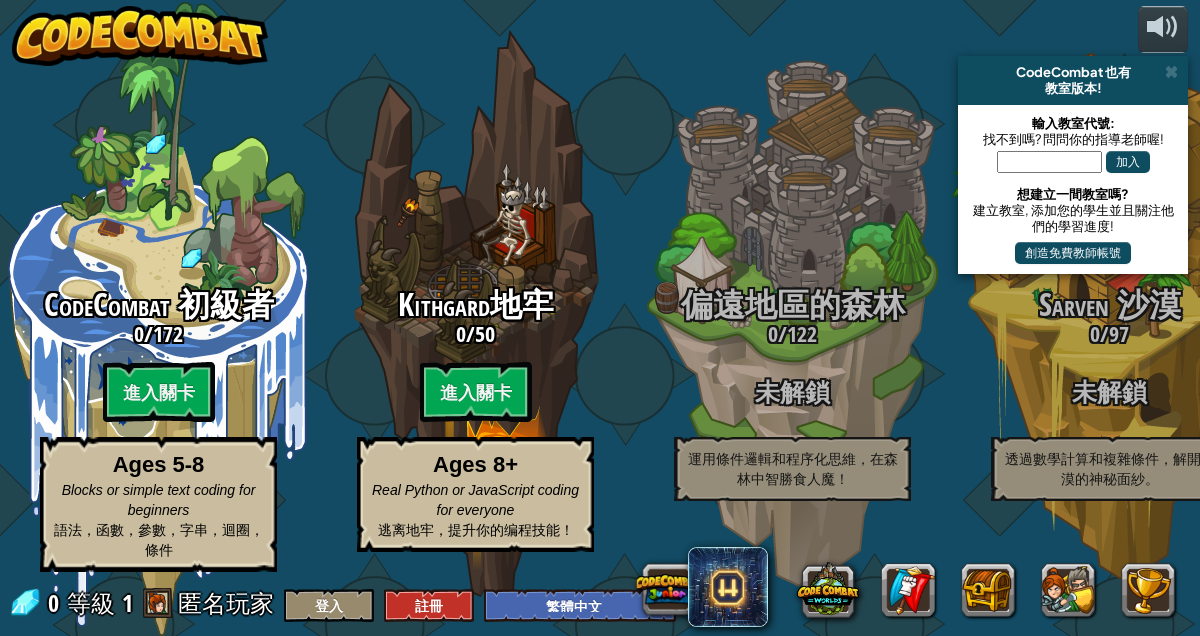 click on "CodeCombat 初級者 0 / 172 進入關卡 Ages 5-8 Blocks or simple text coding for beginners 語法，函數，參數，字串，迴圈，條件" at bounding box center (158, 430) 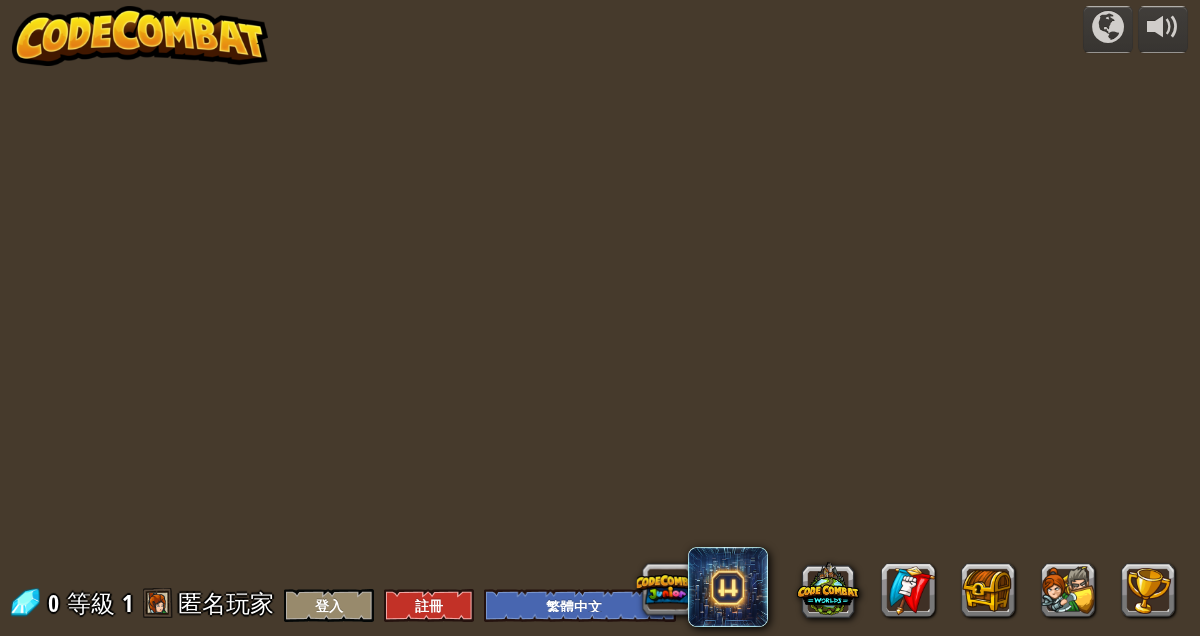 select on "zh-HANT" 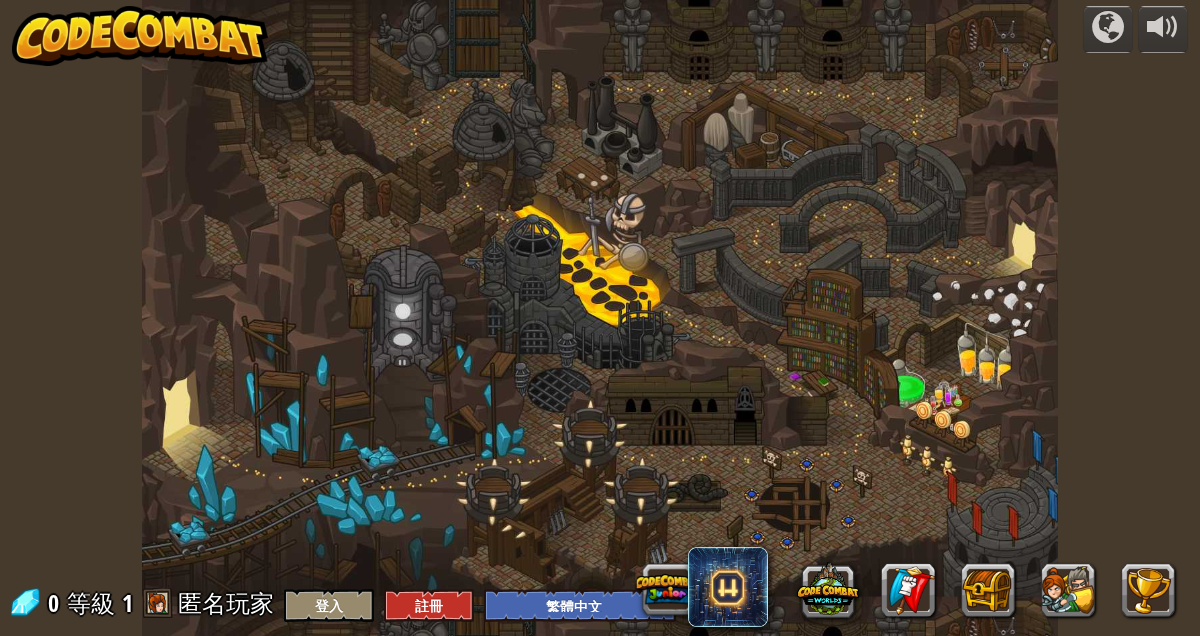 select on "zh-HANT" 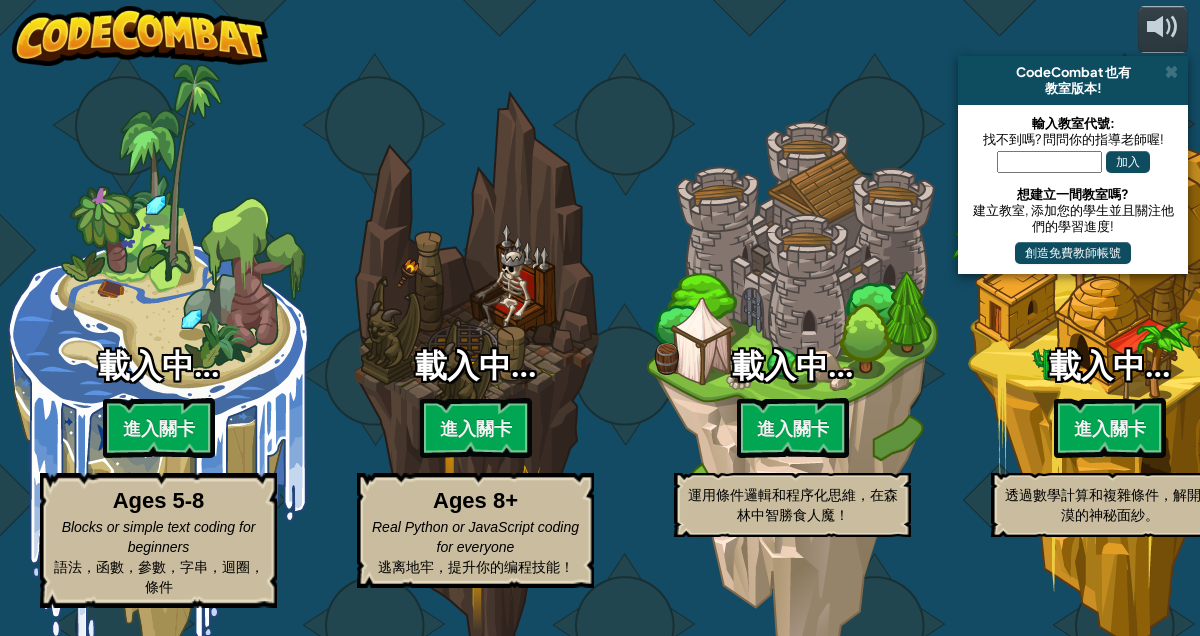 select on "zh-HANT" 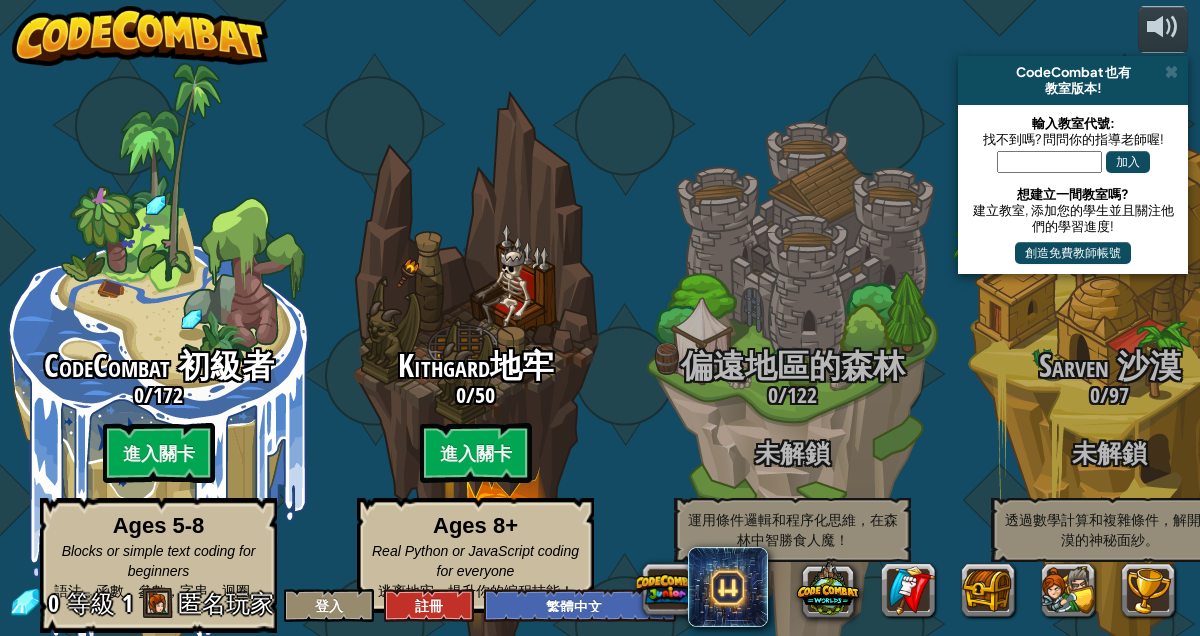 click on "進入關卡" at bounding box center [476, 453] 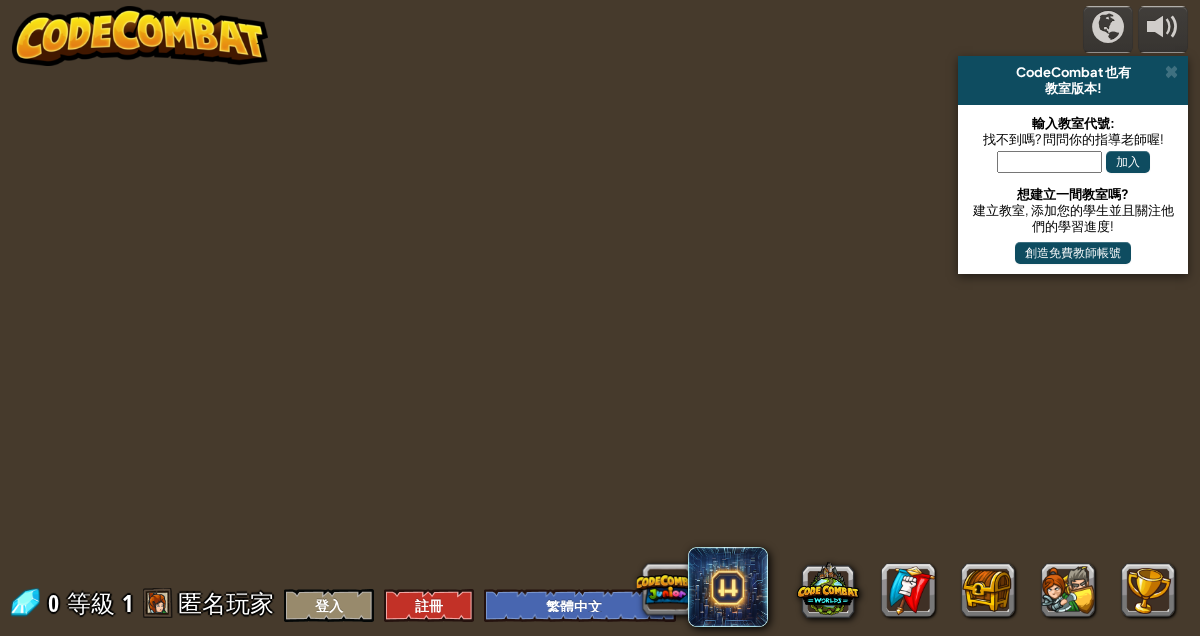 select on "zh-HANT" 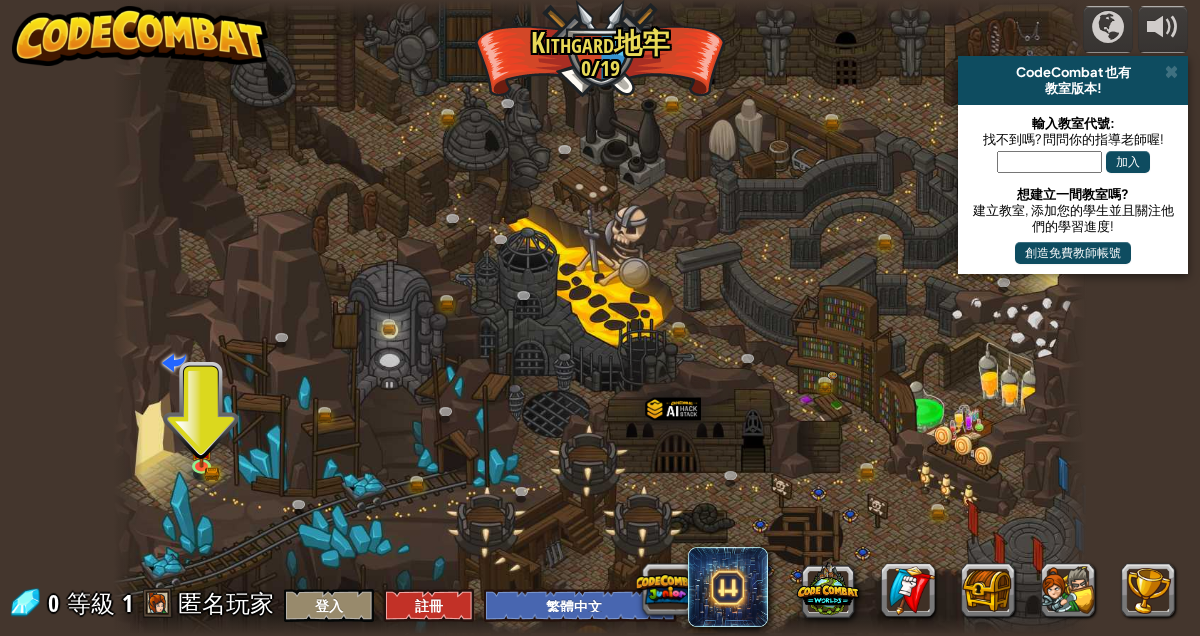 click on "等級" at bounding box center (91, 603) 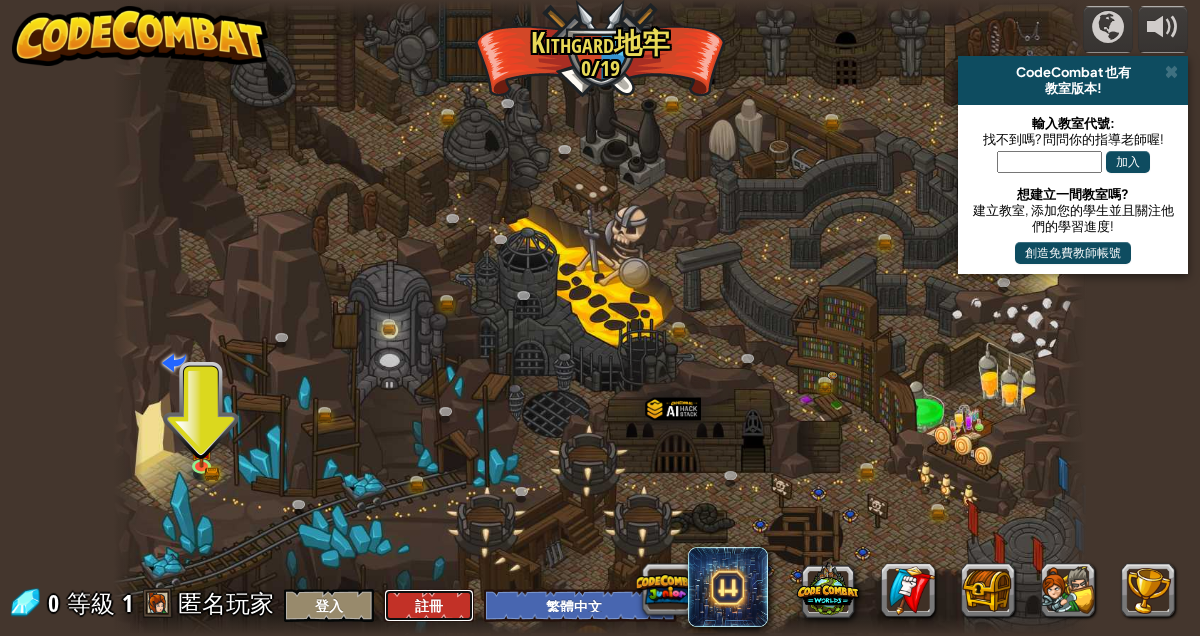 click on "註冊" at bounding box center (429, 605) 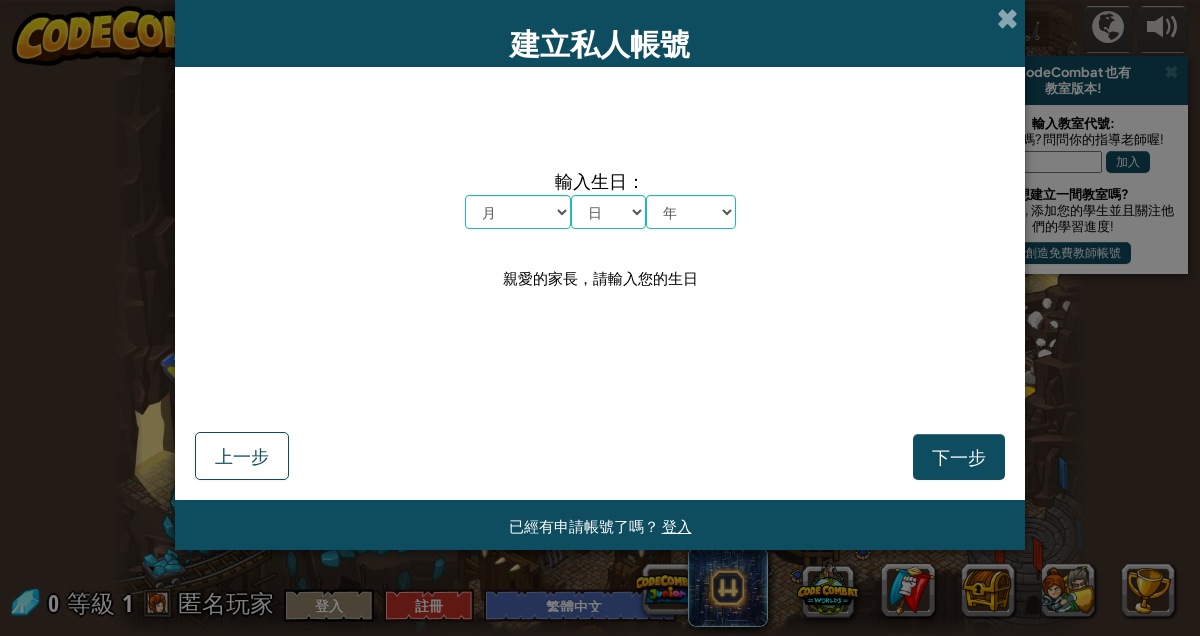 click on "建立私人帳號" at bounding box center [600, 33] 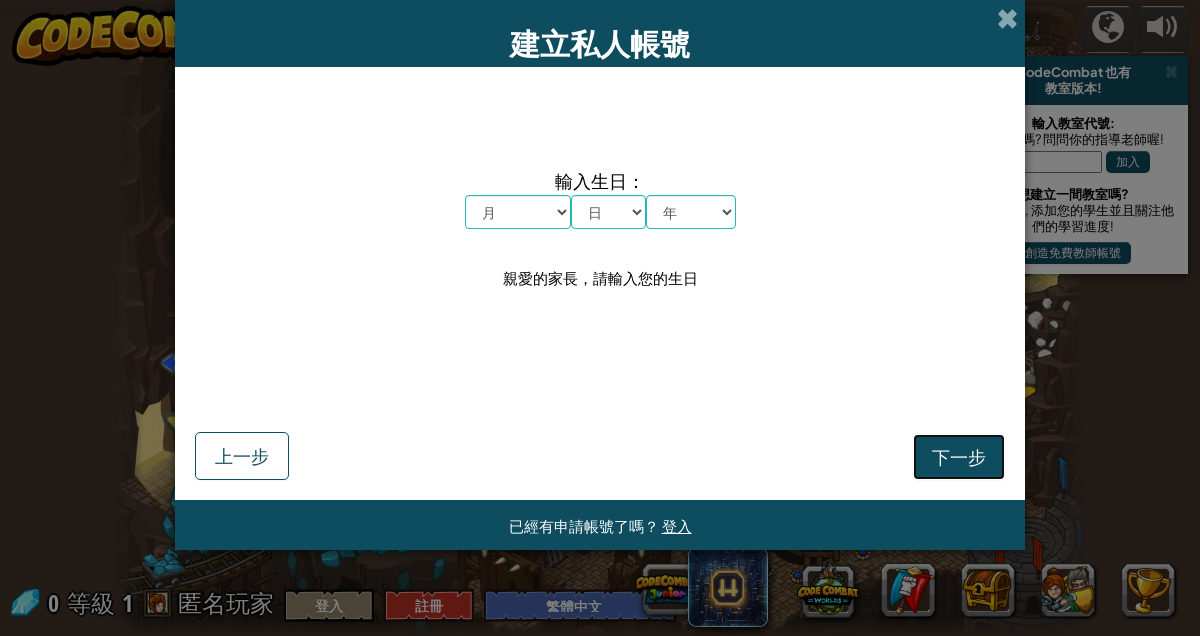 click on "下一步" at bounding box center (959, 456) 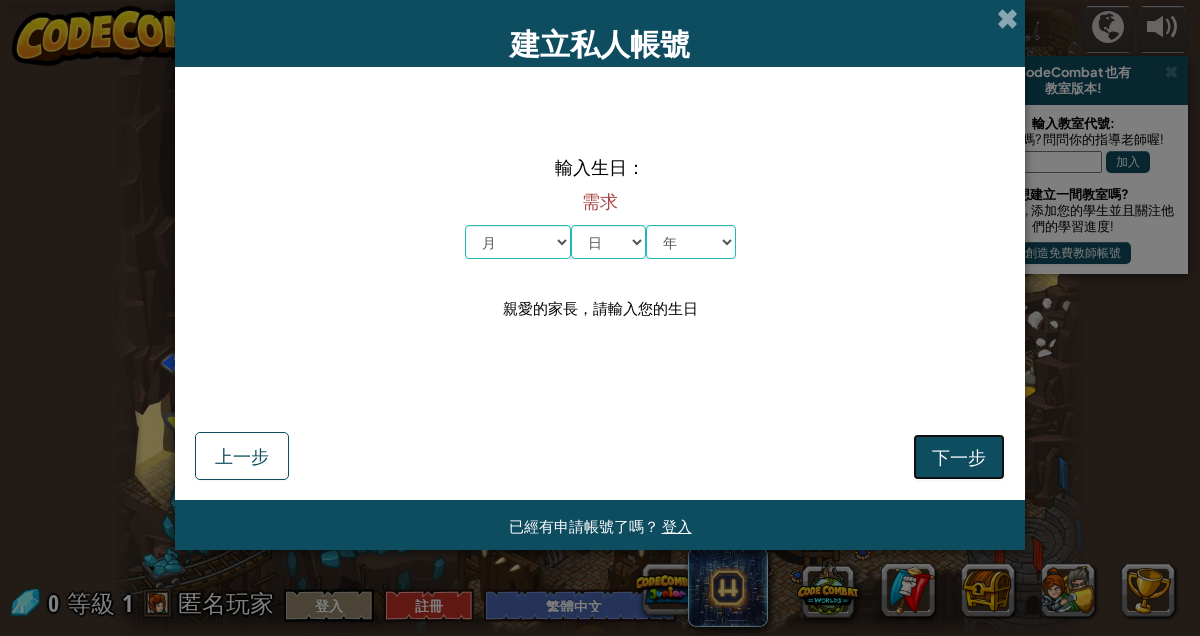click on "下一步" at bounding box center (959, 457) 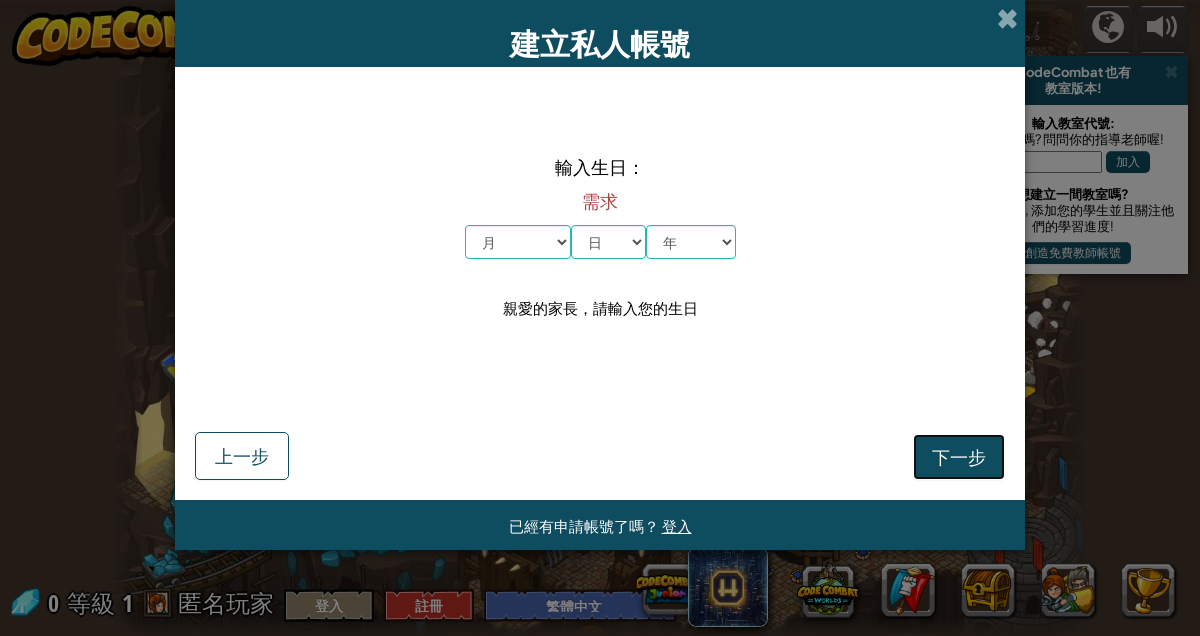 click on "下一步" at bounding box center [959, 457] 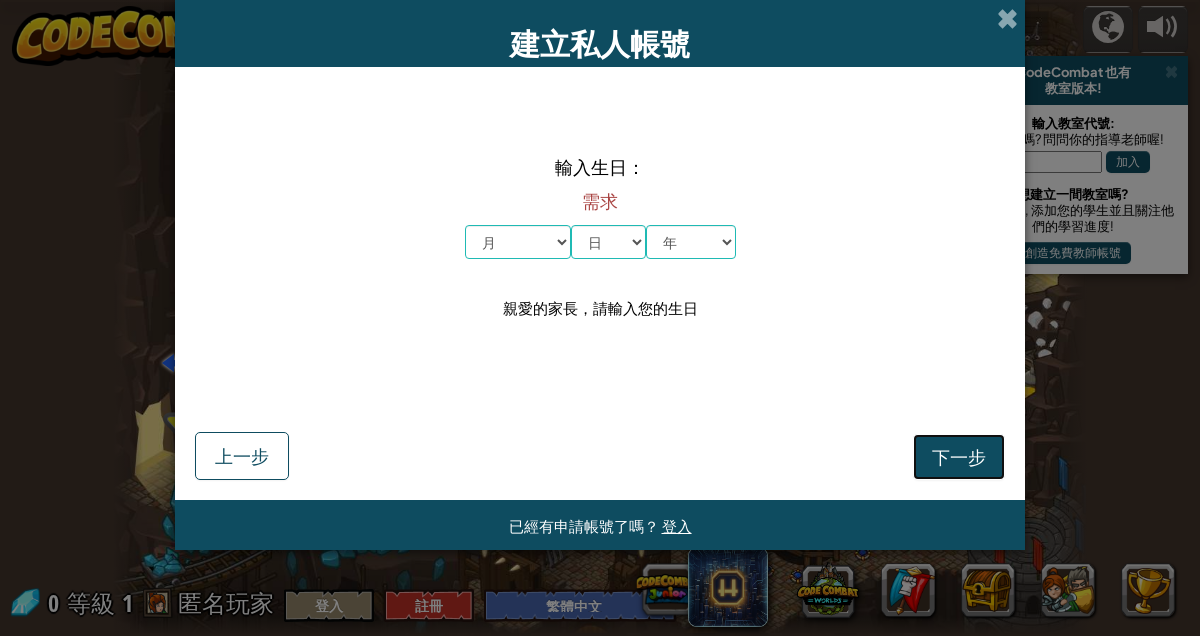click on "下一步" at bounding box center (959, 457) 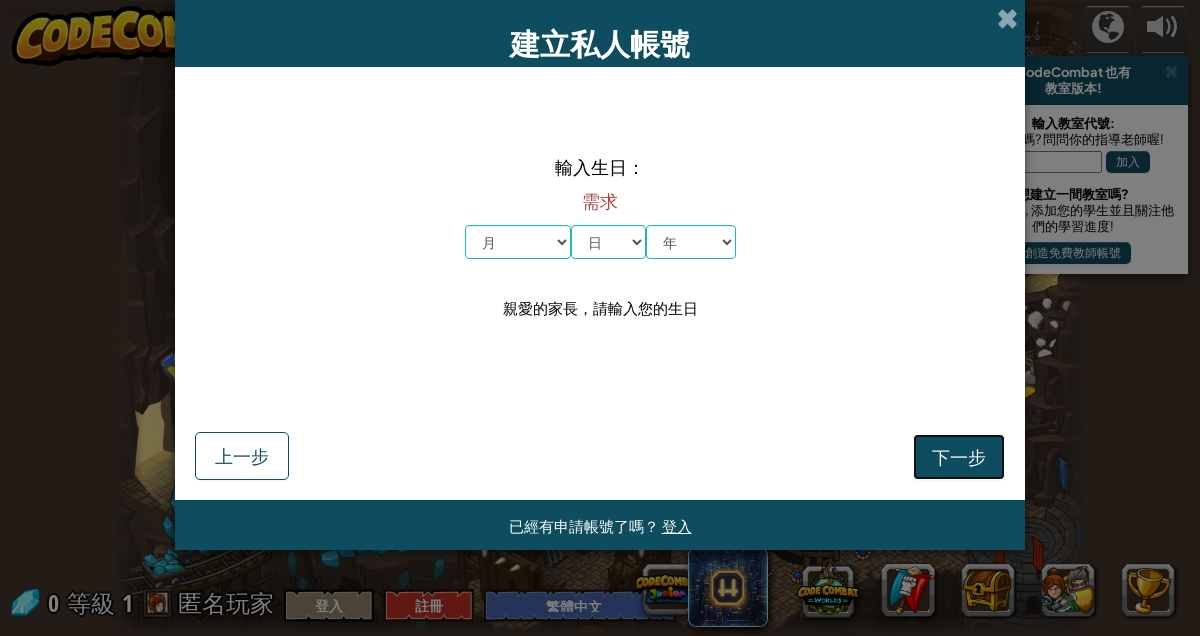 click on "下一步" at bounding box center (959, 457) 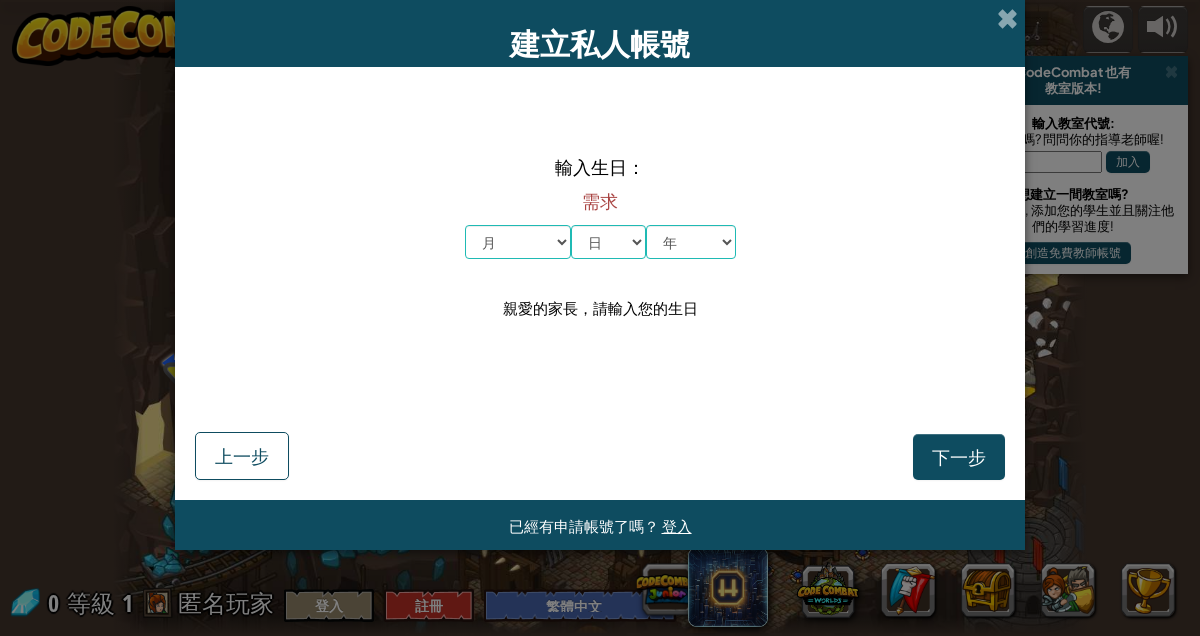 click at bounding box center (1007, 18) 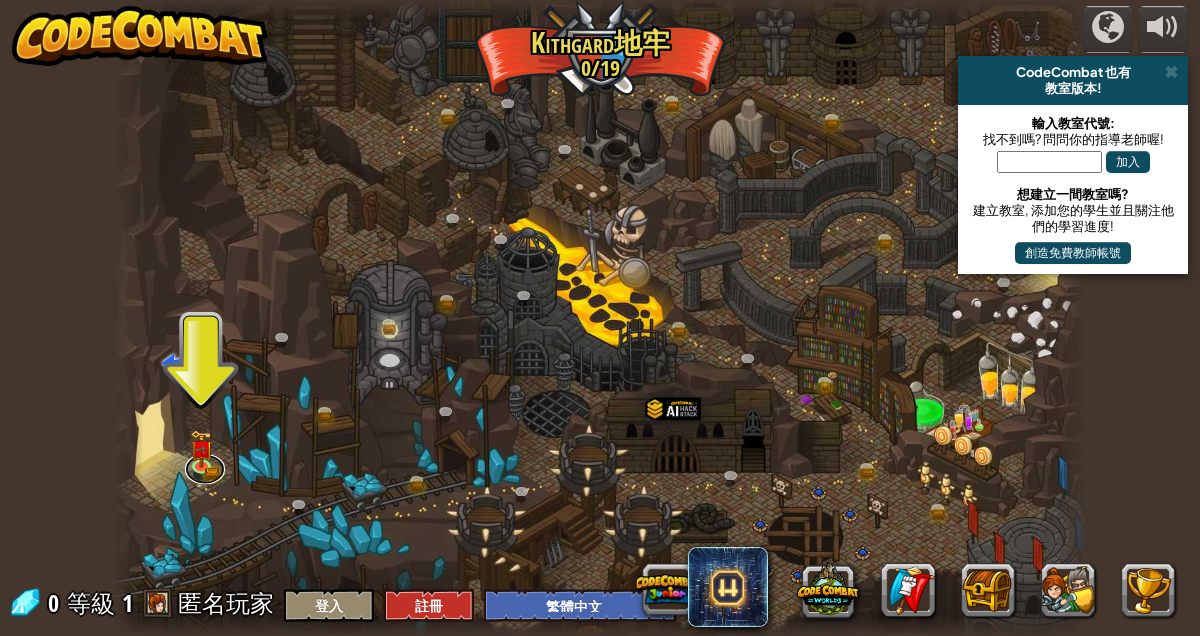 click at bounding box center (205, 469) 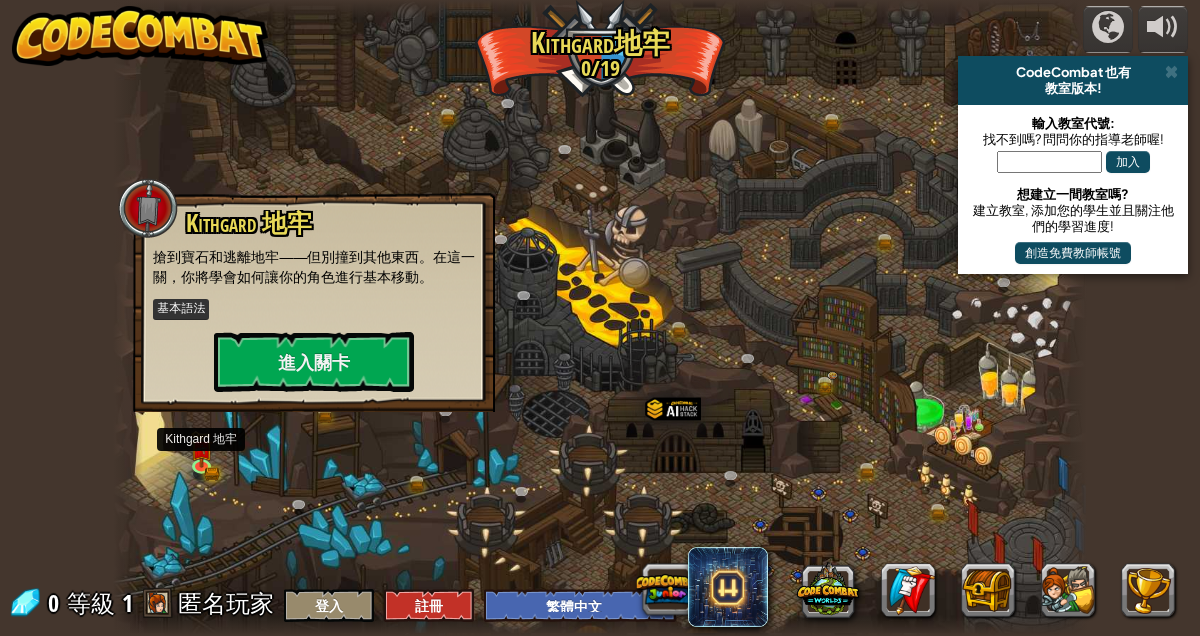click at bounding box center [599, 318] 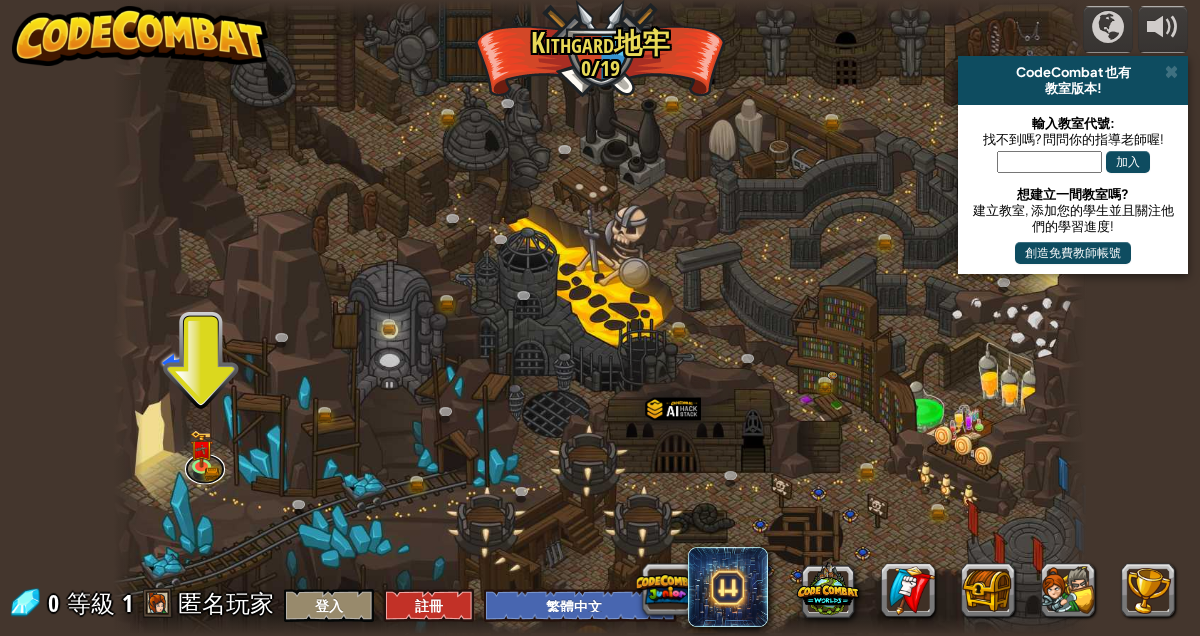 click at bounding box center (205, 469) 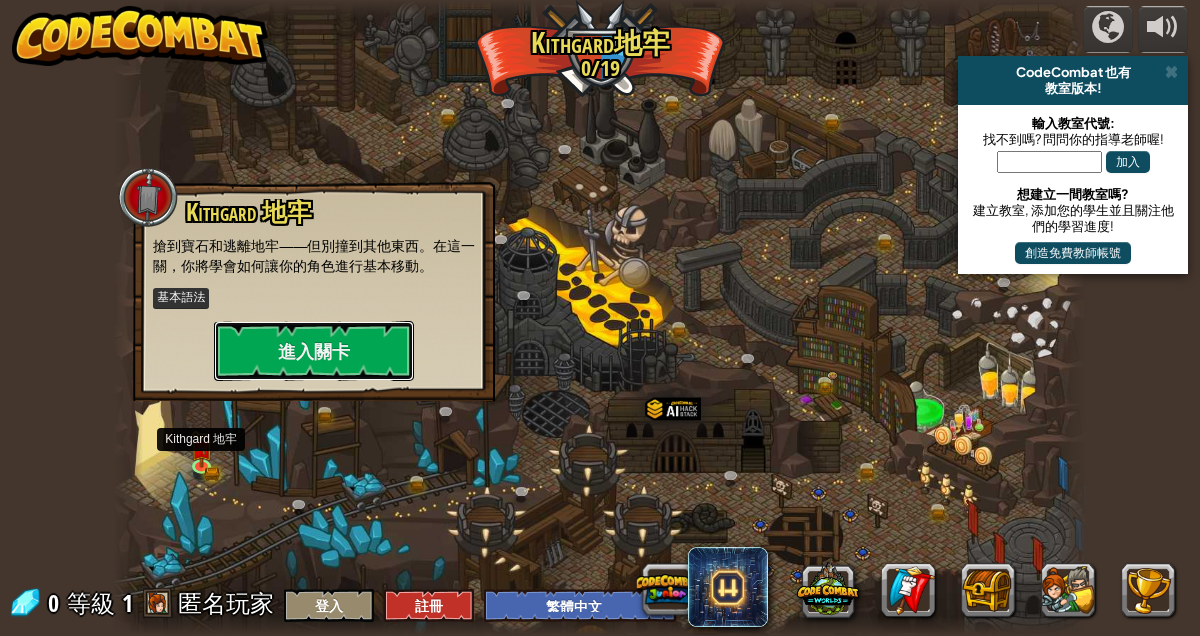 click on "進入關卡" at bounding box center (314, 351) 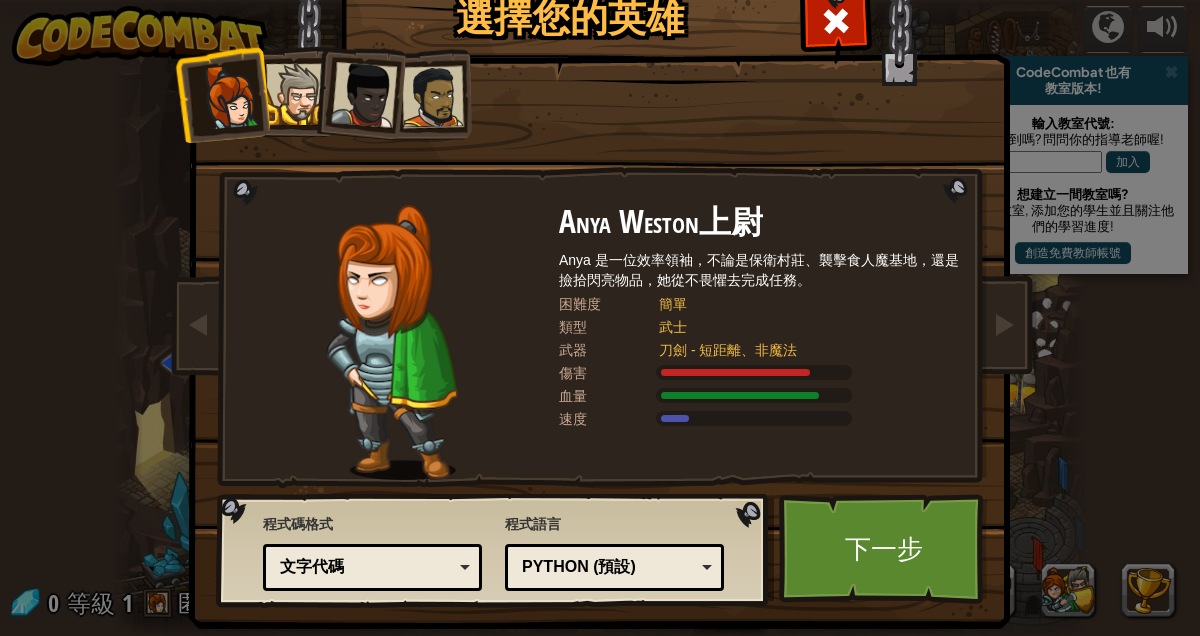click at bounding box center [433, 97] 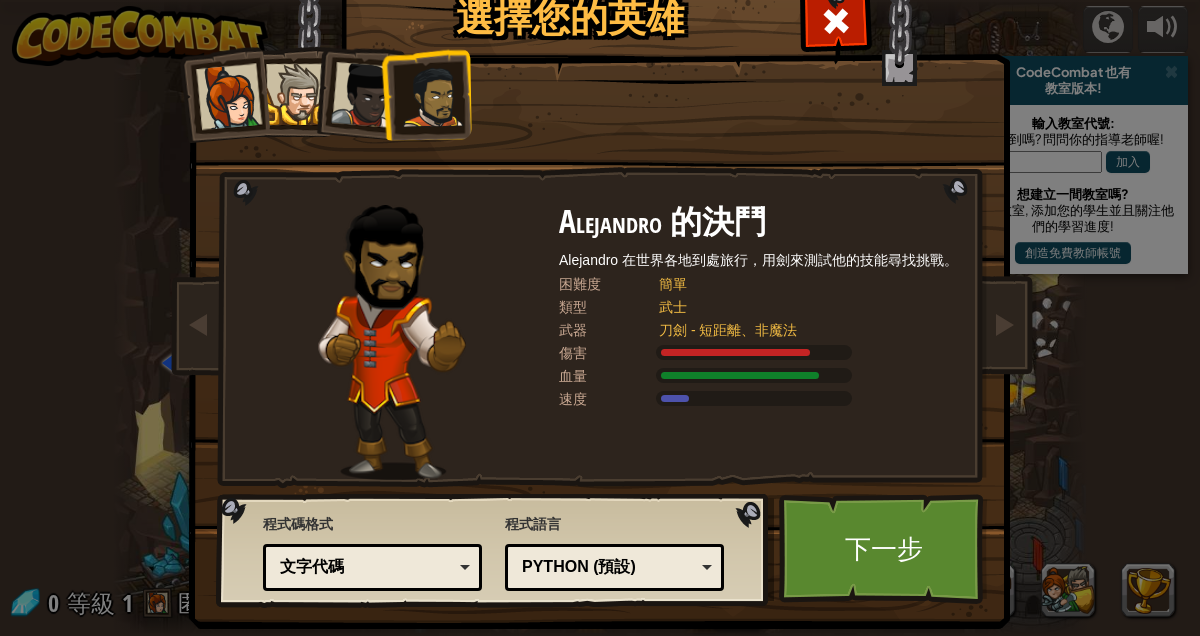 click on "下一步" at bounding box center [883, 549] 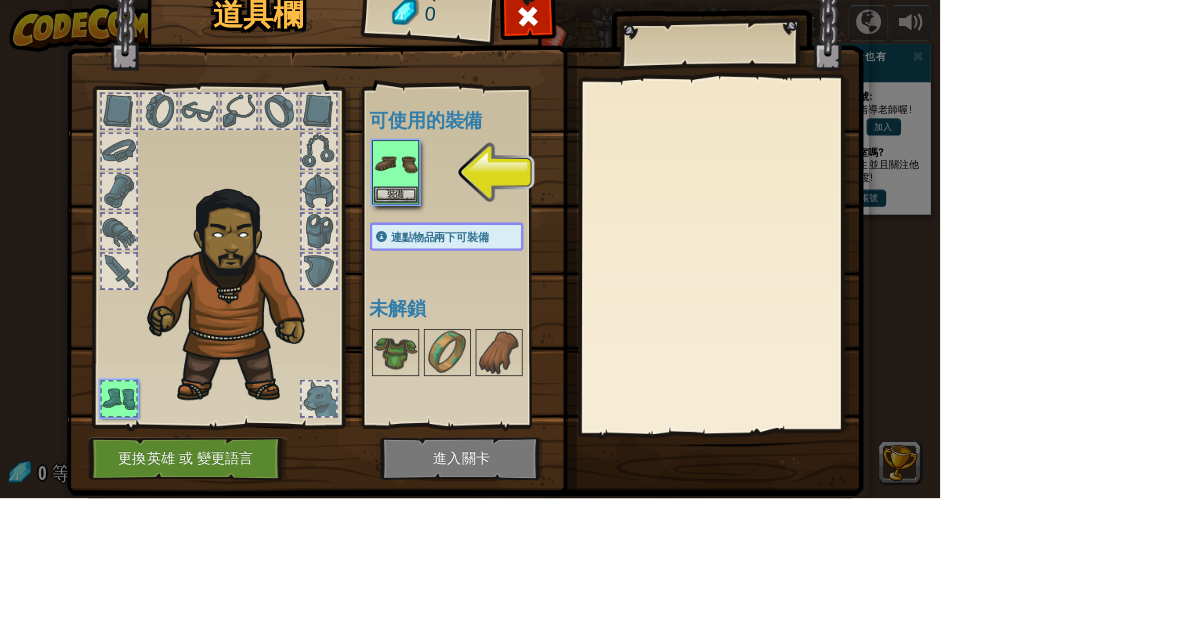 click at bounding box center (152, 295) 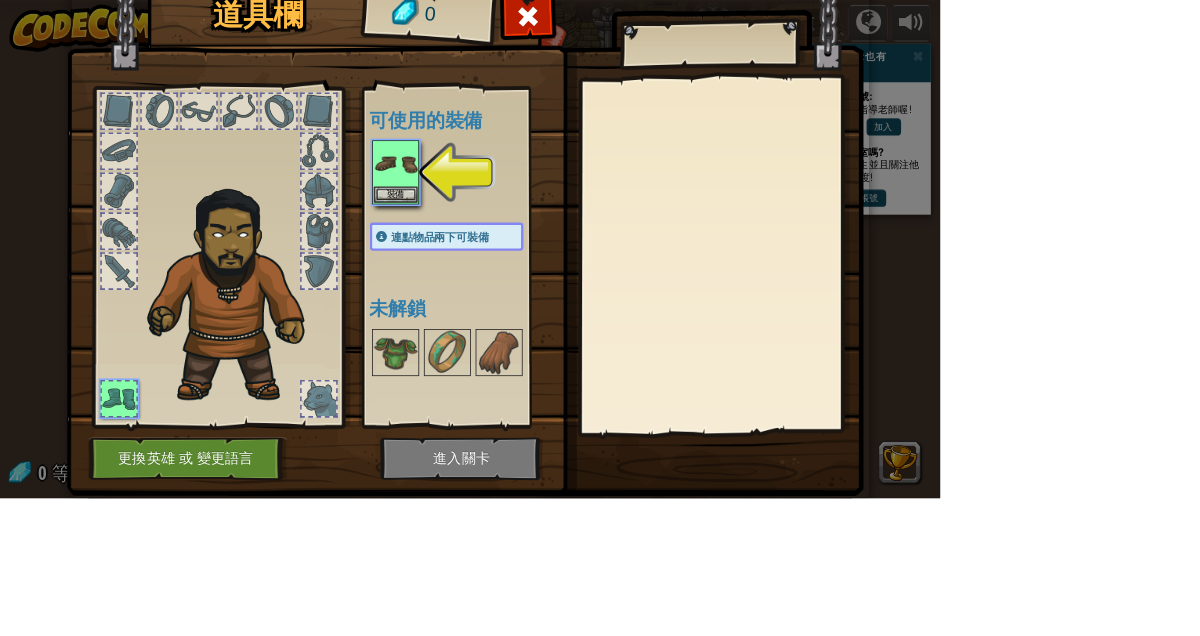 click at bounding box center [288, 348] 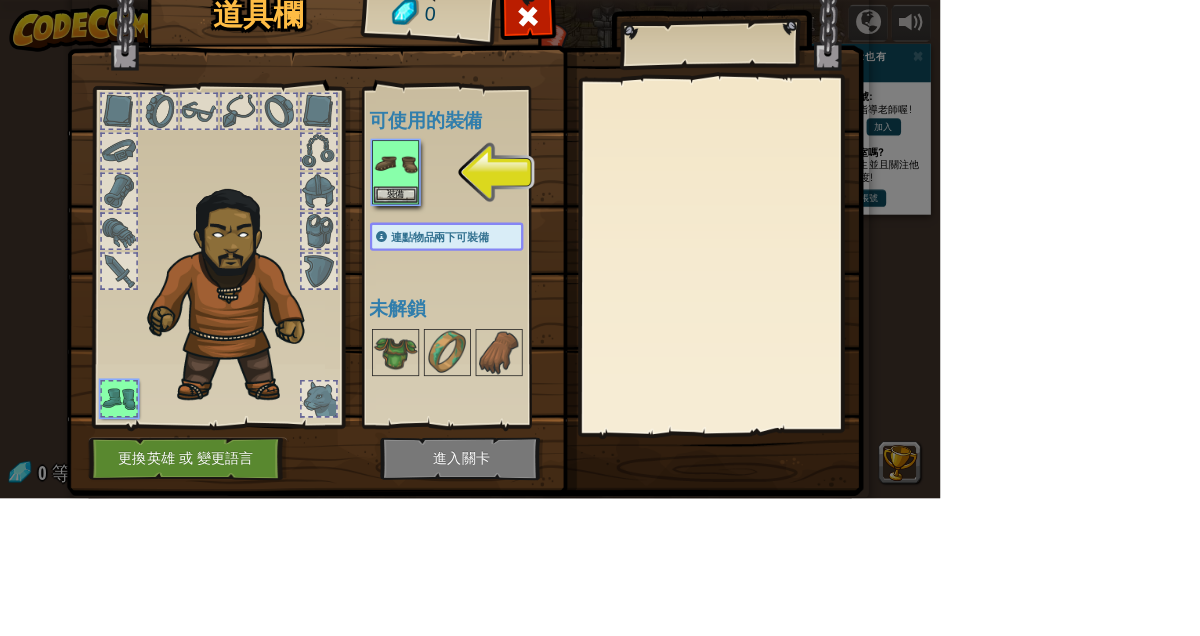 click at bounding box center [407, 244] 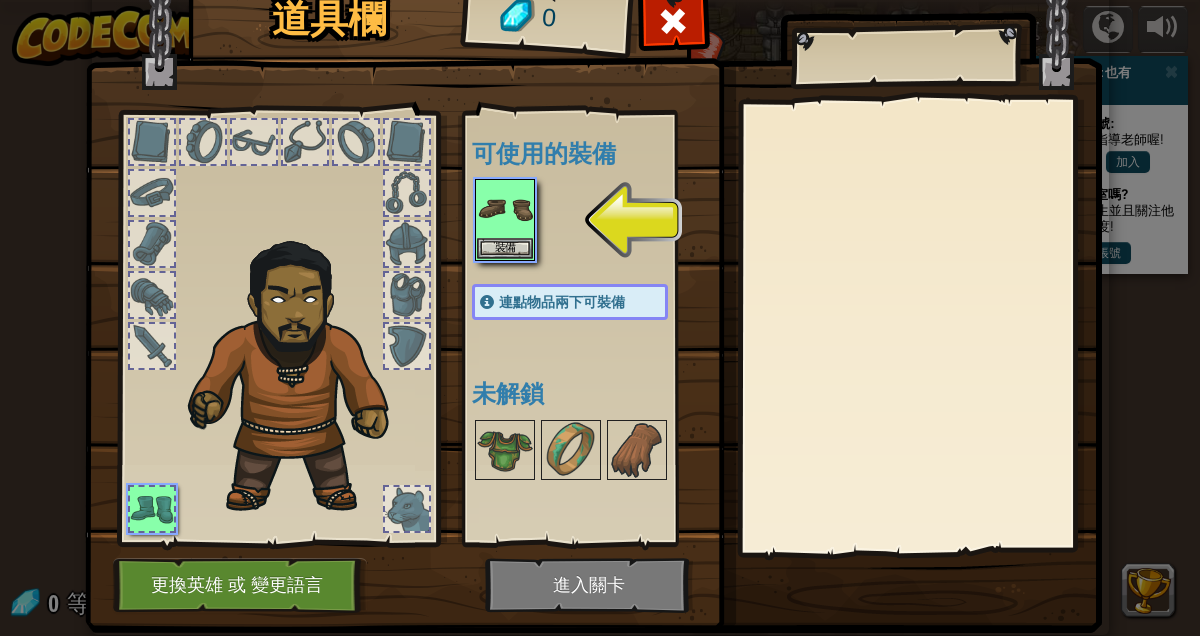 click at bounding box center [505, 450] 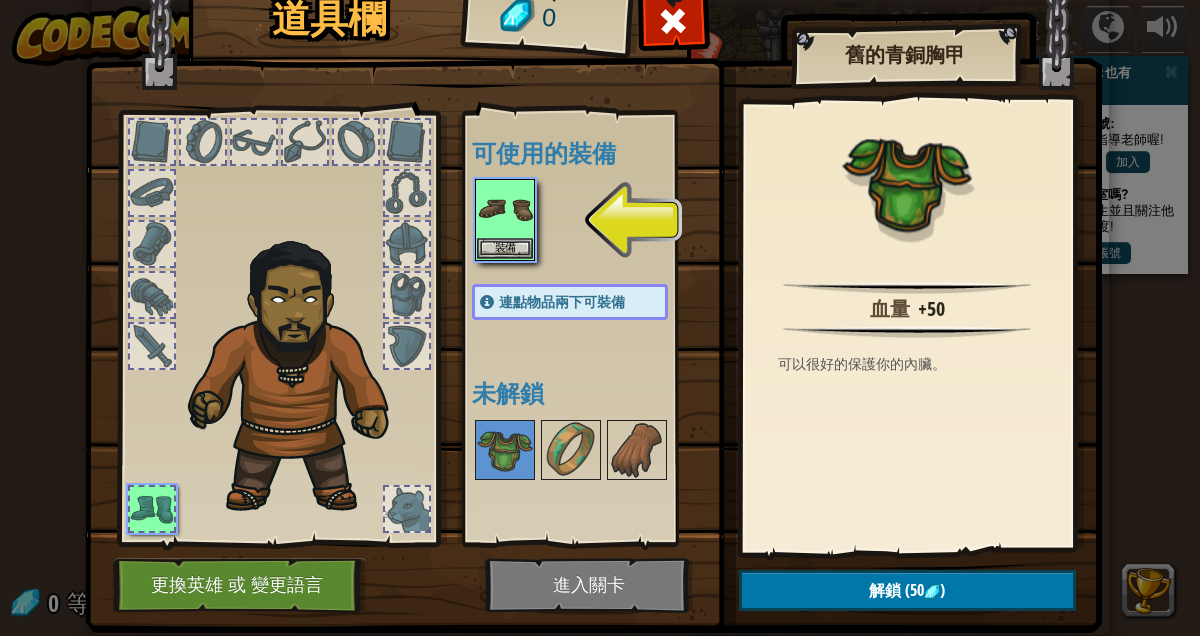click at bounding box center [571, 450] 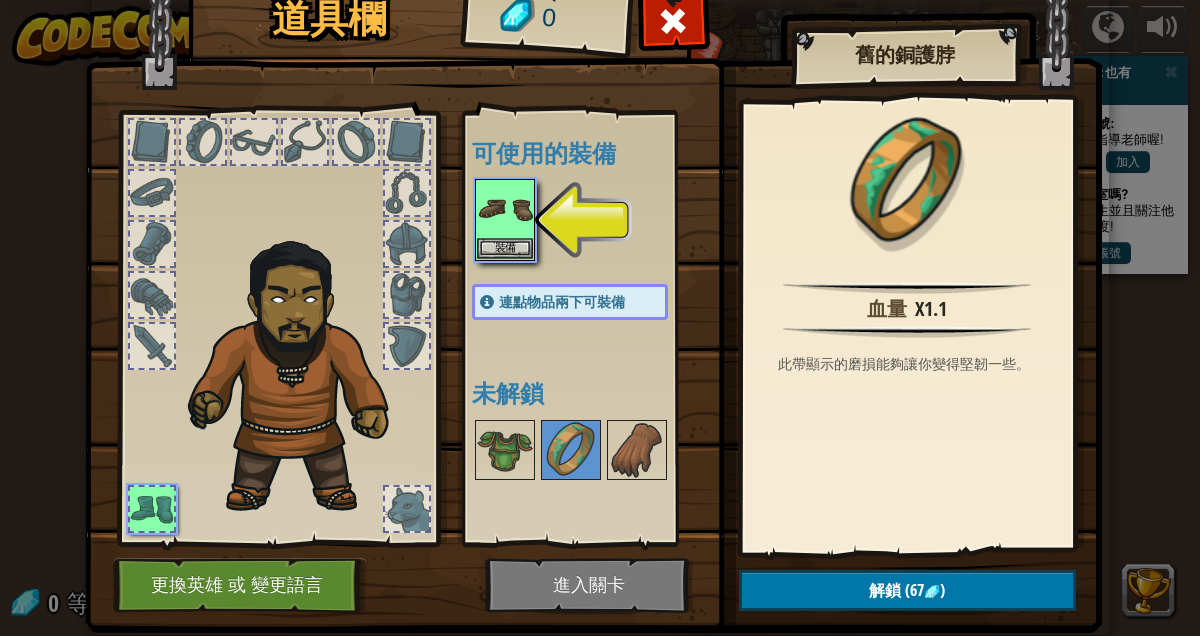 click at bounding box center (637, 450) 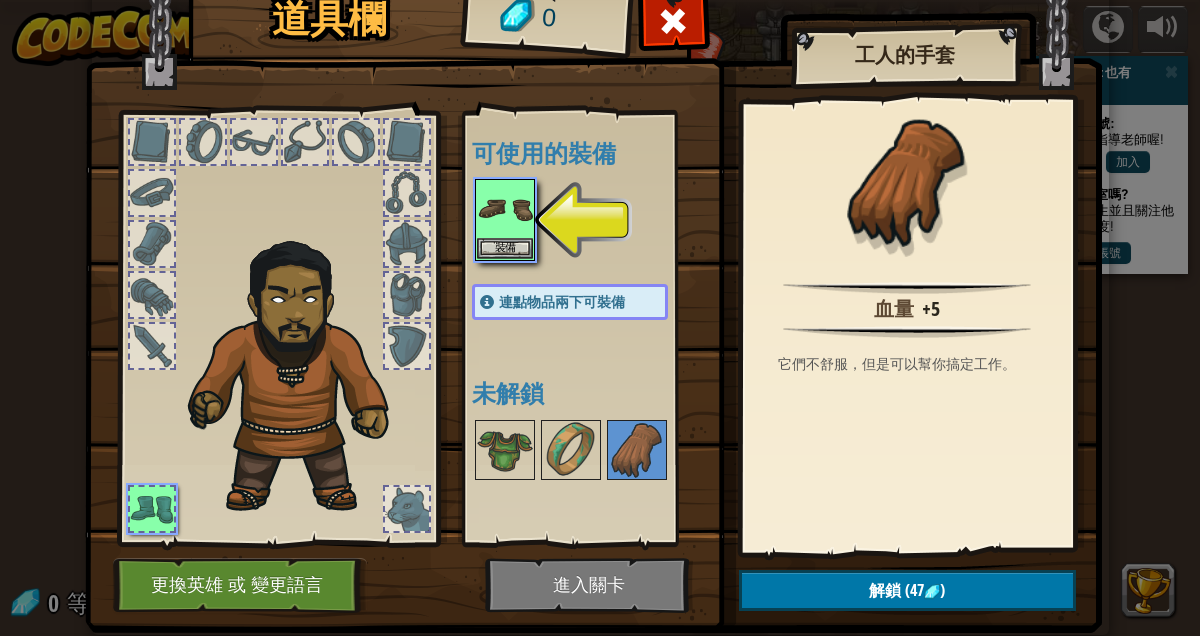 click at bounding box center [593, 270] 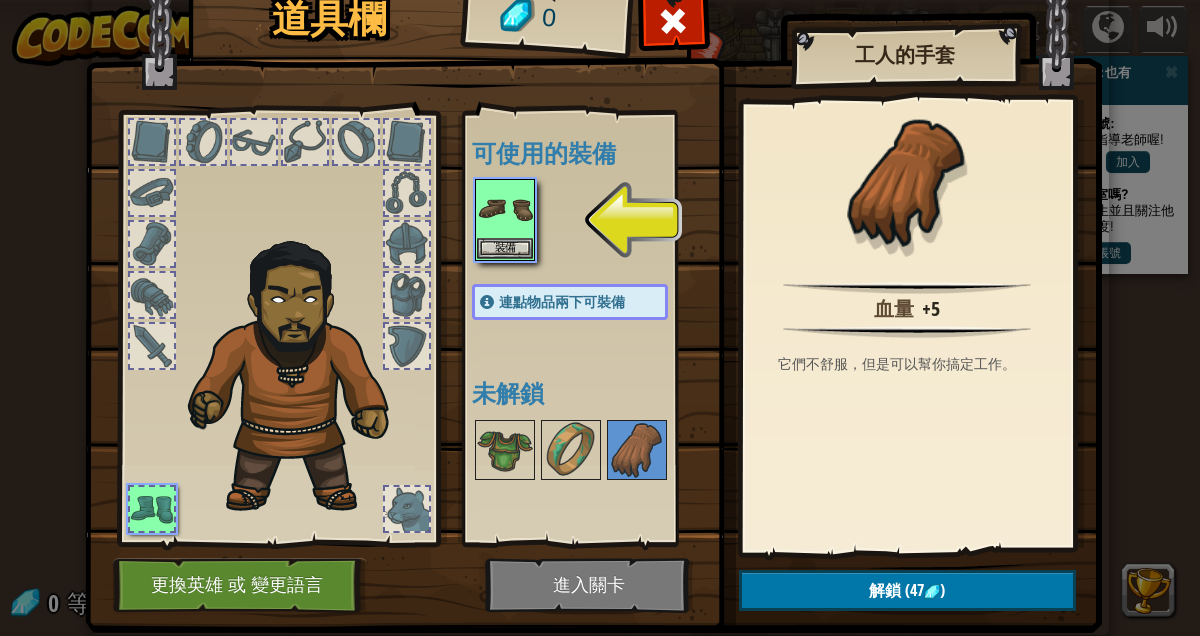 click at bounding box center (593, 270) 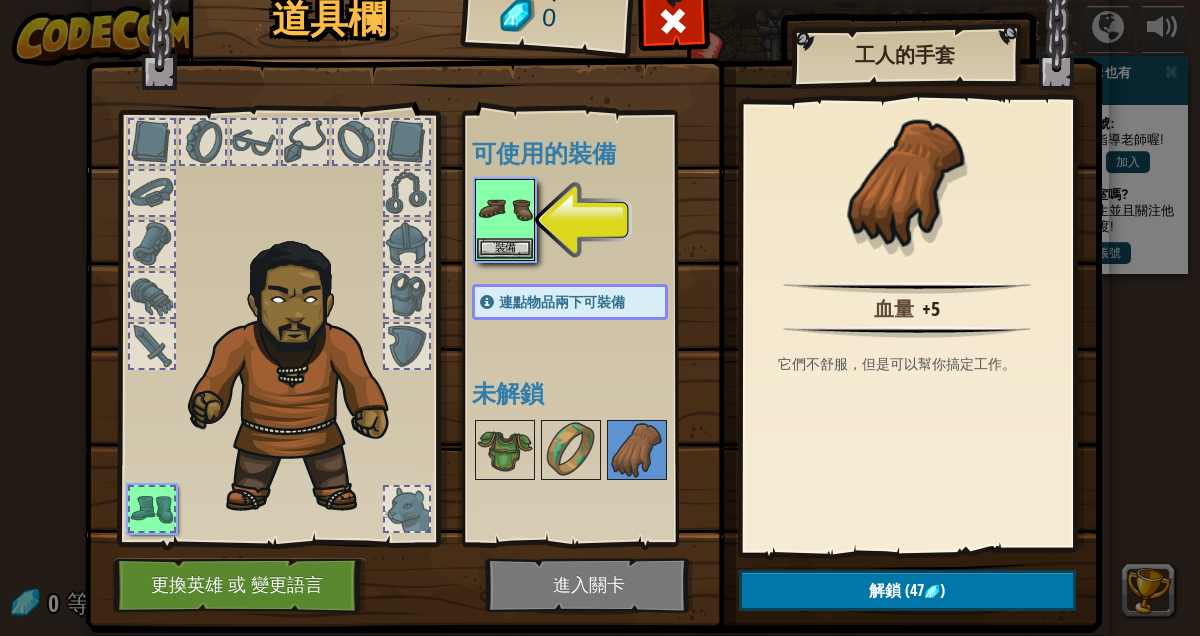 click at bounding box center (593, 270) 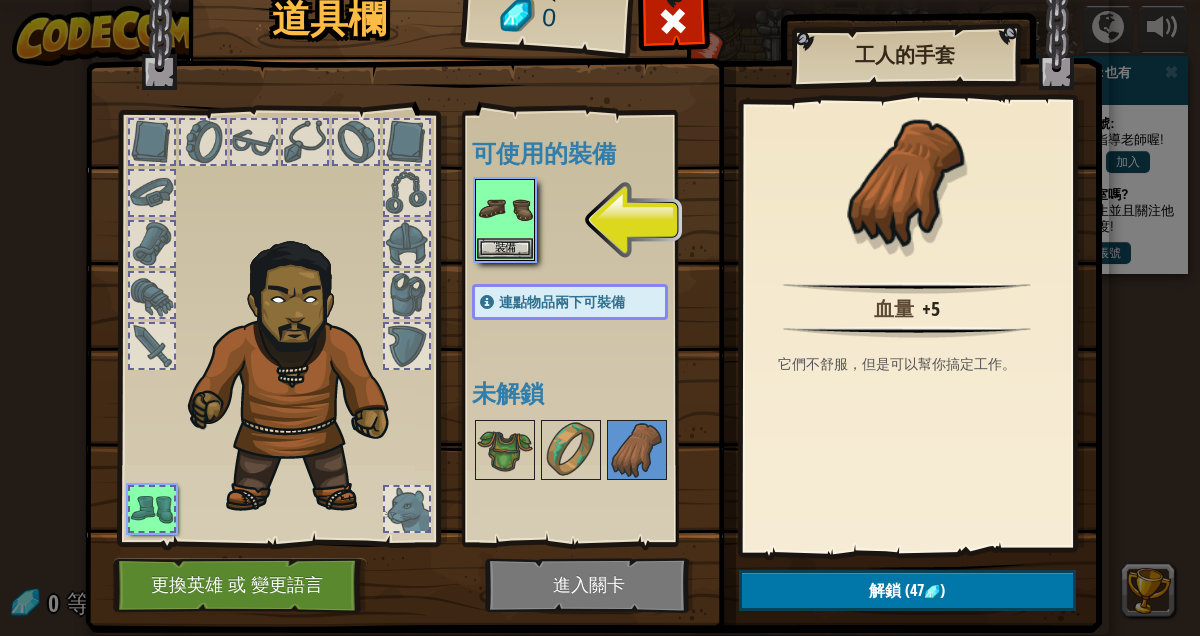 click at bounding box center (593, 270) 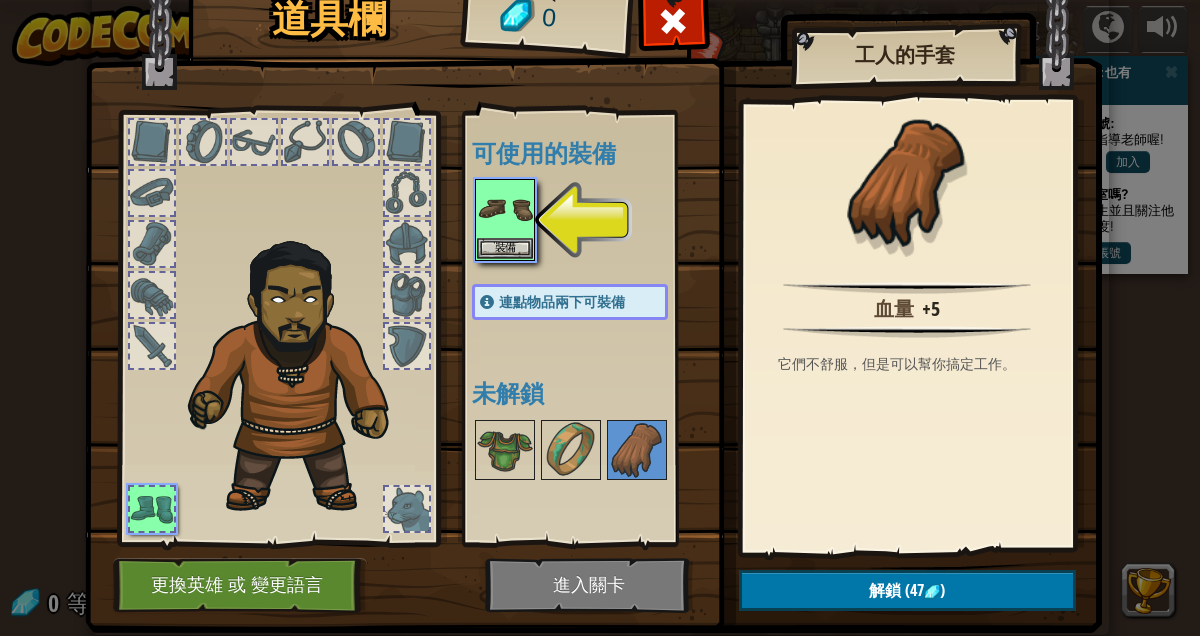 click at bounding box center [593, 270] 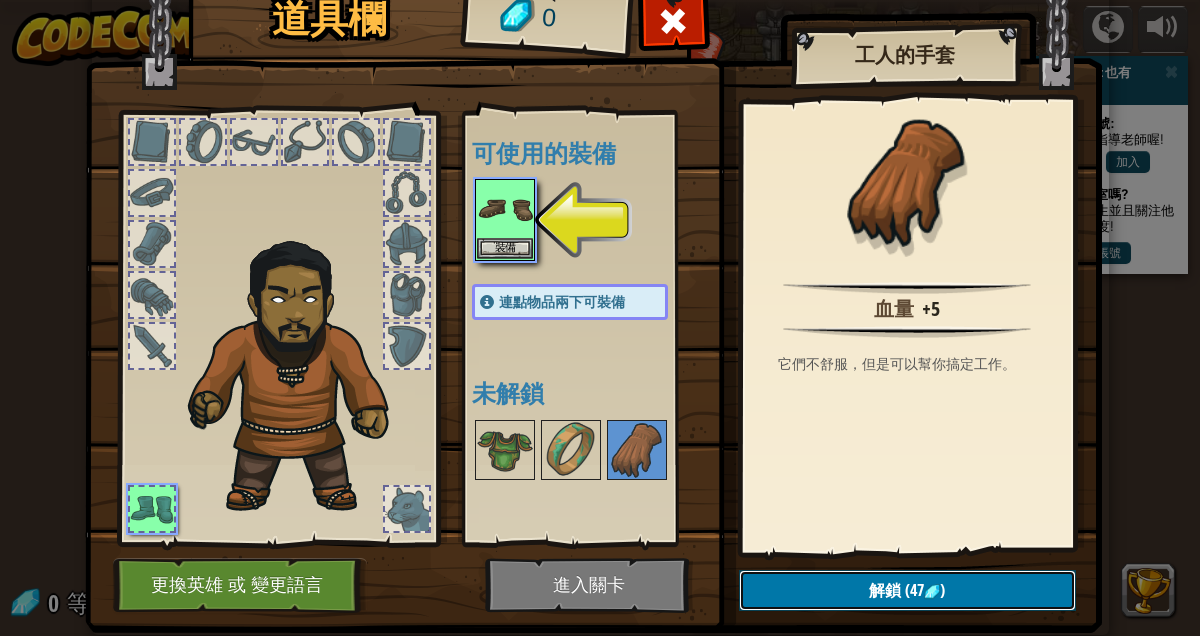 click on "解鎖 (47 )" at bounding box center (907, 590) 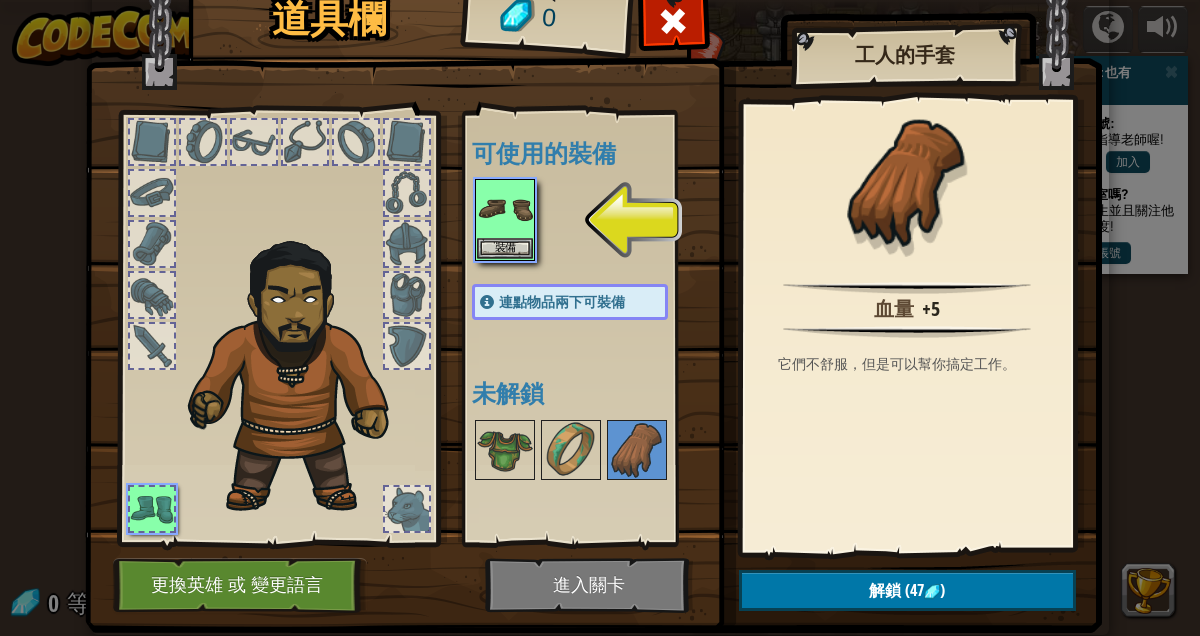 click at bounding box center (505, 450) 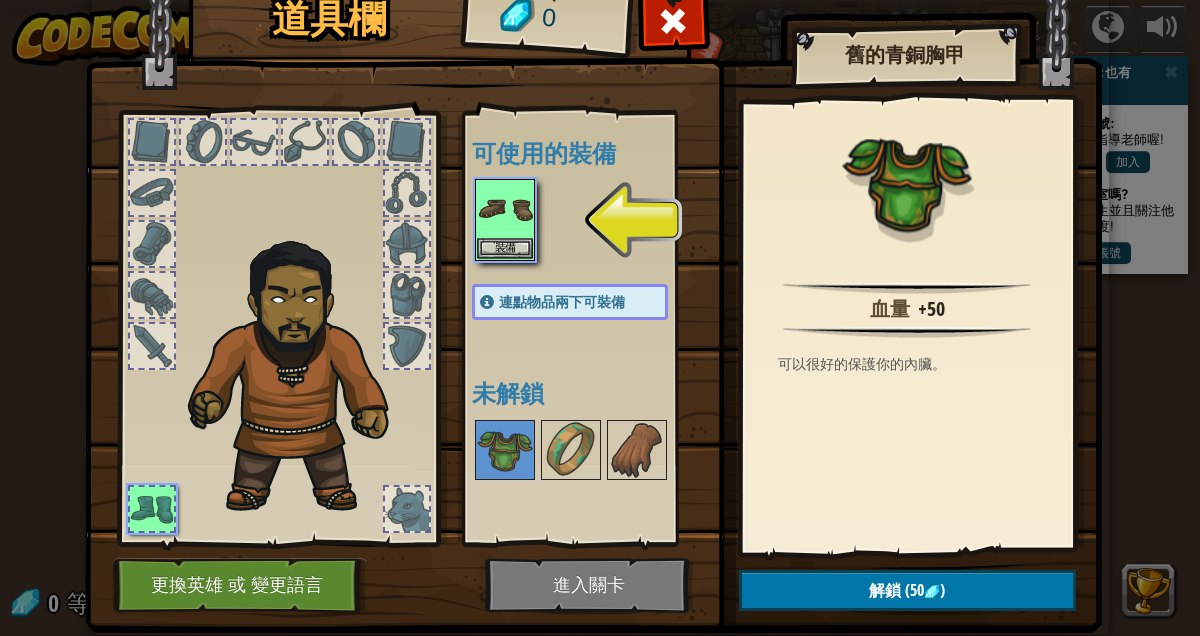 click at bounding box center (407, 346) 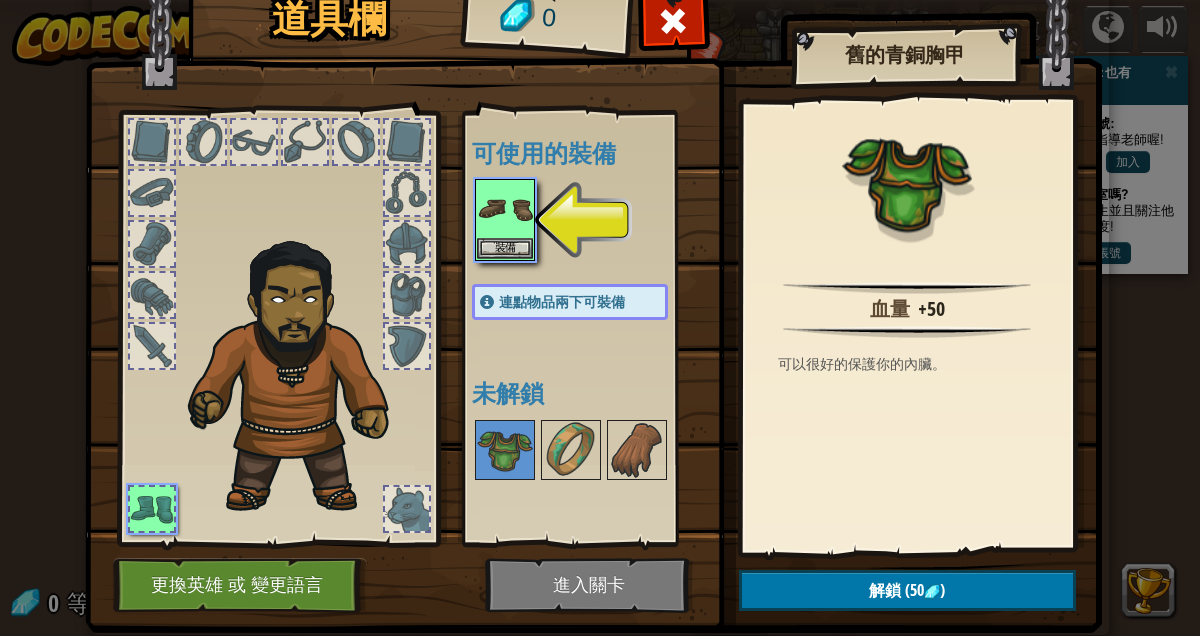 click at bounding box center (505, 209) 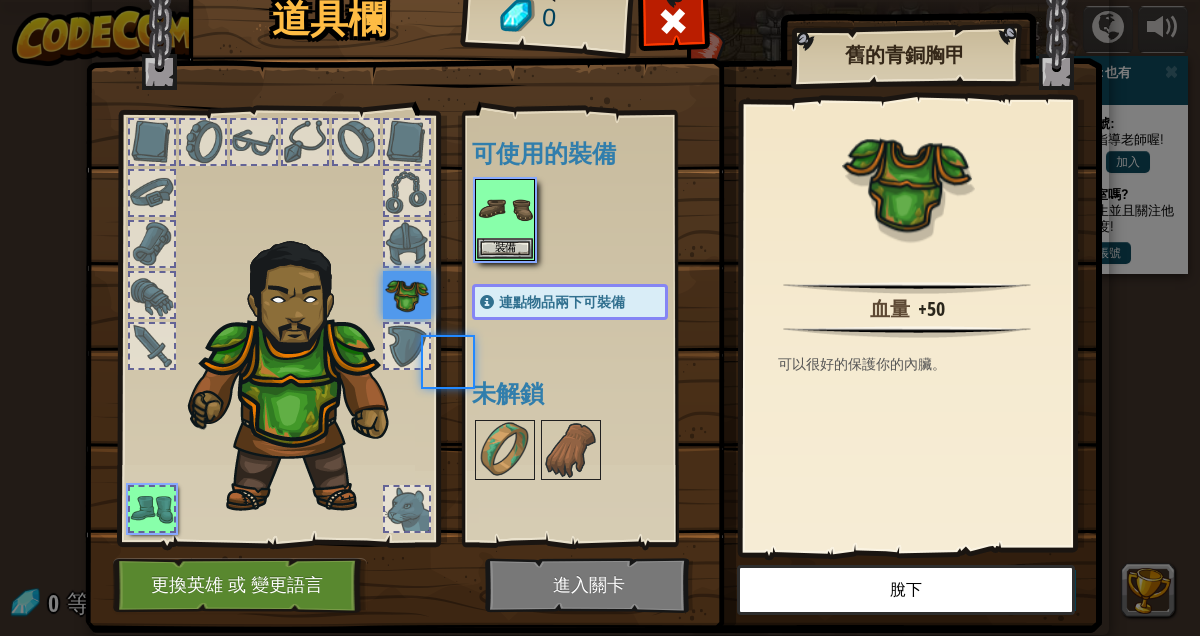 click at bounding box center [505, 209] 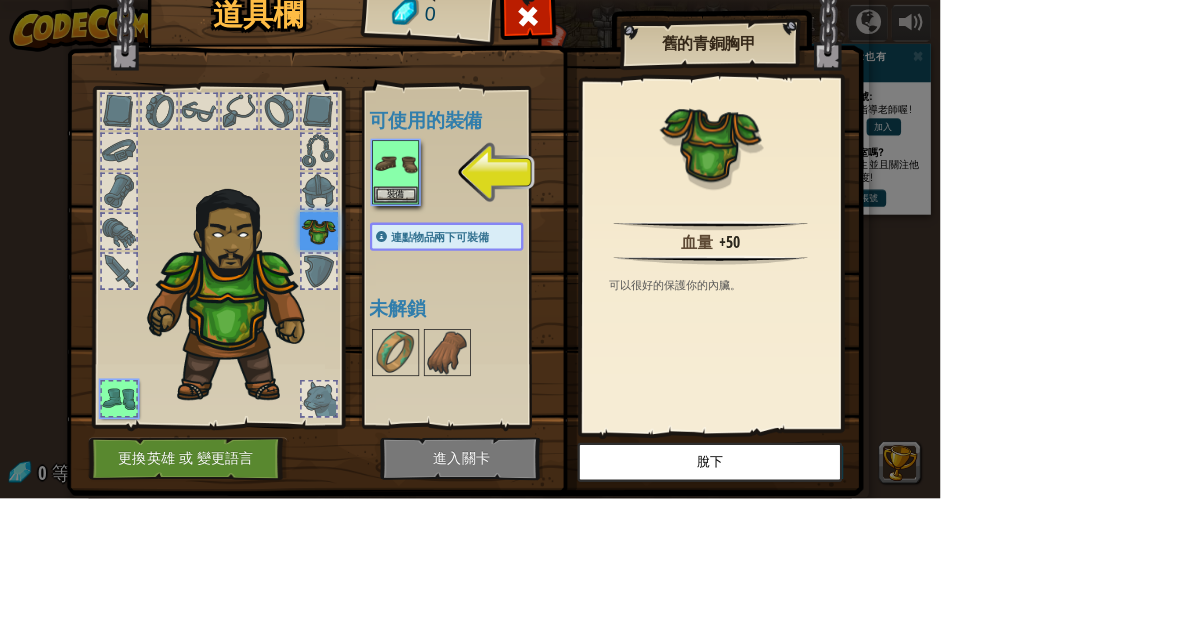 click at bounding box center [278, 323] 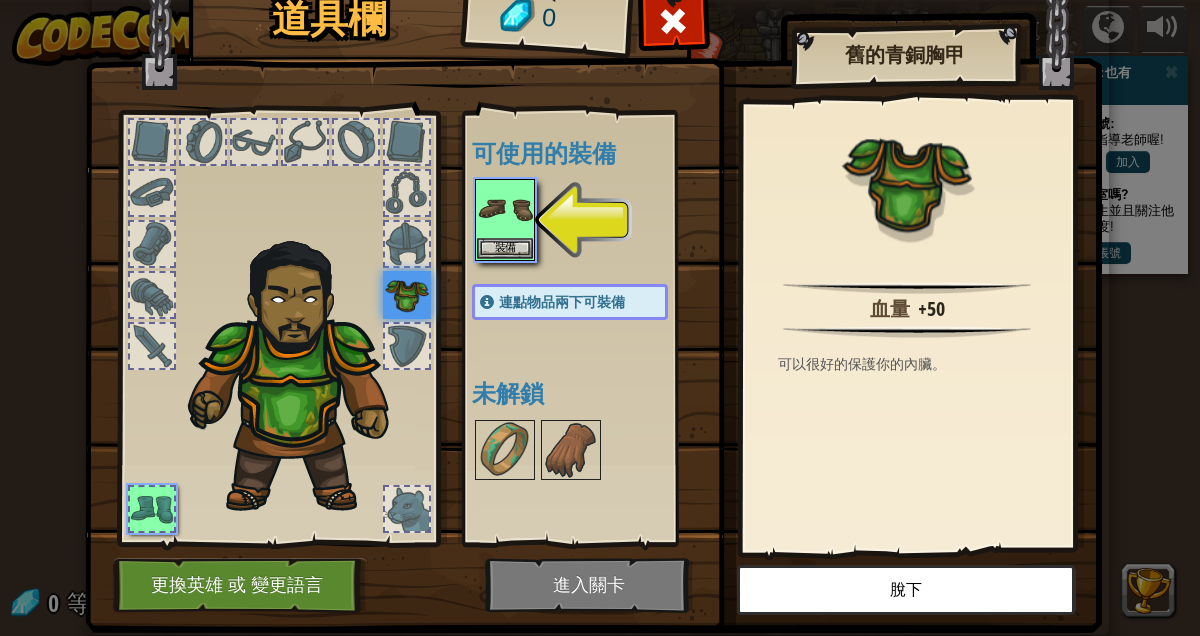 click at bounding box center [505, 450] 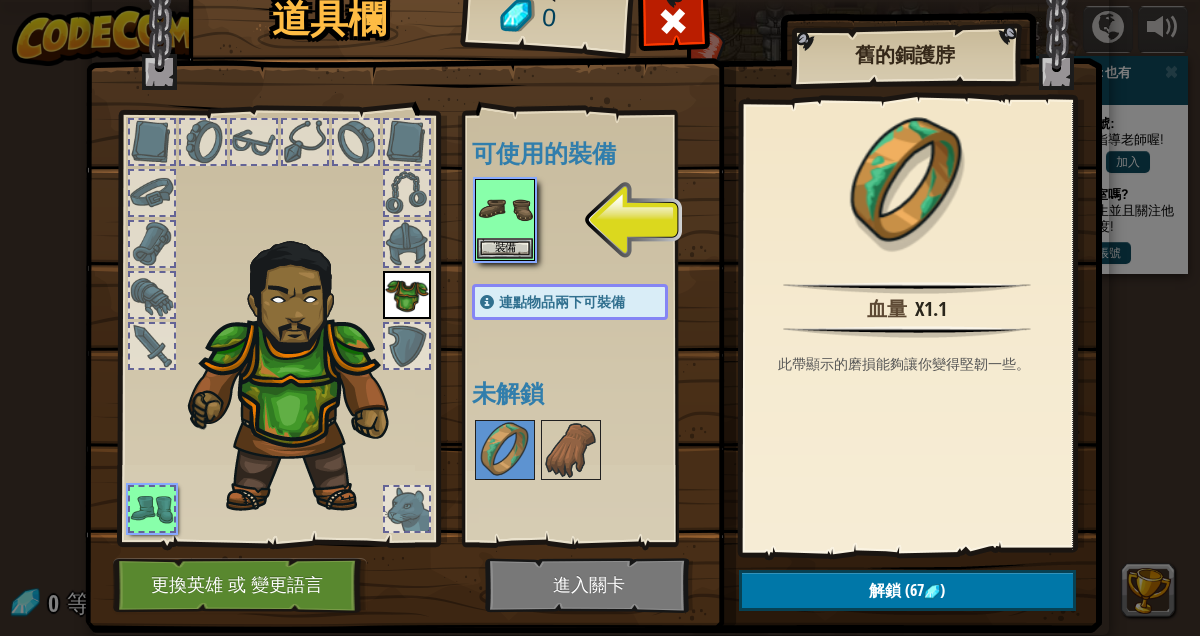 click at bounding box center [906, 288] 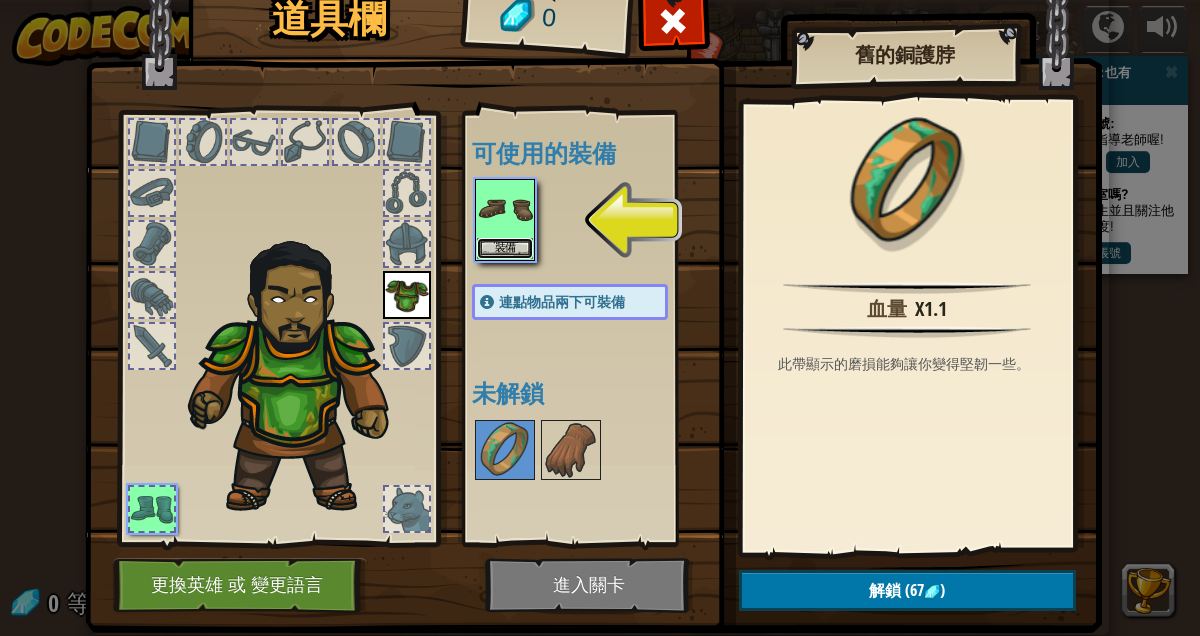 click on "裝備" at bounding box center (505, 248) 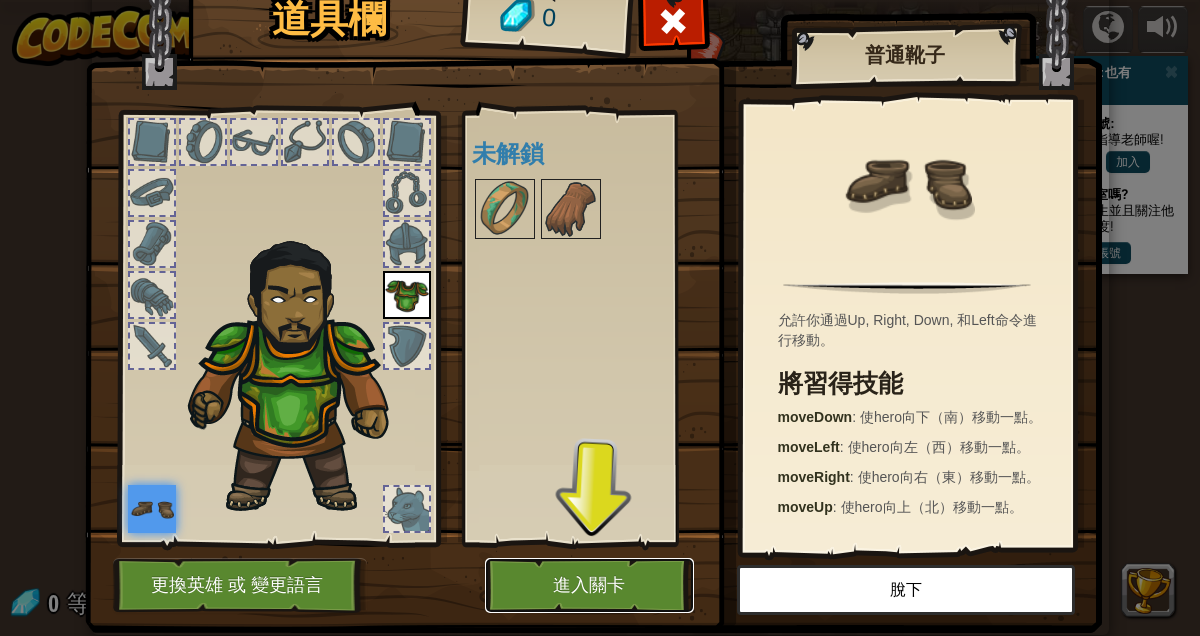 click on "進入關卡" at bounding box center (589, 585) 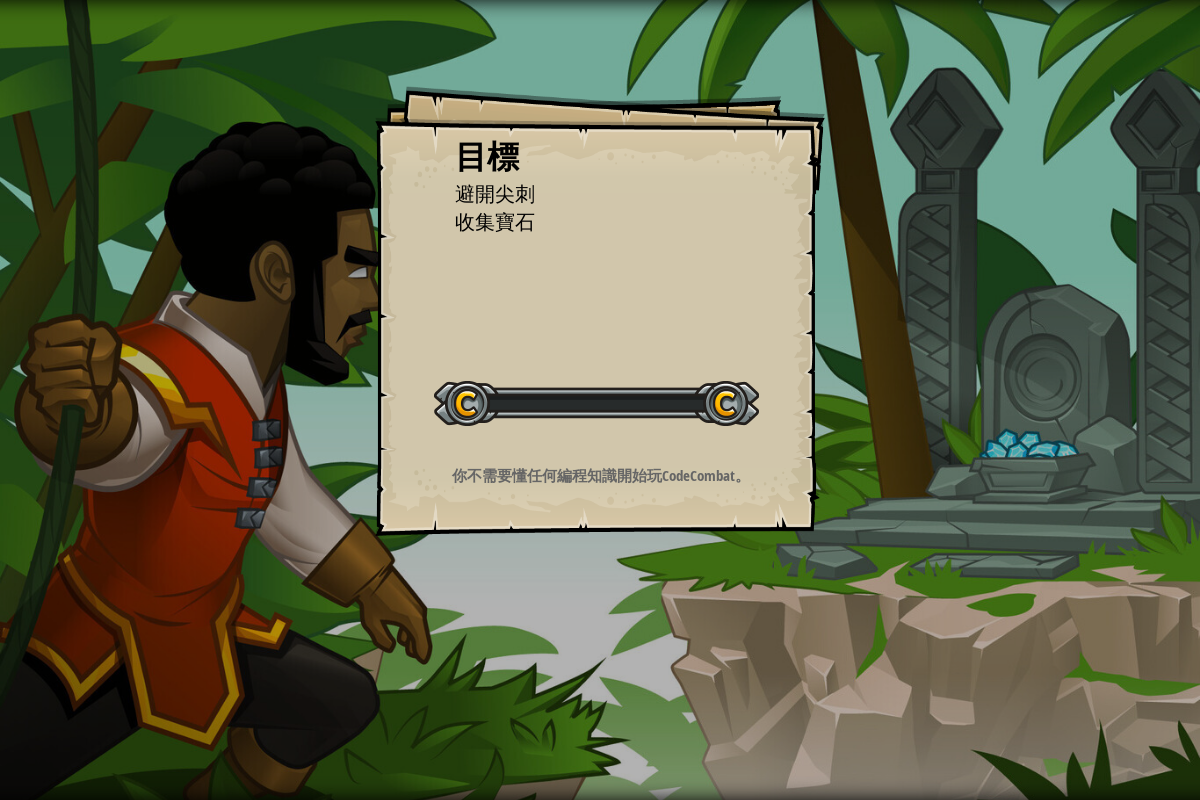 click on "目標 避開尖刺 收集寶石 開始戰役 從伺服器載入失敗 您將需要訂閱來開啟這關。 訂閱 您需要加入一個課程來遊玩此關卡。 回到我的課程 詢問您的老師來分派一個授權碼給您，這樣您就可以繼續遊玩CodeCombat! 回到我的課程 此關卡已鎖定。
回到我的課程 你不需要懂任何編程知識開始玩CodeCombat。" at bounding box center [600, 400] 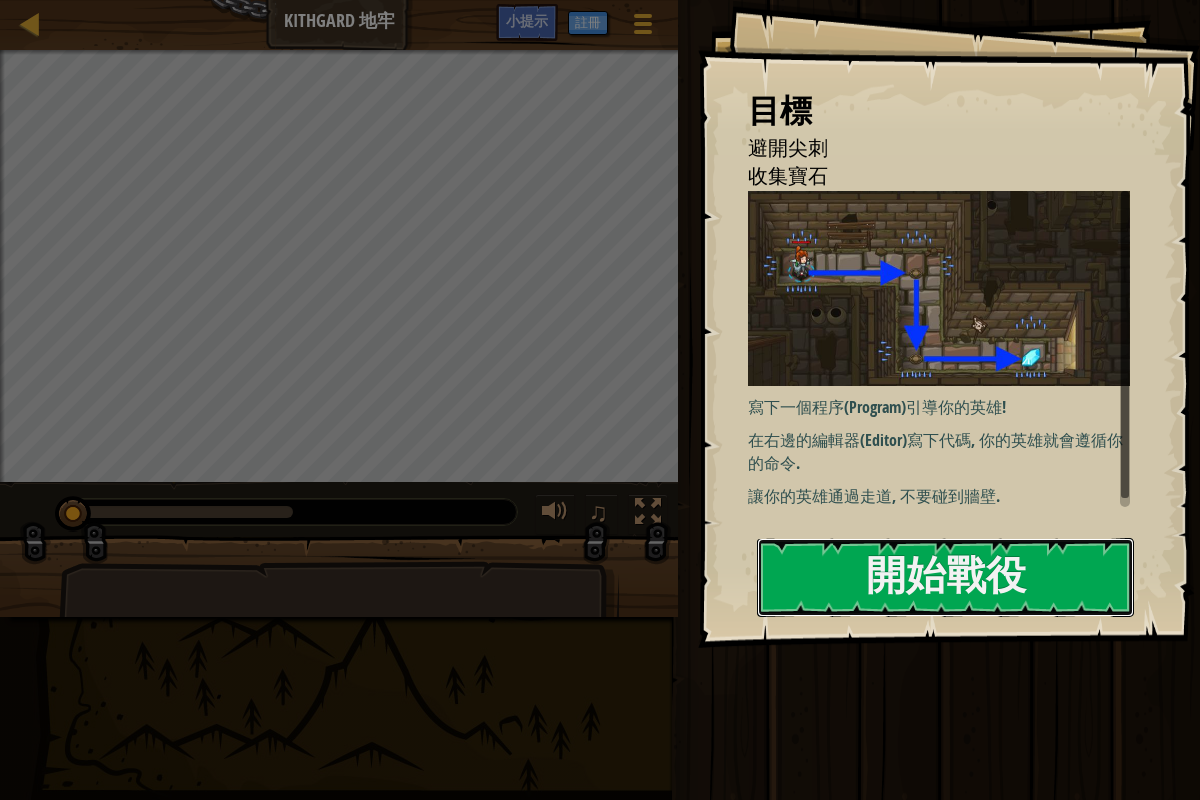 click on "開始戰役" at bounding box center (945, 577) 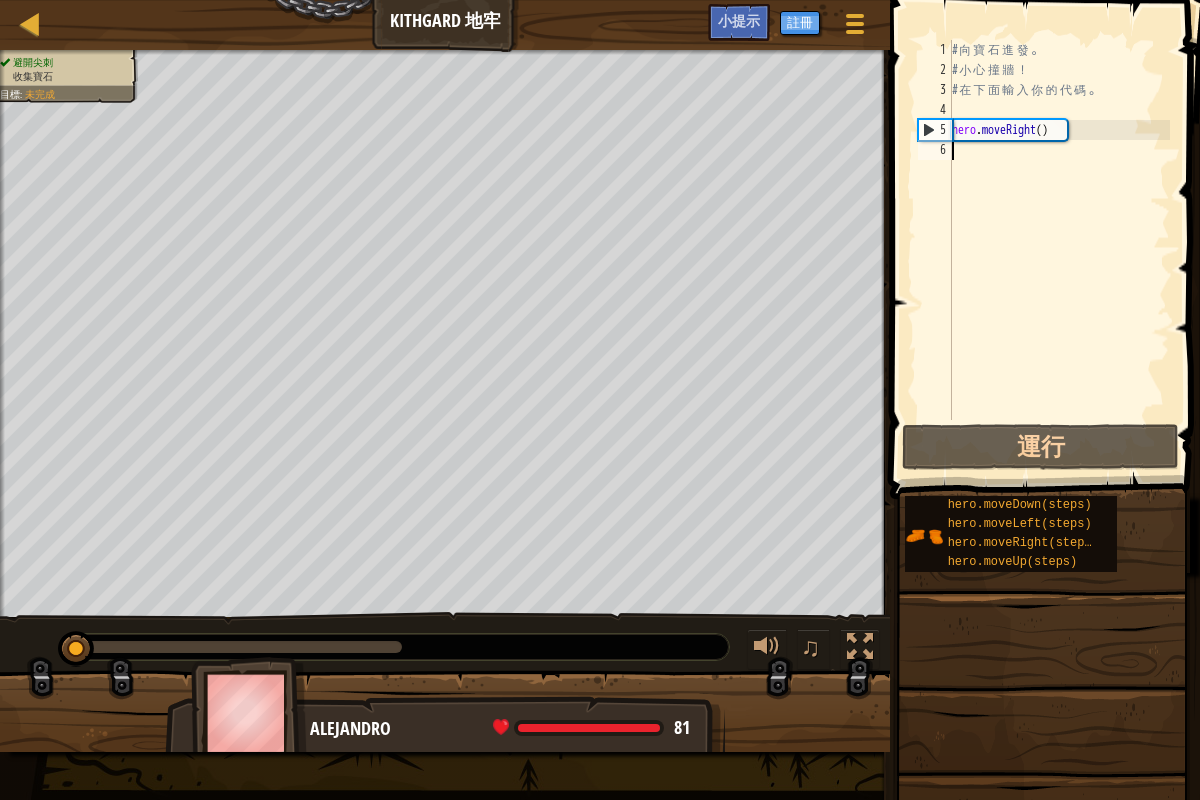 scroll, scrollTop: 9, scrollLeft: 0, axis: vertical 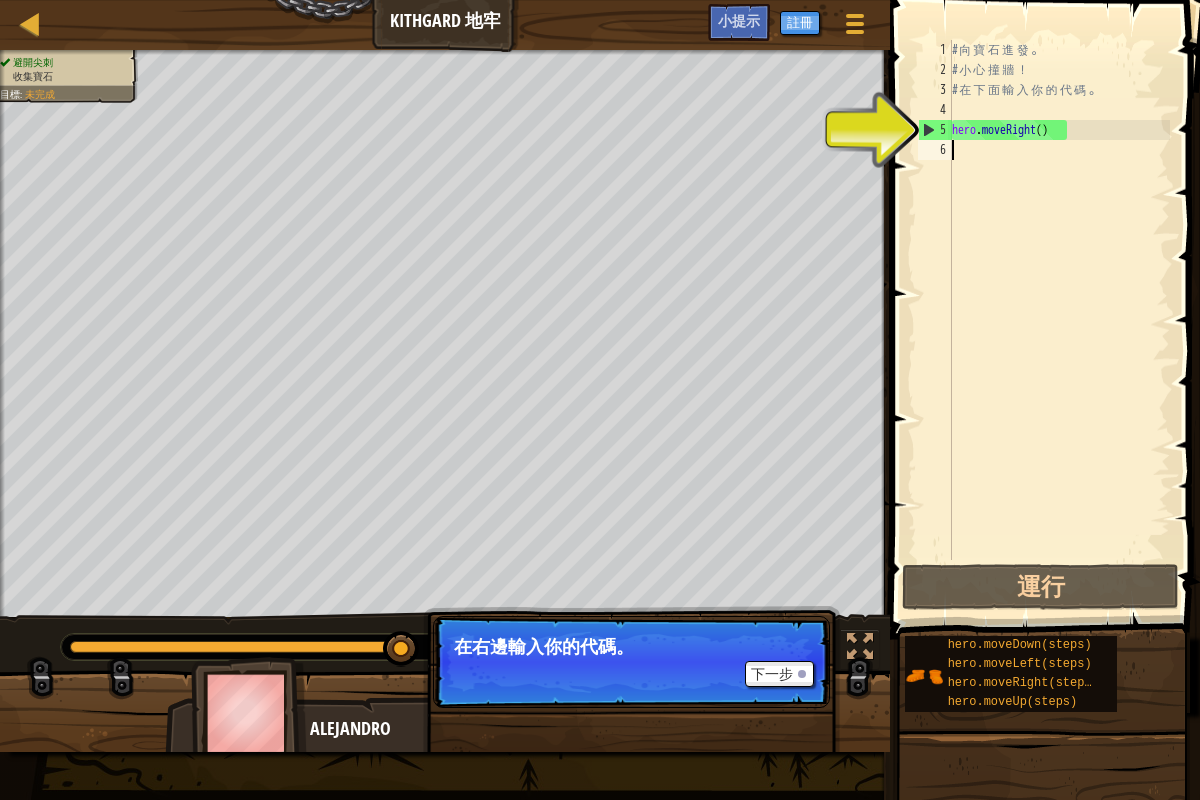 click on "hero.moveLeft(steps)" at bounding box center [1024, 664] 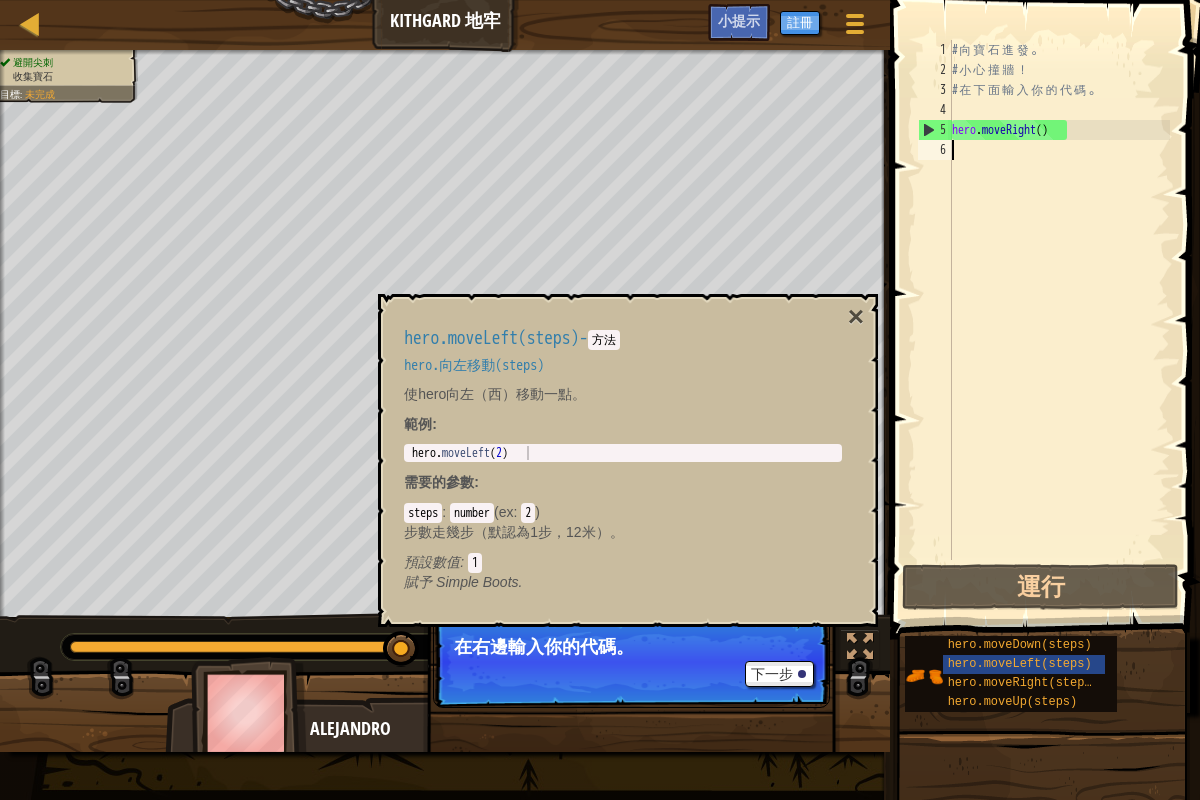 click on "×" at bounding box center (856, 317) 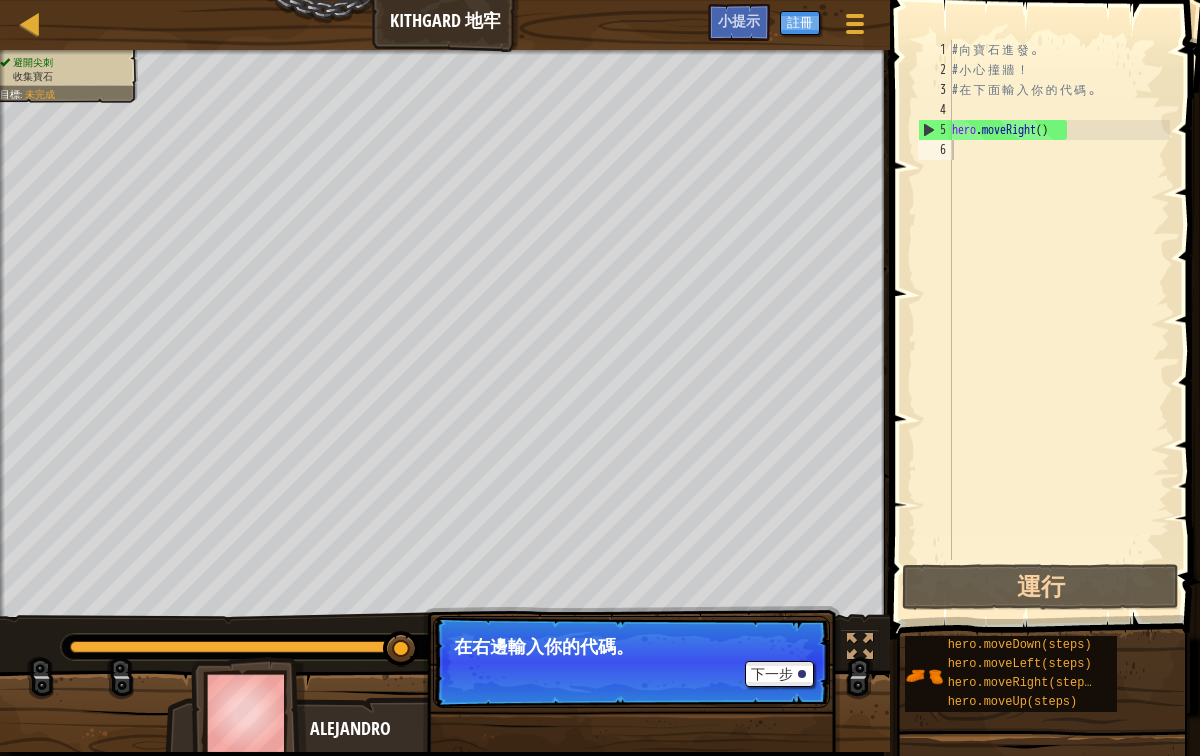 click on "hero.moveDown(steps)" at bounding box center [1020, 645] 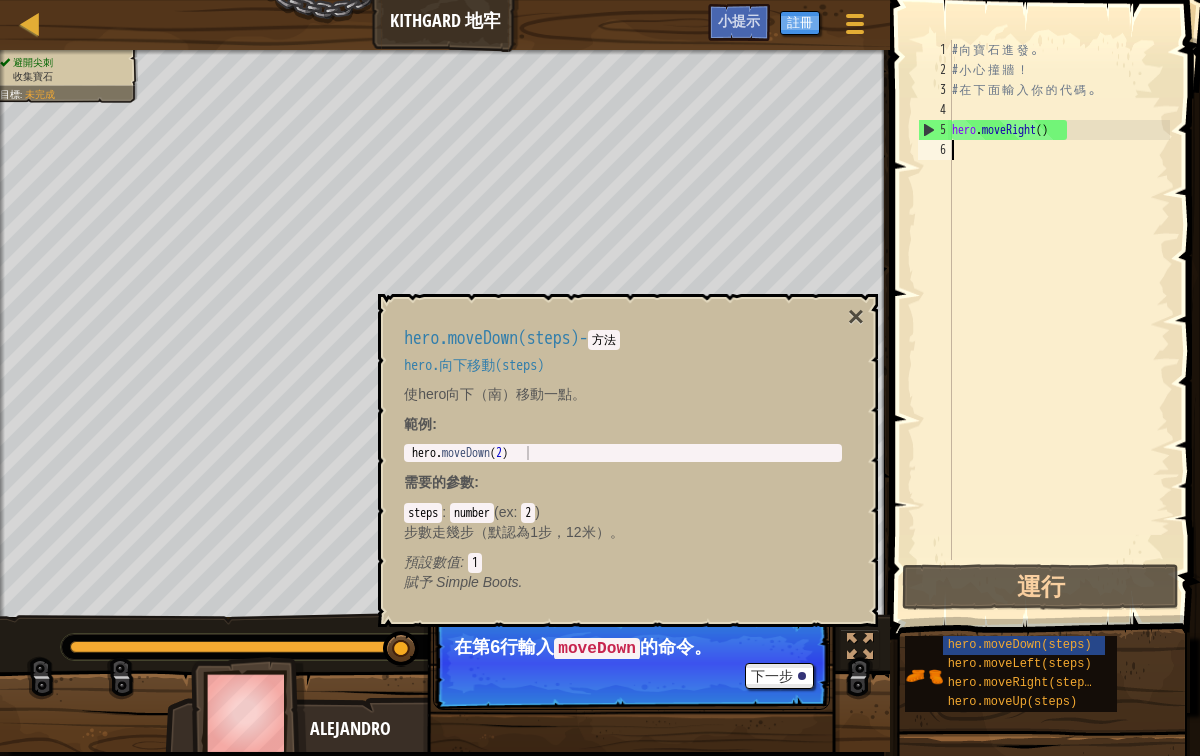 type on "h" 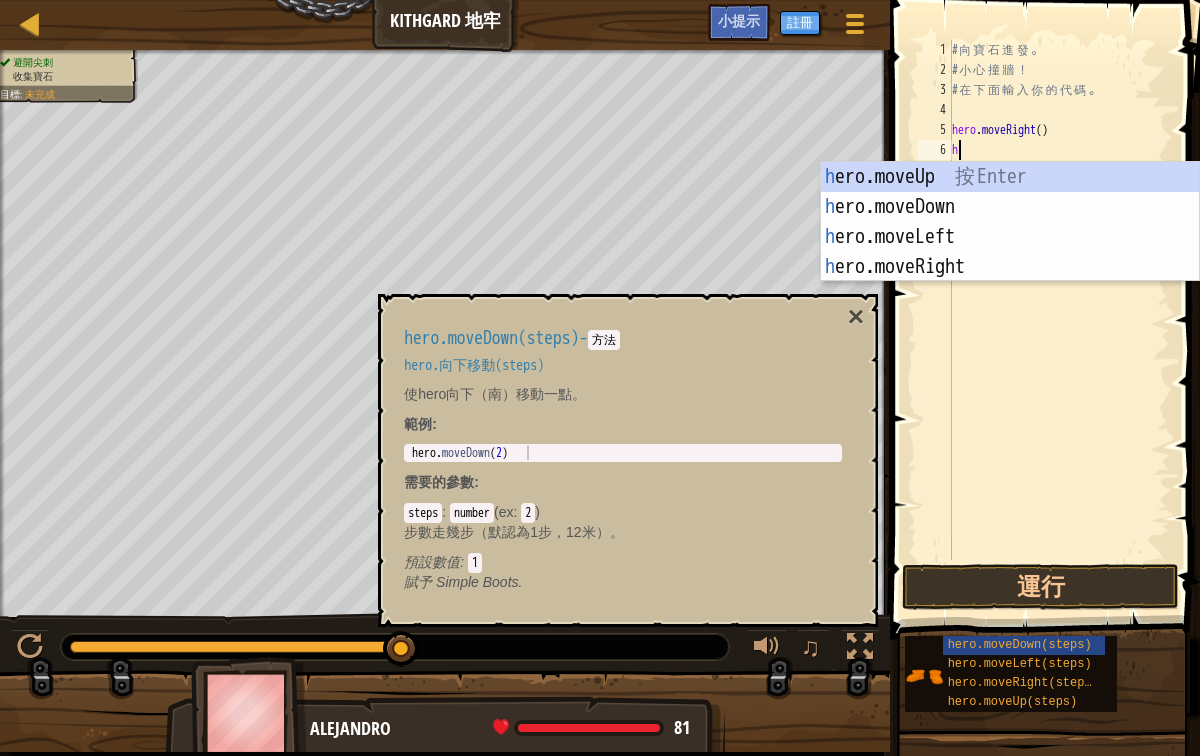 click on "h ero.moveUp 按 Enter h ero.moveDown 按 Enter h ero.moveLeft 按 Enter h ero.moveRight 按 Enter" at bounding box center [1010, 252] 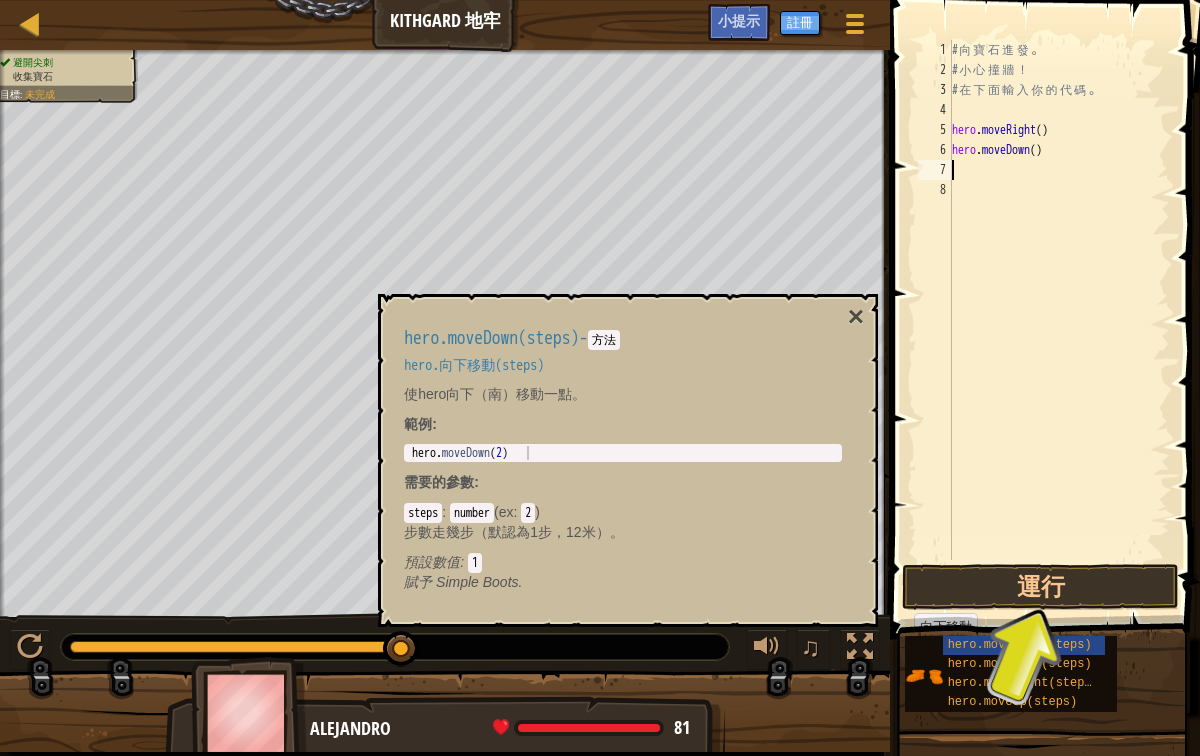 click on "#  向 寶 石 進 發 。 #  小 心 撞 牆 ！ #  在 下 面 輸 入 你 的 代 碼 。 hero . moveRight ( ) hero . moveDown ( )" at bounding box center (1059, 320) 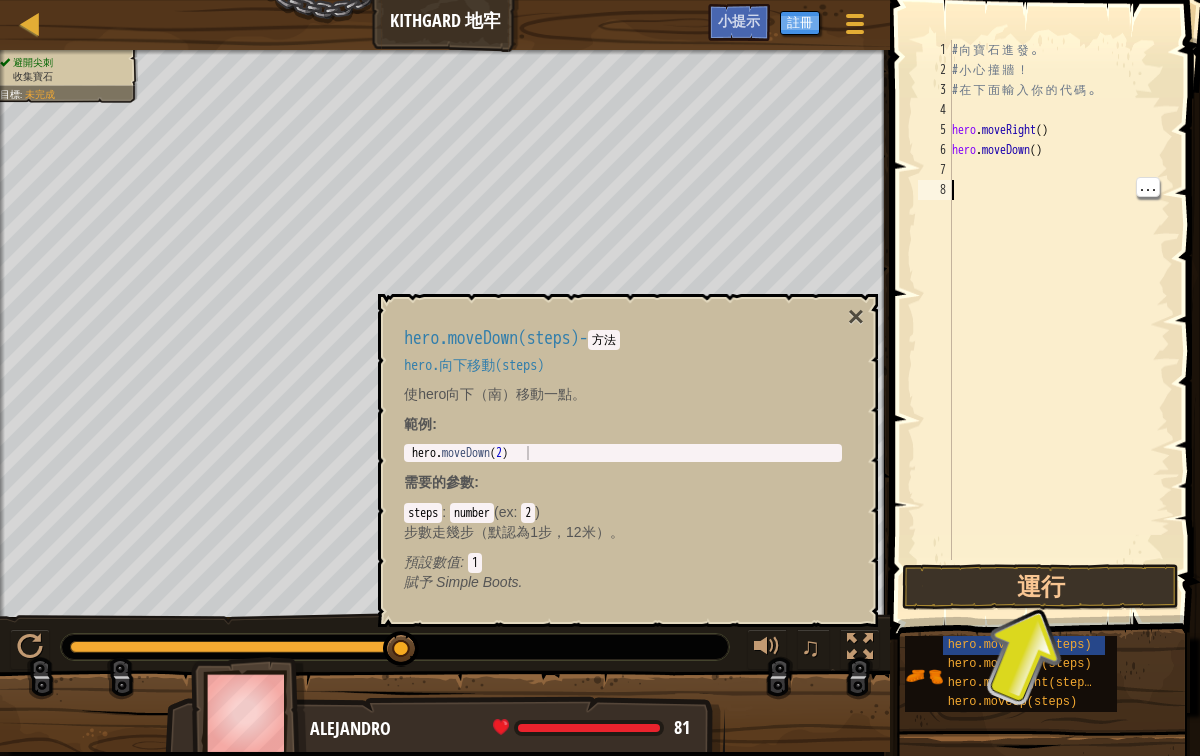 click on "#  向 寶 石 進 發 。 #  小 心 撞 牆 ！ #  在 下 面 輸 入 你 的 代 碼 。 hero . moveRight ( ) hero . moveDown ( )" at bounding box center (1059, 320) 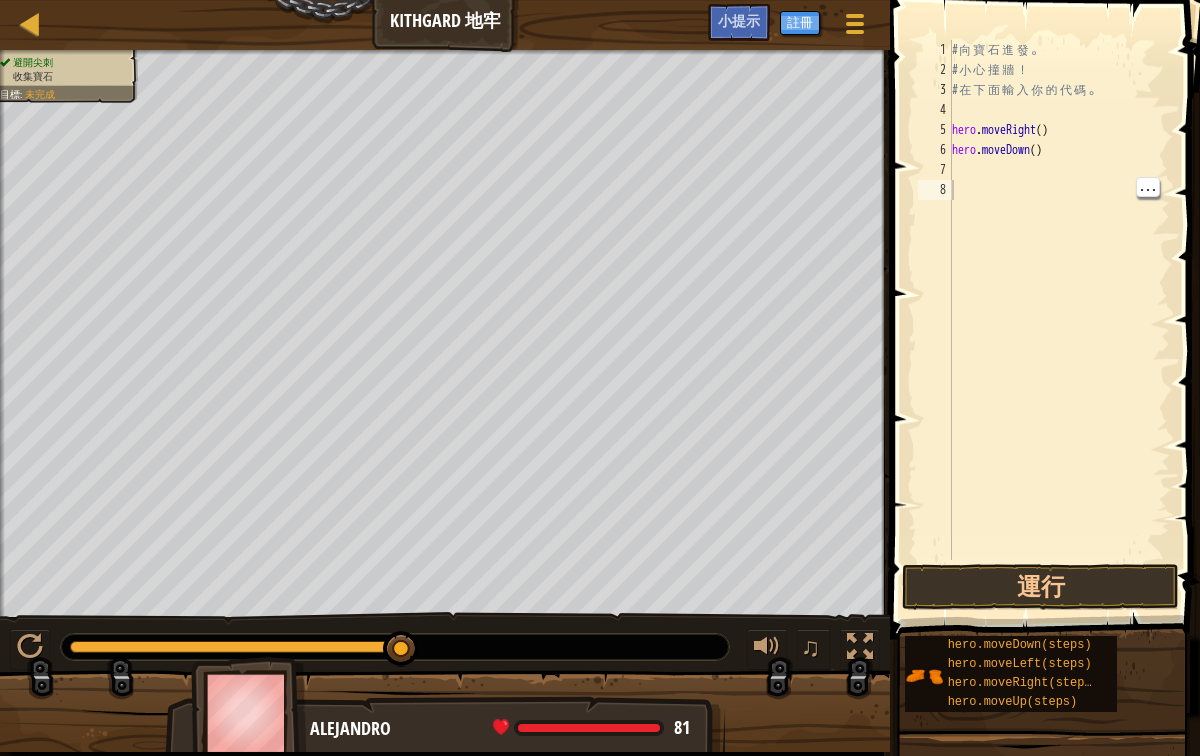 click on "#  向 寶 石 進 發 。 #  小 心 撞 牆 ！ #  在 下 面 輸 入 你 的 代 碼 。 hero . moveRight ( ) hero . moveDown ( )" at bounding box center (1059, 320) 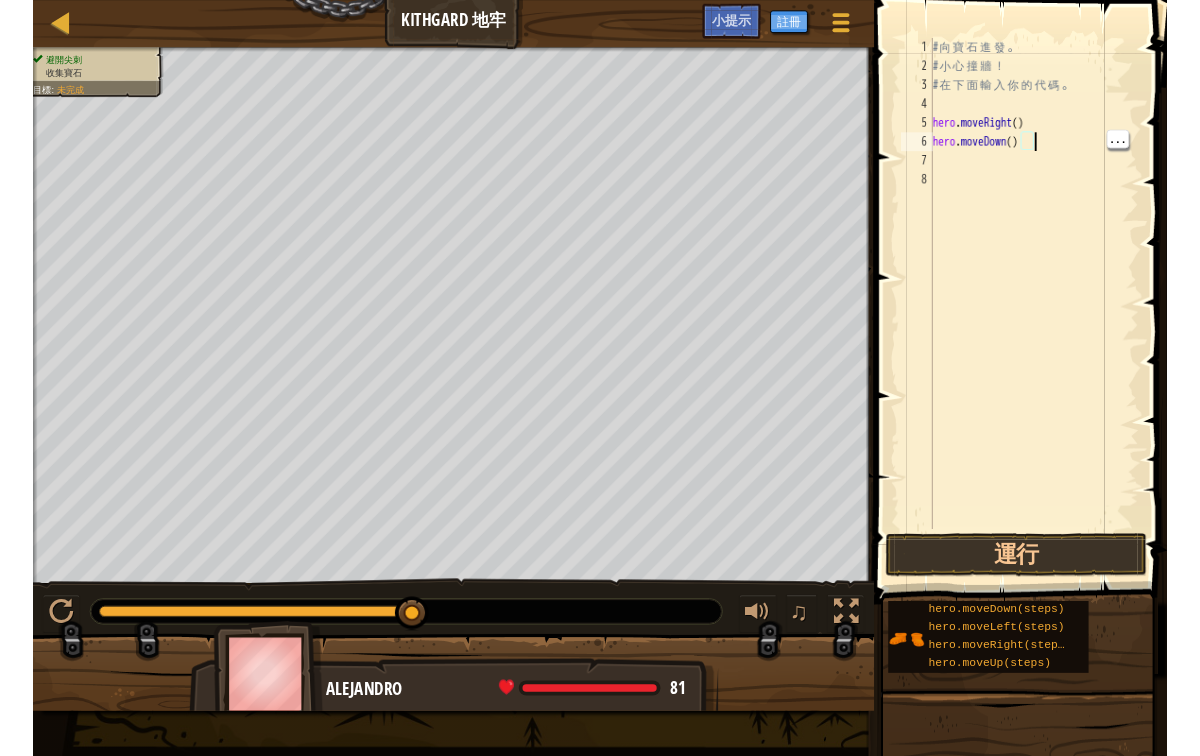 scroll, scrollTop: 9, scrollLeft: 8, axis: both 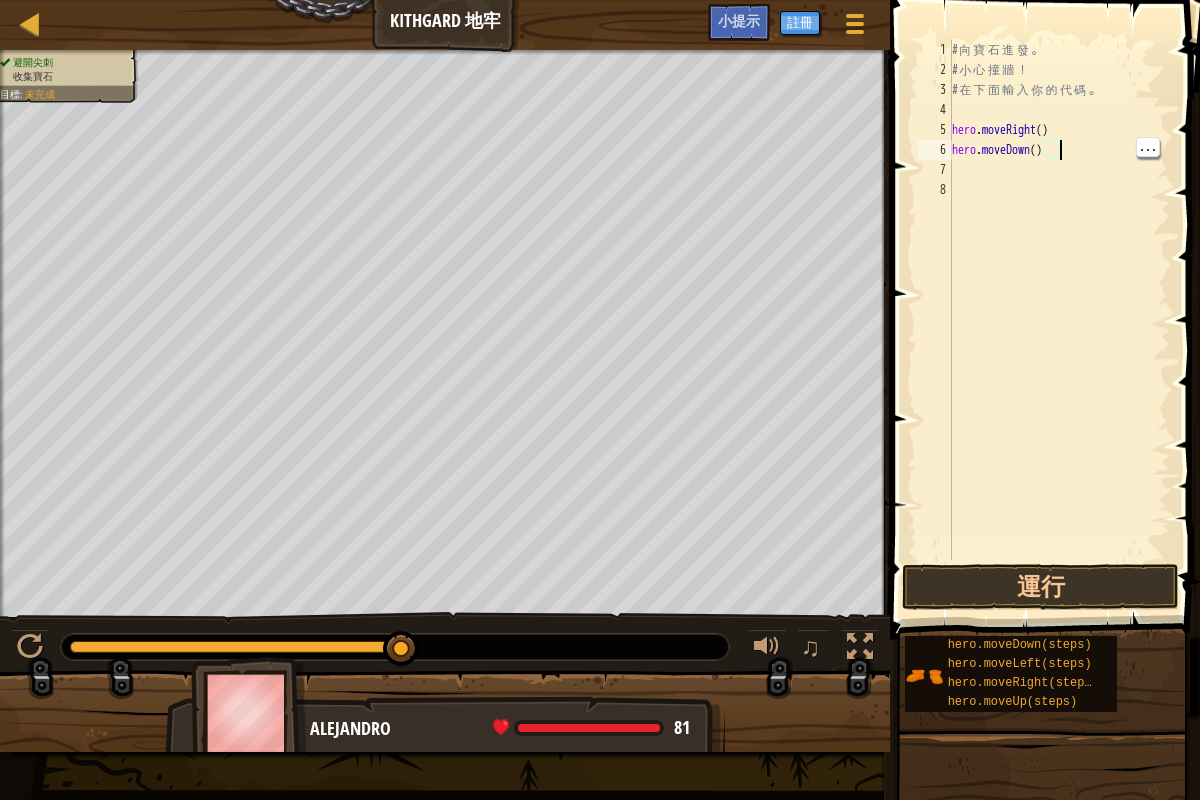 click on "#  向 寶 石 進 發 。 #  小 心 撞 牆 ！ #  在 下 面 輸 入 你 的 代 碼 。 hero . moveRight ( ) hero . moveDown ( )" at bounding box center (1059, 320) 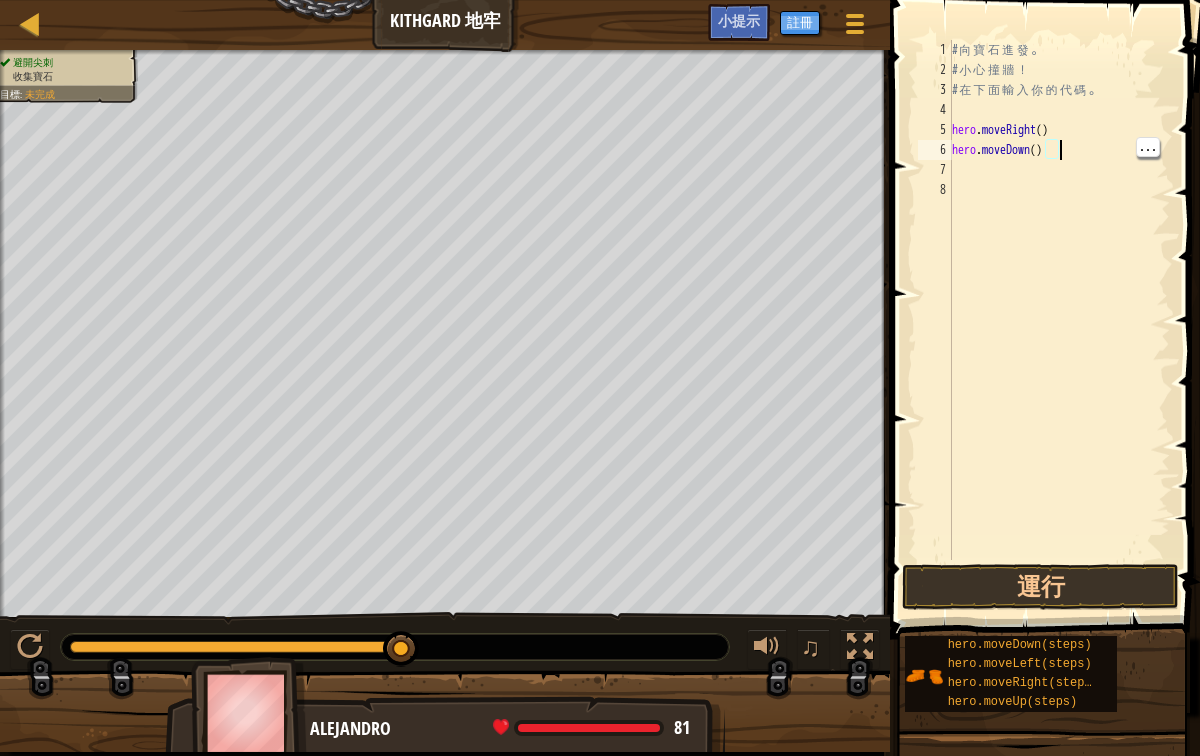 scroll, scrollTop: 9, scrollLeft: 0, axis: vertical 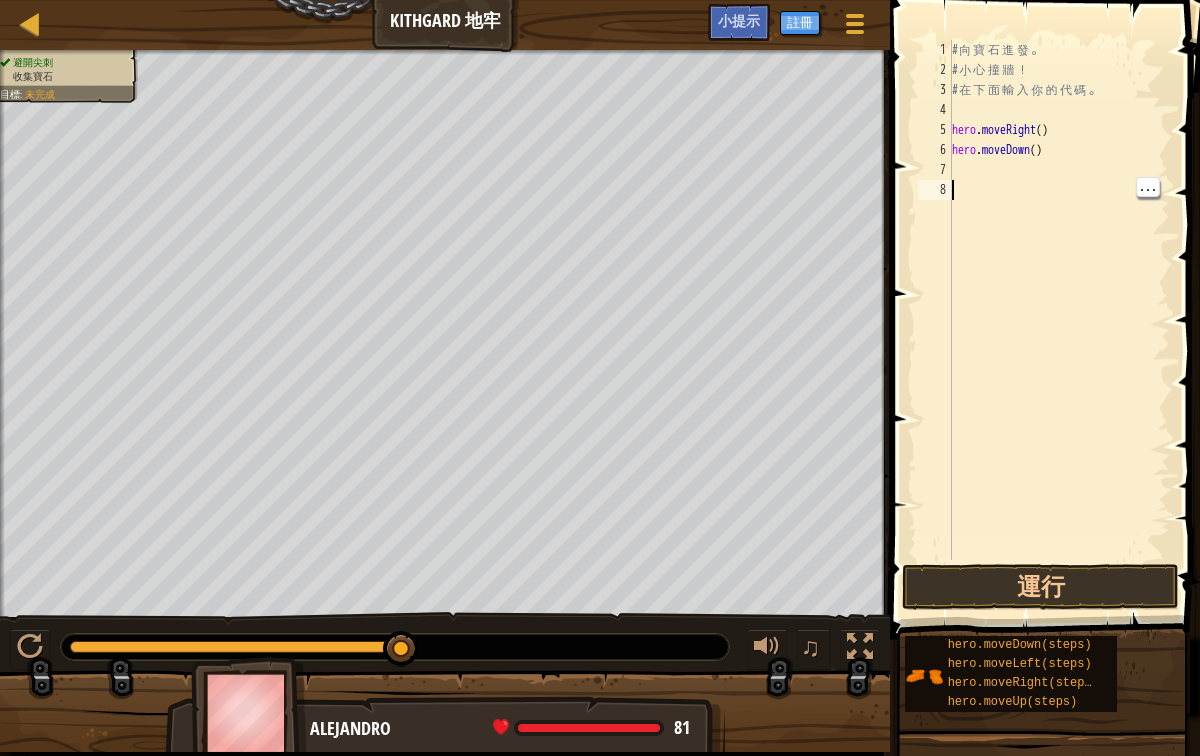 click on "#  向 寶 石 進 發 。 #  小 心 撞 牆 ！ #  在 下 面 輸 入 你 的 代 碼 。 hero . moveRight ( ) hero . moveDown ( )" at bounding box center (1059, 320) 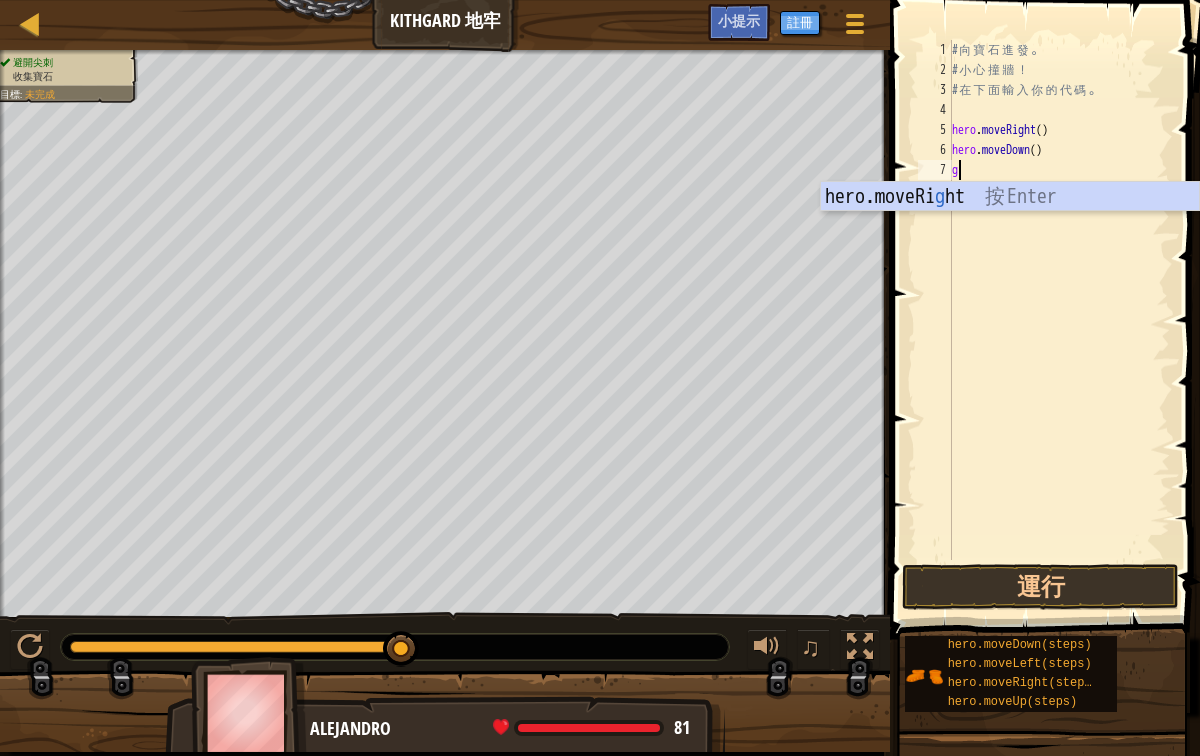 type on "g" 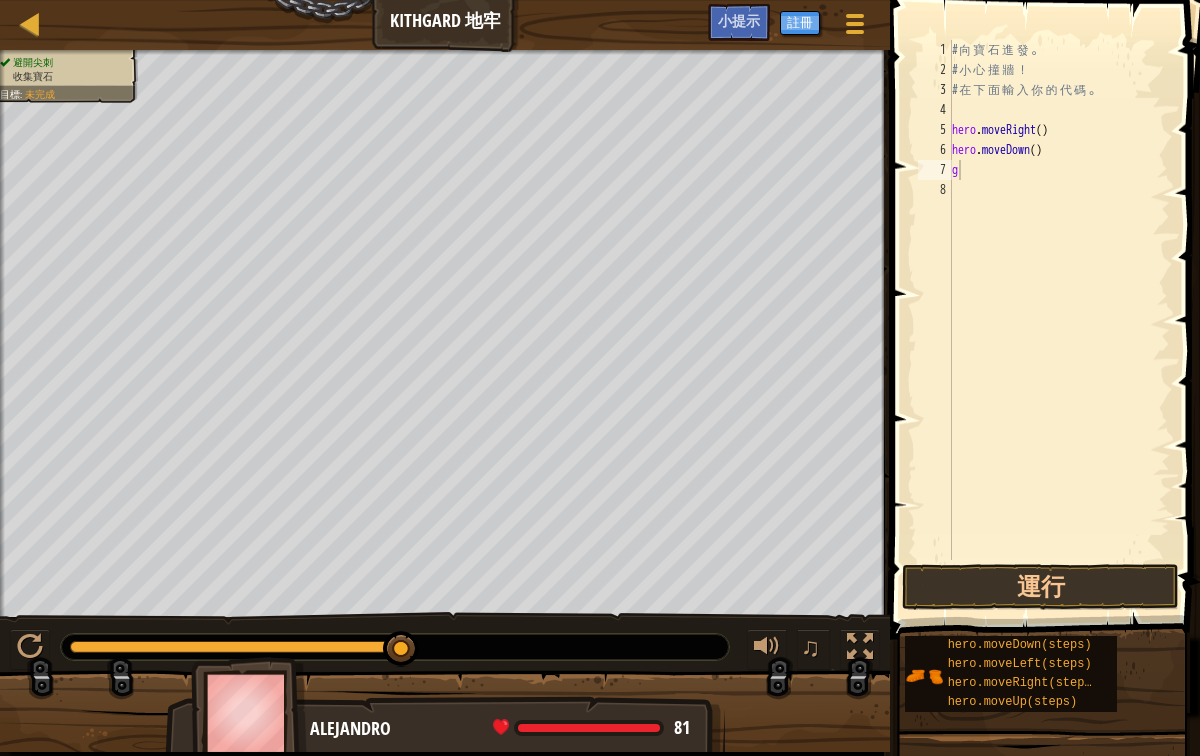 click on "#  向 寶 石 進 發 。 #  小 心 撞 牆 ！ #  在 下 面 輸 入 你 的 代 碼 。 hero . moveRight ( ) hero . moveDown ( ) g" at bounding box center [1059, 320] 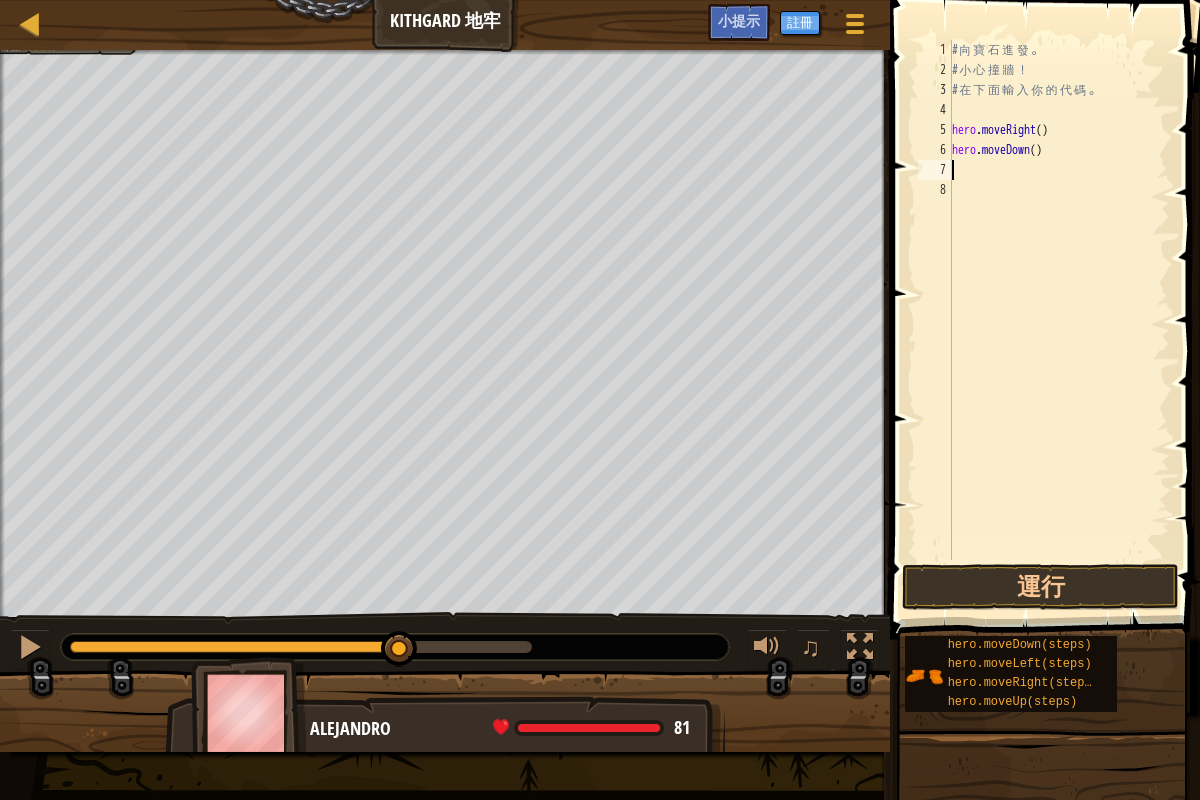 type on "h" 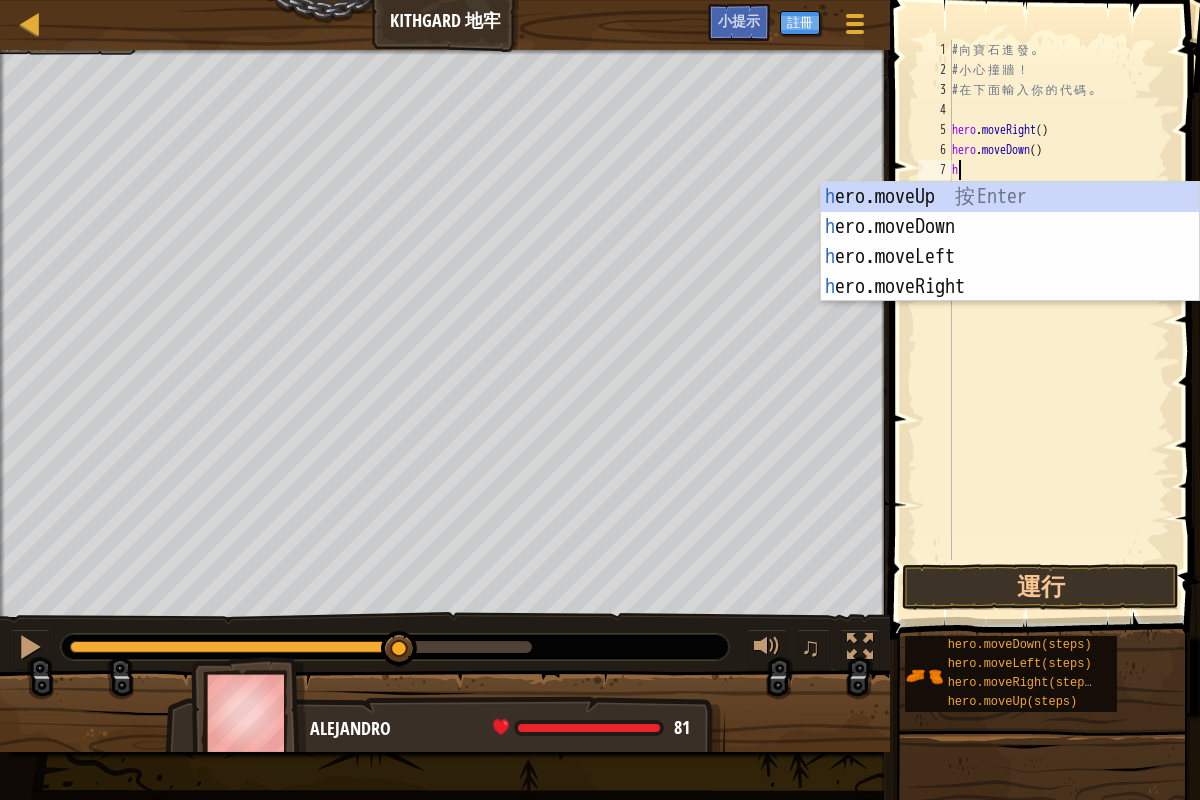 click on "h ero.moveUp 按 Enter h ero.moveDown 按 Enter h ero.moveLeft 按 Enter h ero.moveRight 按 Enter" at bounding box center (1010, 272) 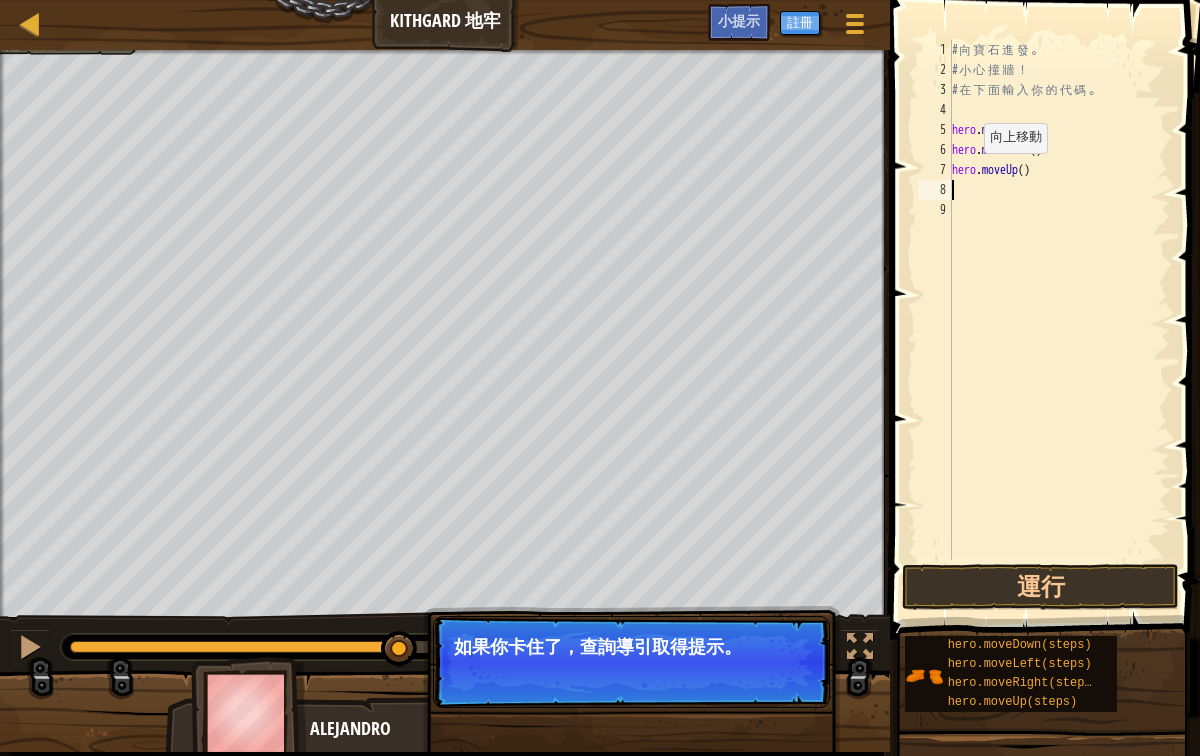 click on "8" at bounding box center (935, 190) 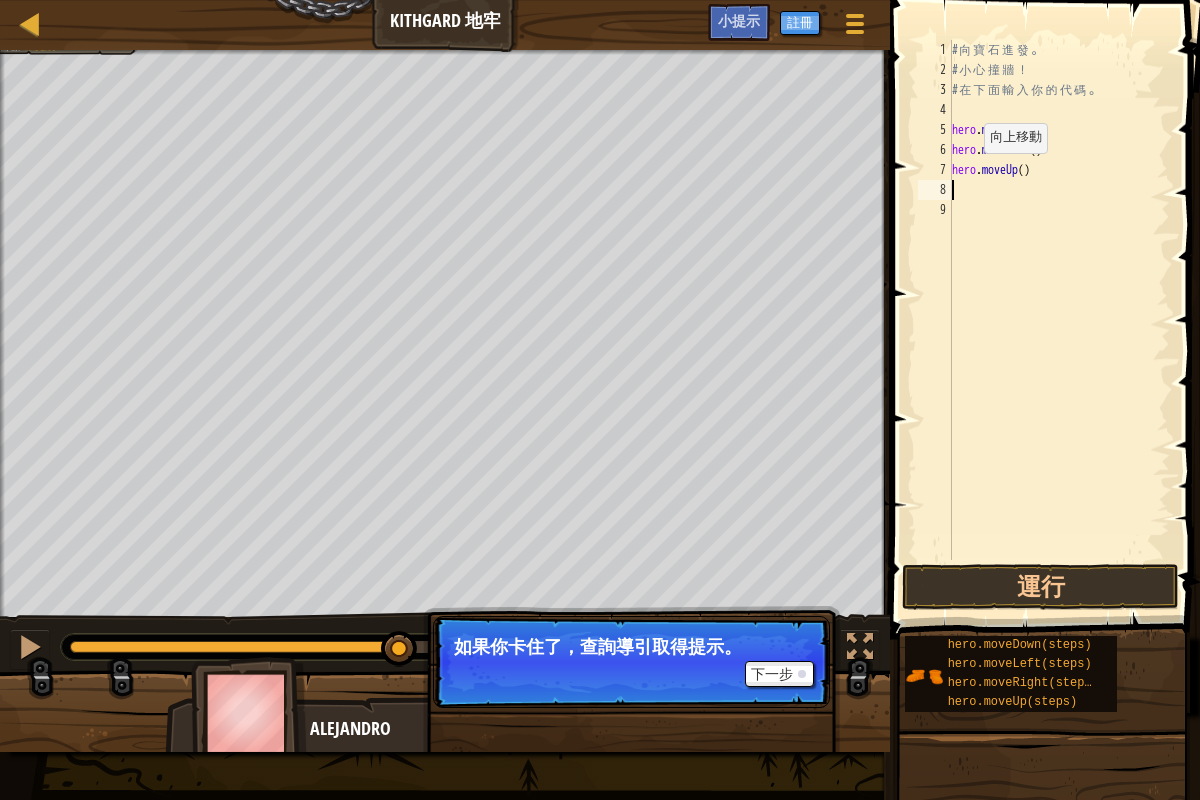 type on "h" 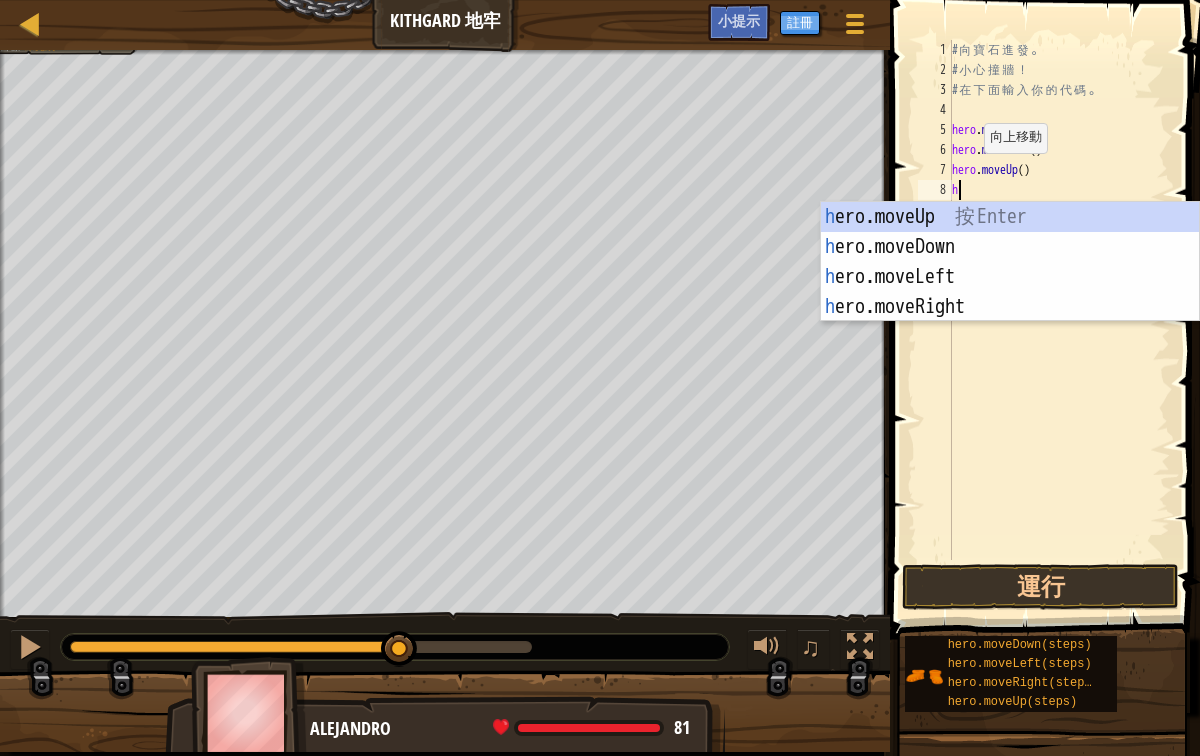 click on "h ero.moveUp 按 Enter h ero.moveDown 按 Enter h ero.moveLeft 按 Enter h ero.moveRight 按 Enter" at bounding box center [1010, 292] 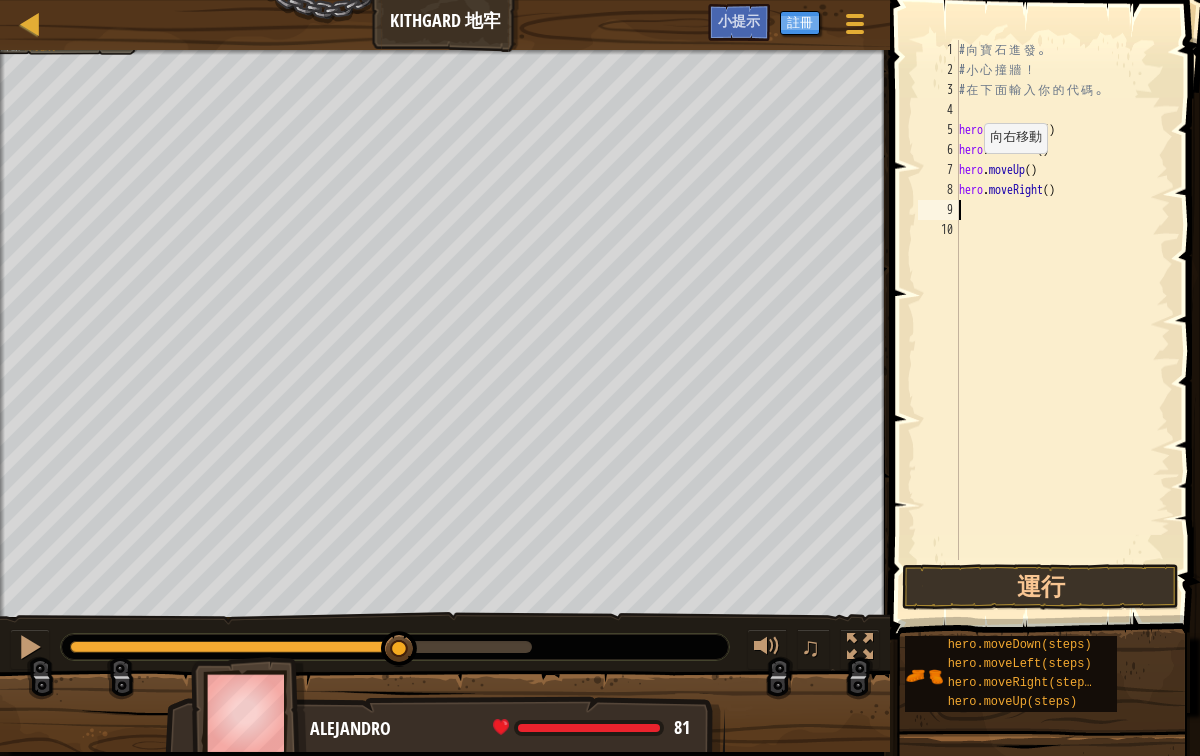 click on "#  向 寶 石 進 發 。 #  小 心 撞 牆 ！ #  在 下 面 輸 入 你 的 代 碼 。 hero . moveRight ( ) hero . moveDown ( ) hero . moveUp ( ) hero . moveRight ( )" at bounding box center [1063, 320] 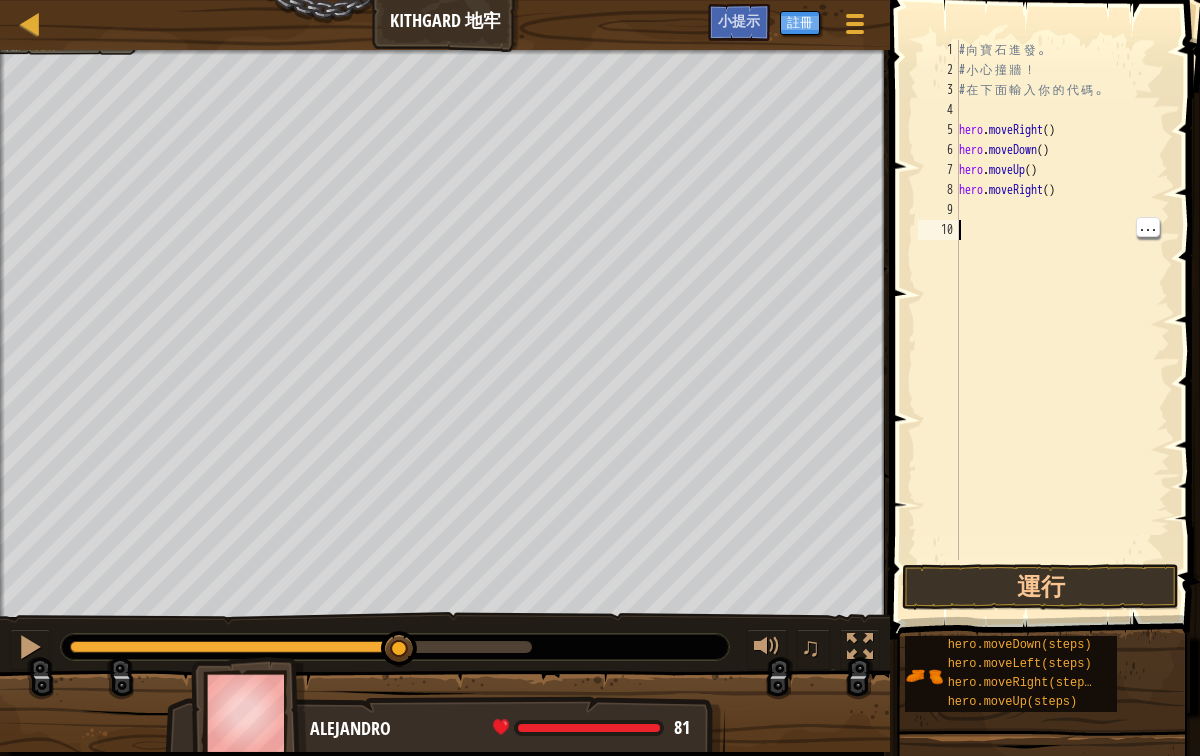 click on "#  向 寶 石 進 發 。 #  小 心 撞 牆 ！ #  在 下 面 輸 入 你 的 代 碼 。 hero . moveRight ( ) hero . moveDown ( ) hero . moveUp ( ) hero . moveRight ( )" at bounding box center [1063, 320] 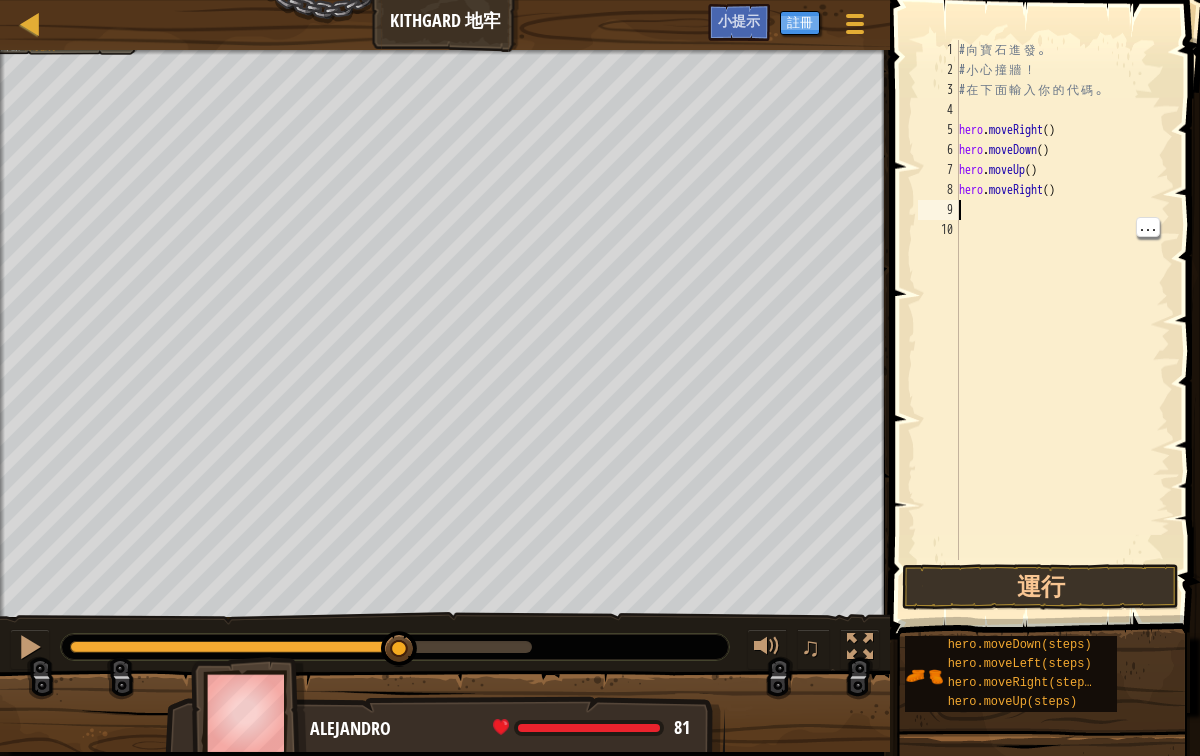 scroll, scrollTop: 29, scrollLeft: 0, axis: vertical 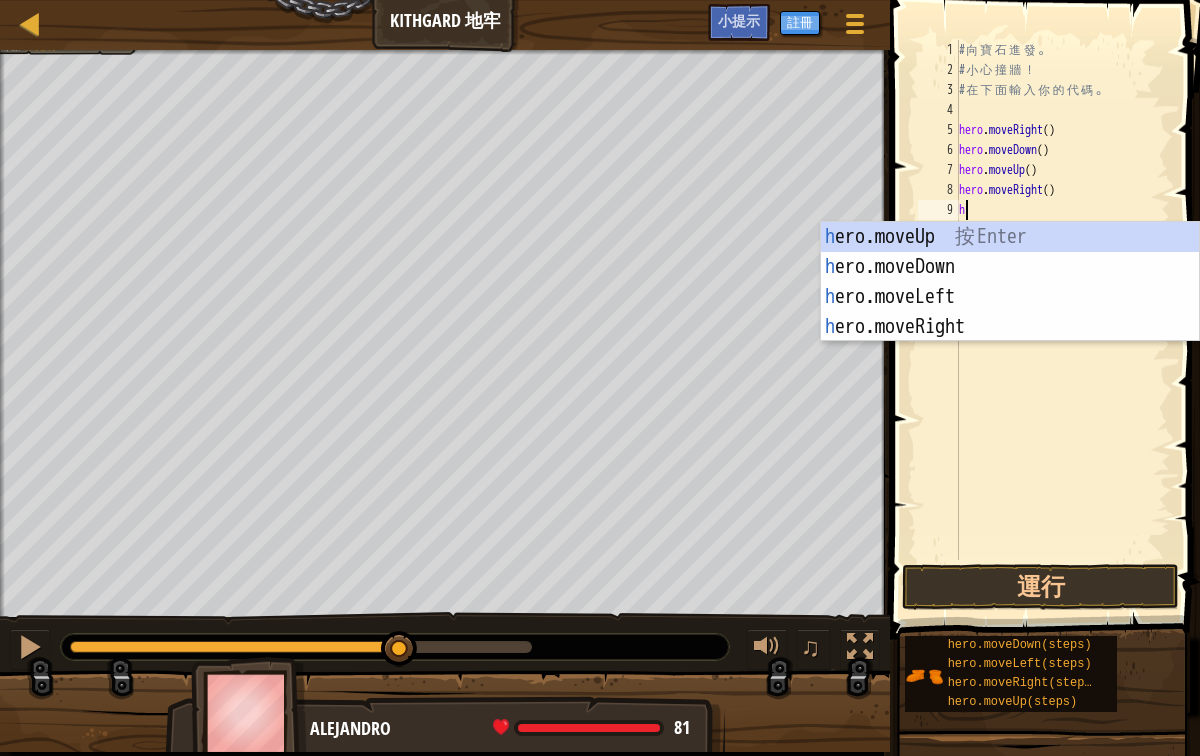 click on "h ero.moveUp 按 Enter h ero.moveDown 按 Enter h ero.moveLeft 按 Enter h ero.moveRight 按 Enter" at bounding box center [1010, 312] 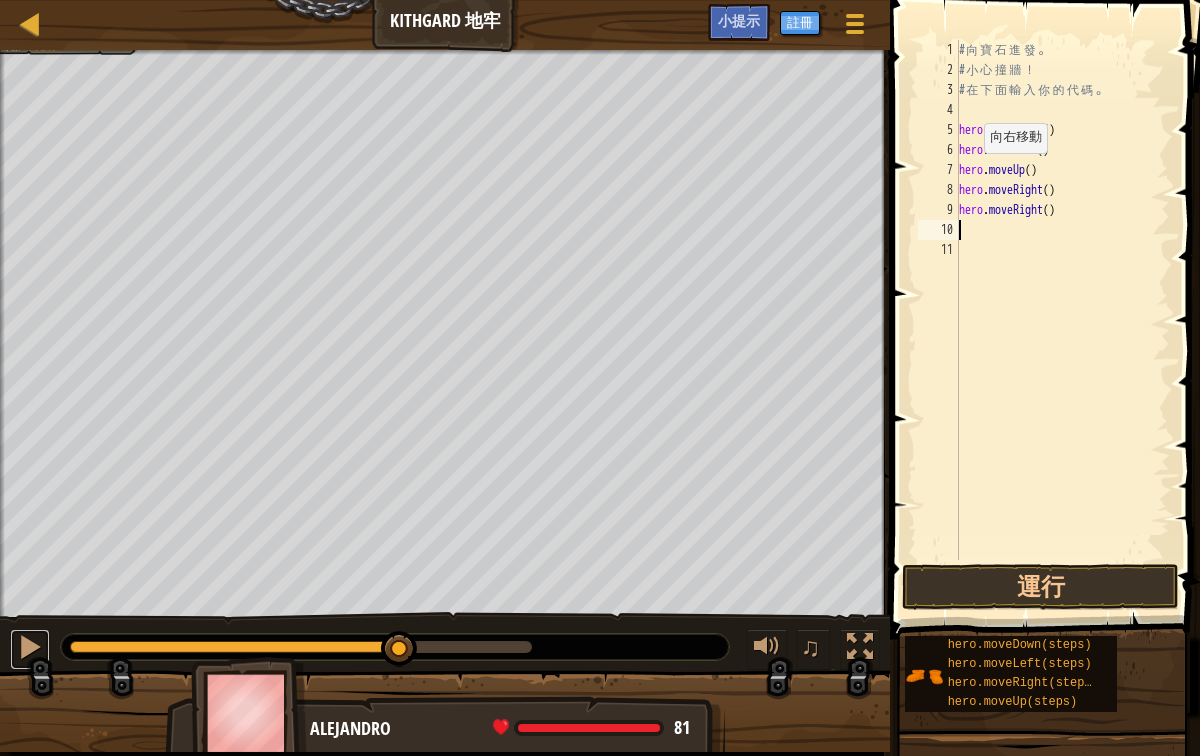 click at bounding box center (30, 649) 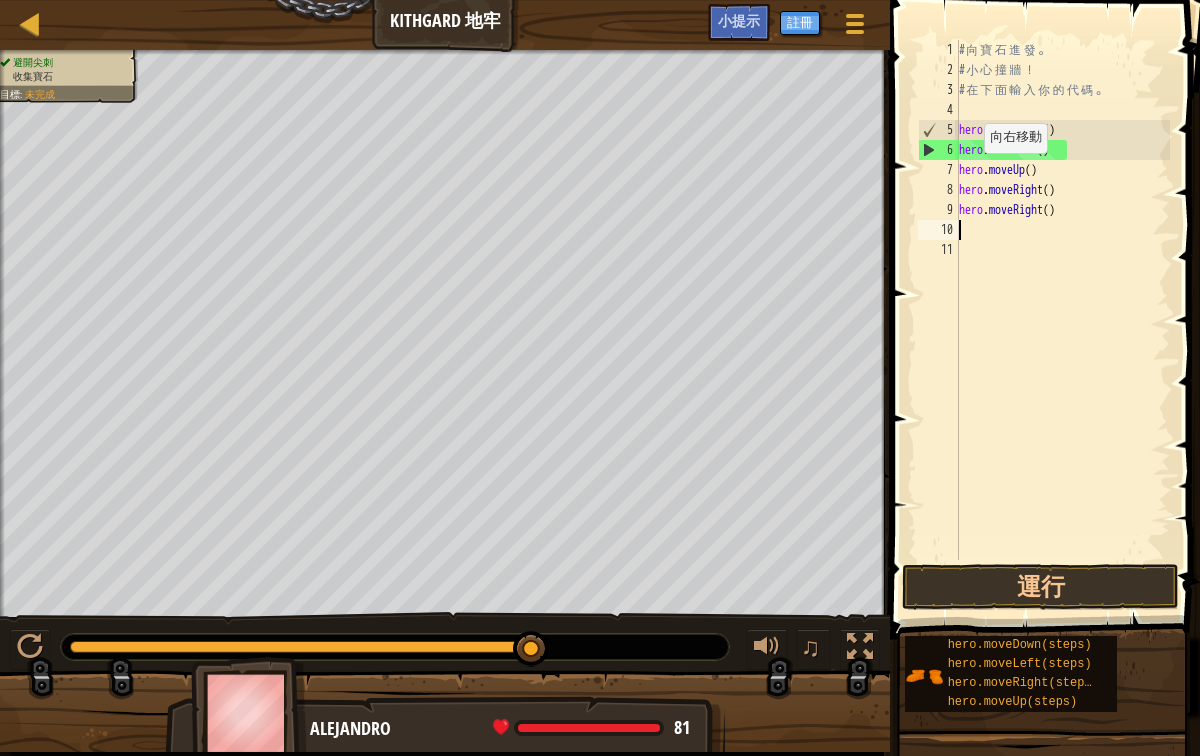 click on "6" at bounding box center (939, 150) 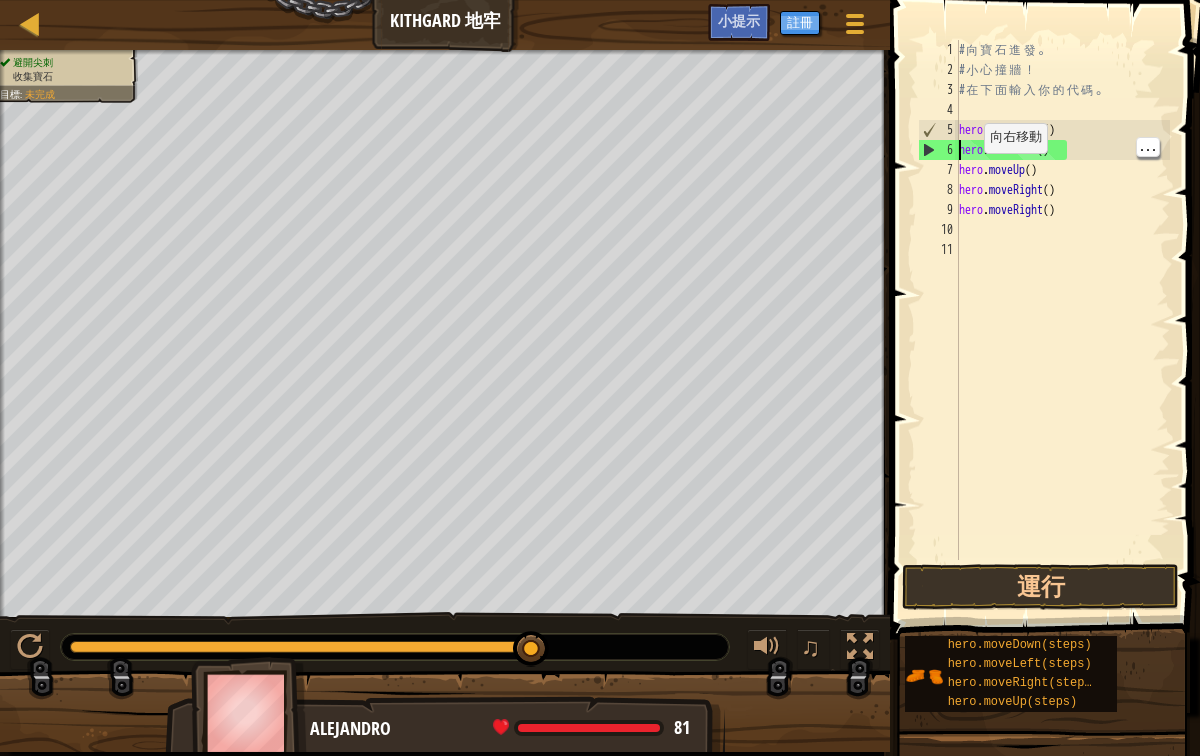 scroll, scrollTop: 9, scrollLeft: 0, axis: vertical 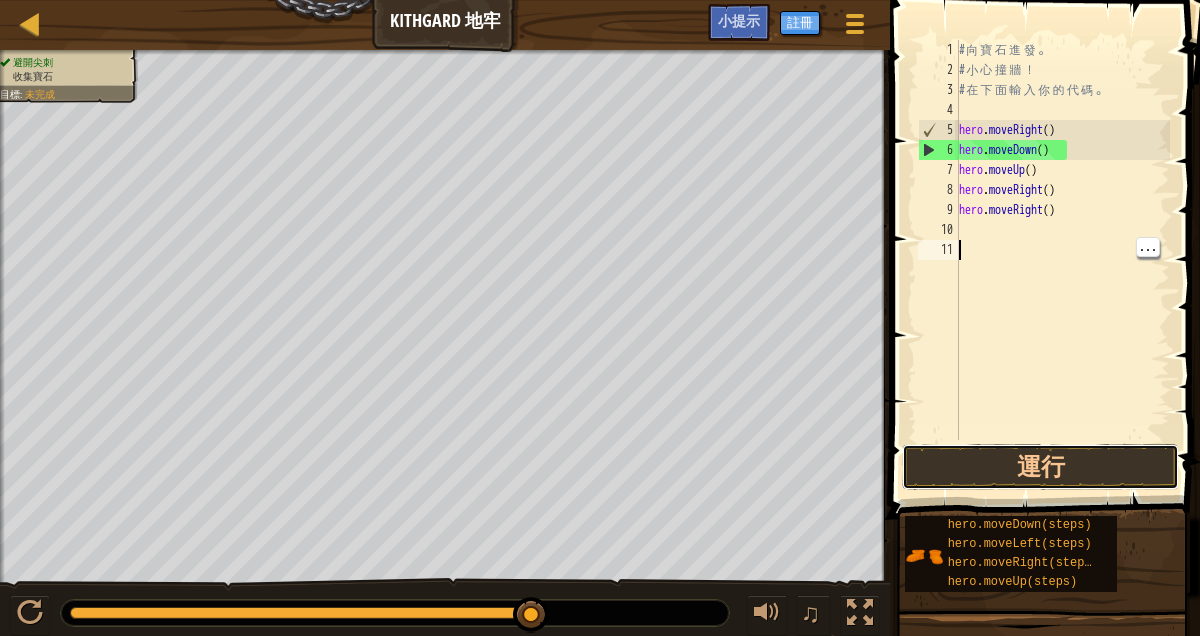 click on "運行" at bounding box center [1040, 467] 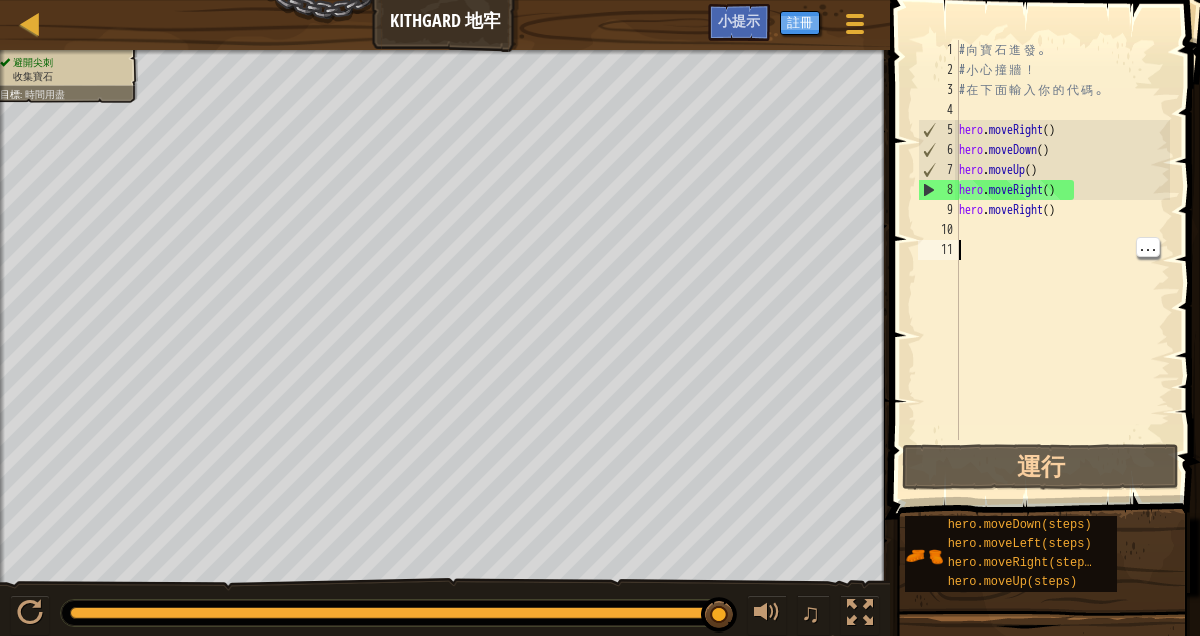 click on "#  向 寶 石 進 發 。 #  小 心 撞 牆 ！ #  在 下 面 輸 入 你 的 代 碼 。 hero . moveRight ( ) hero . moveDown ( ) hero . moveUp ( ) hero . moveRight ( ) hero . moveRight ( )" at bounding box center [1062, 260] 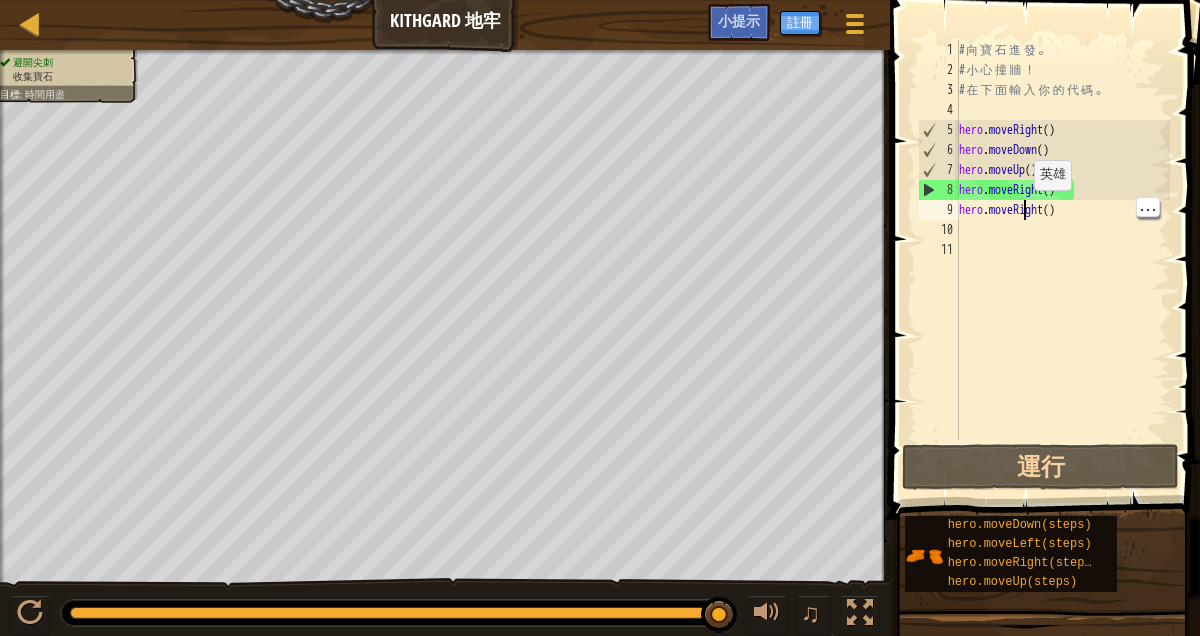 scroll, scrollTop: 9, scrollLeft: 5, axis: both 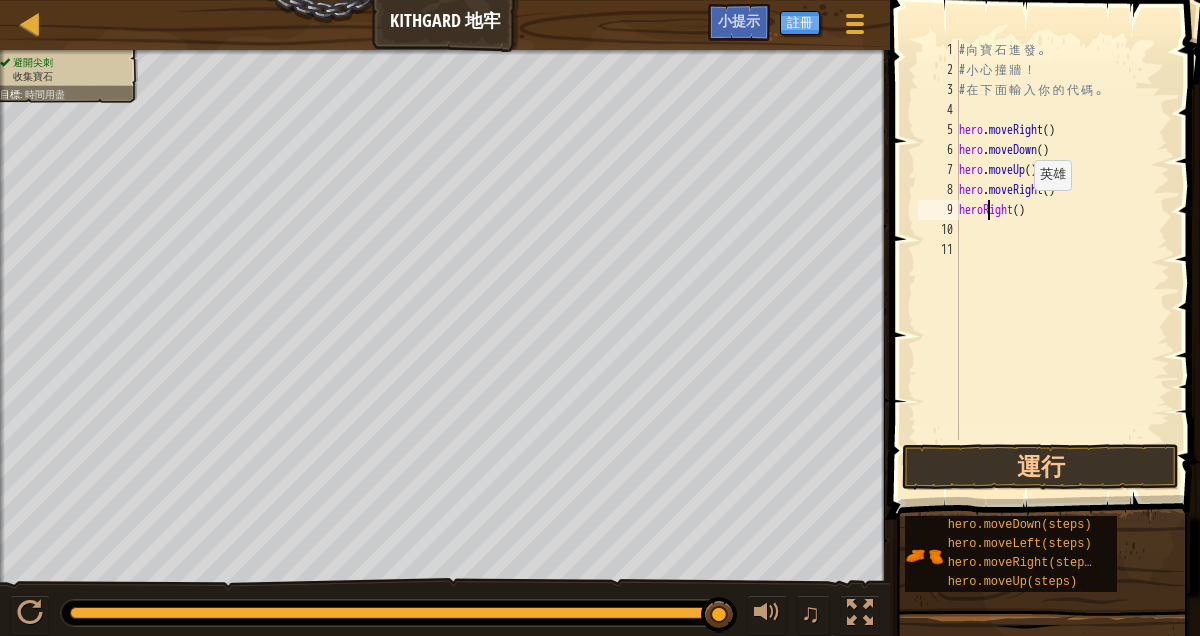 click on "#  向 寶 石 進 發 。 #  小 心 撞 牆 ！ #  在 下 面 輸 入 你 的 代 碼 。 hero . moveRight ( ) hero . moveDown ( ) hero . moveUp ( ) hero . moveRight ( ) heroRight ( )" at bounding box center (1062, 260) 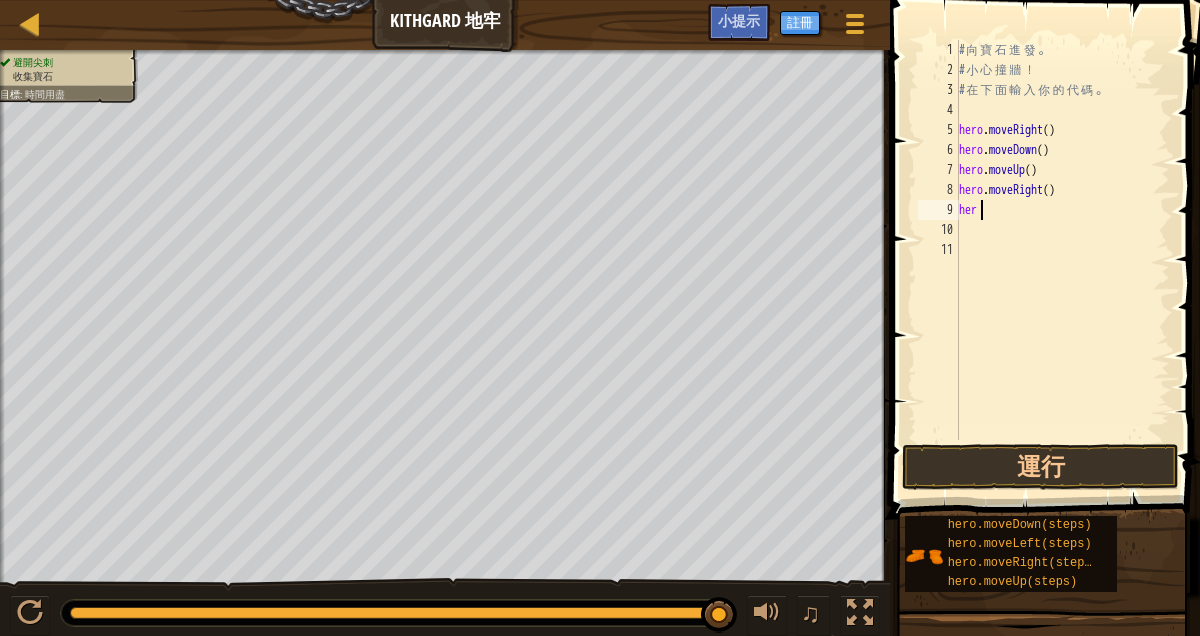 scroll, scrollTop: 9, scrollLeft: 0, axis: vertical 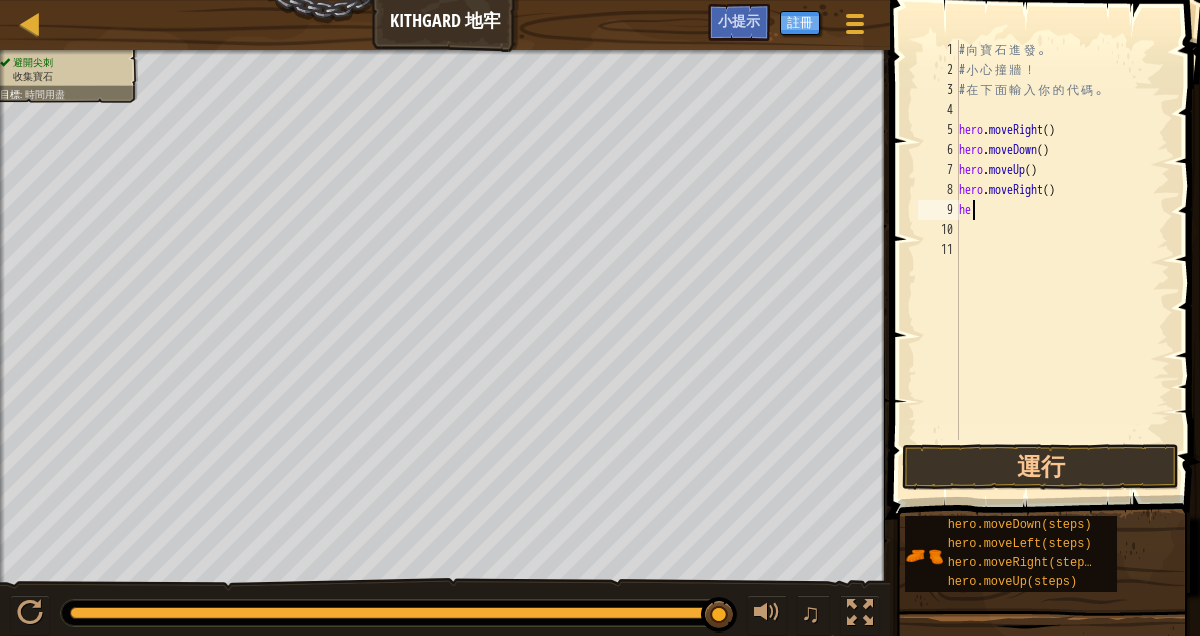 type on "h" 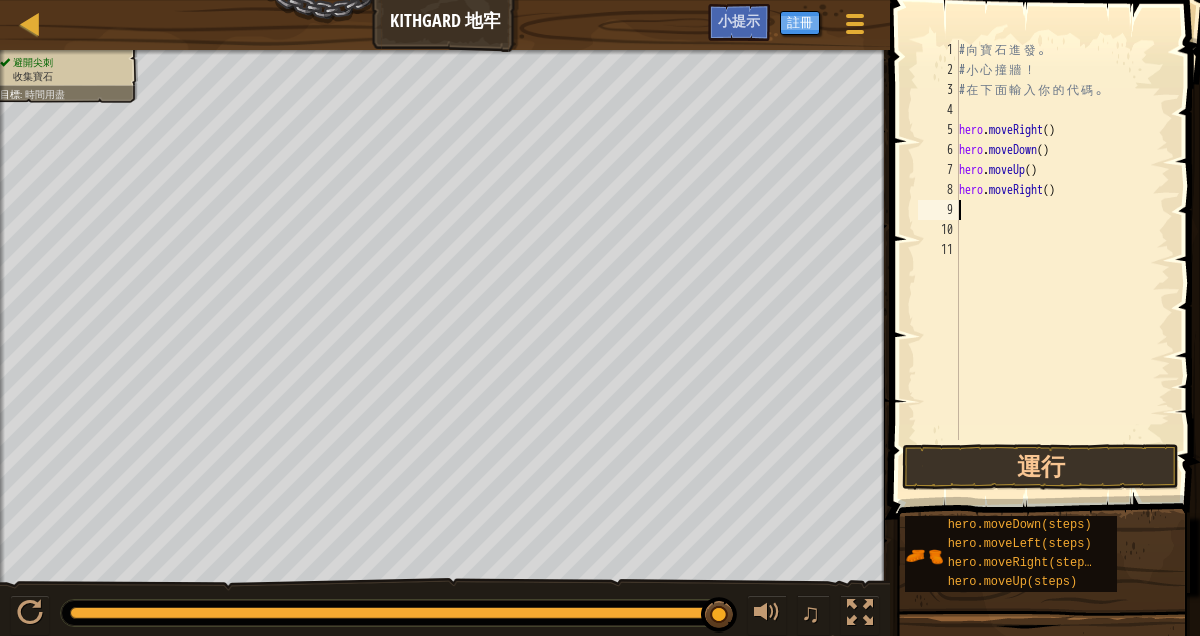 click on "#  向 寶 石 進 發 。 #  小 心 撞 牆 ！ #  在 下 面 輸 入 你 的 代 碼 。 hero . moveRight ( ) hero . moveDown ( ) hero . moveUp ( ) hero . moveRight ( )" at bounding box center (1062, 260) 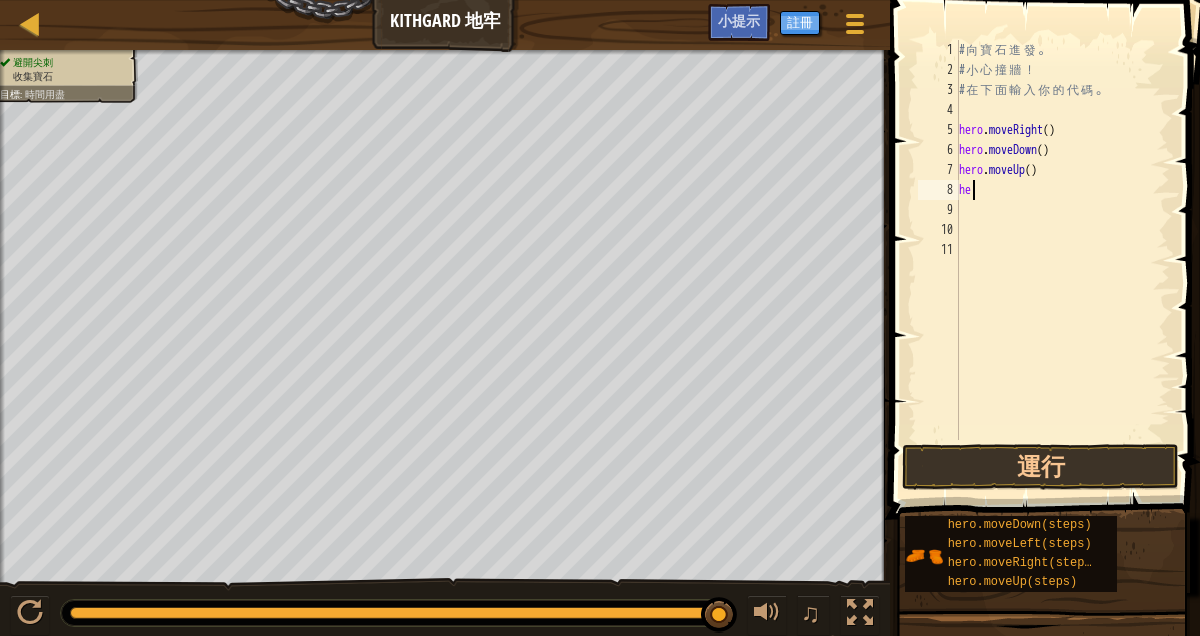 scroll, scrollTop: 9, scrollLeft: 0, axis: vertical 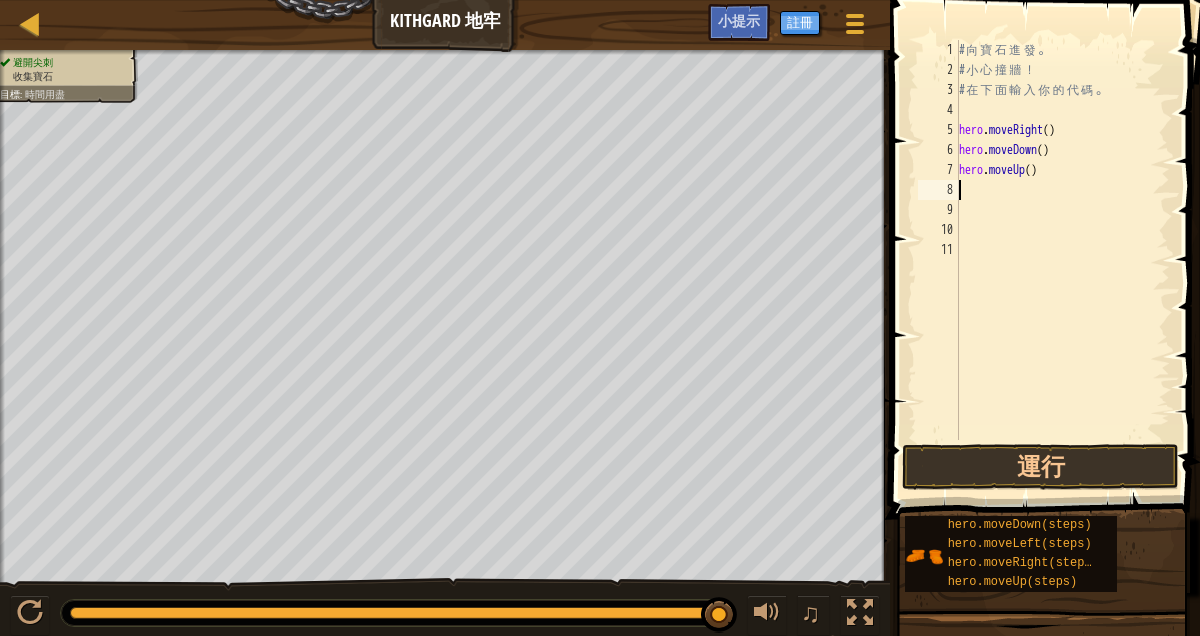 click on "#  向 寶 石 進 發 。 #  小 心 撞 牆 ！ #  在 下 面 輸 入 你 的 代 碼 。 hero . moveRight ( ) hero . moveDown ( ) hero . moveUp ( )" at bounding box center [1062, 260] 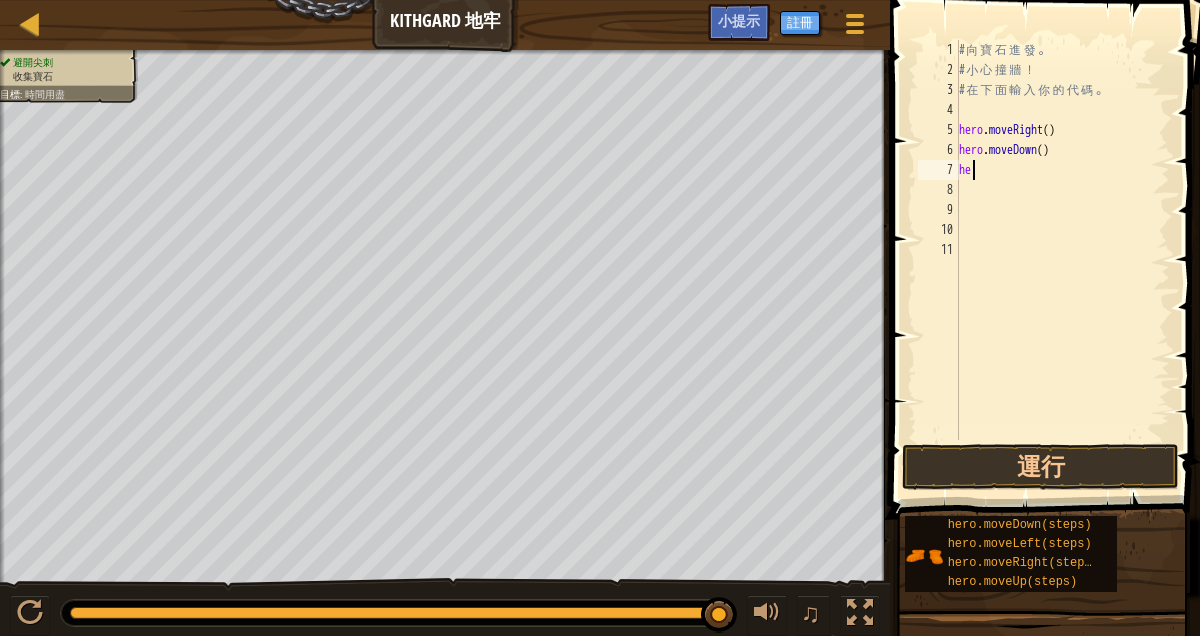 scroll, scrollTop: 9, scrollLeft: 0, axis: vertical 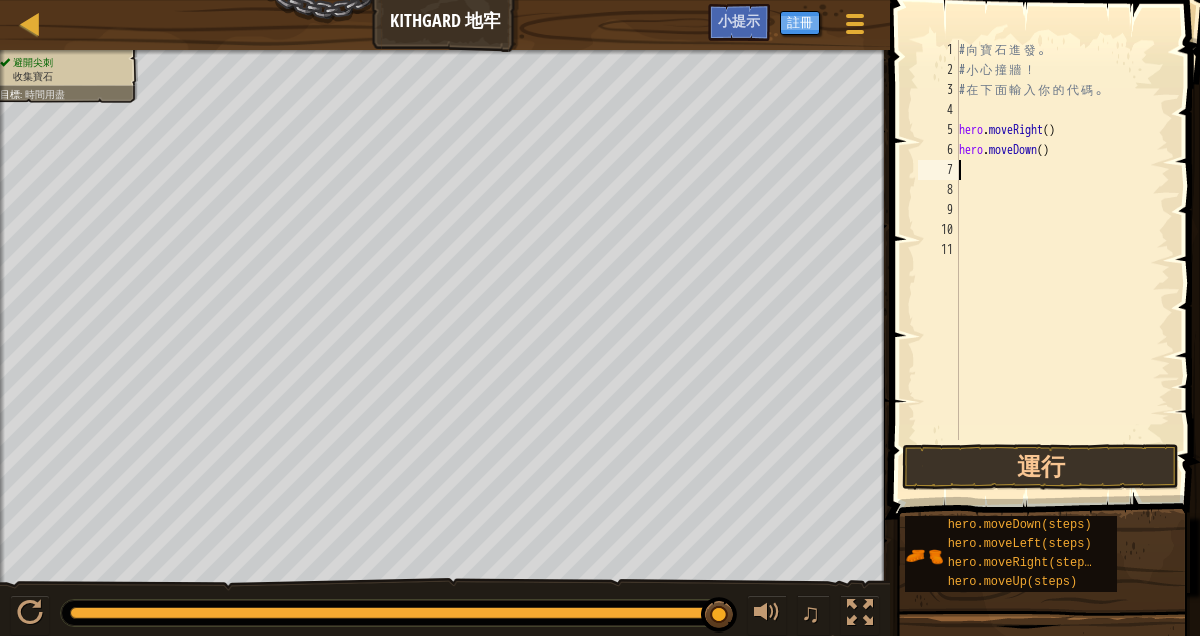 click on "#  向 寶 石 進 發 。 #  小 心 撞 牆 ！ #  在 下 面 輸 入 你 的 代 碼 。 hero . moveRight ( ) hero . moveDown ( )" at bounding box center [1062, 260] 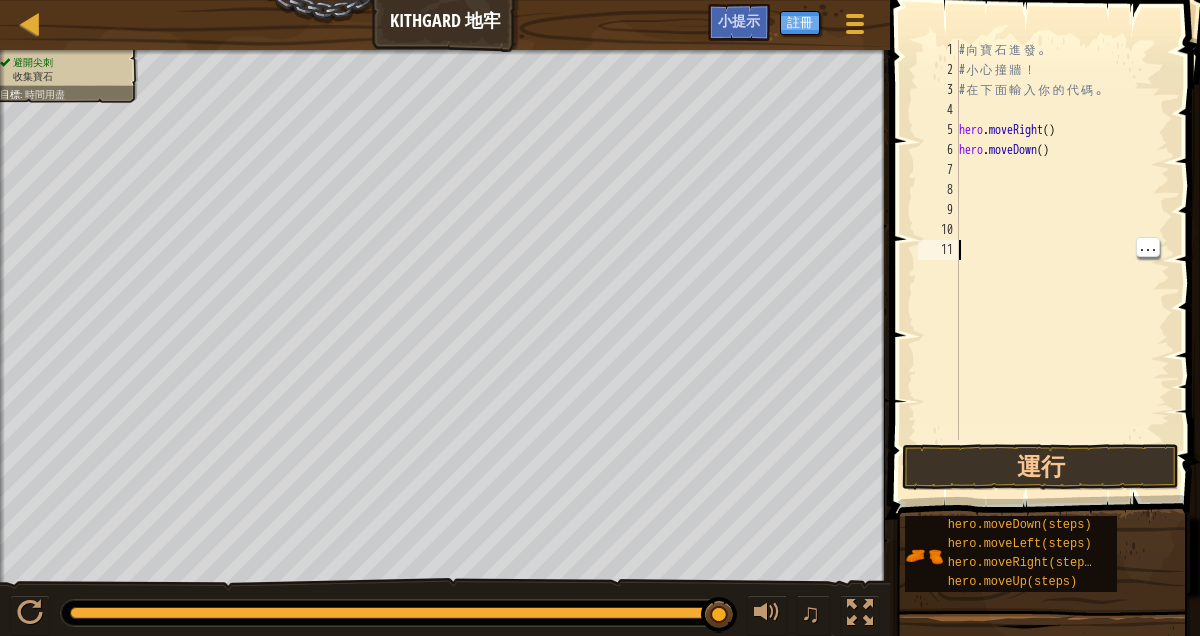 click on "#  向 寶 石 進 發 。 #  小 心 撞 牆 ！ #  在 下 面 輸 入 你 的 代 碼 。 hero . moveRight ( ) hero . moveDown ( )" at bounding box center (1062, 260) 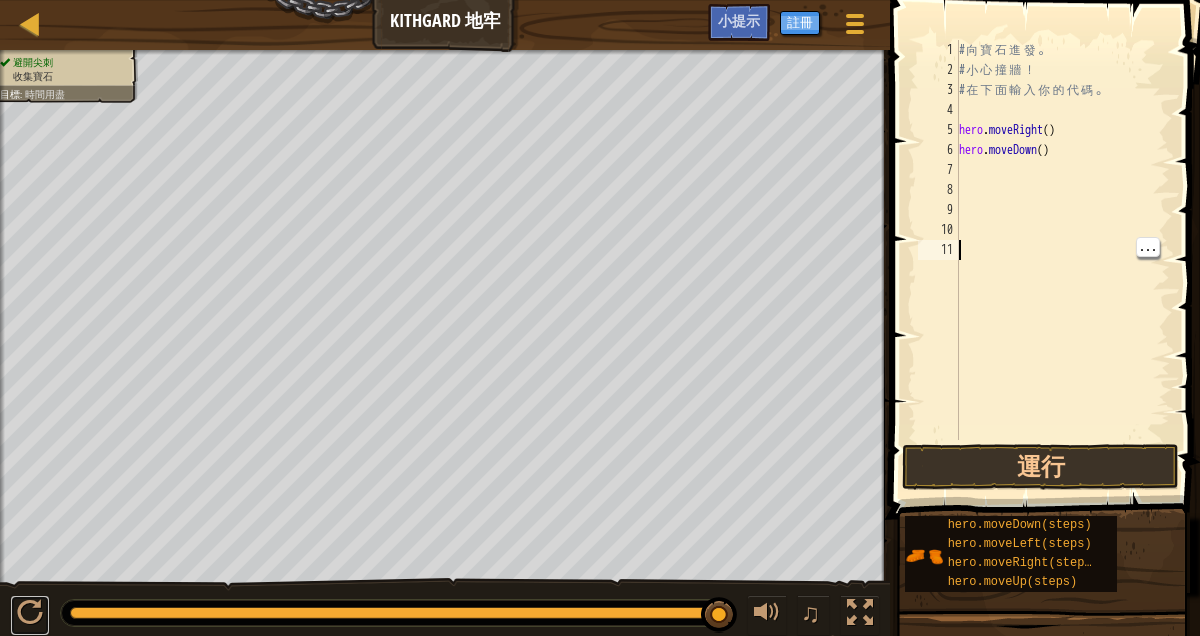 click at bounding box center (30, 613) 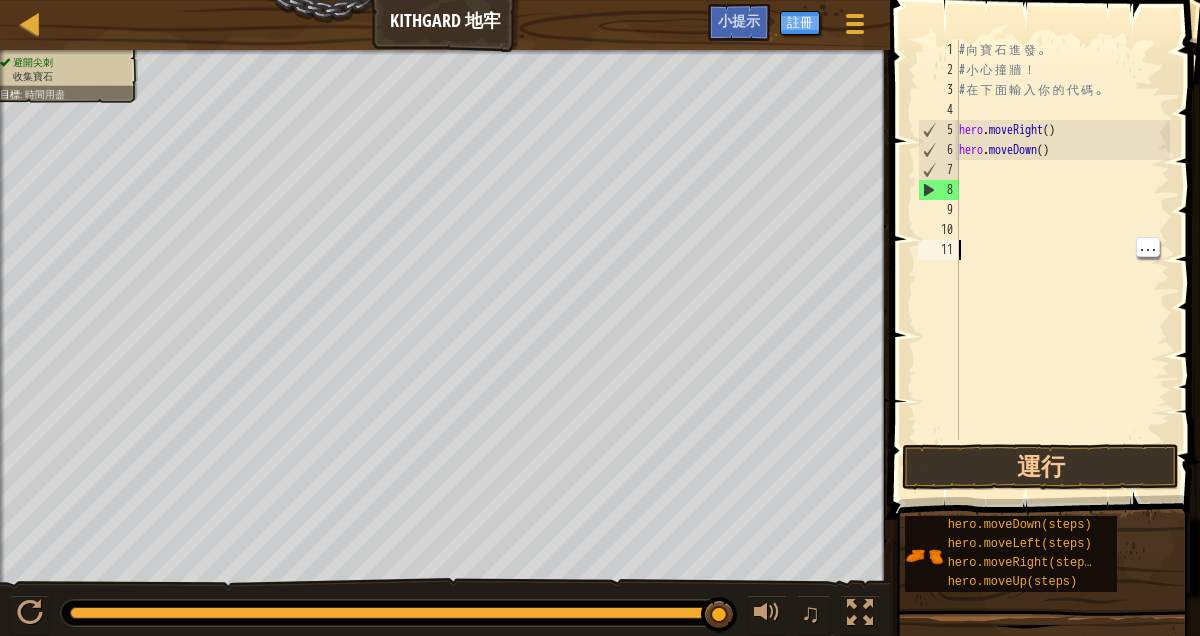 click on "8" at bounding box center (939, 190) 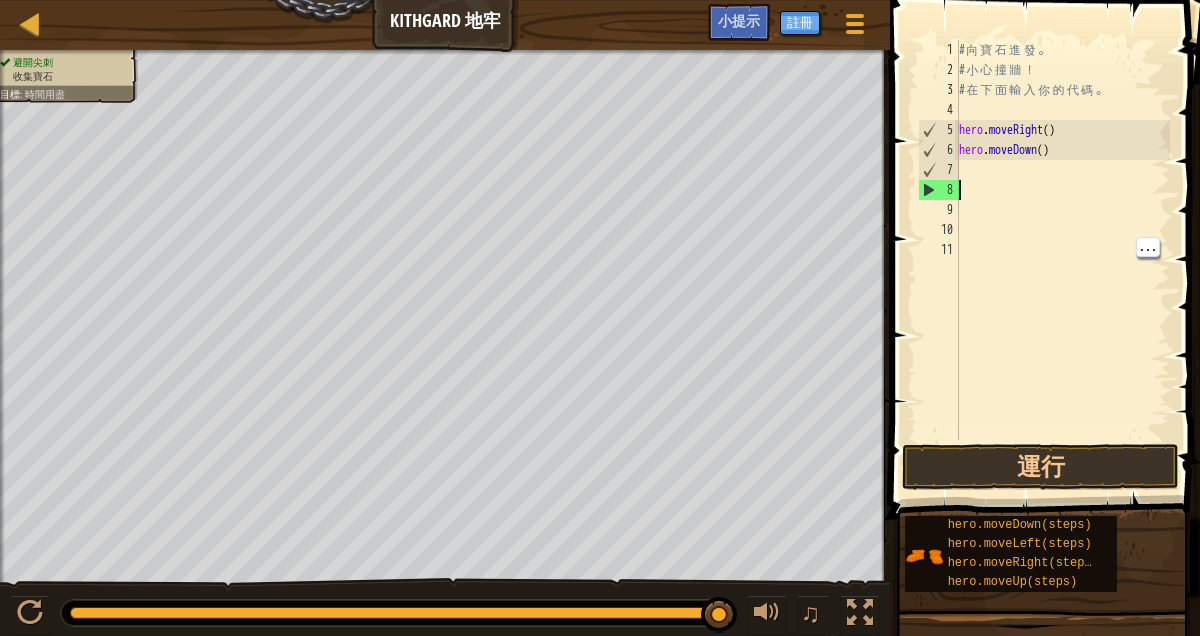 click on "7" at bounding box center (939, 170) 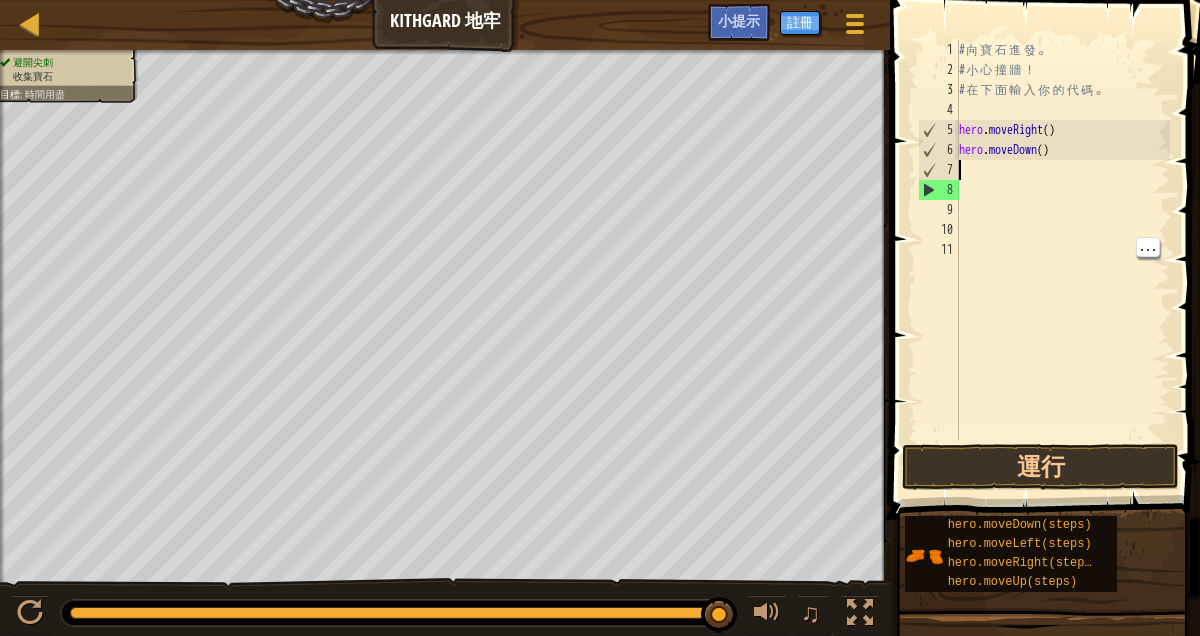 click on "7" at bounding box center (939, 170) 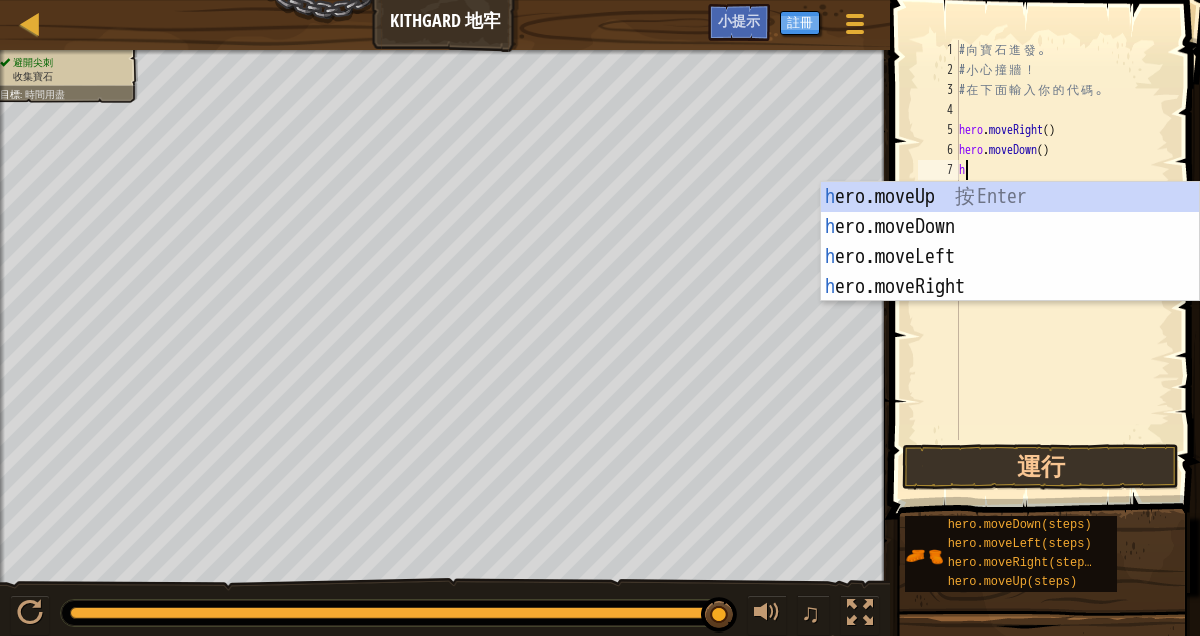 click on "h ero.moveUp 按 Enter h ero.moveDown 按 Enter h ero.moveLeft 按 Enter h ero.moveRight 按 Enter" at bounding box center (1010, 272) 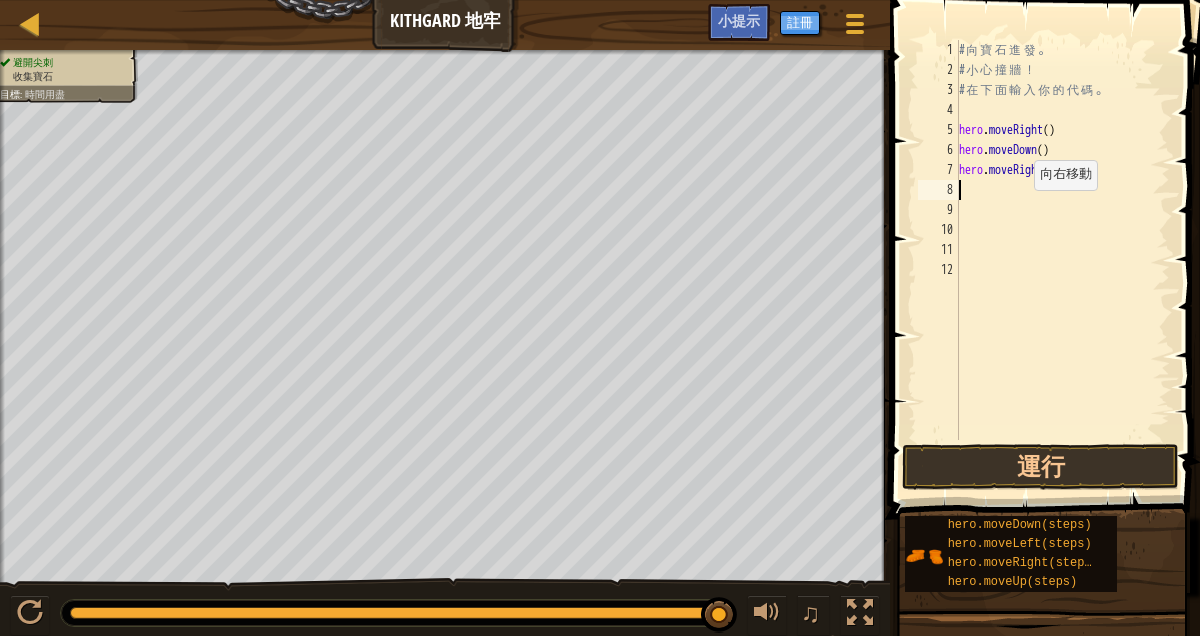 type 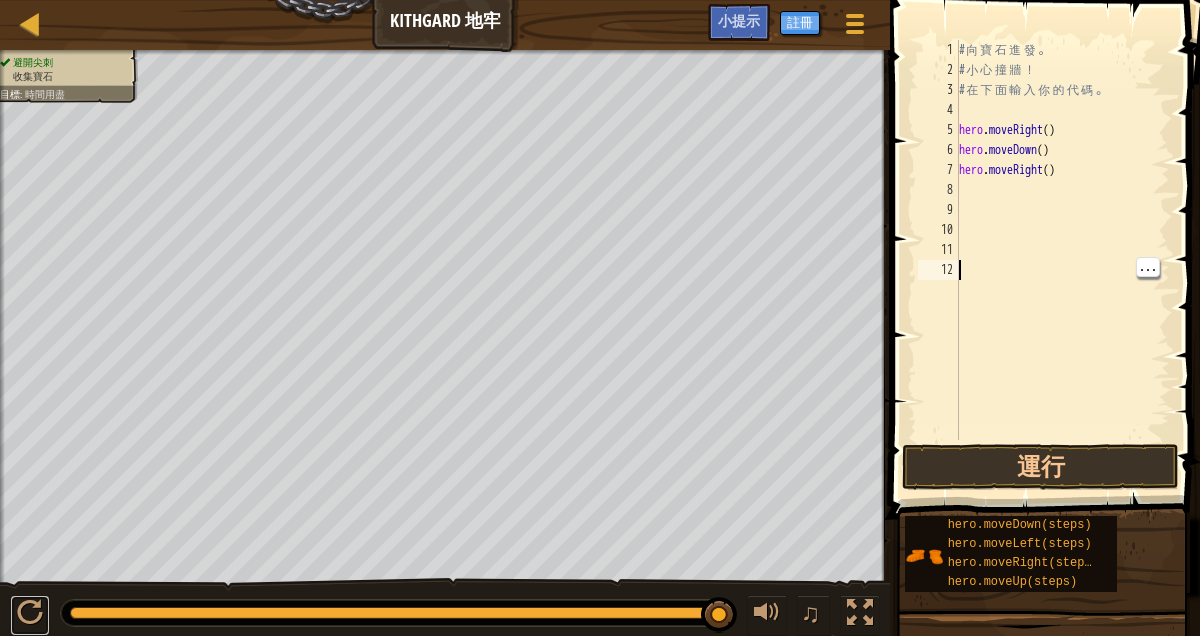 click at bounding box center [30, 613] 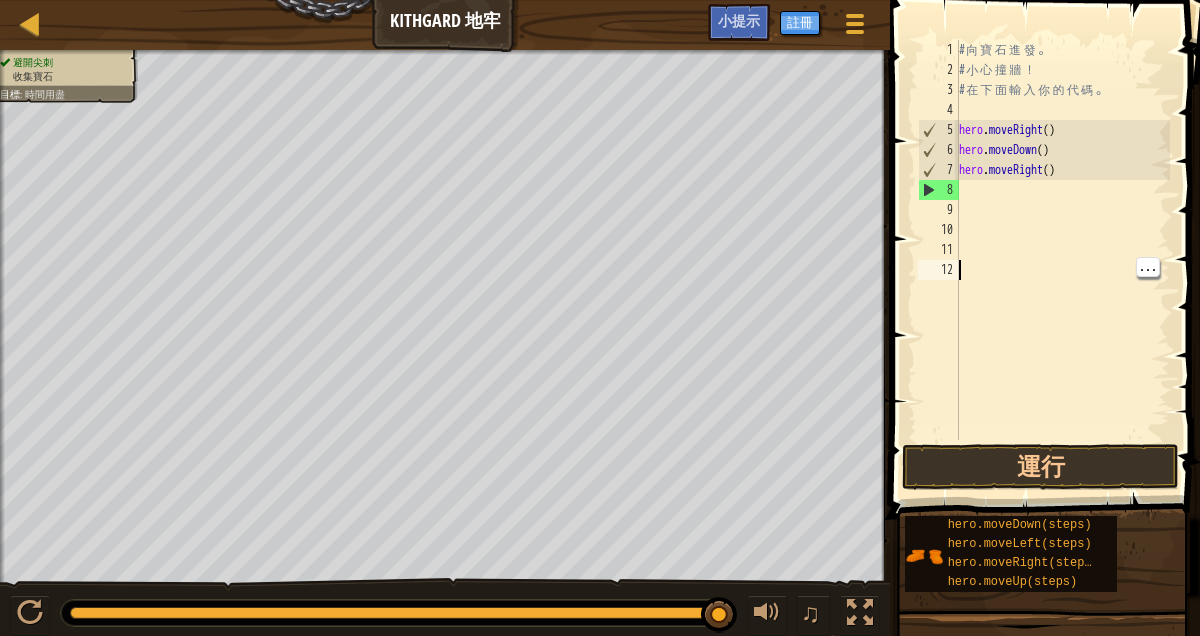 click on "小提示" at bounding box center (739, 22) 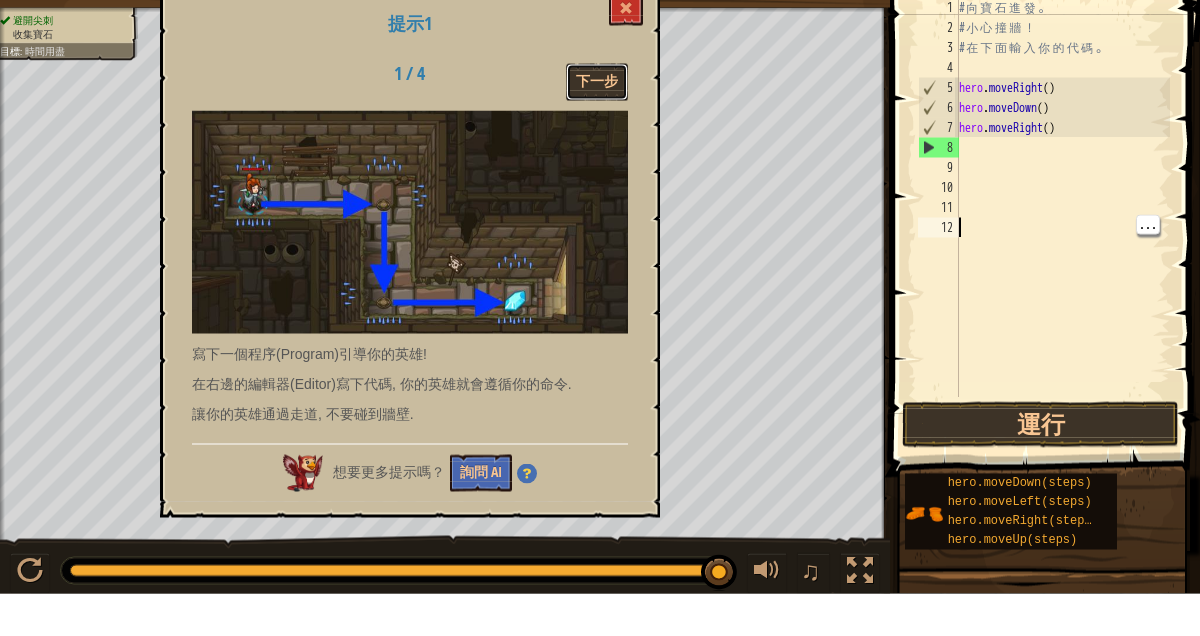 click on "下一步" at bounding box center [597, 124] 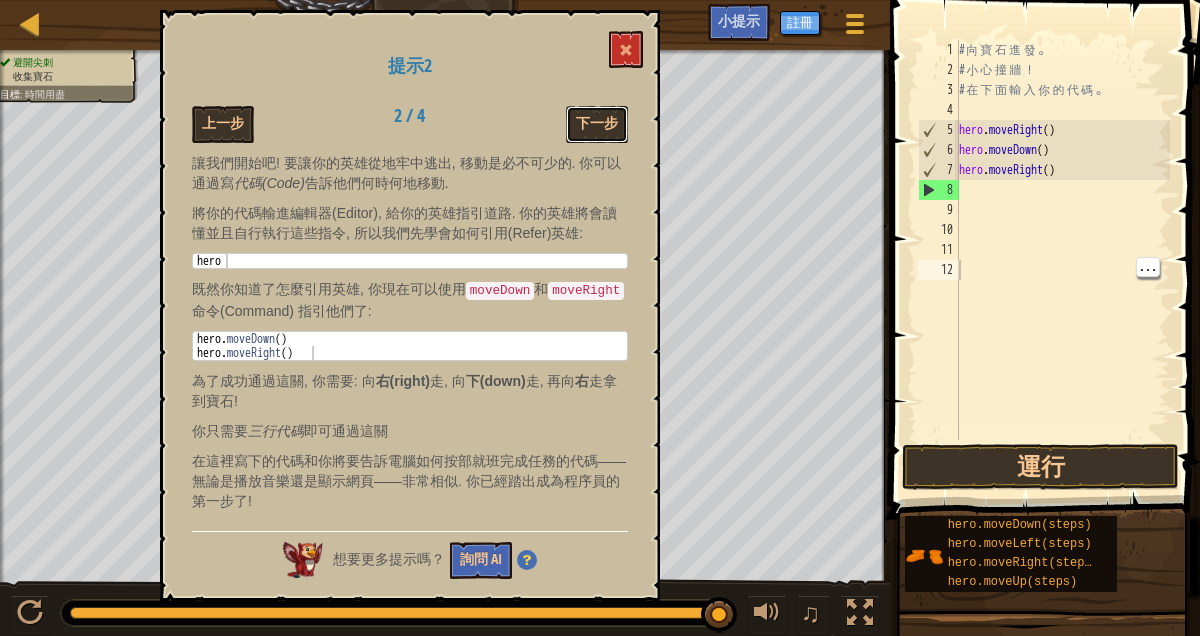 click on "下一步" at bounding box center [597, 124] 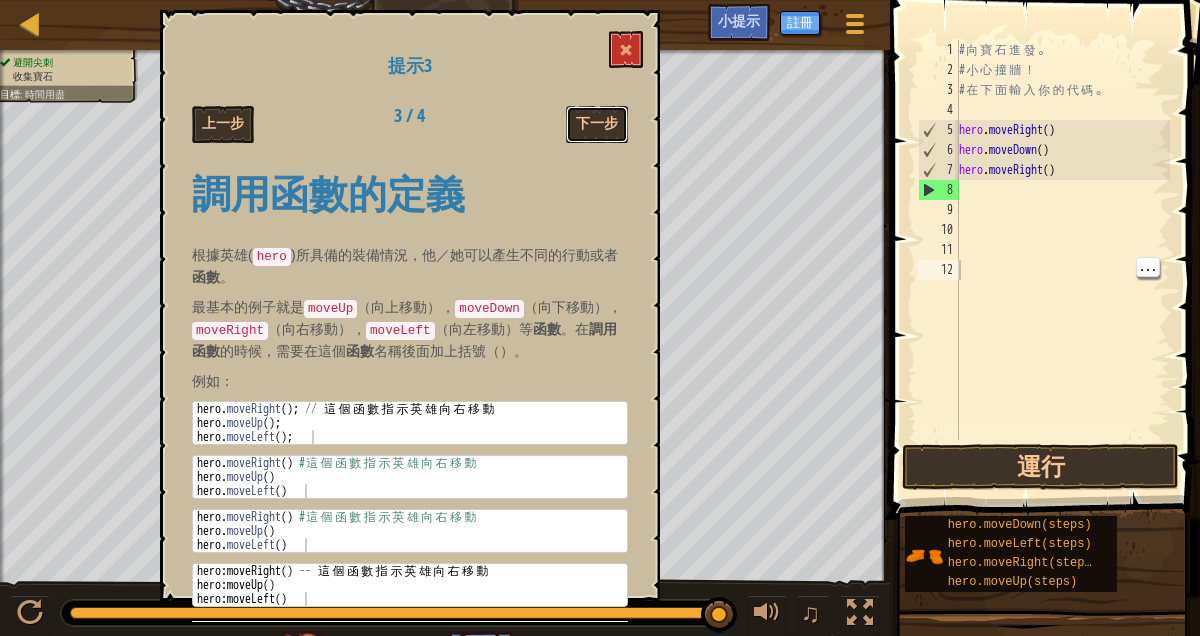 click on "下一步" at bounding box center (597, 124) 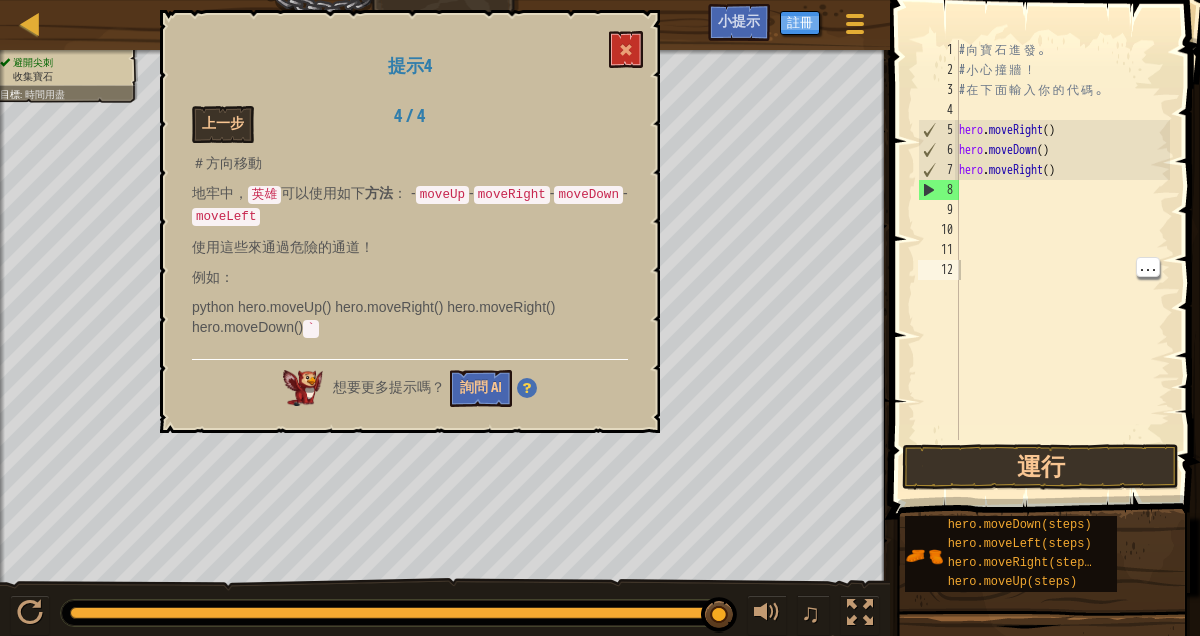 click on "上一步 4 / 4" at bounding box center (410, 124) 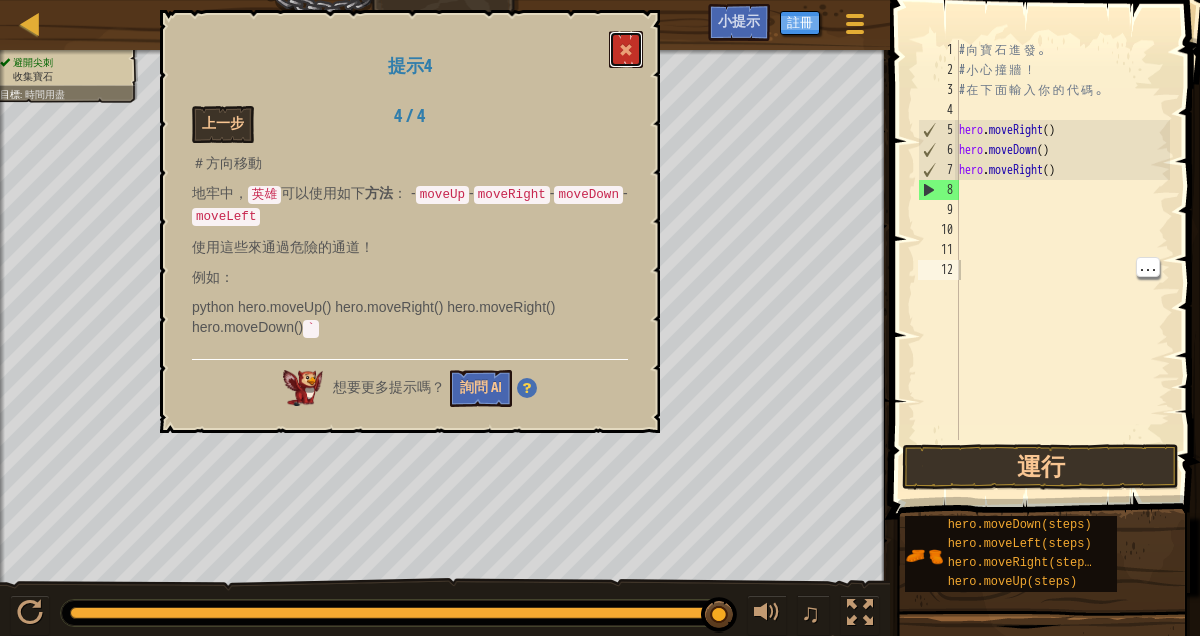 click at bounding box center (626, 49) 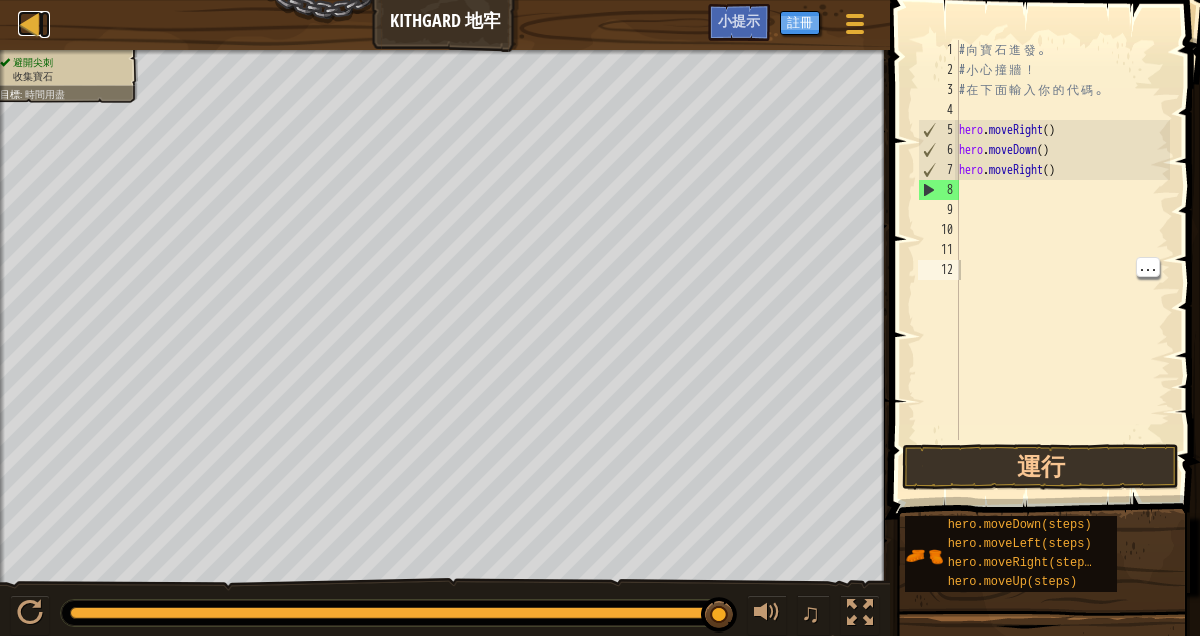 click at bounding box center (30, 23) 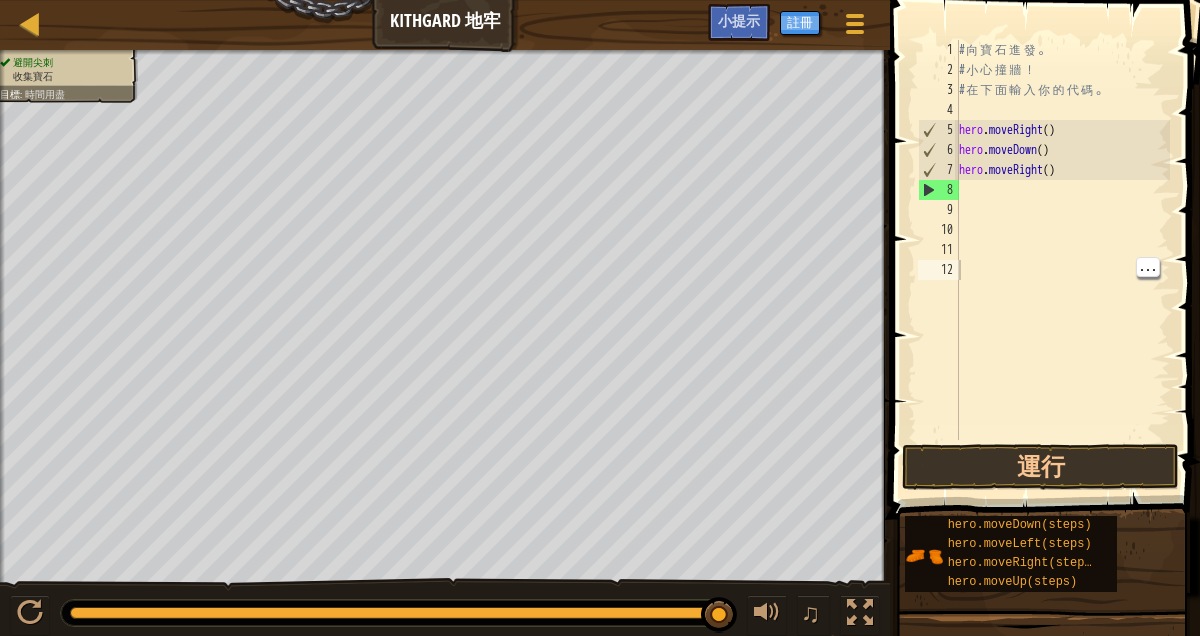 select on "zh-HANT" 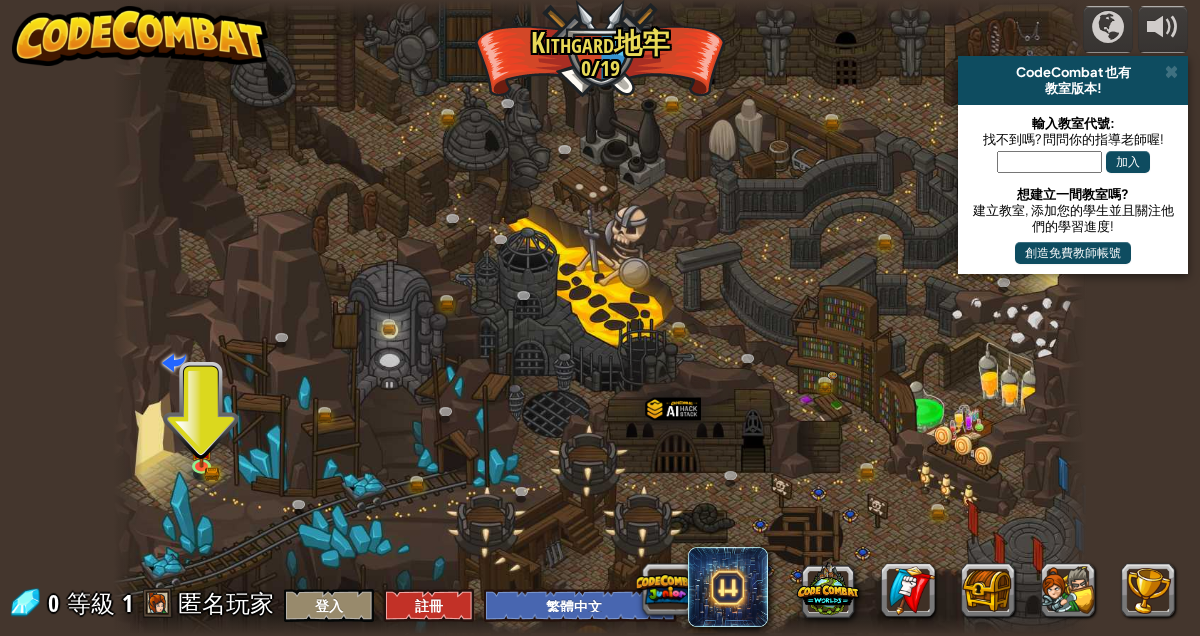 click at bounding box center [599, 318] 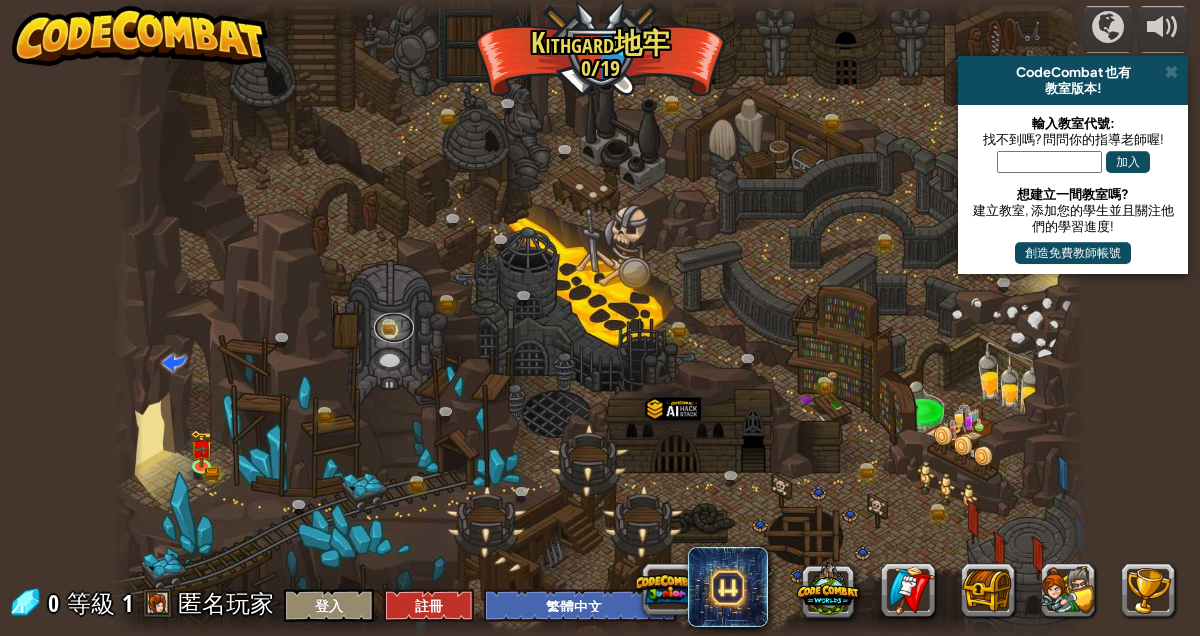 click at bounding box center (394, 328) 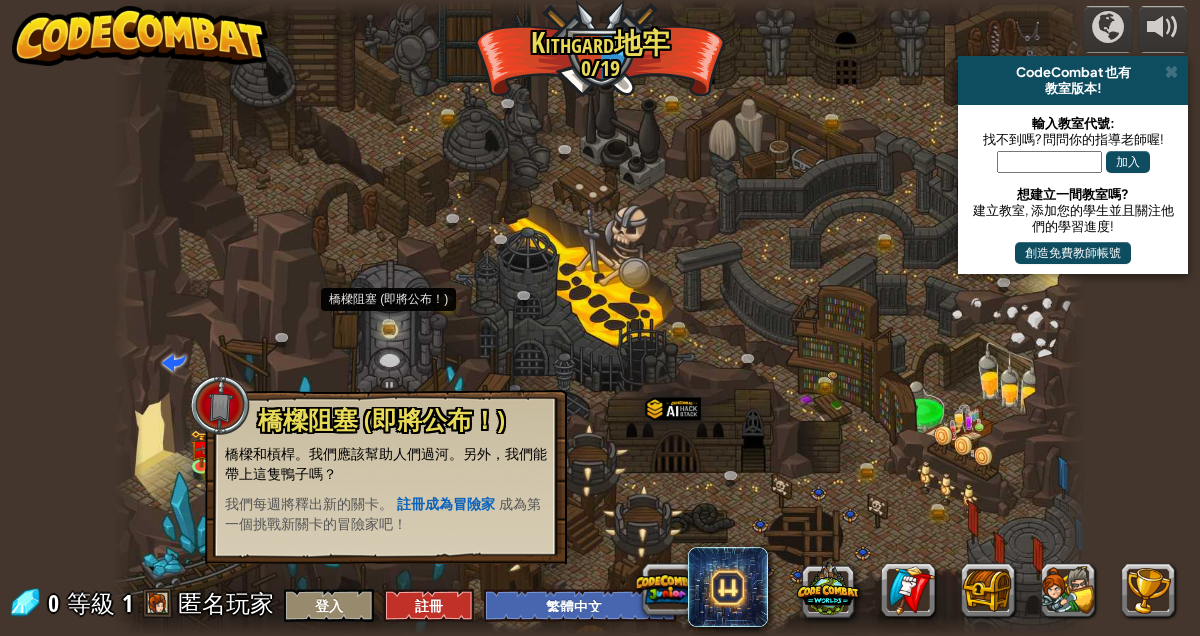 click on "橋樑阻塞 (即將公布！) 橋樑和槓桿。我們應該幫助人們過河。另外，我們能帶上這隻鴨子嗎？
我們每週將釋出新的關卡。 註冊成為冒險家 成為第一個挑戰新關卡的冒險家吧！" at bounding box center (386, 470) 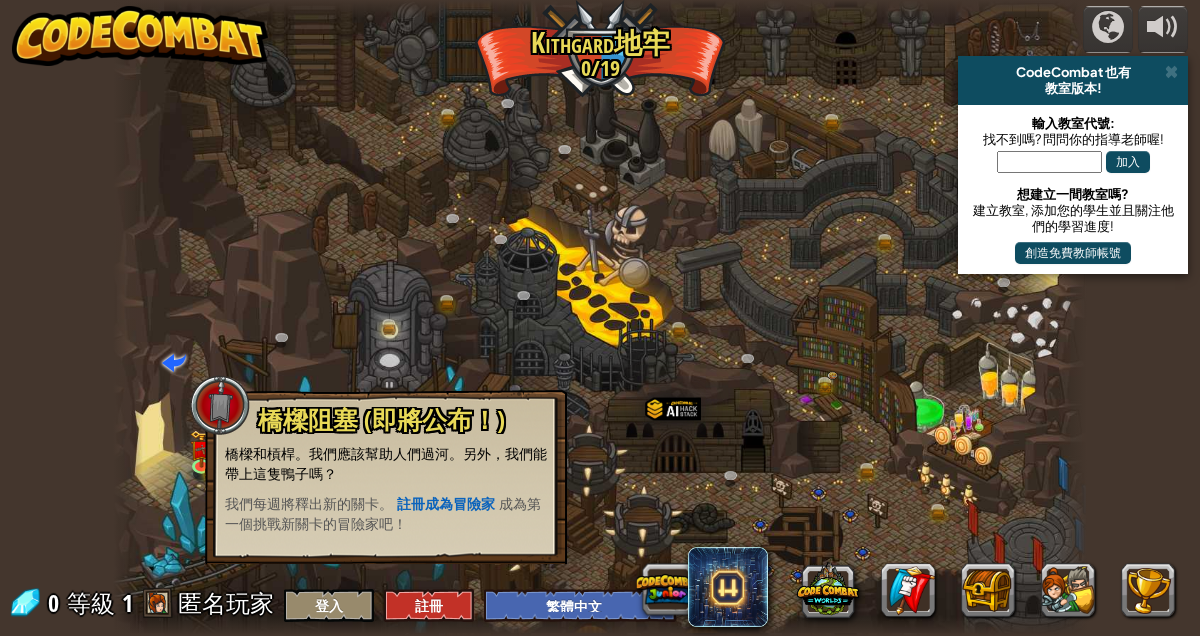 click at bounding box center (127, 318) 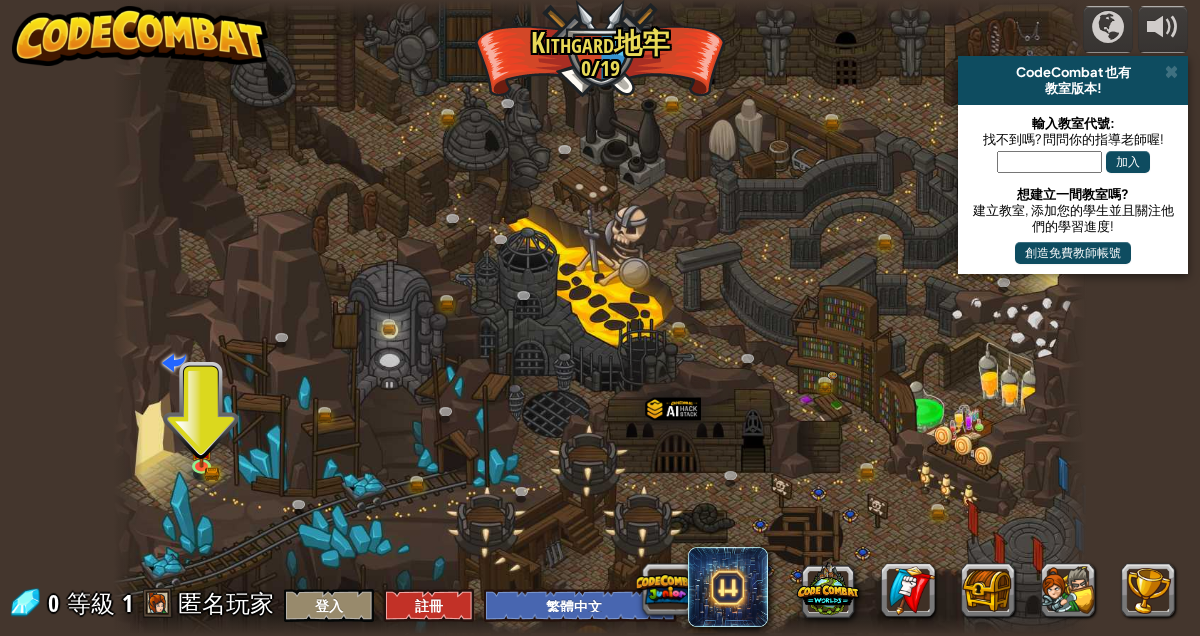 click at bounding box center [201, 449] 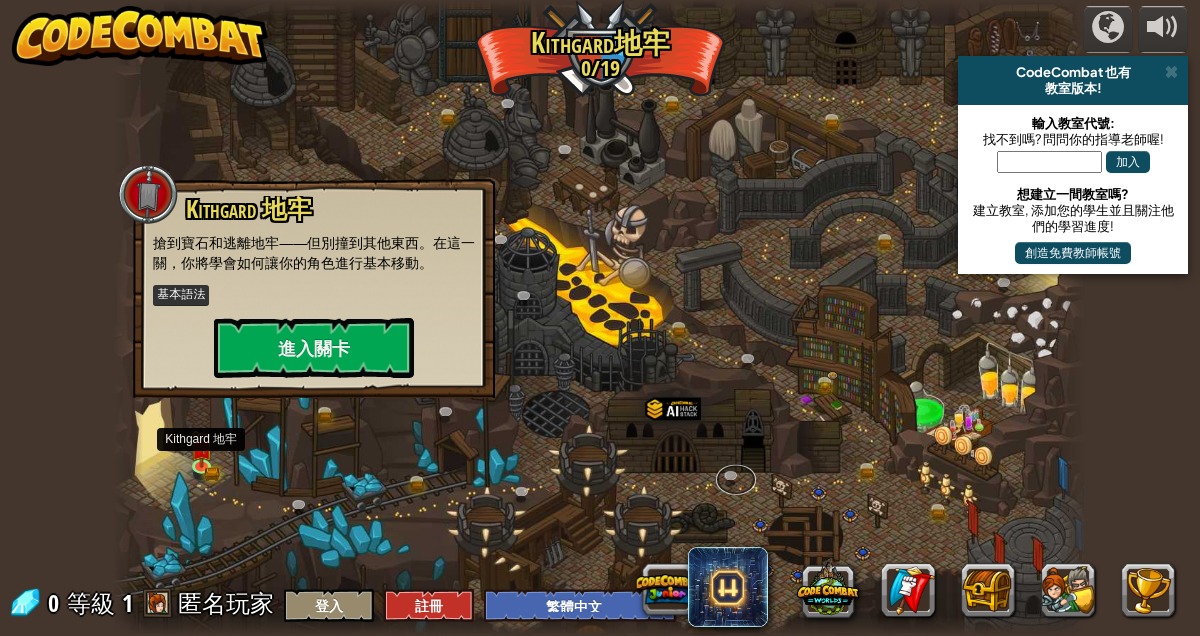 click at bounding box center [736, 480] 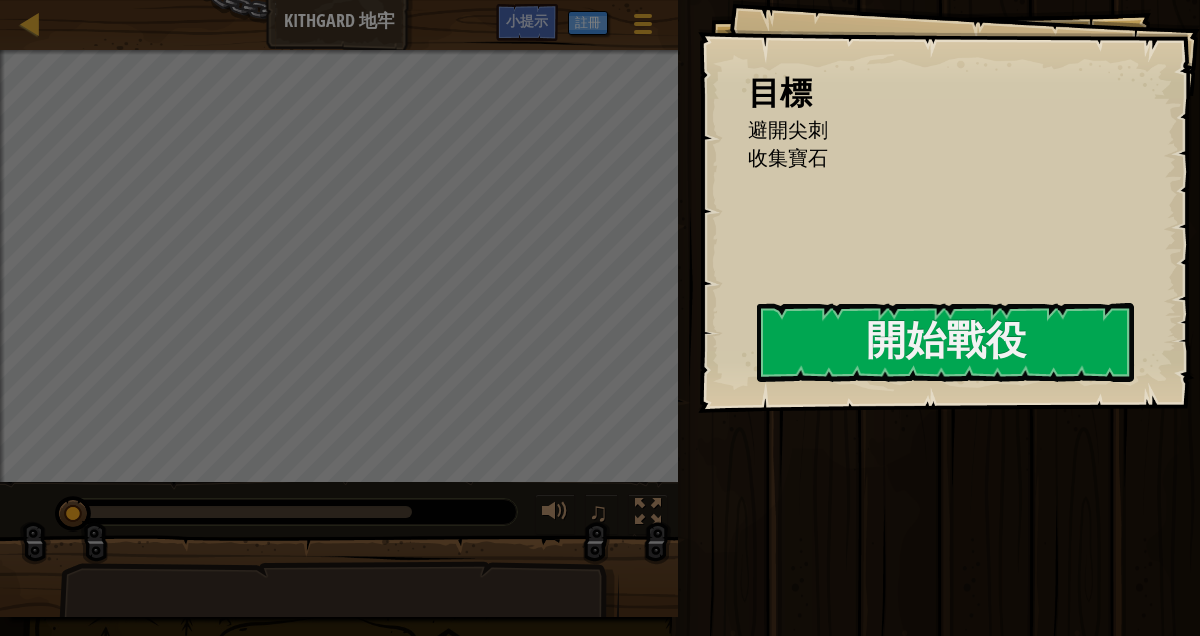 select on "zh-HANT" 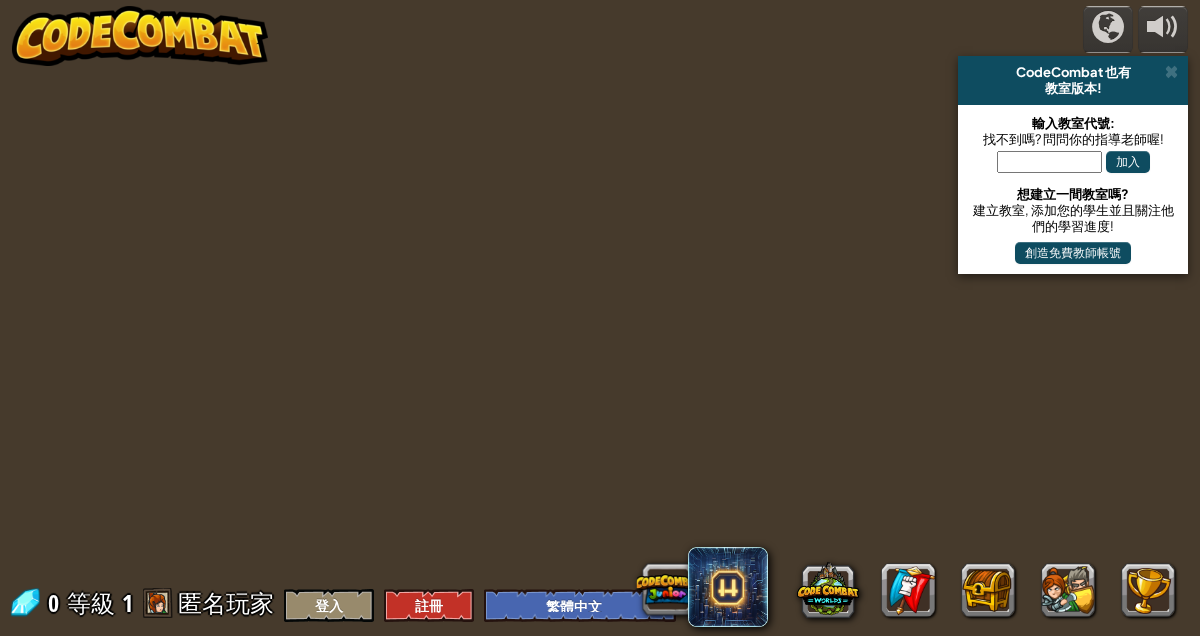 select on "zh-HANT" 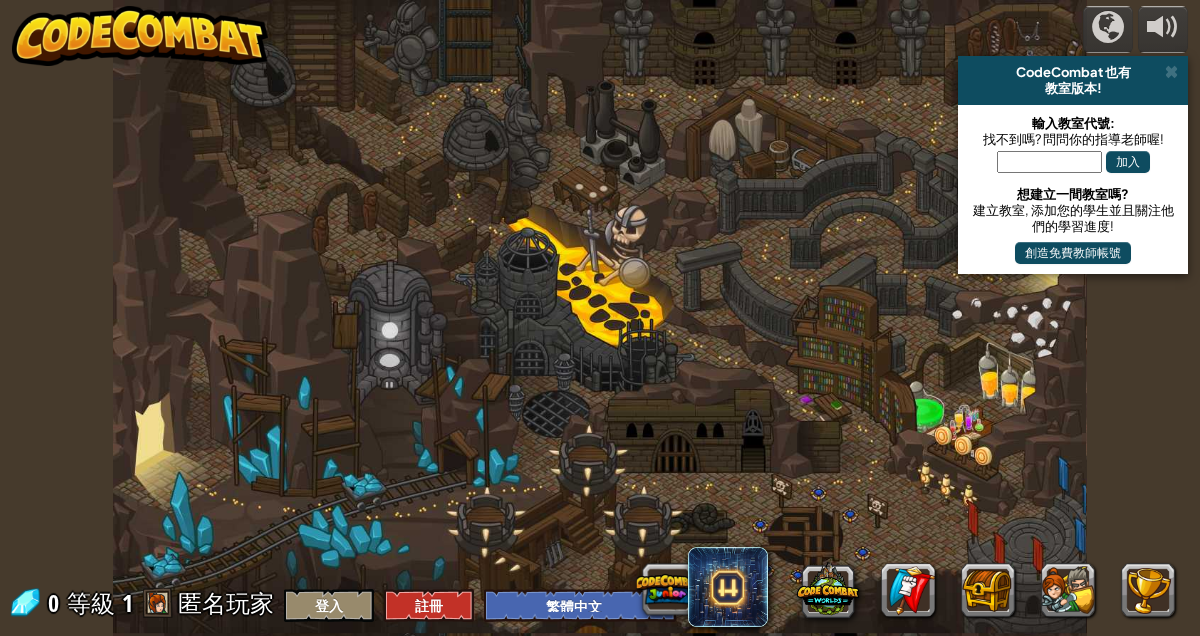 select on "zh-HANT" 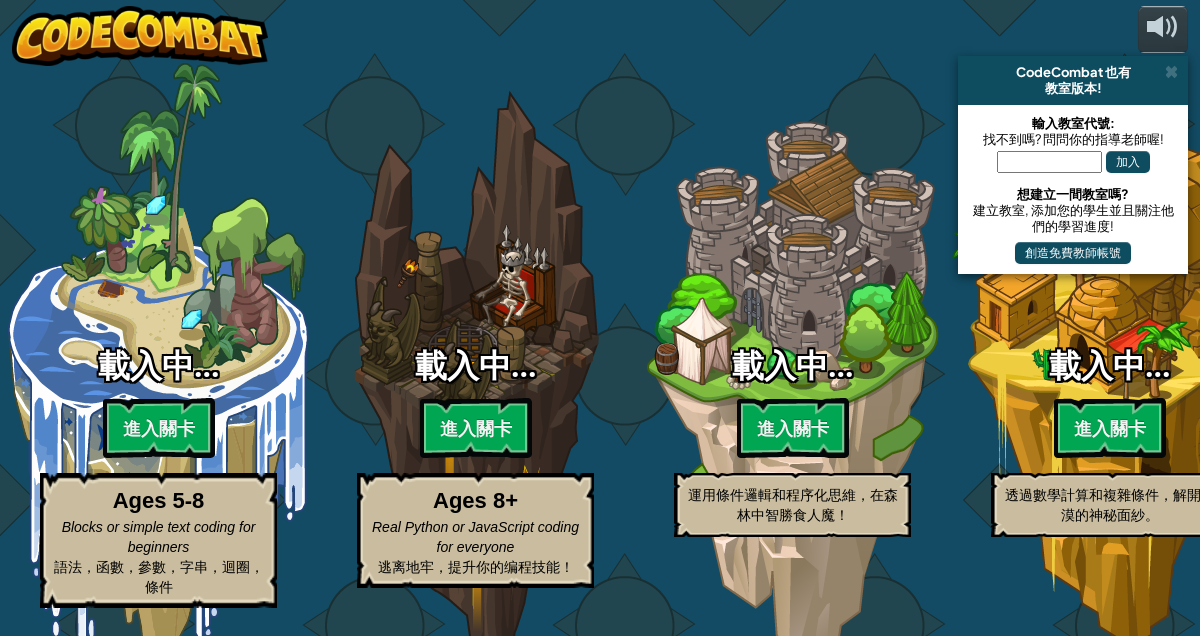 select on "zh-HANT" 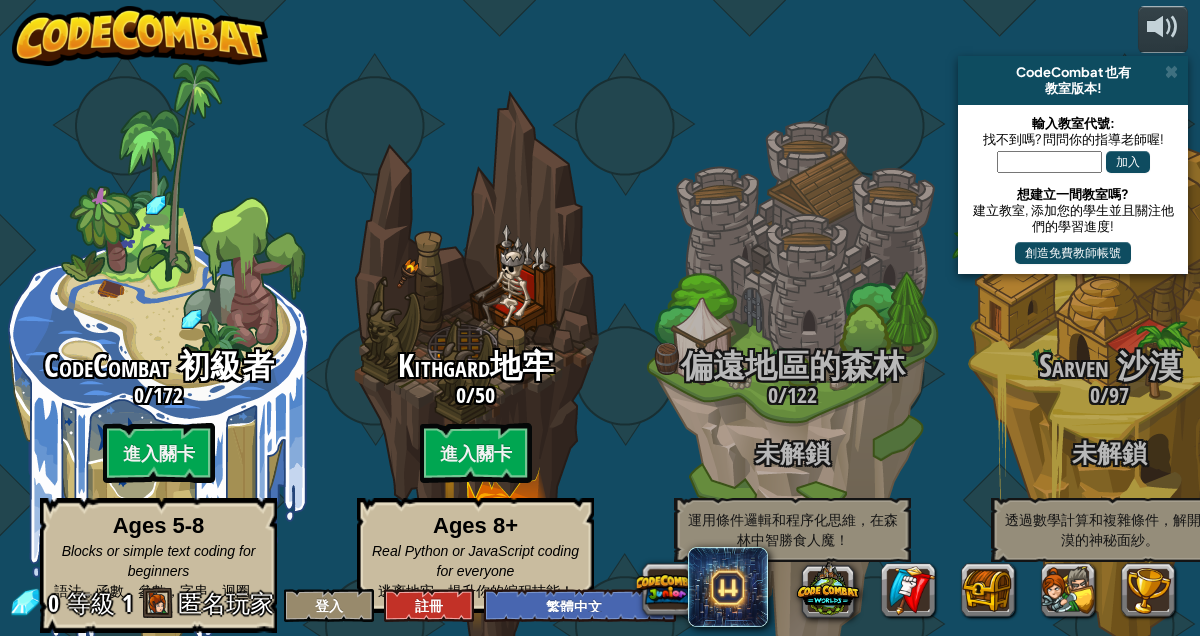 click on "進入關卡" at bounding box center (159, 453) 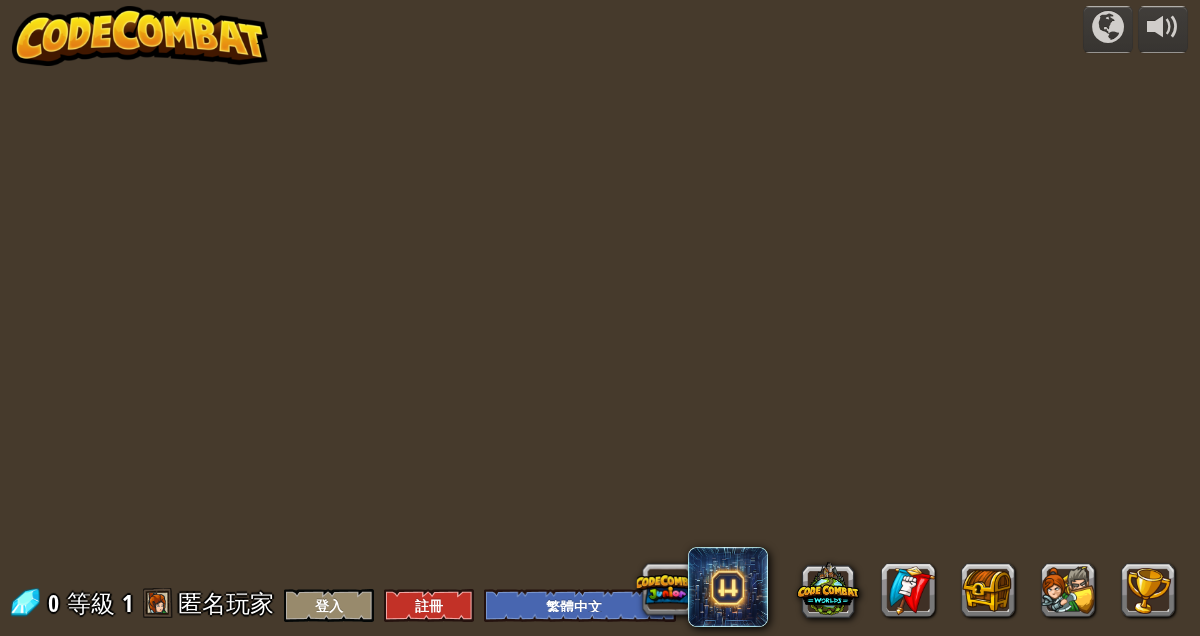 select on "zh-HANT" 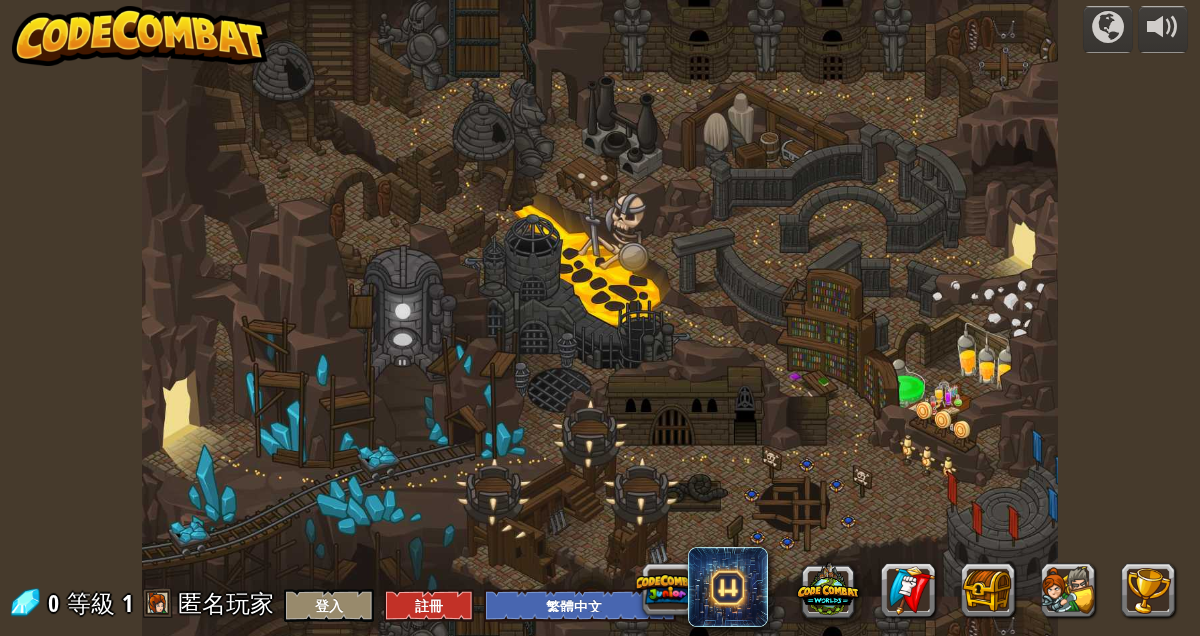 select on "zh-HANT" 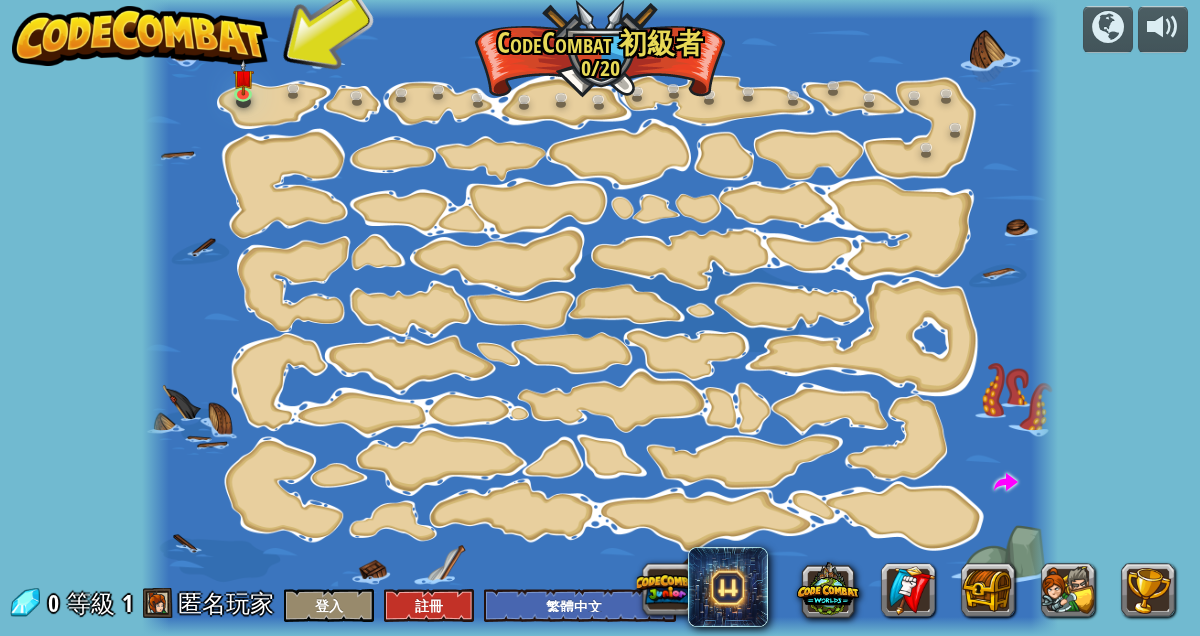 click at bounding box center [242, 77] 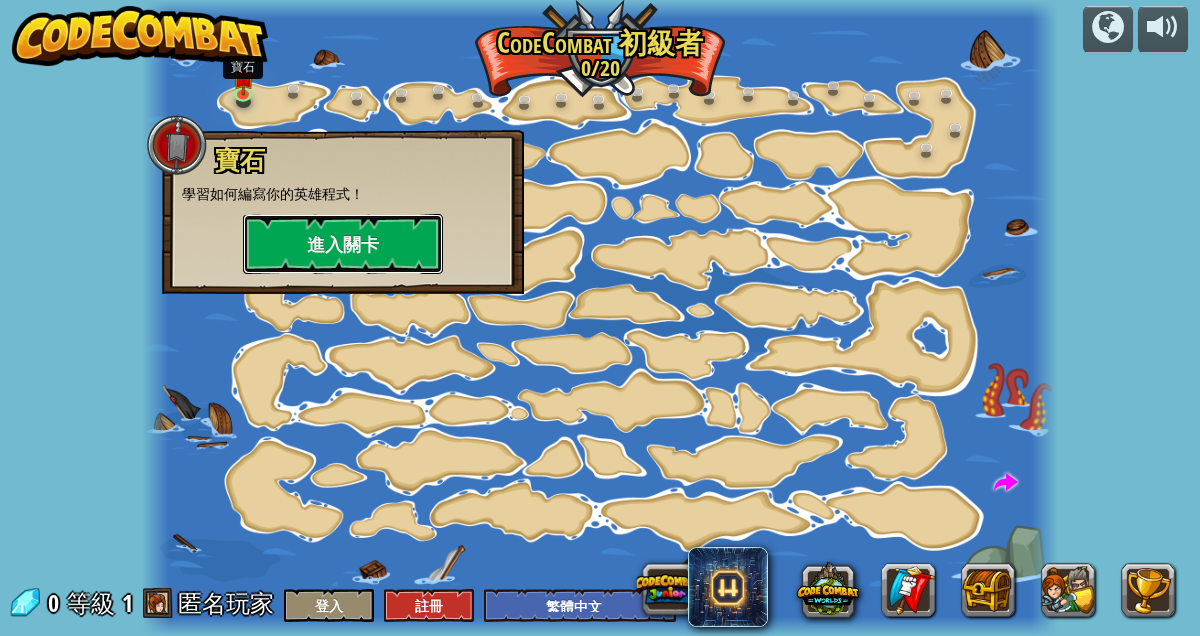 click on "進入關卡" at bounding box center [343, 244] 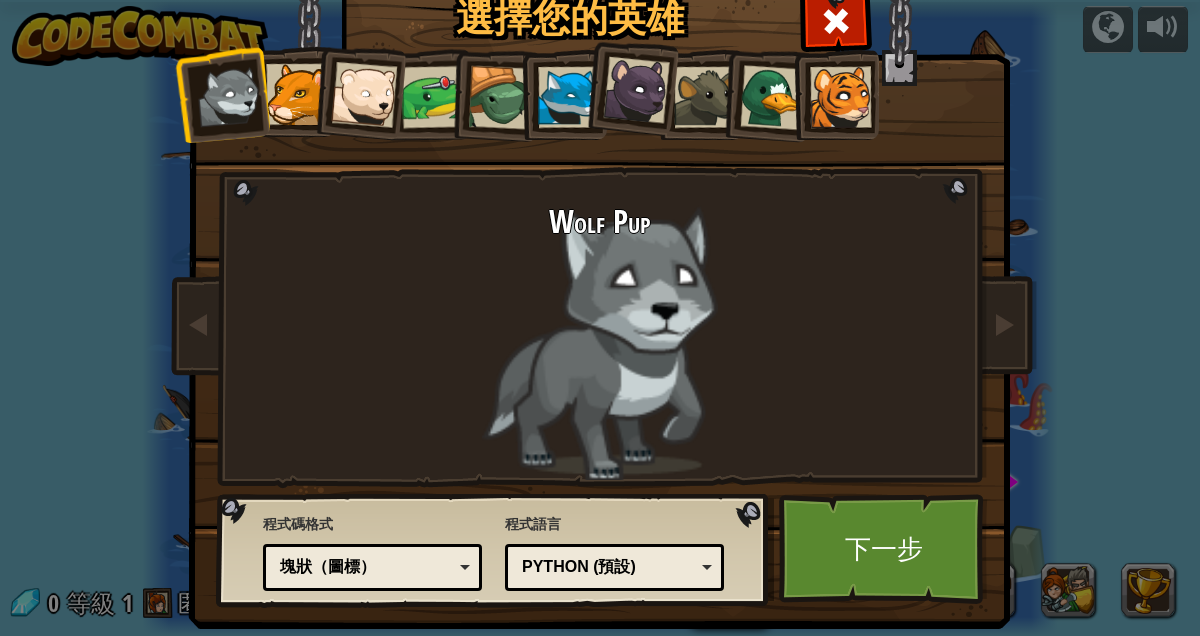click at bounding box center [840, 97] 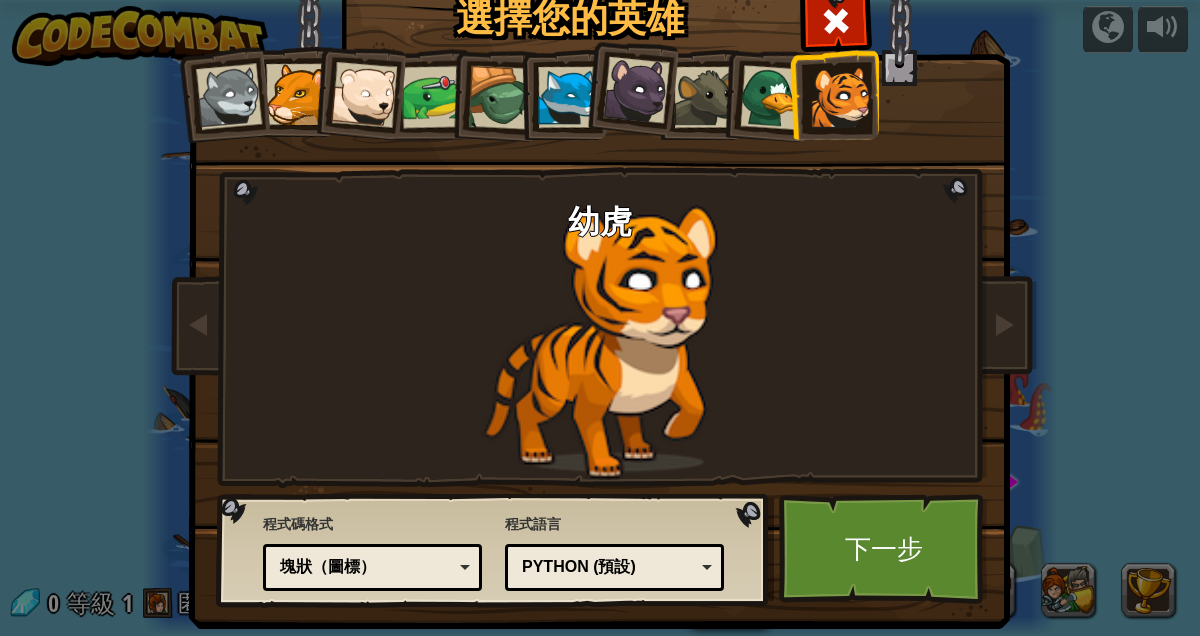 click on "下一步" at bounding box center [883, 549] 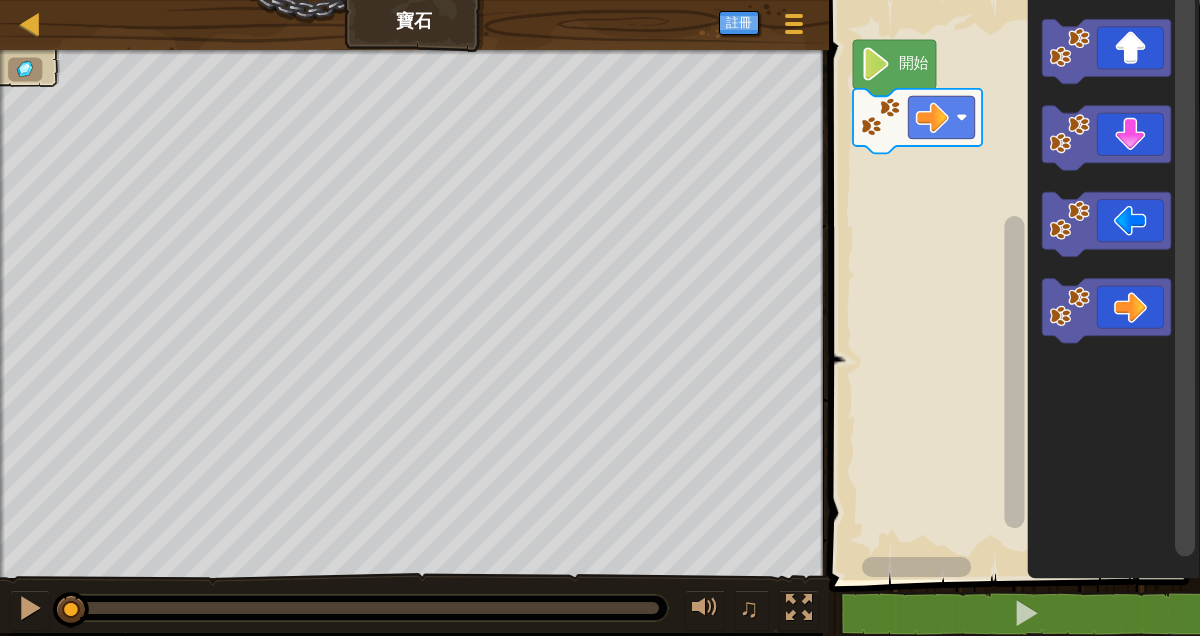 click 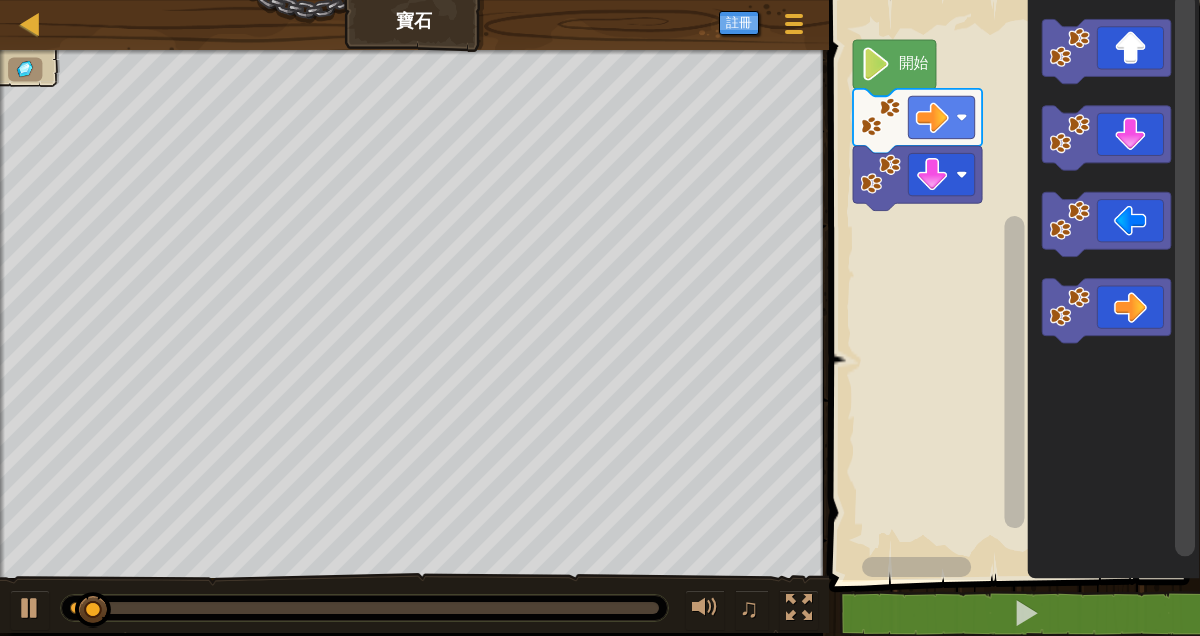 click 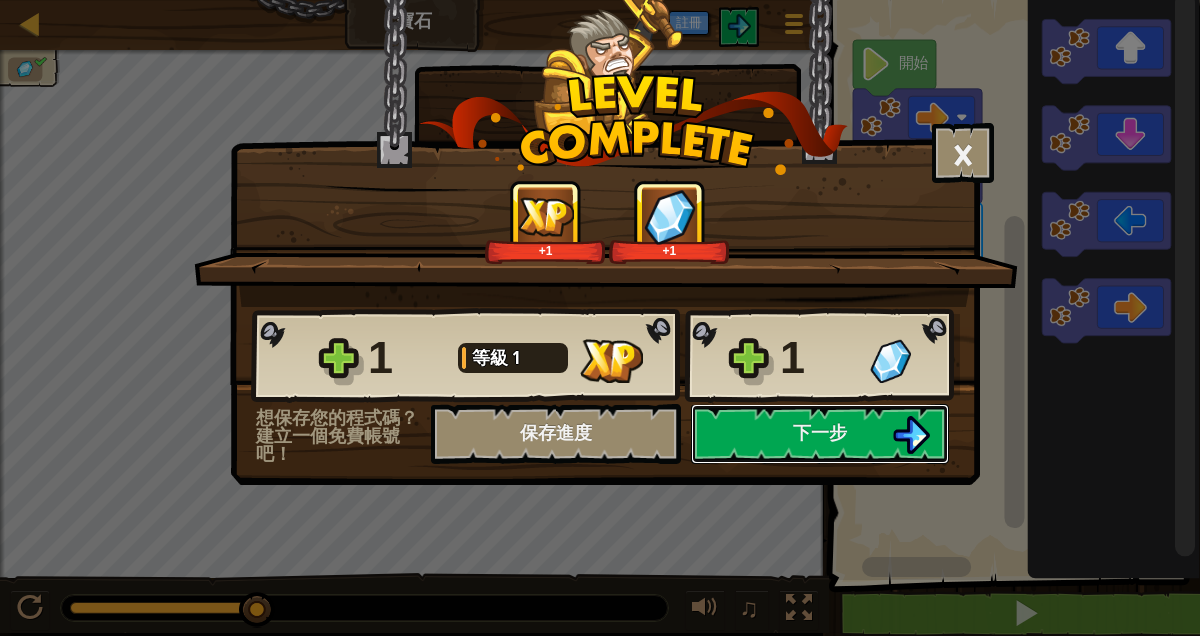 click on "下一步" at bounding box center [820, 434] 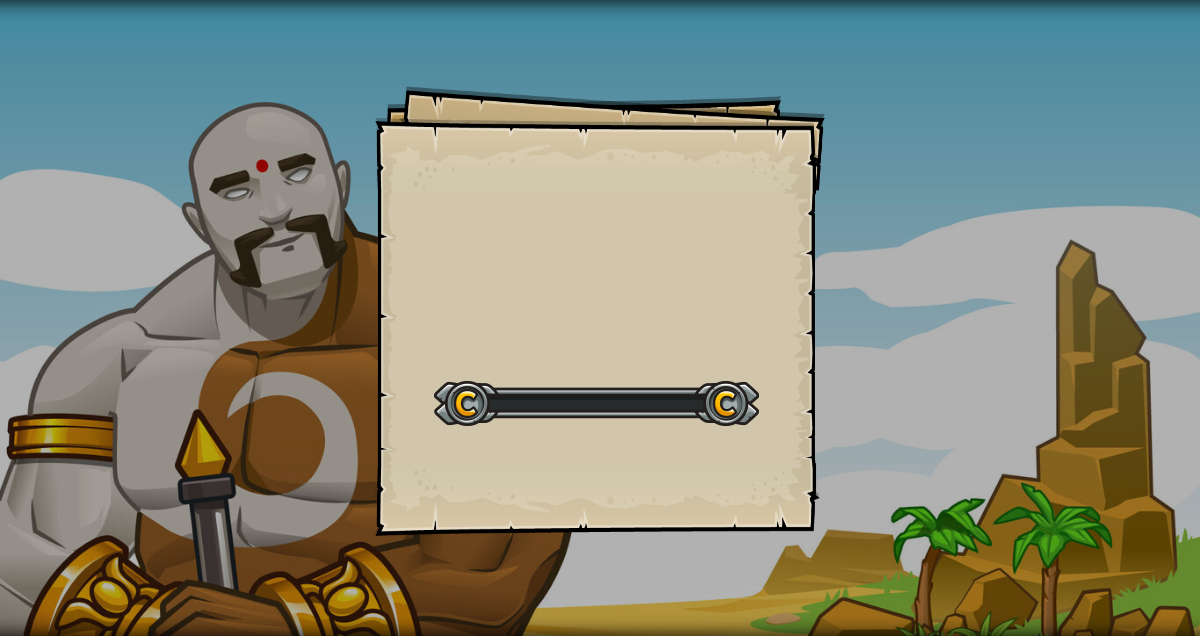 click on "Goals Start Level 從伺服器載入失敗 您將需要訂閱來開啟這關。 訂閱 您需要加入一個課程來遊玩此關卡。 回到我的課程 詢問您的老師來分派一個授權碼給您，這樣您就可以繼續遊玩CodeCombat! 回到我的課程 此關卡已鎖定。
回到我的課程 「CodeCombat」在2013年10月進入 BETA 測試。" at bounding box center [600, 318] 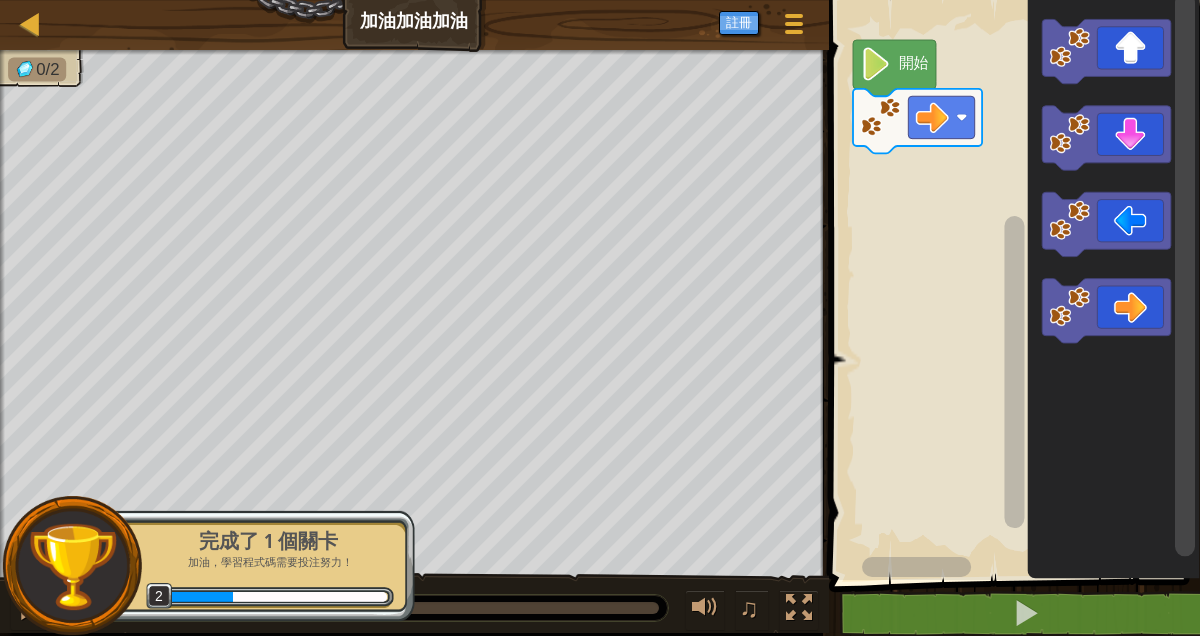 click 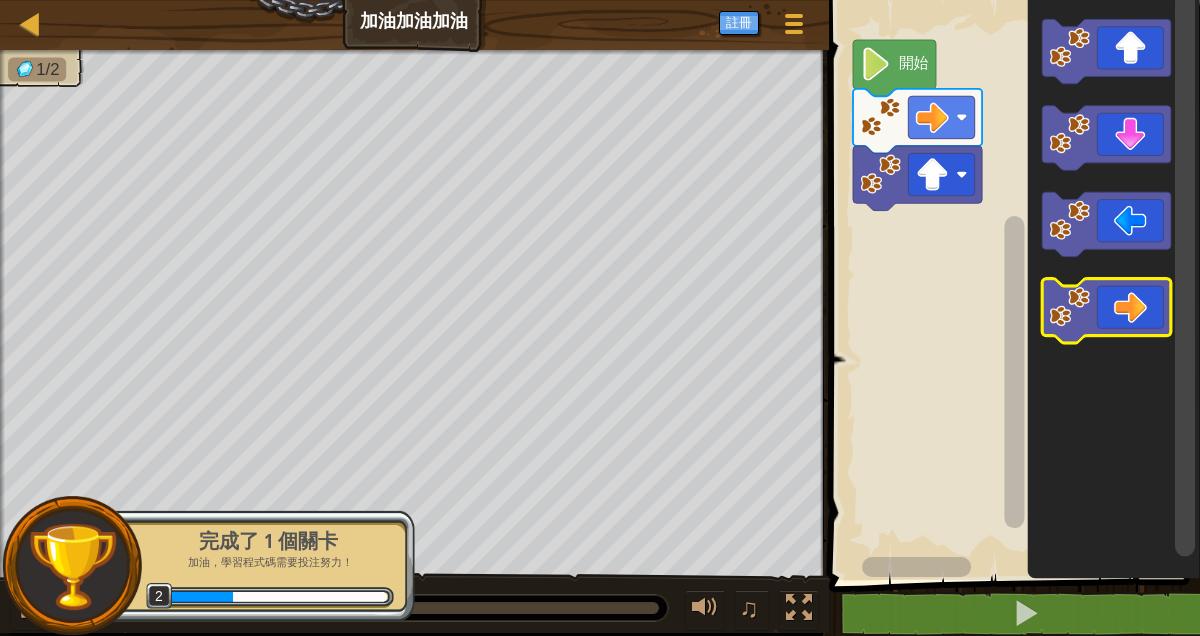 click 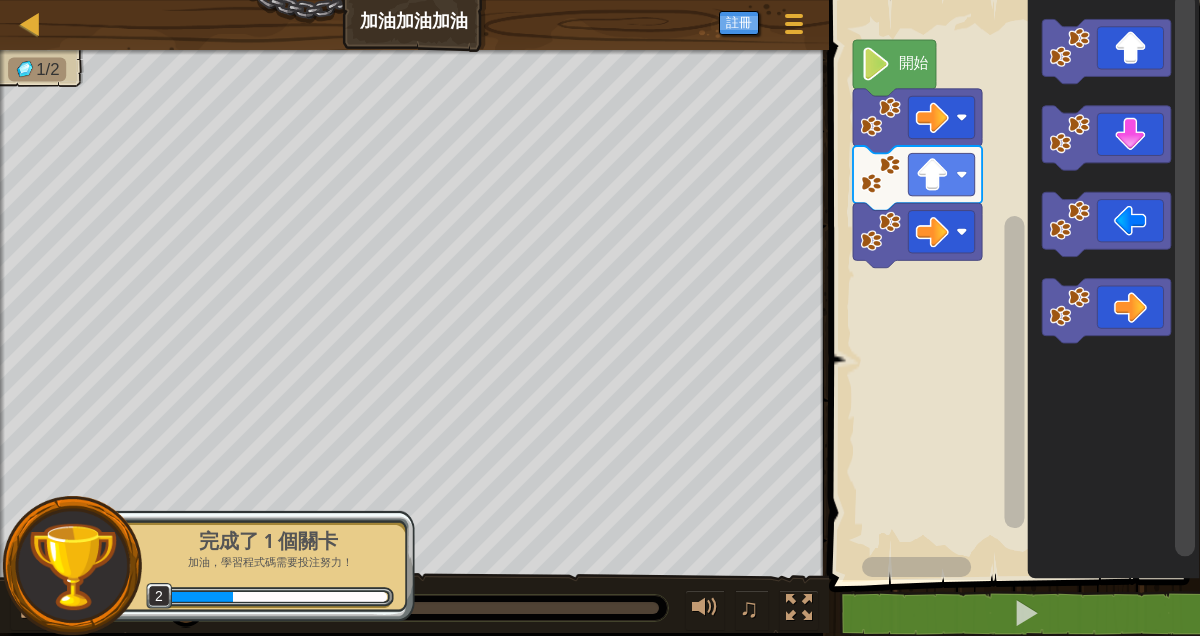 click 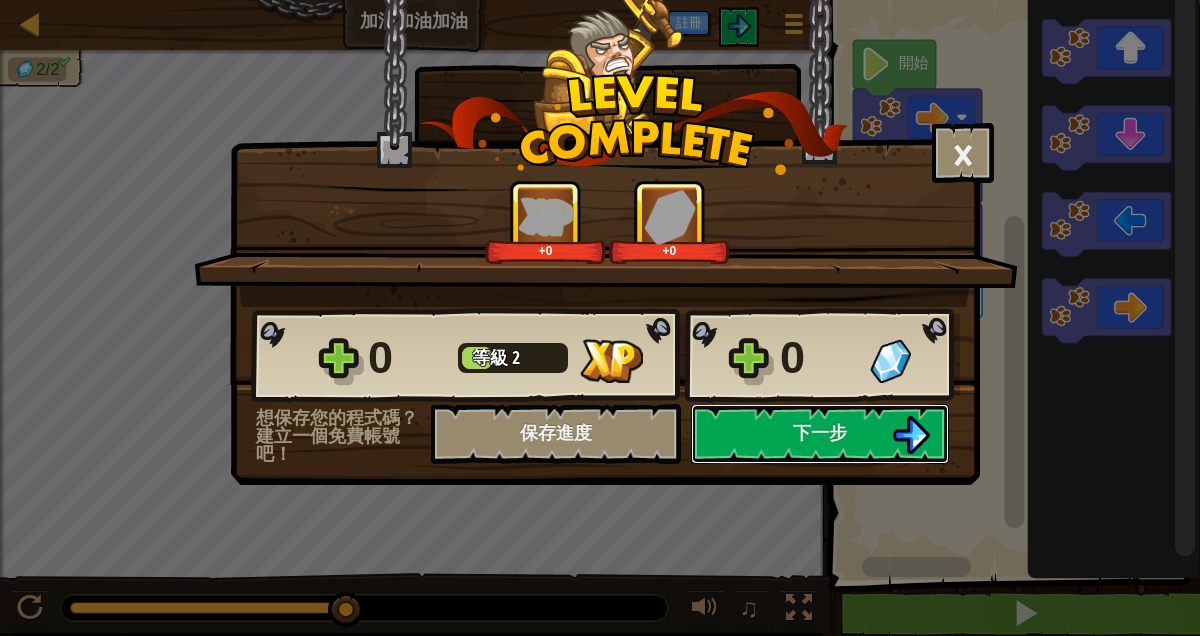click on "下一步" at bounding box center [820, 434] 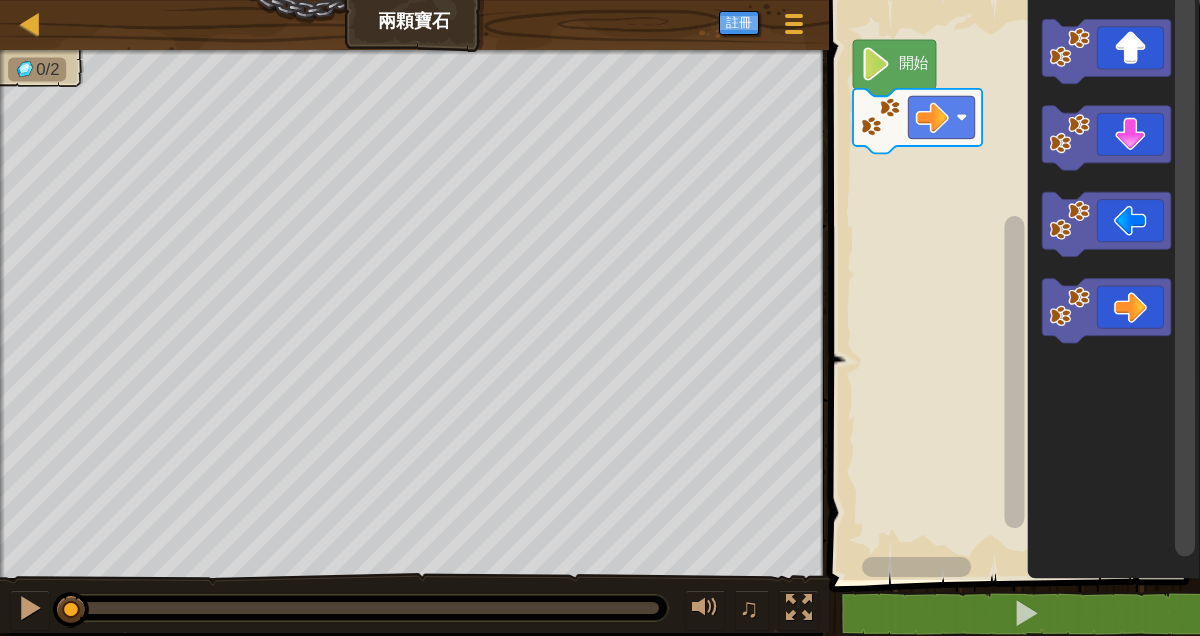 click 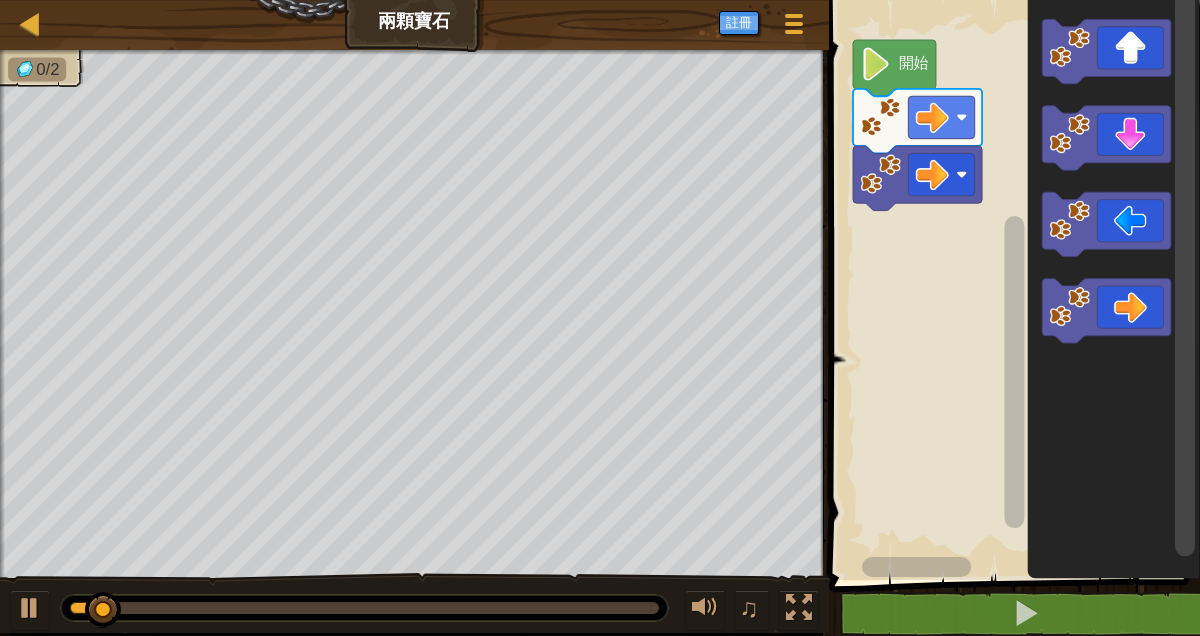 click 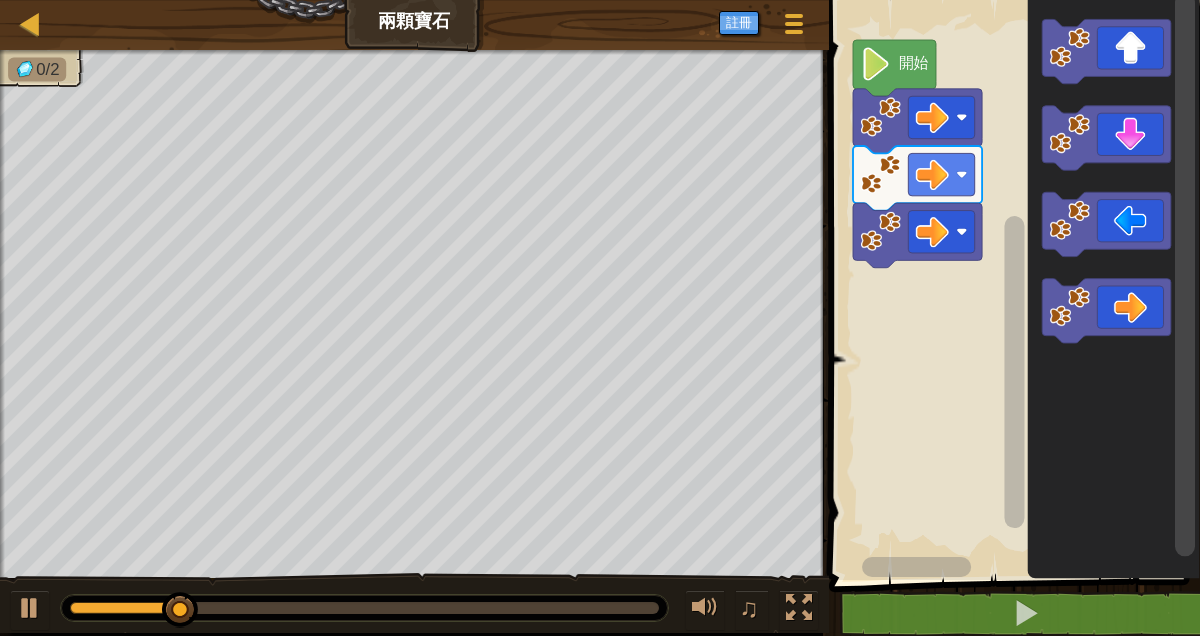 click 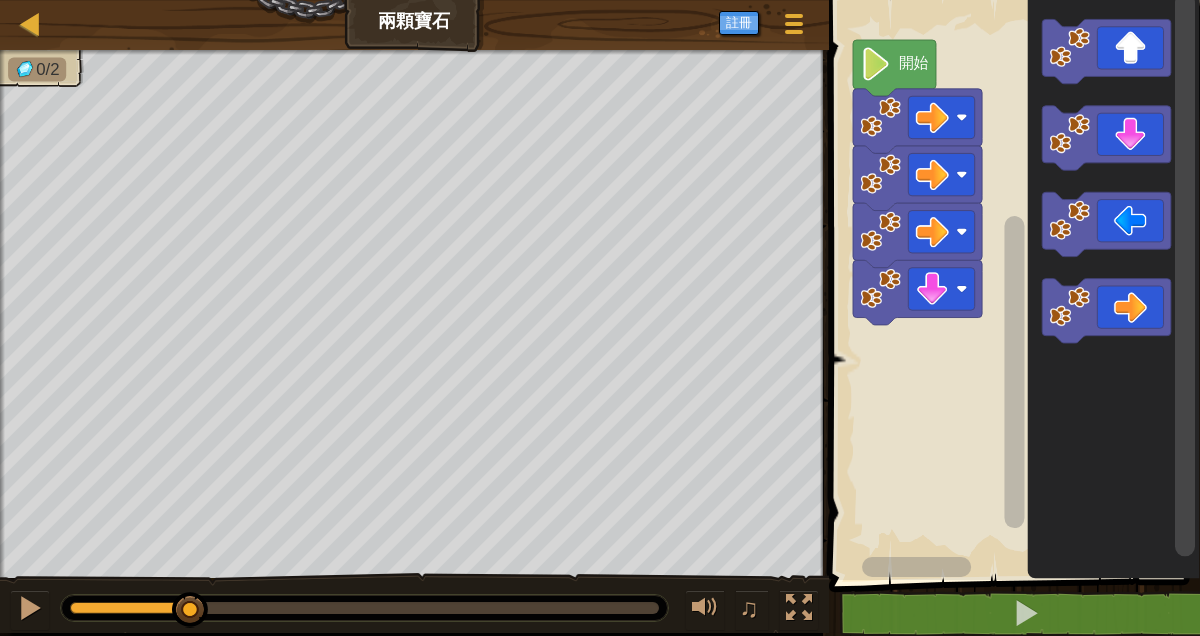 click 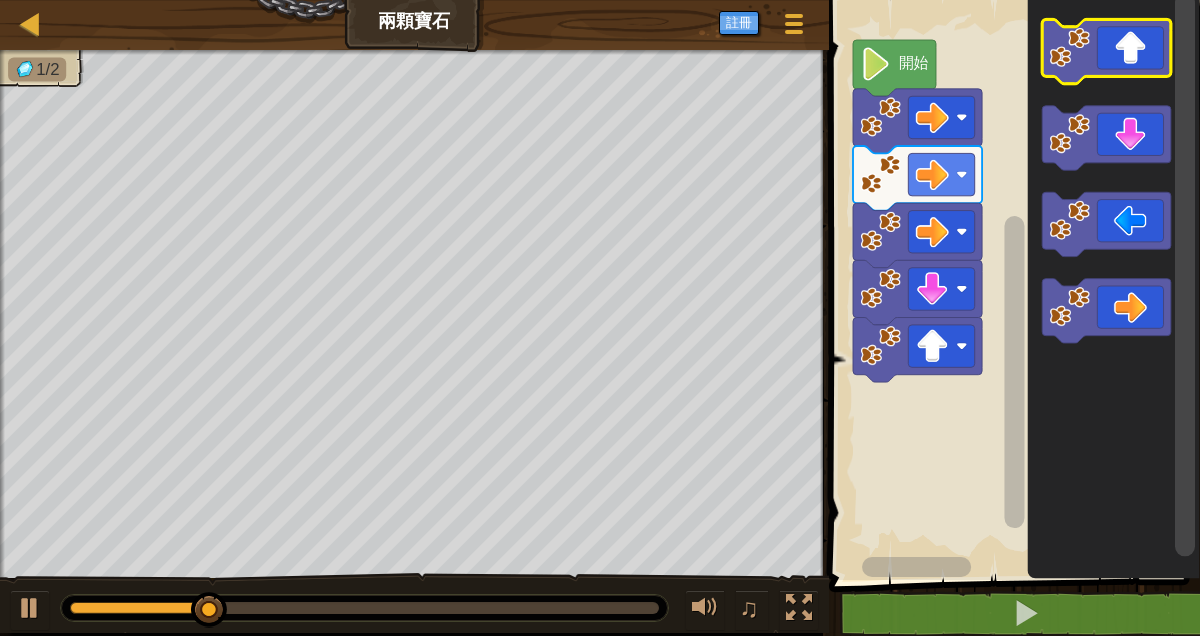 click 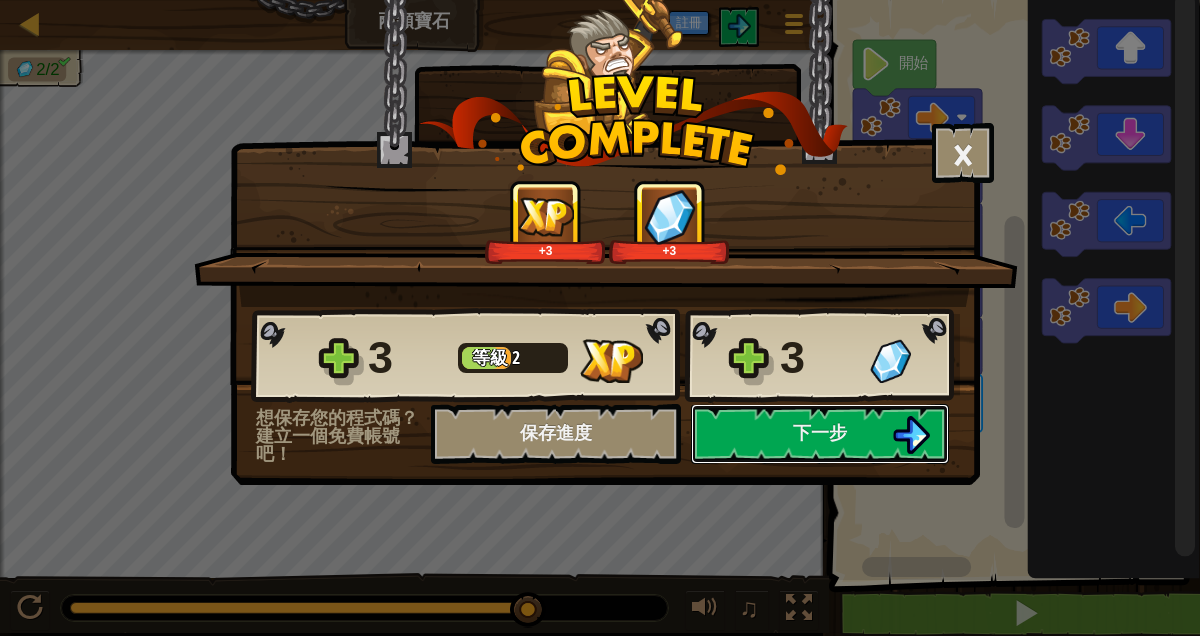 click on "下一步" at bounding box center [820, 432] 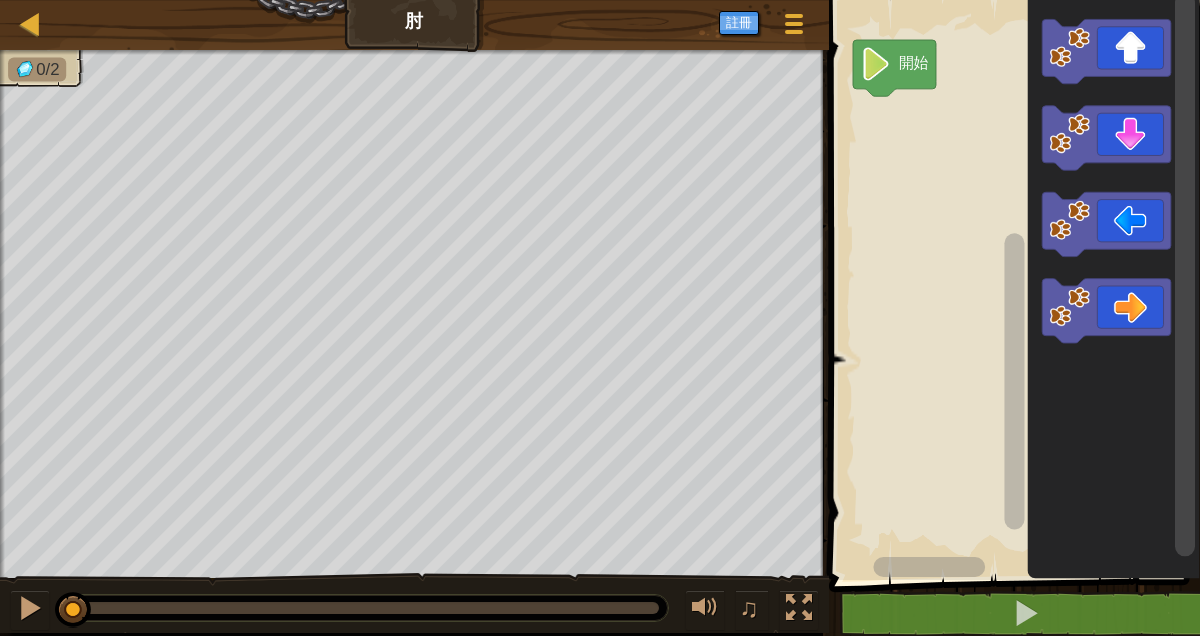 click 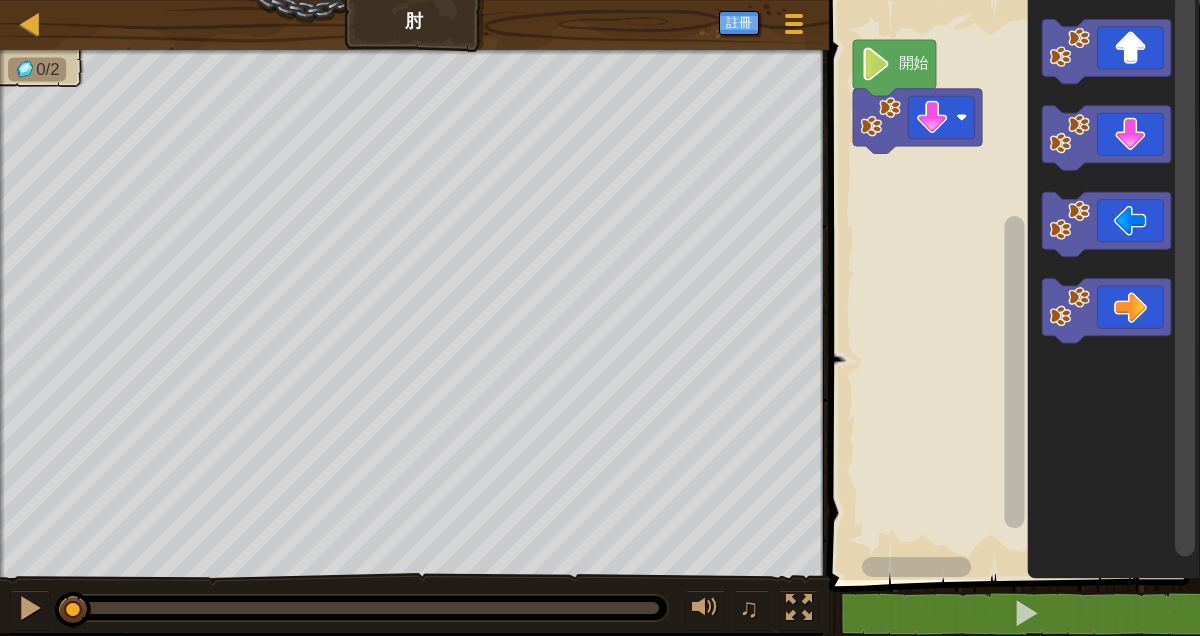 click 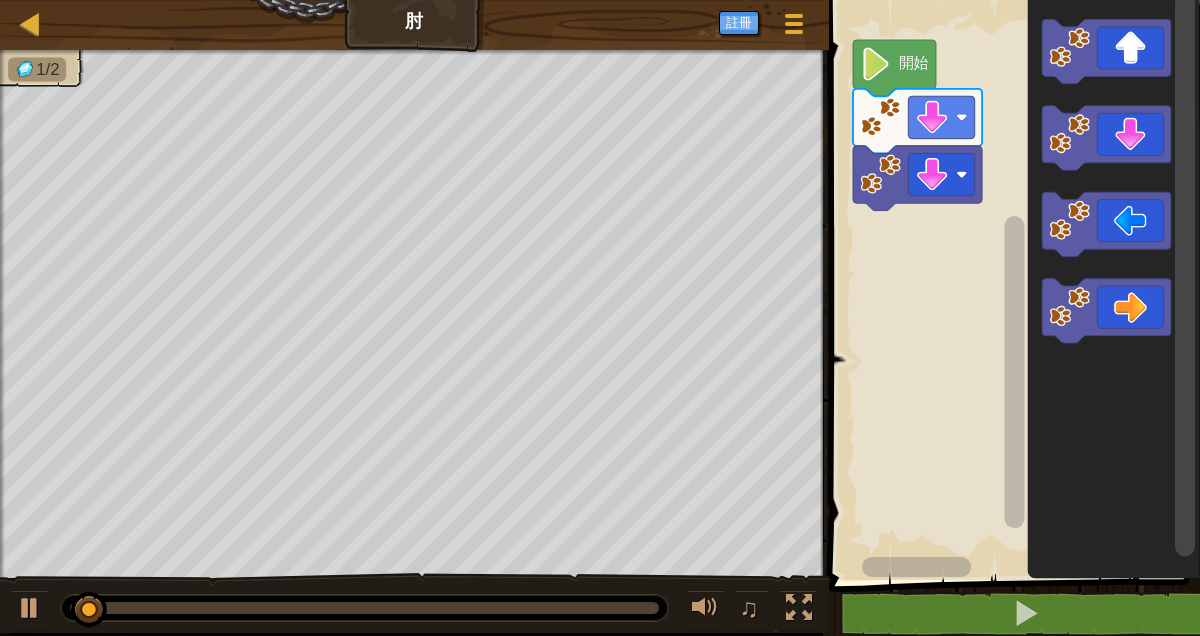 click 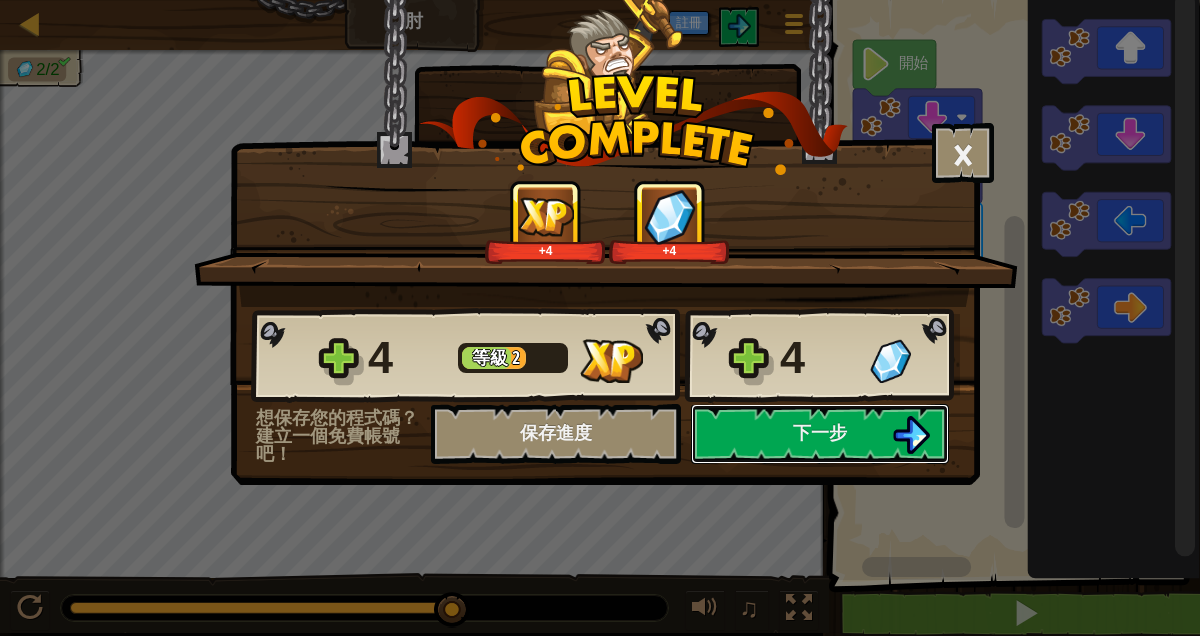 click on "下一步" at bounding box center (820, 432) 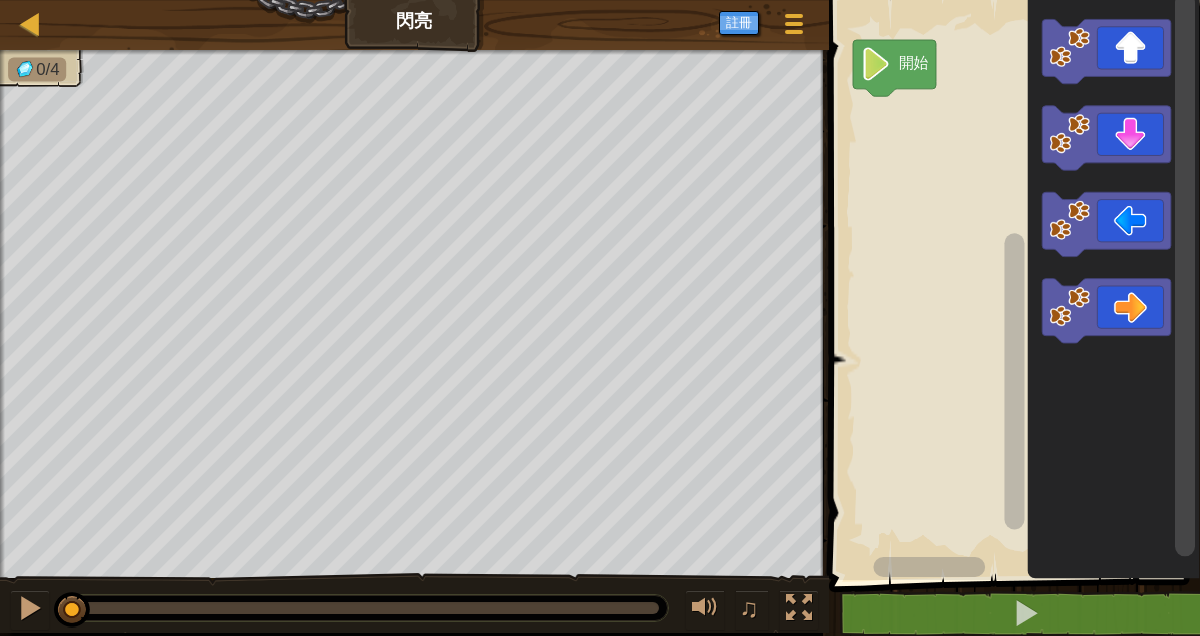 click 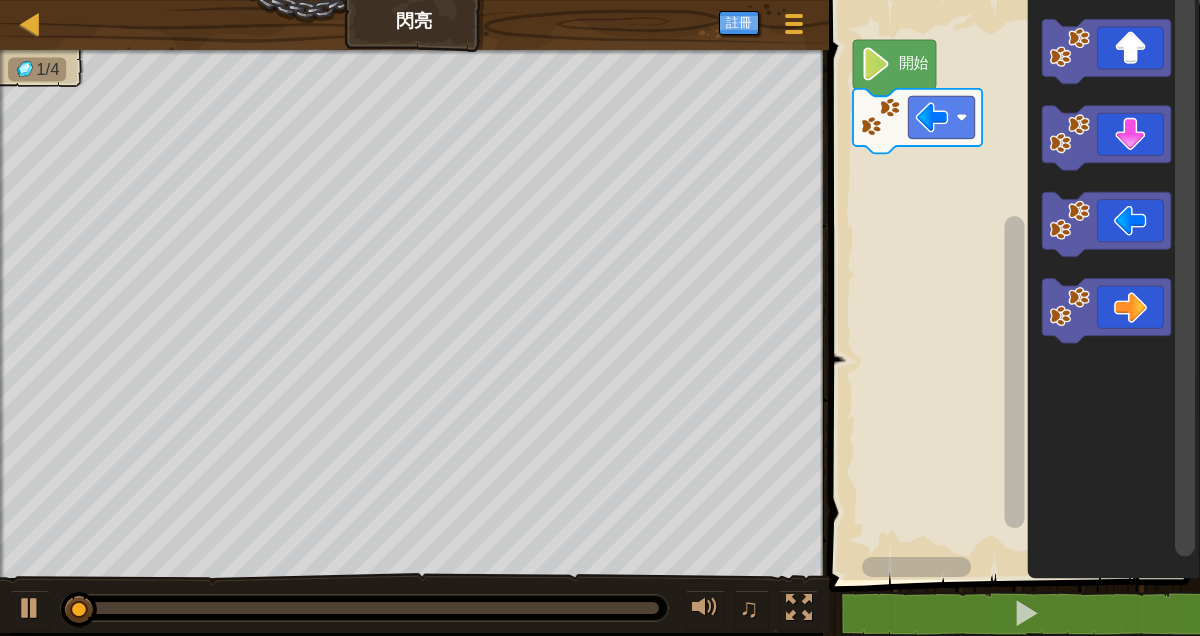 click 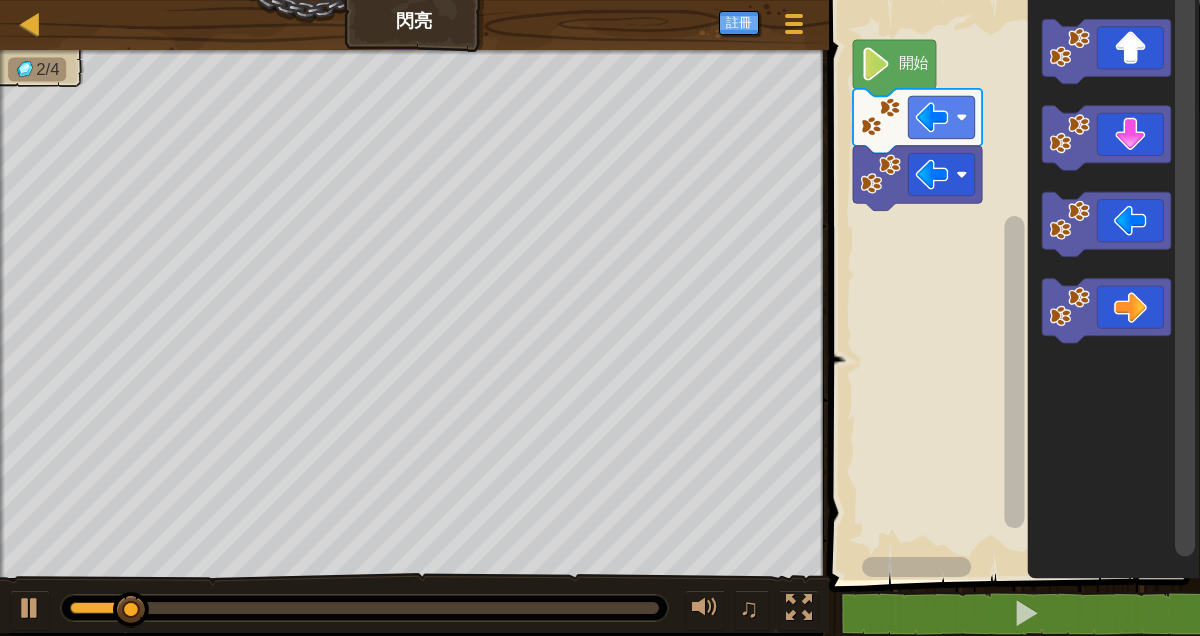 click 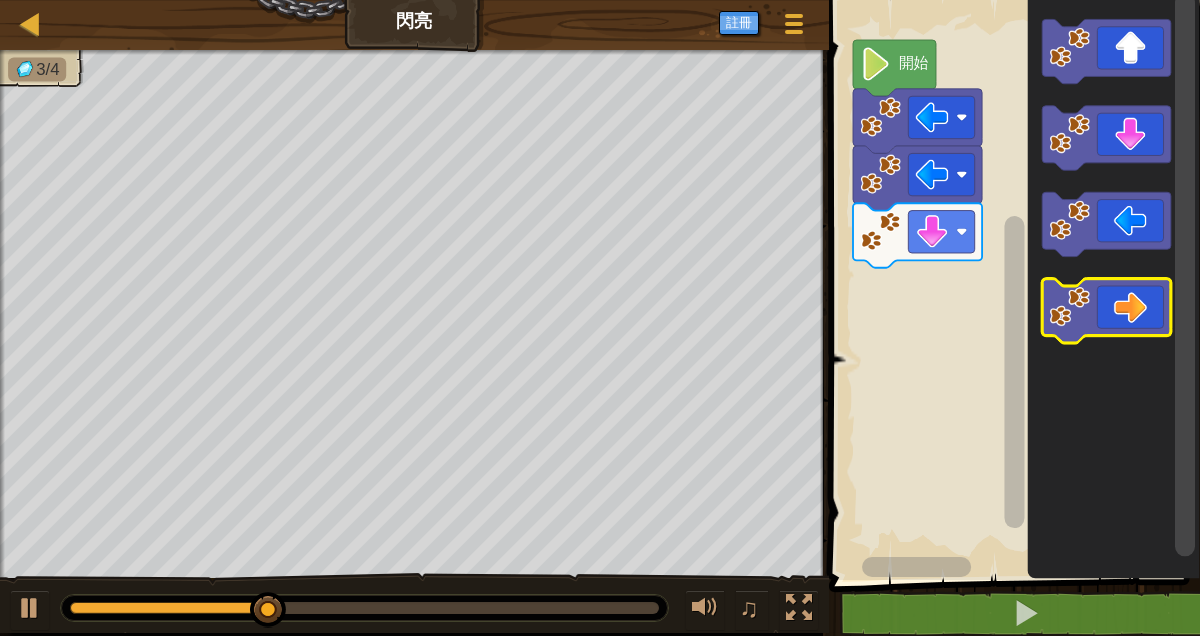 click 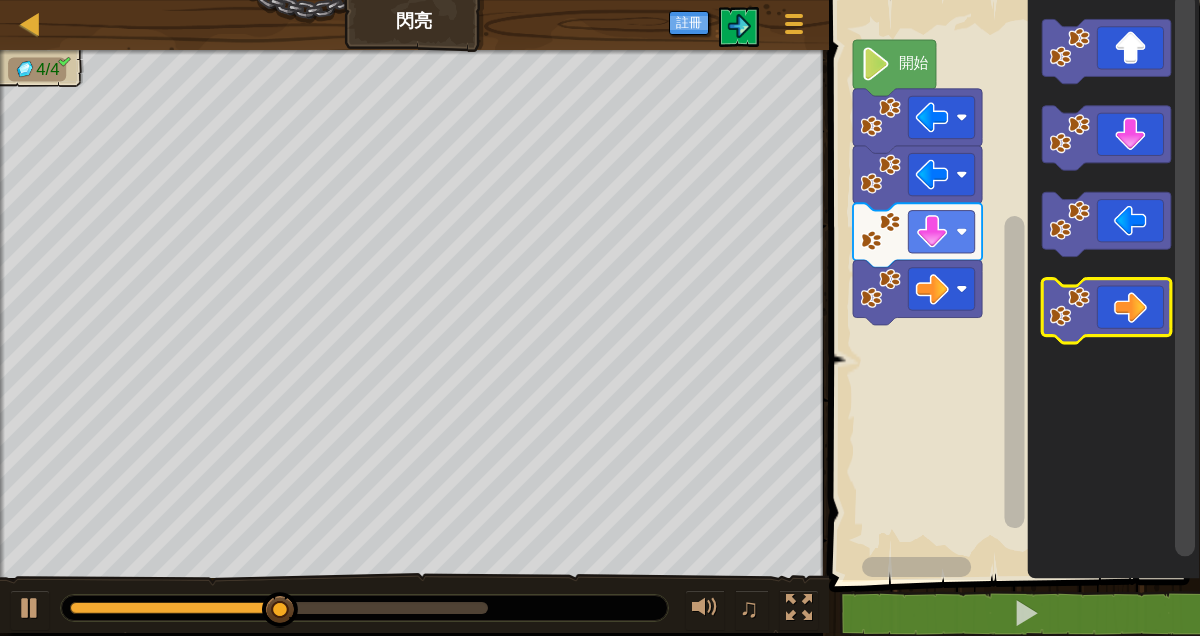 click 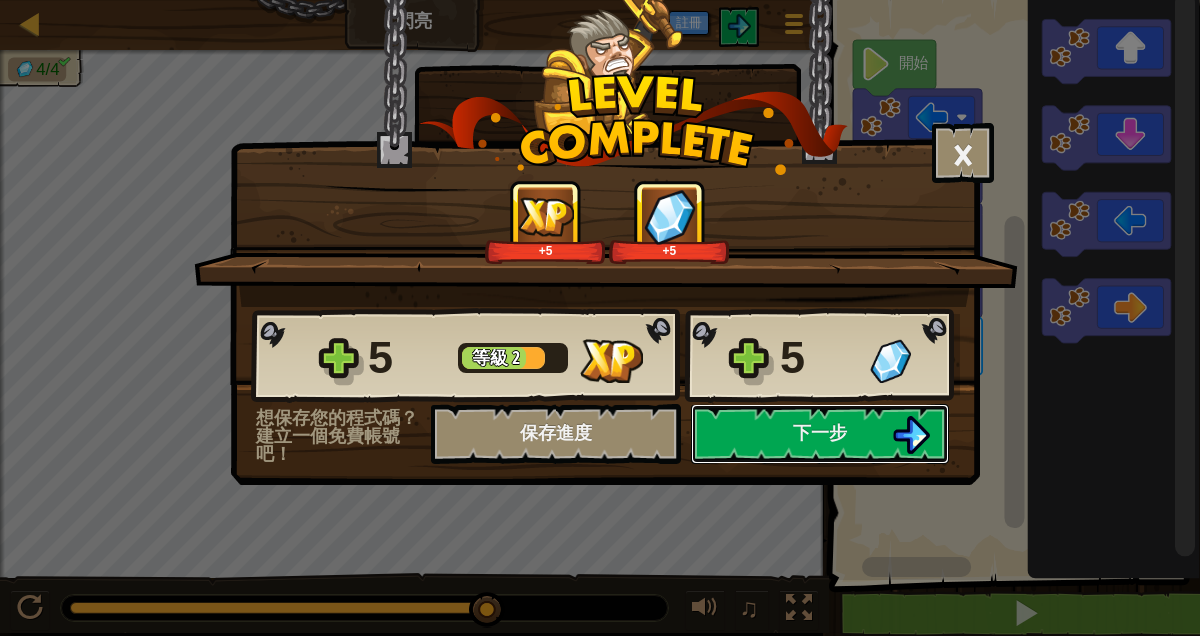 click on "下一步" at bounding box center (820, 434) 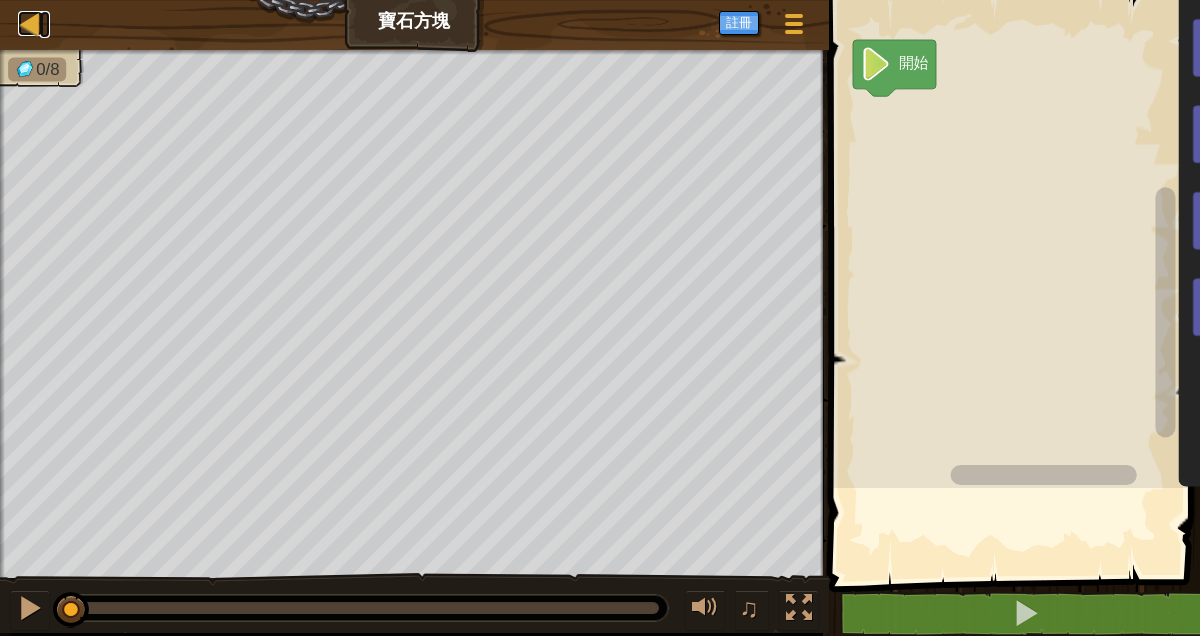 click at bounding box center (30, 23) 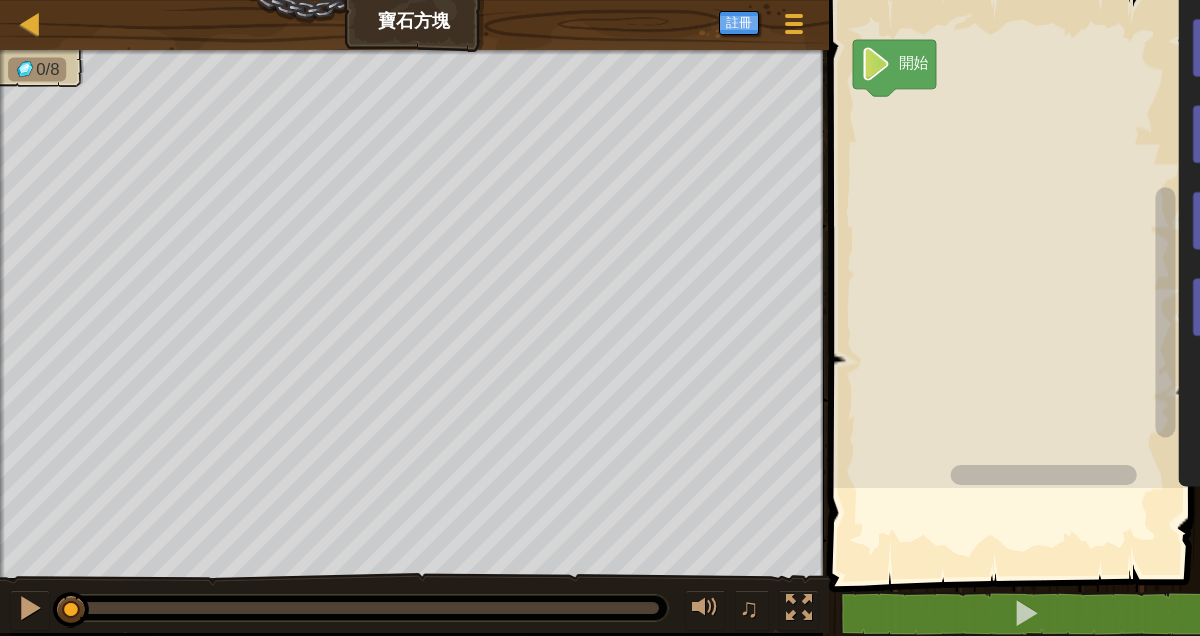 select on "zh-HANT" 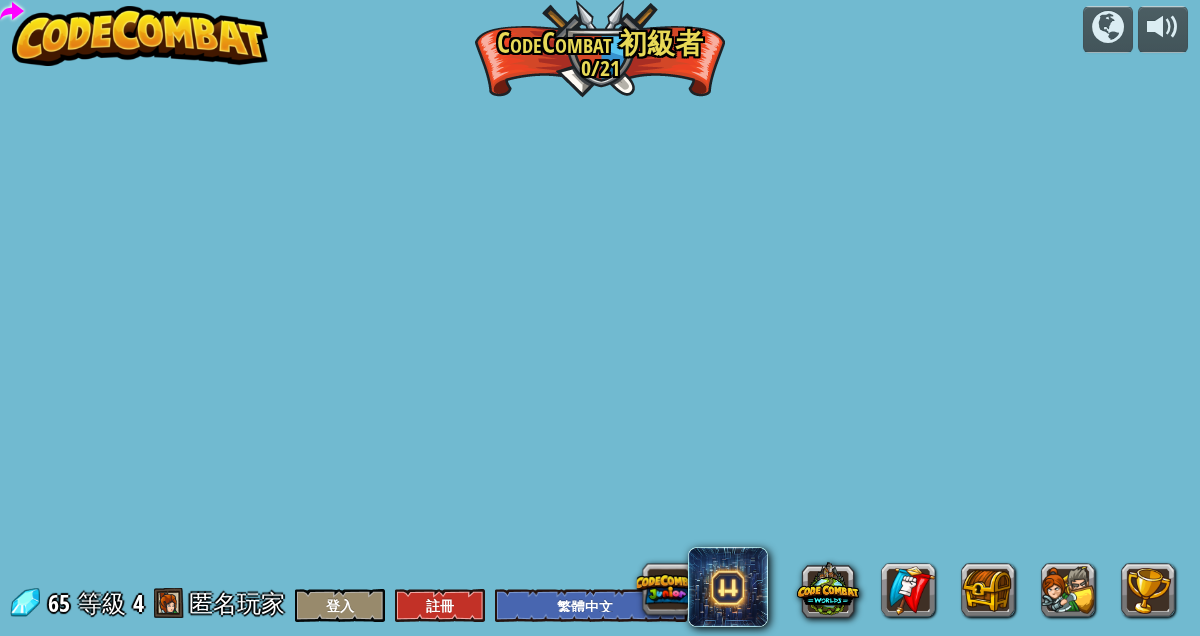 select on "zh-HANT" 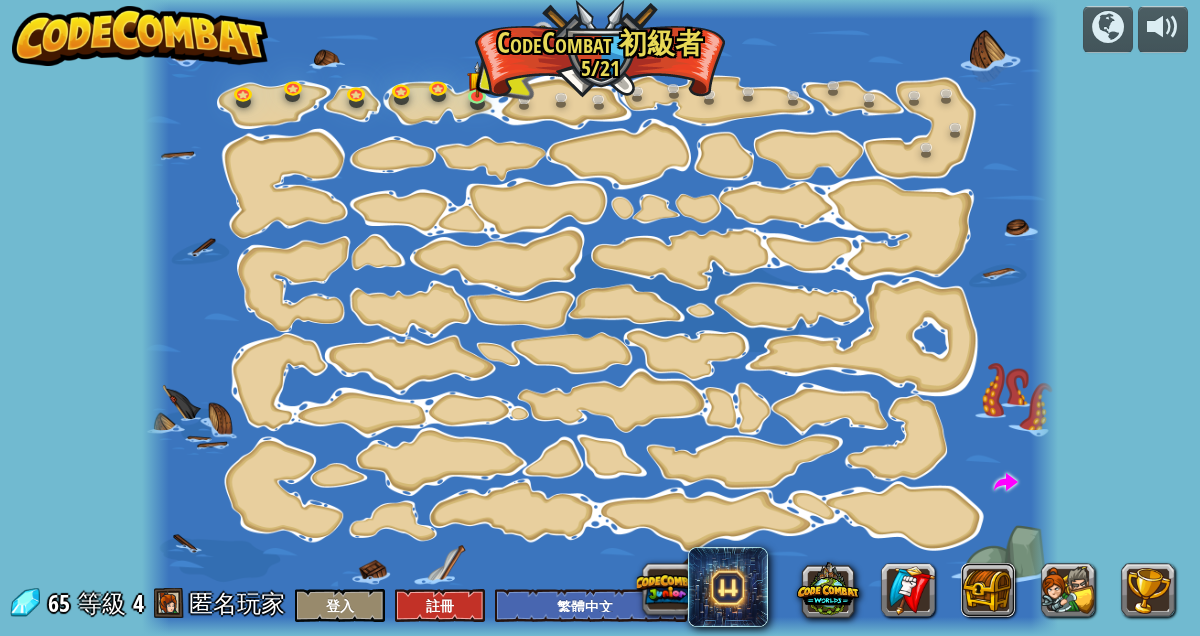 click at bounding box center [988, 590] 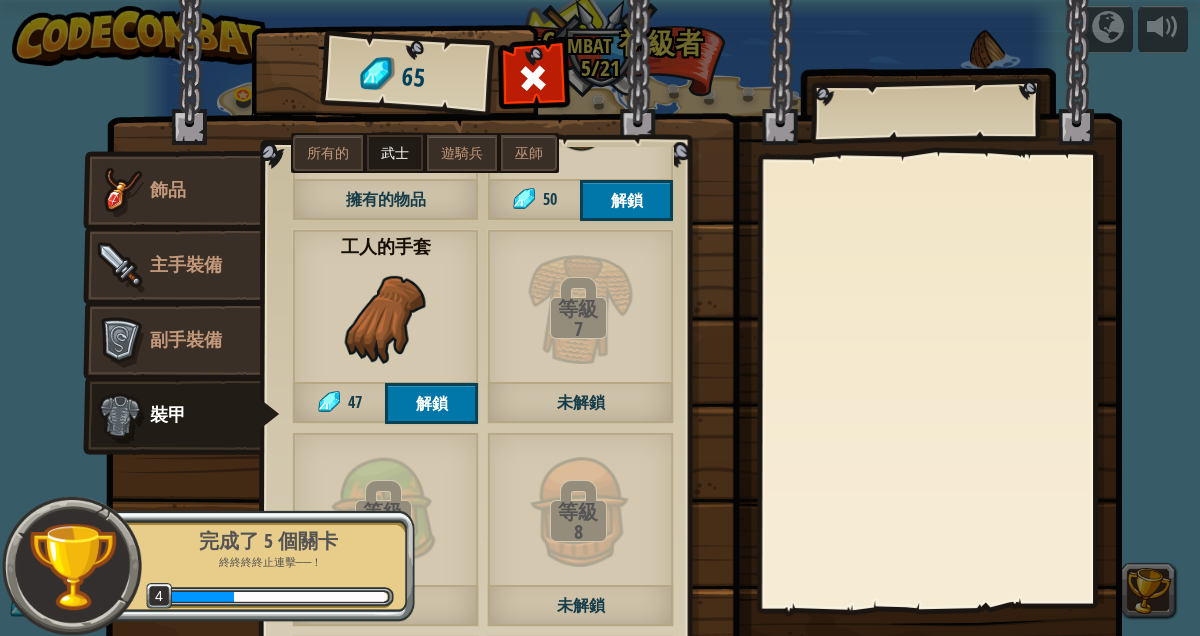scroll, scrollTop: 139, scrollLeft: 0, axis: vertical 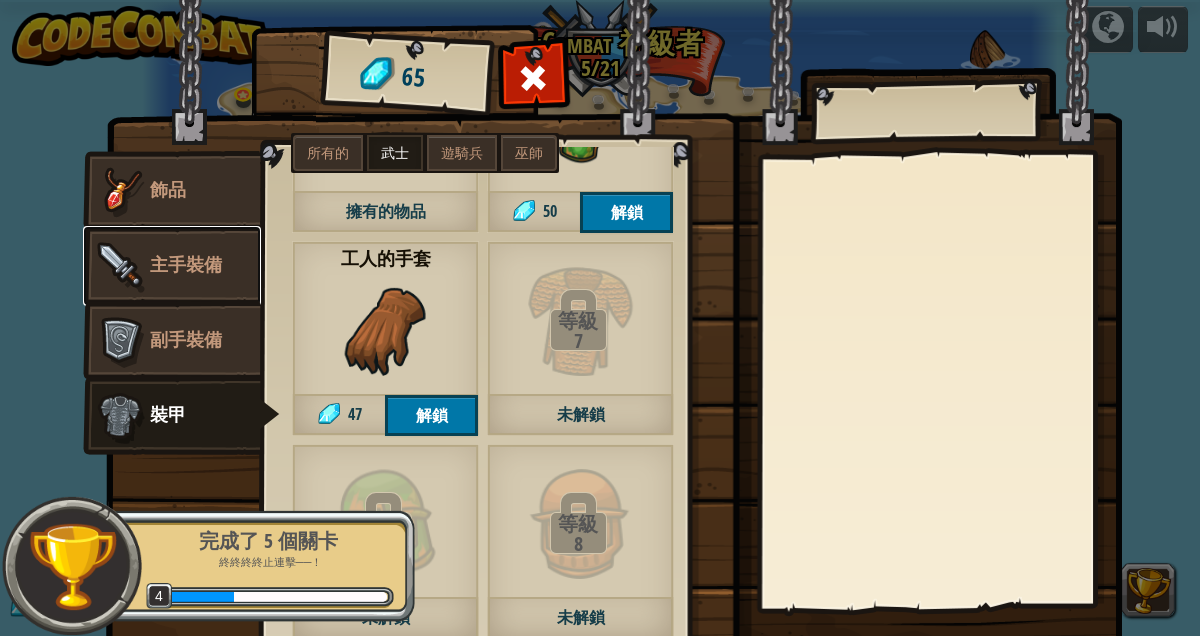 click on "主手裝備" at bounding box center [172, 266] 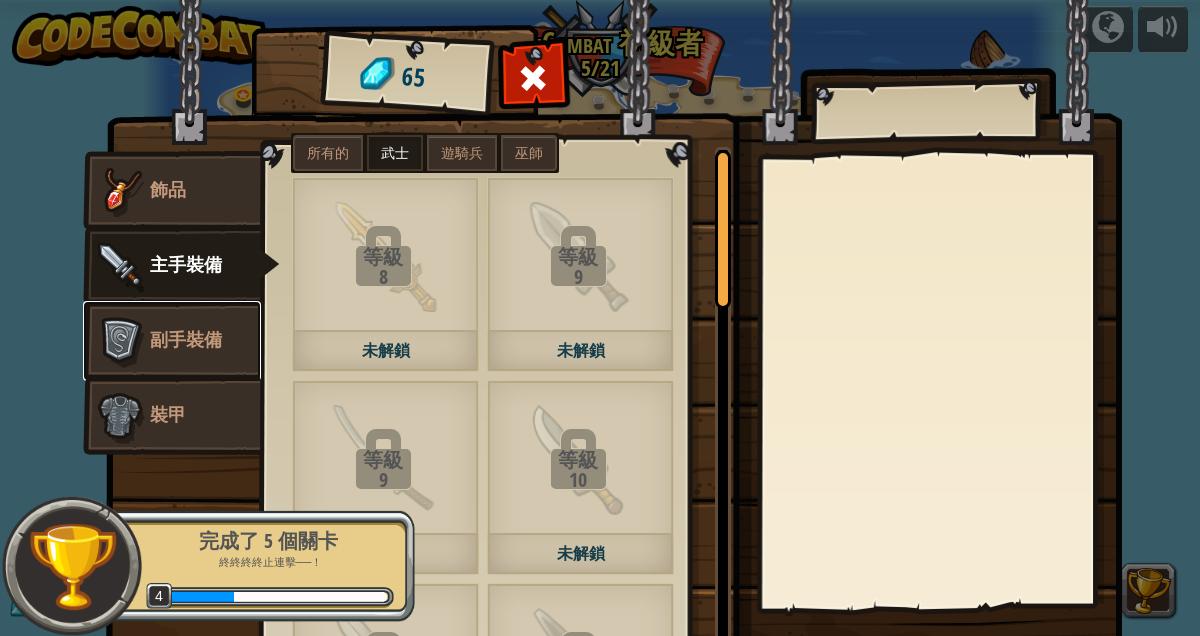 click on "副手裝備" at bounding box center [186, 339] 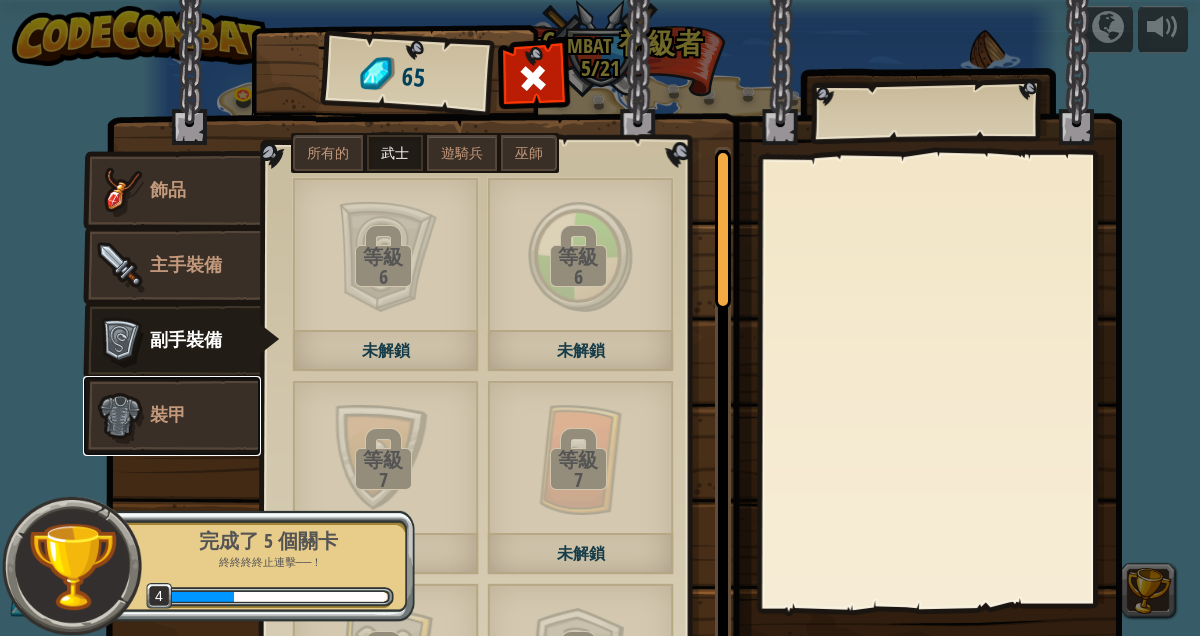 click on "裝甲" at bounding box center (172, 416) 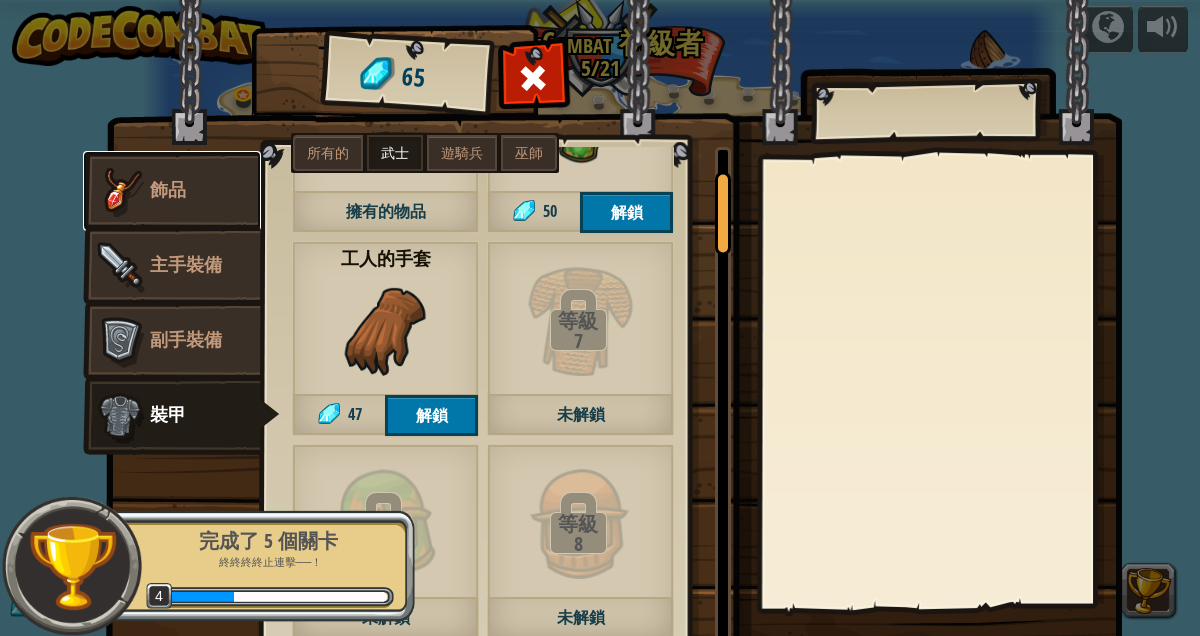 click on "飾品" at bounding box center [172, 191] 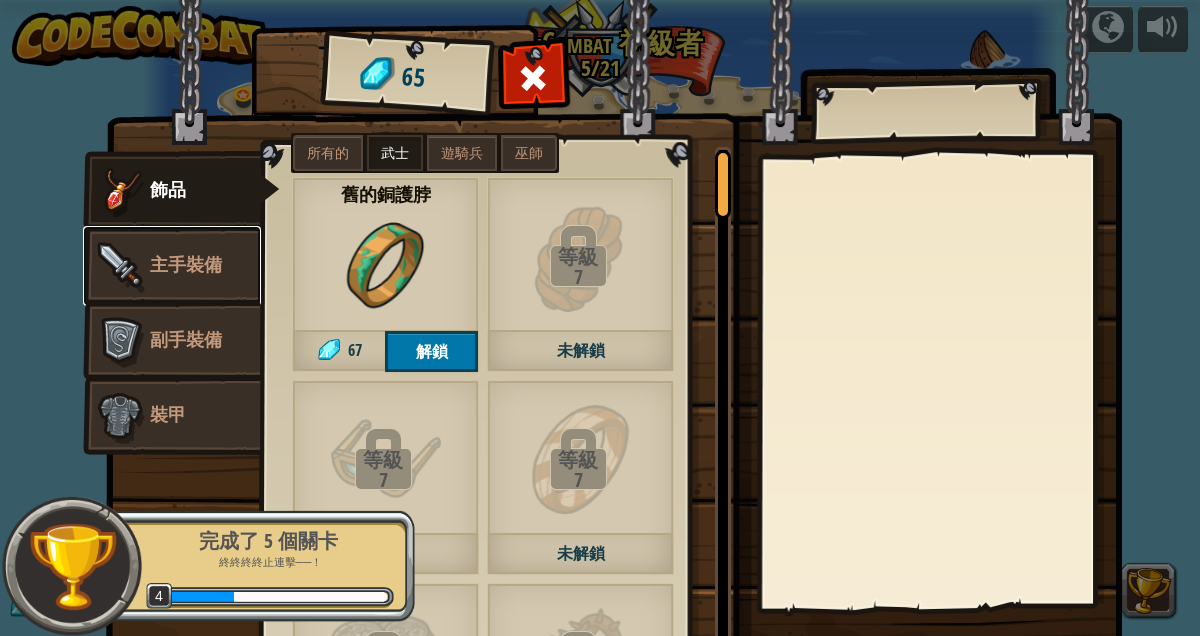 click on "主手裝備" at bounding box center (186, 264) 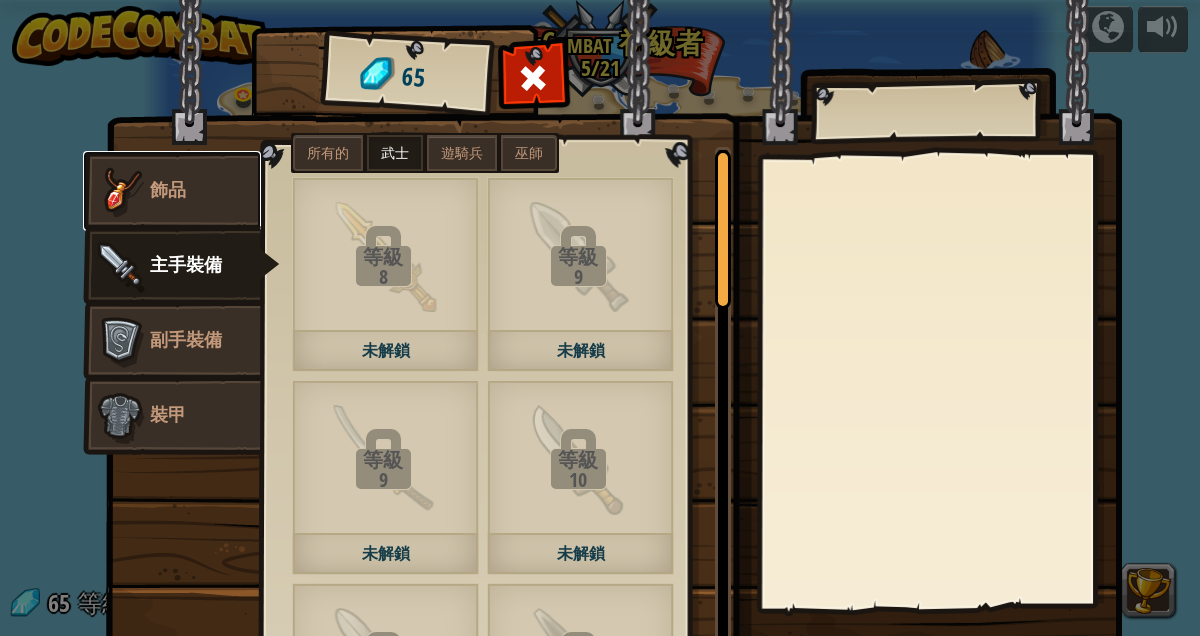 click at bounding box center (120, 191) 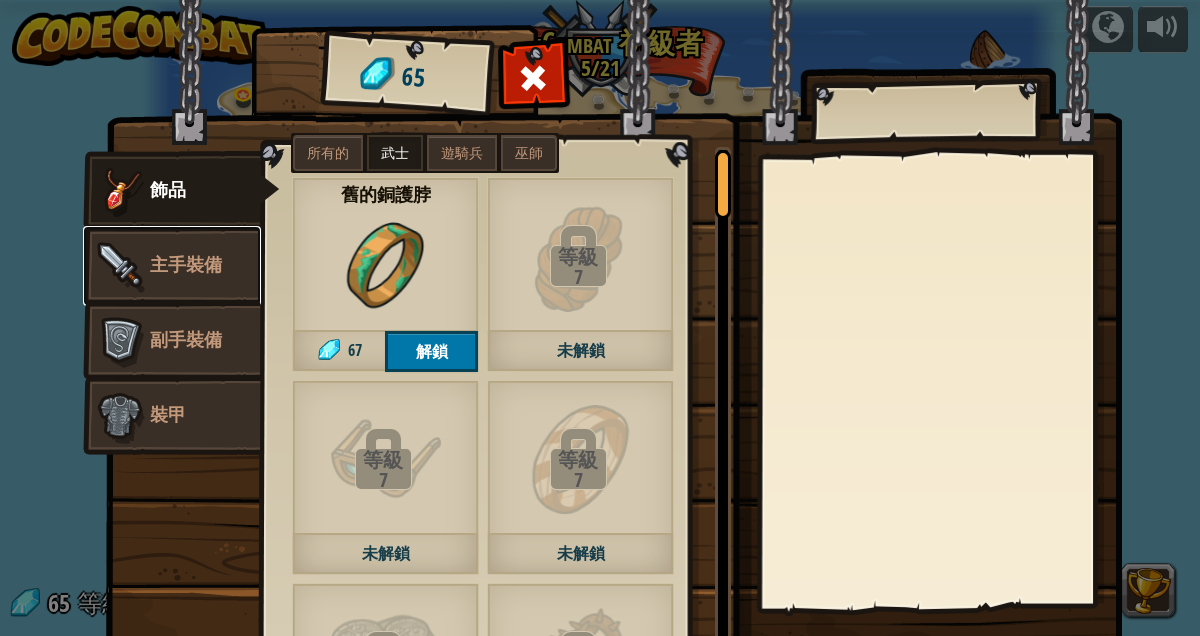 click at bounding box center [120, 266] 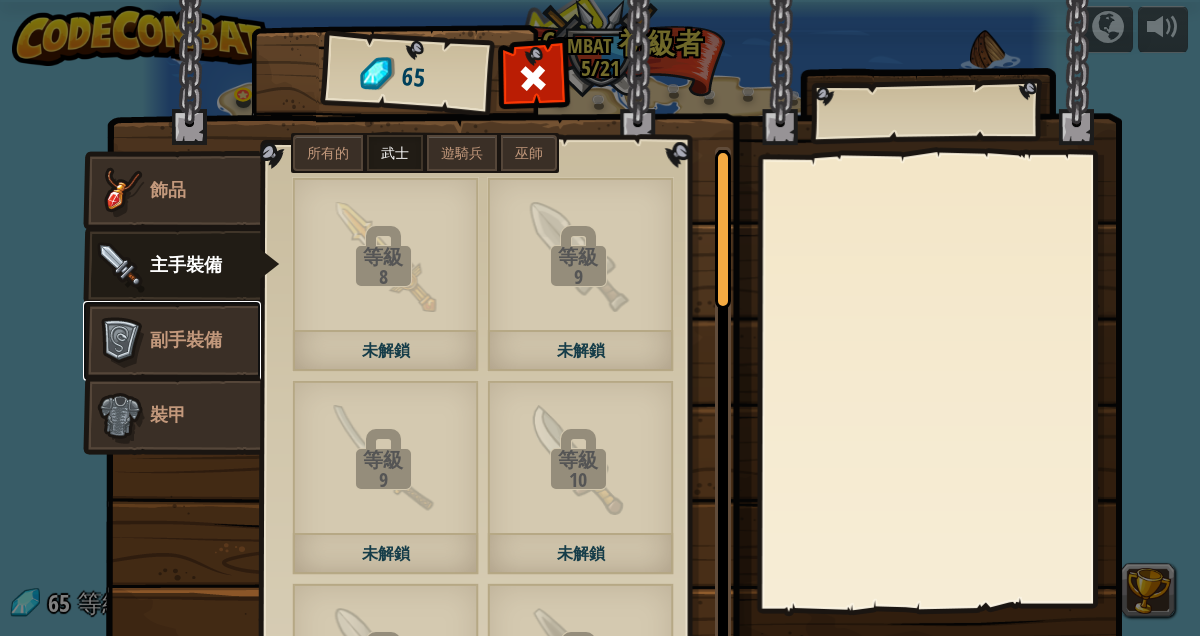click at bounding box center [120, 341] 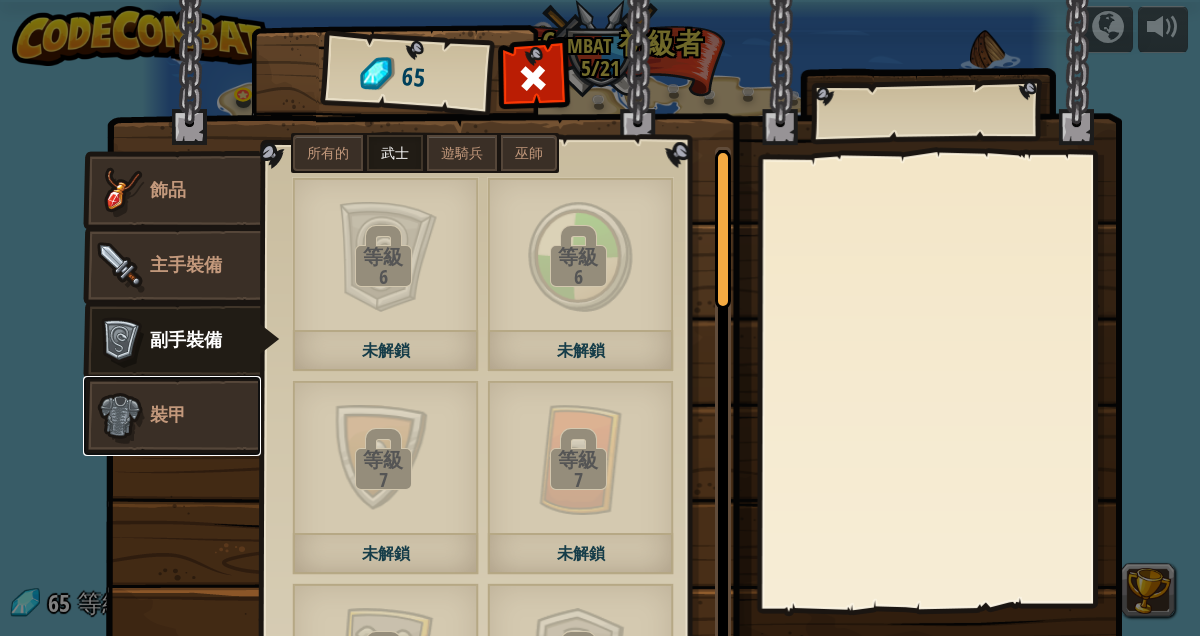 click at bounding box center (120, 416) 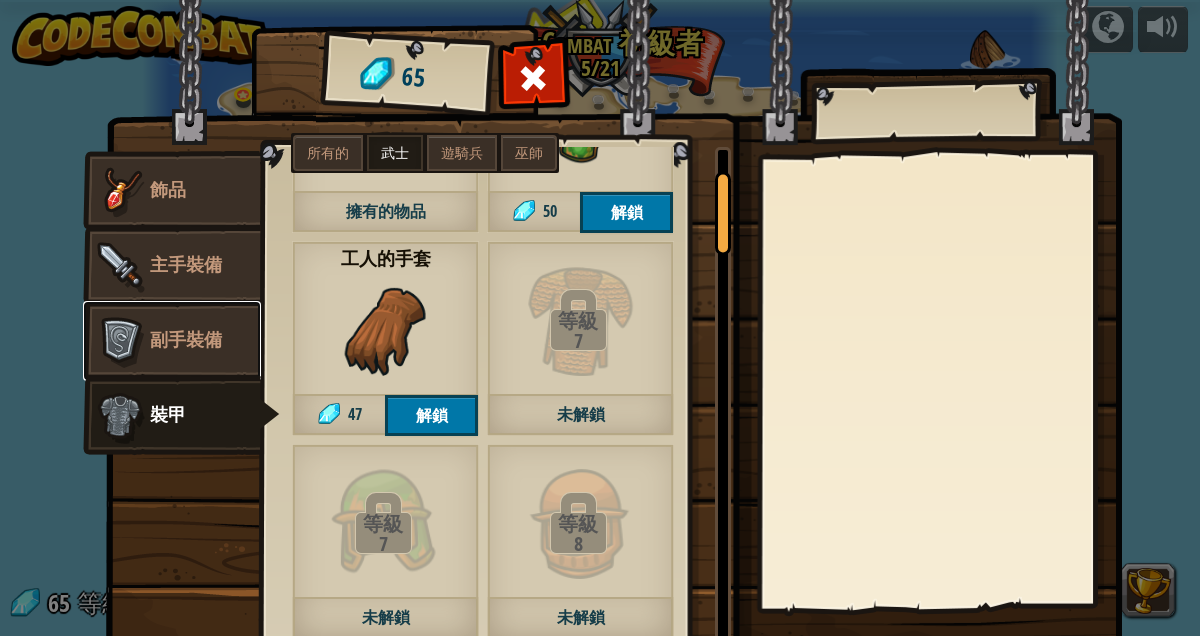click at bounding box center [120, 341] 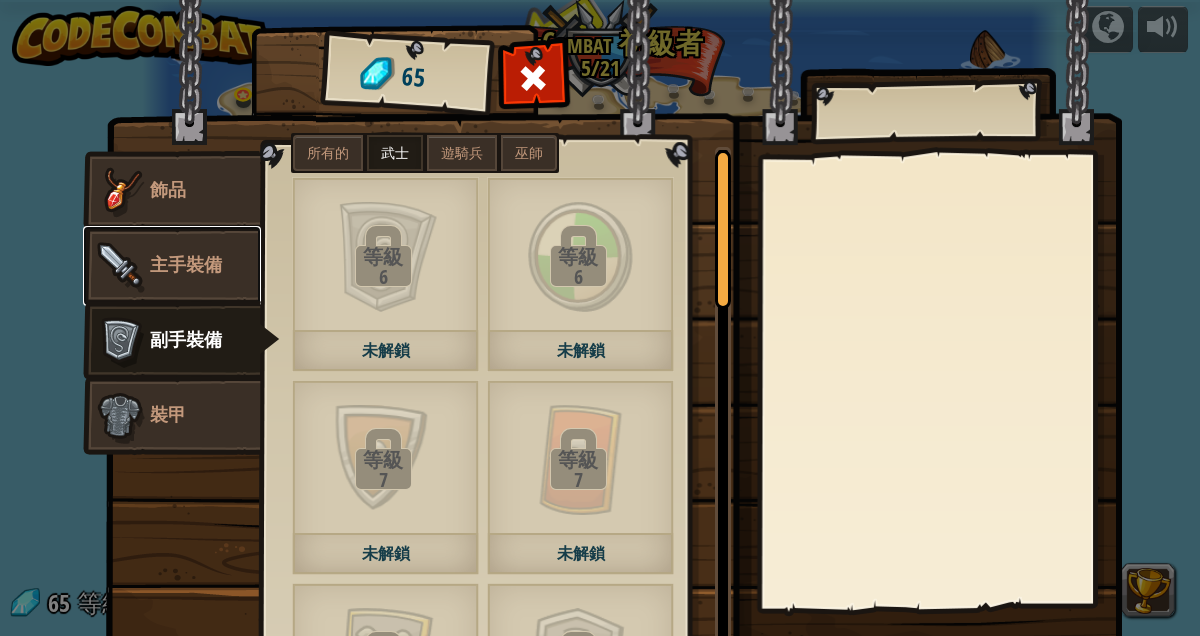 click at bounding box center (120, 266) 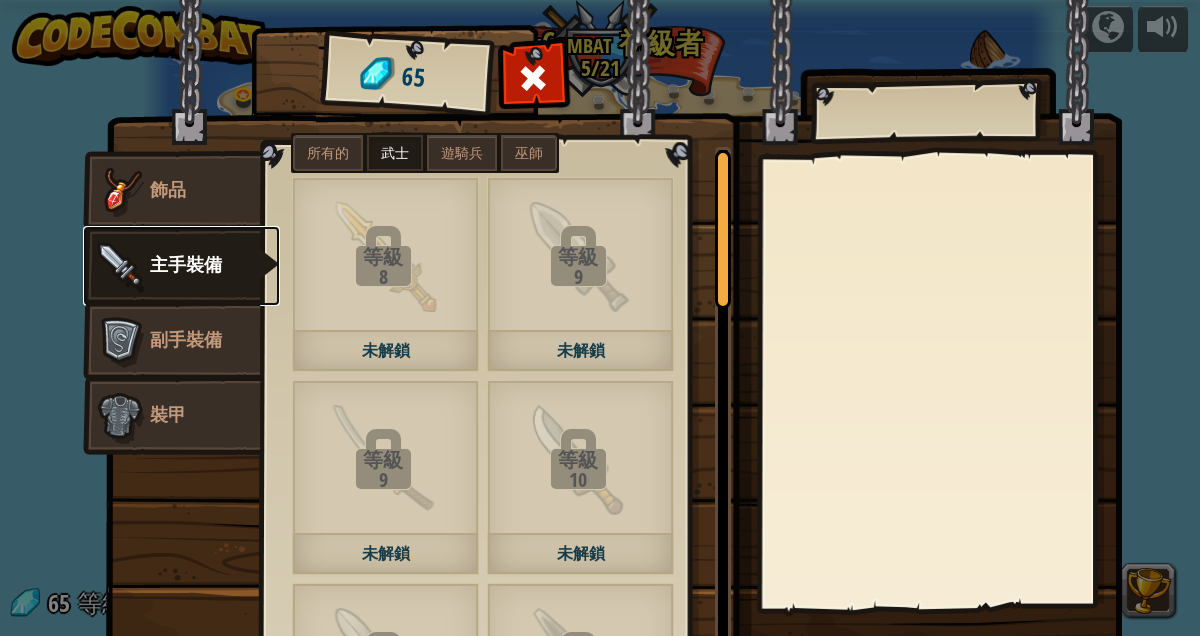 click at bounding box center [120, 266] 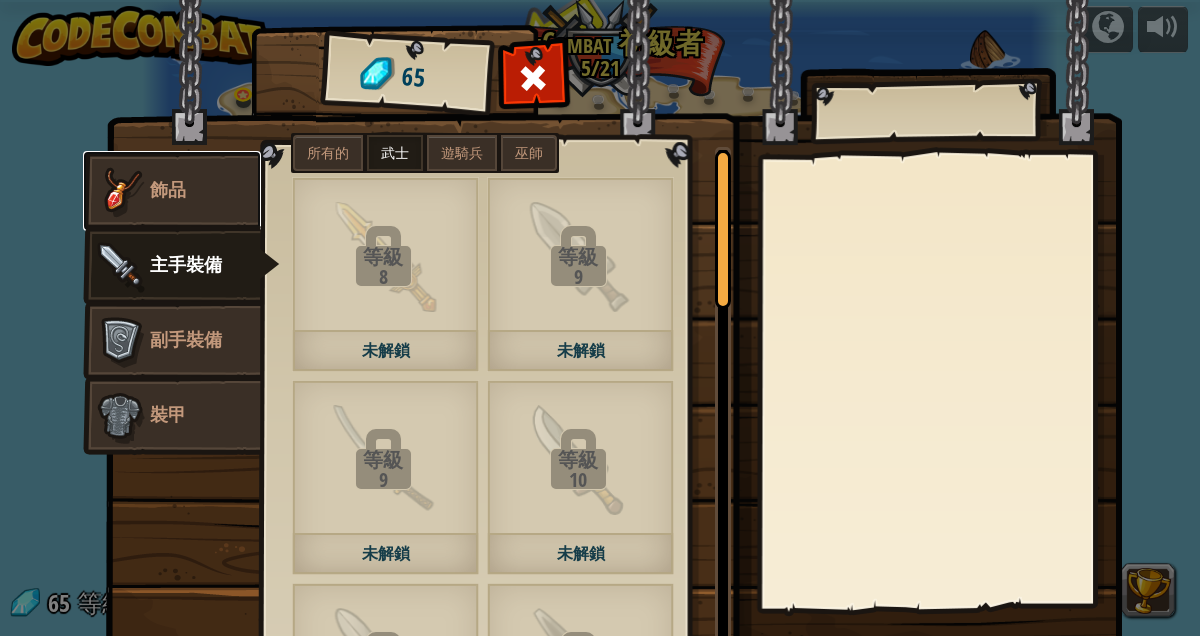 click at bounding box center [120, 191] 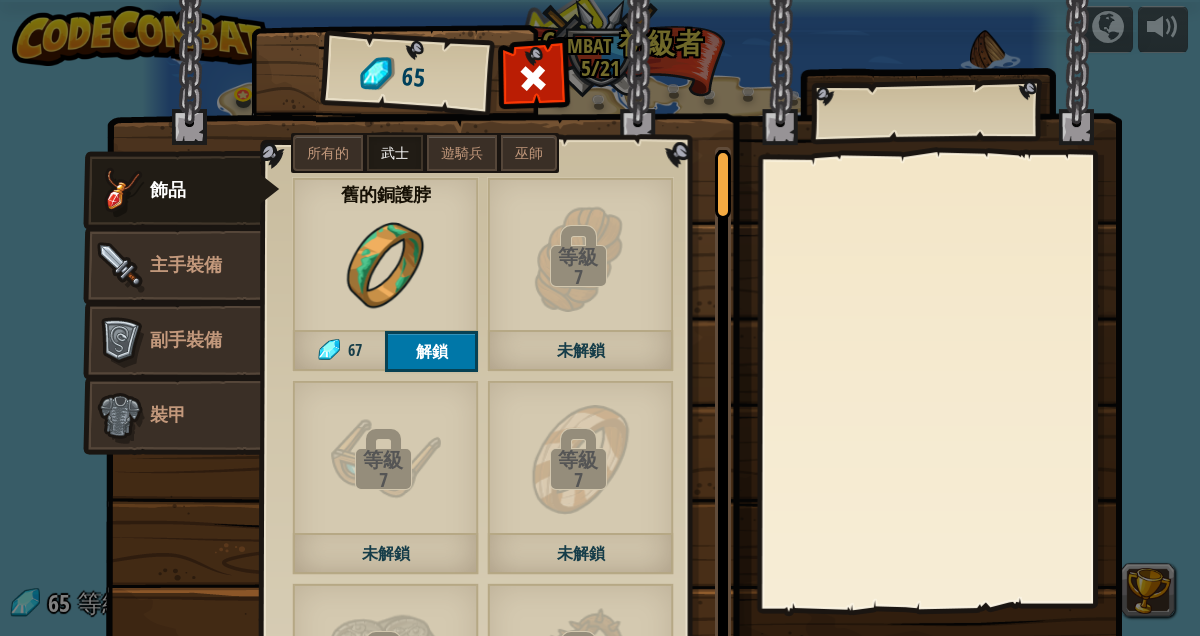 click on "遊騎兵" at bounding box center [462, 153] 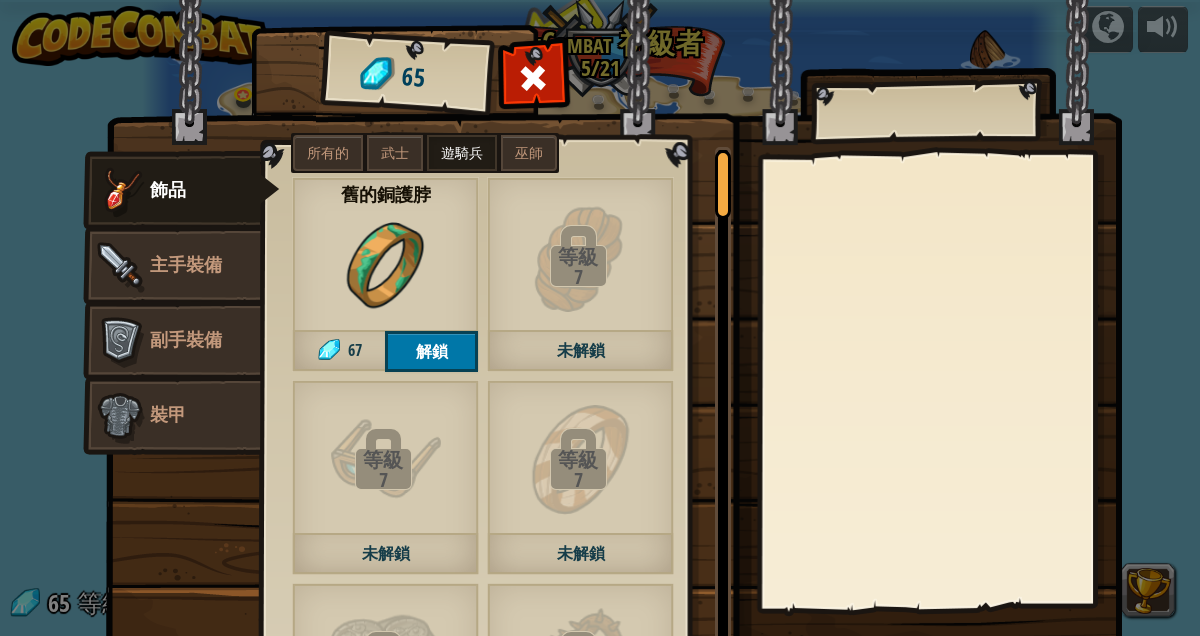 click on "巫師" at bounding box center (529, 153) 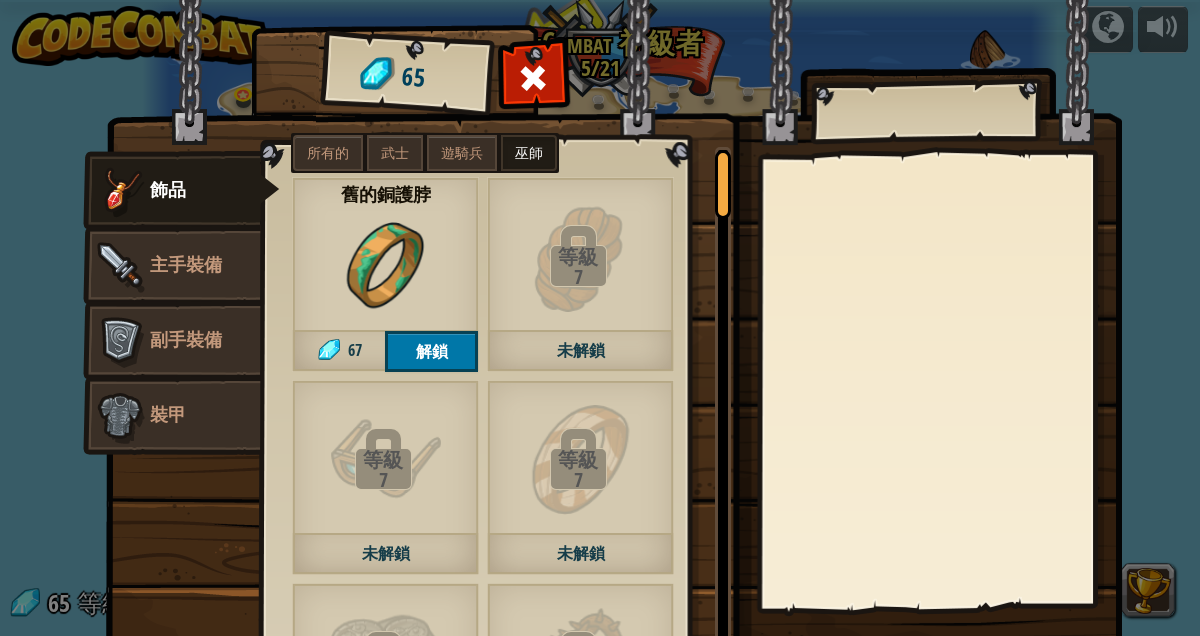 click on "巫師" at bounding box center [529, 153] 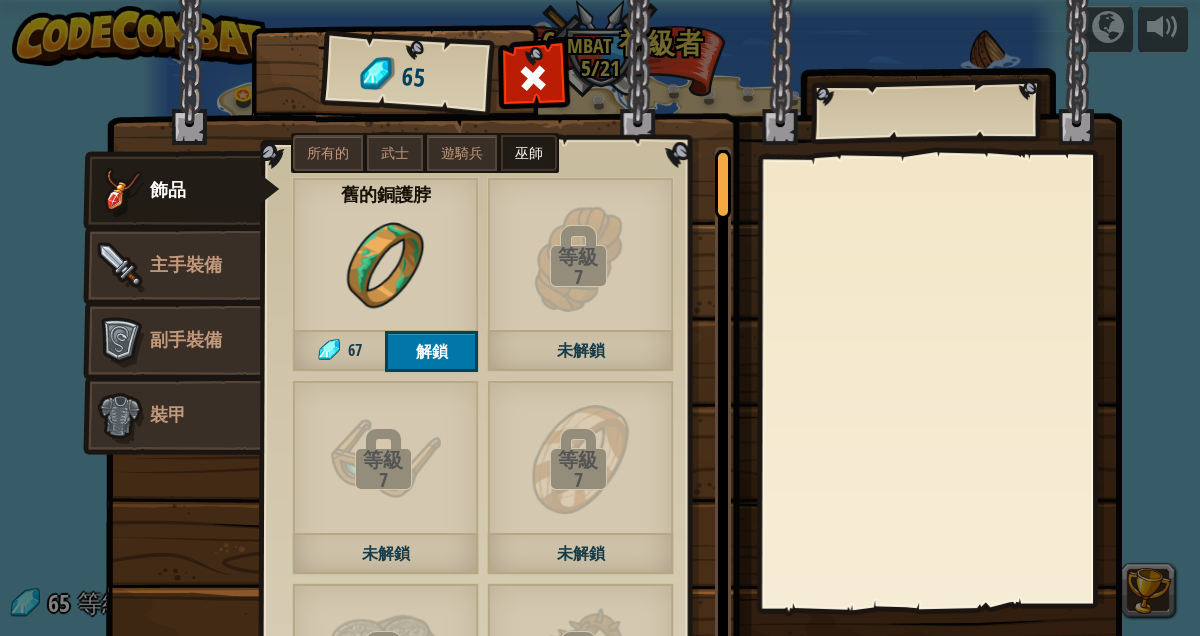 click on "巫師" at bounding box center [529, 153] 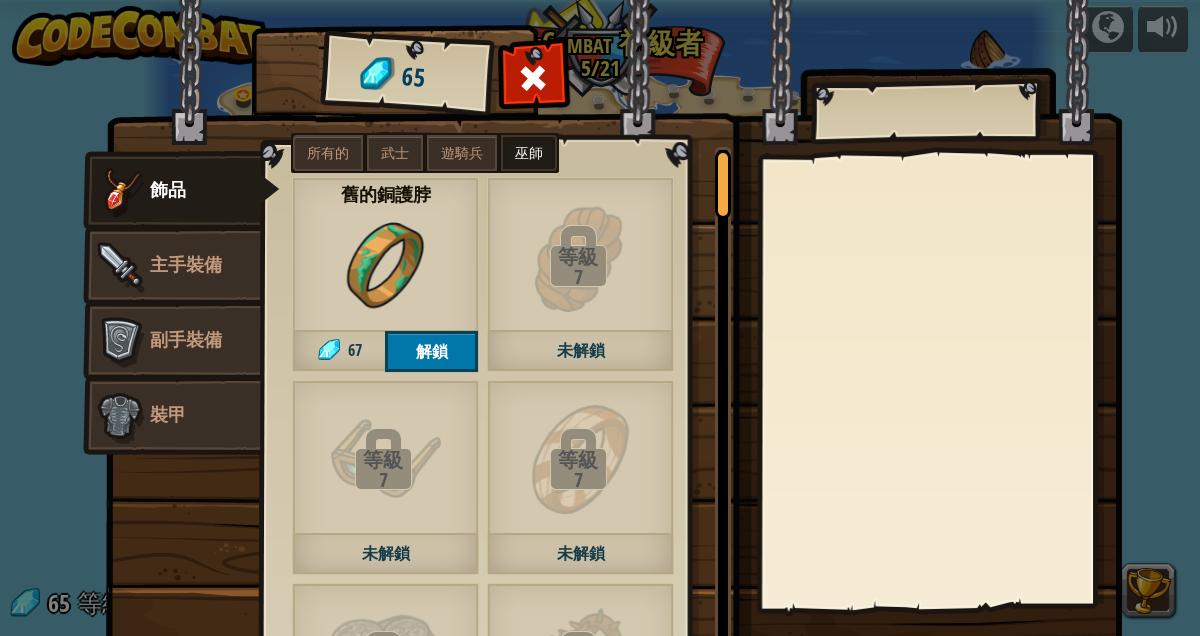 click on "巫師" at bounding box center (529, 153) 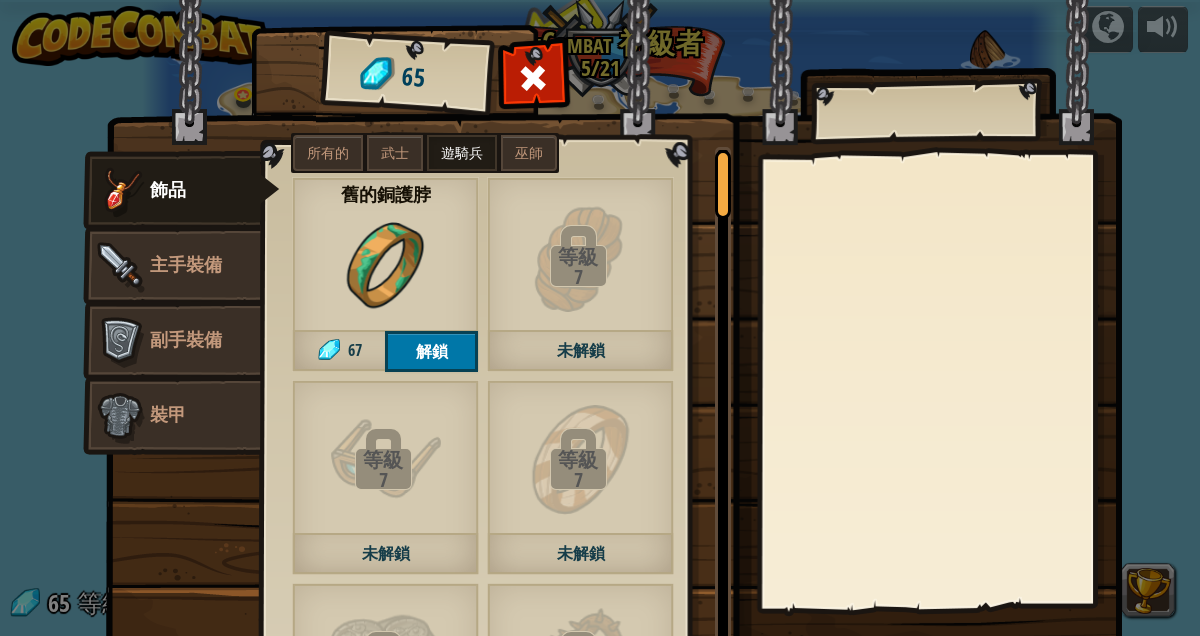 click on "武士" at bounding box center (395, 153) 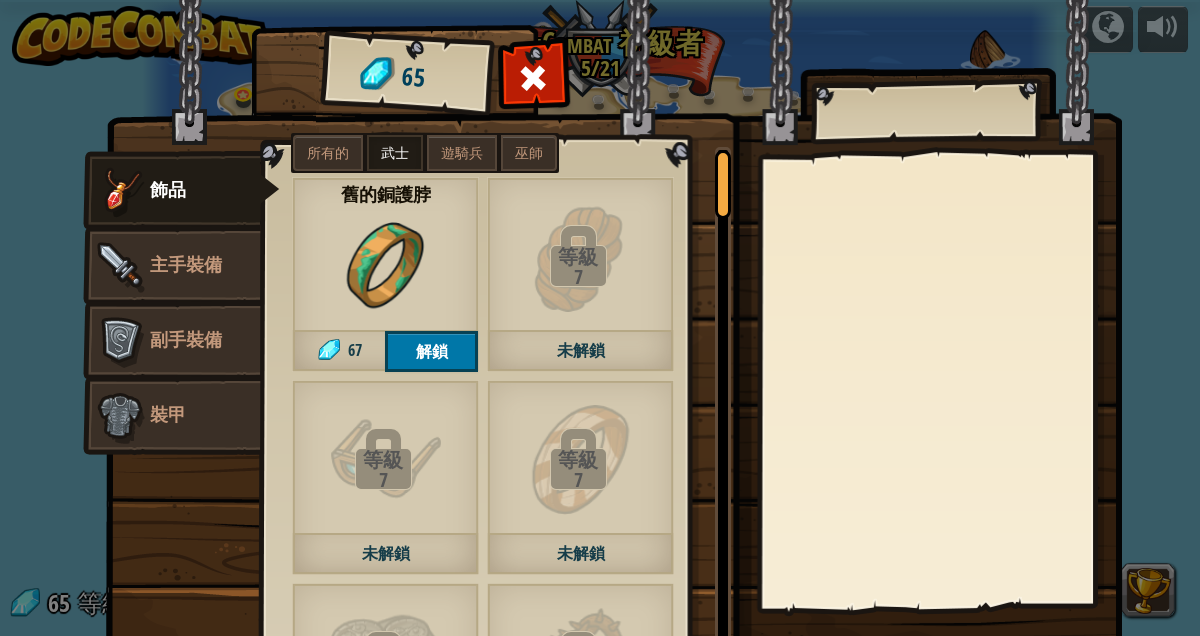 click on "所有的" at bounding box center [328, 153] 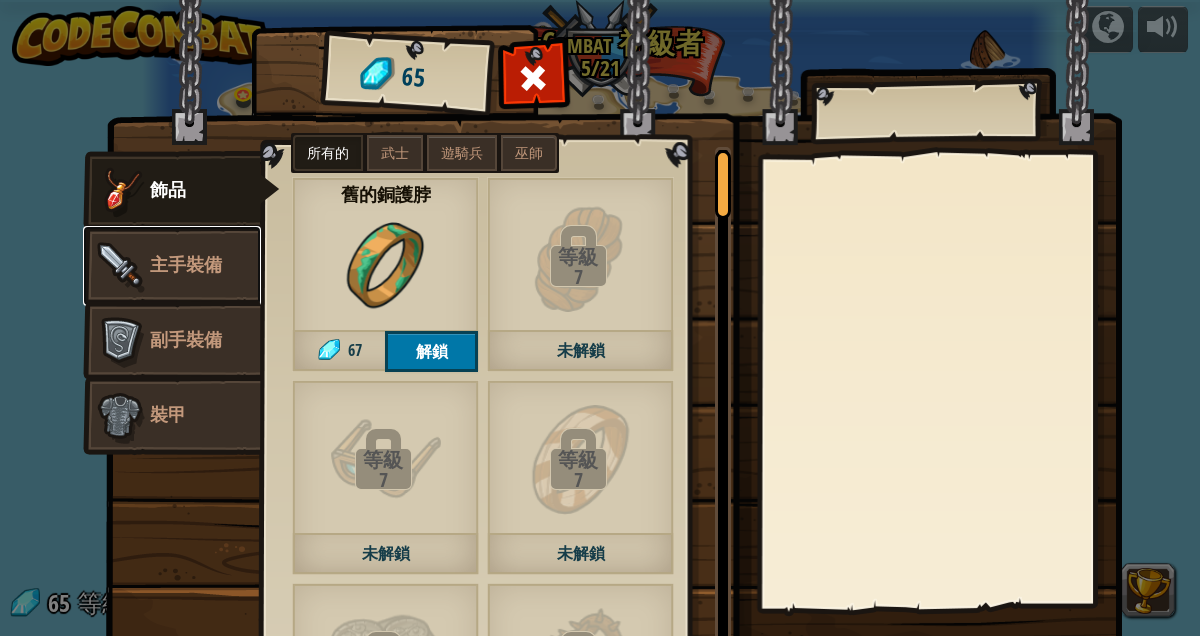 click on "主手裝備" at bounding box center [172, 266] 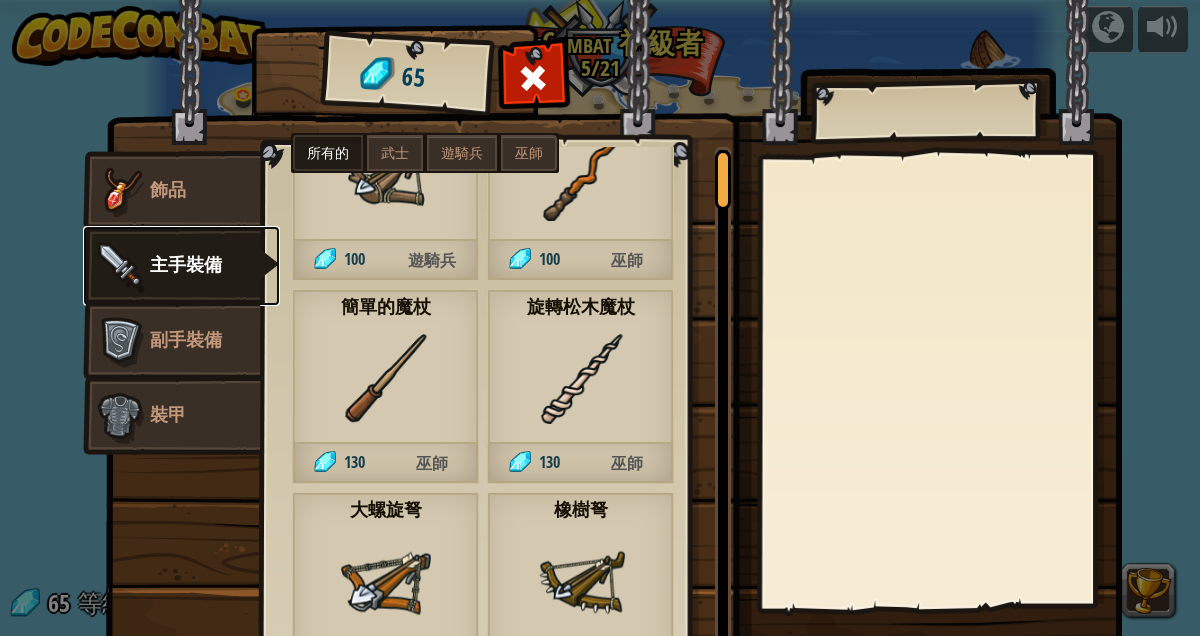 scroll, scrollTop: 0, scrollLeft: 0, axis: both 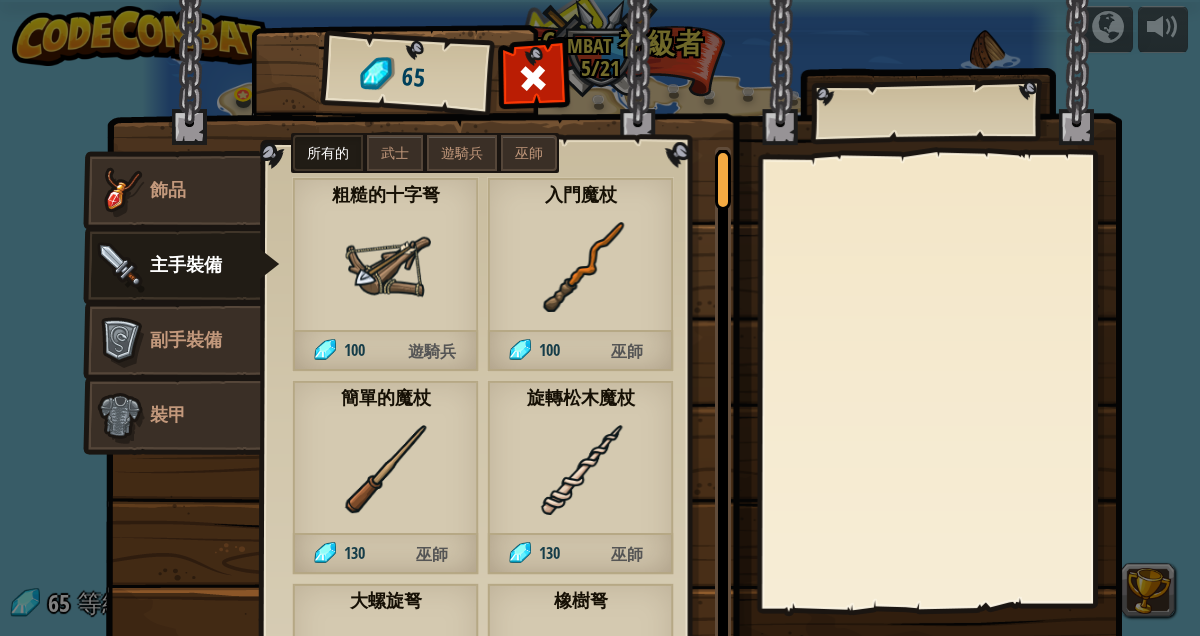 click on "巫師" at bounding box center (529, 153) 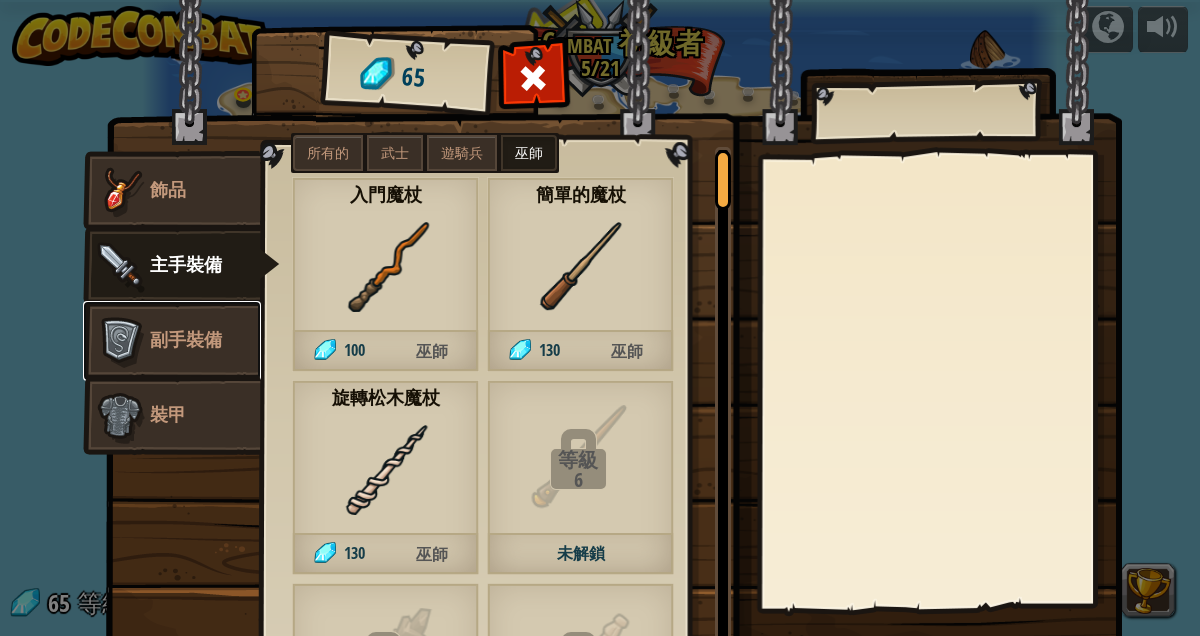 click on "副手裝備" at bounding box center [186, 339] 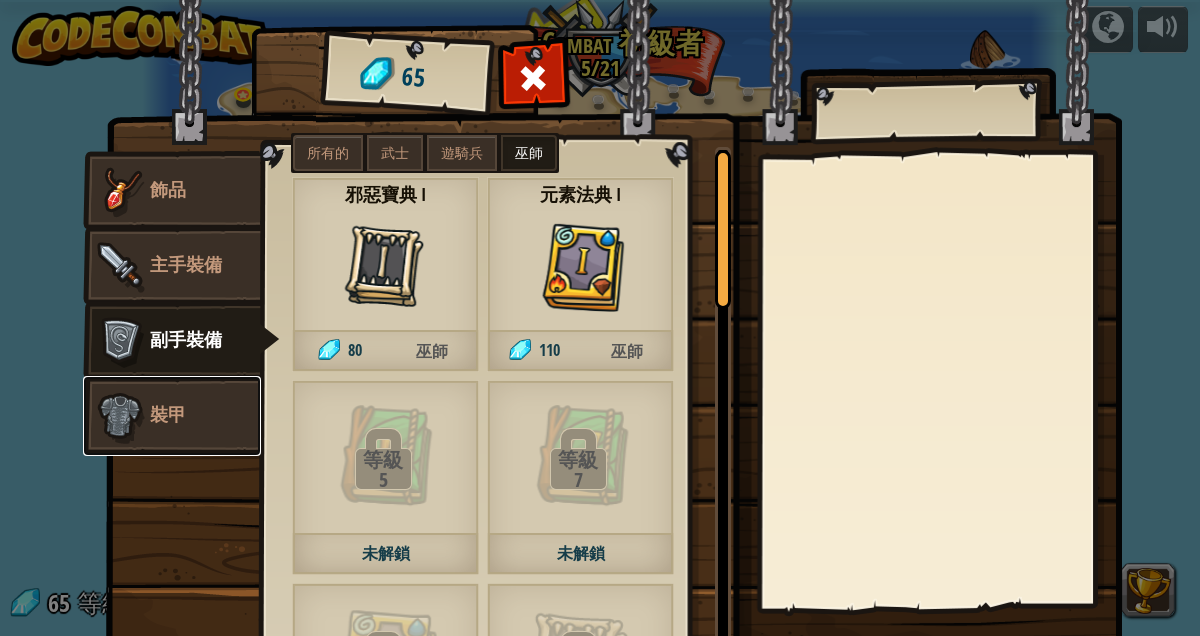 click on "裝甲" at bounding box center (172, 416) 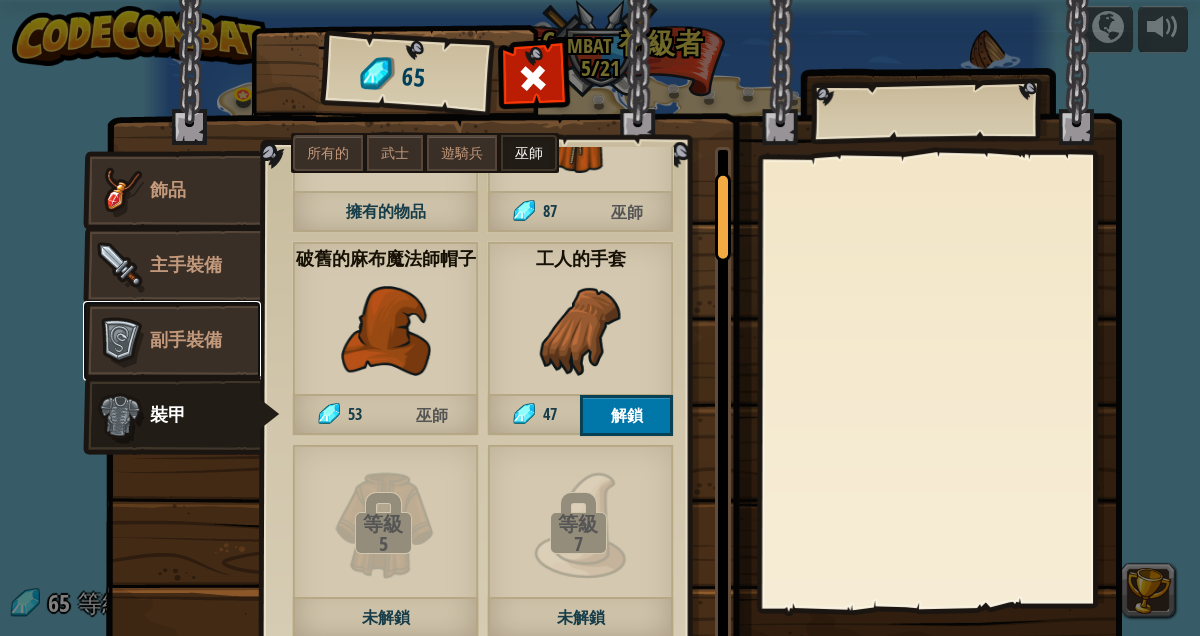 click on "副手裝備" at bounding box center [186, 339] 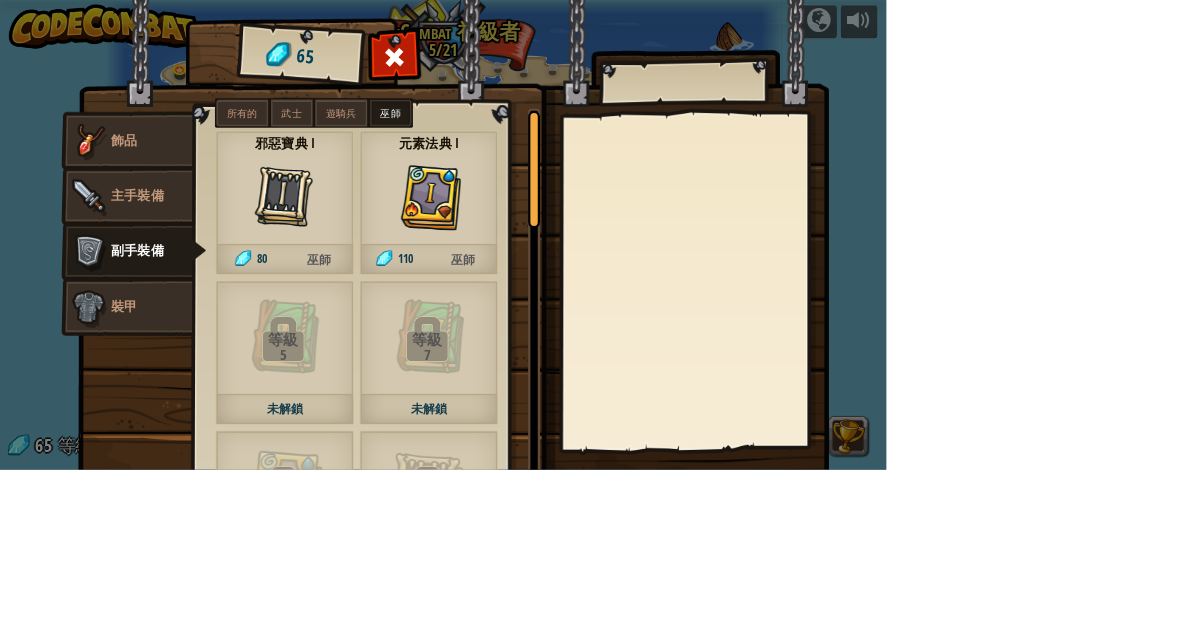 click at bounding box center [614, 325] 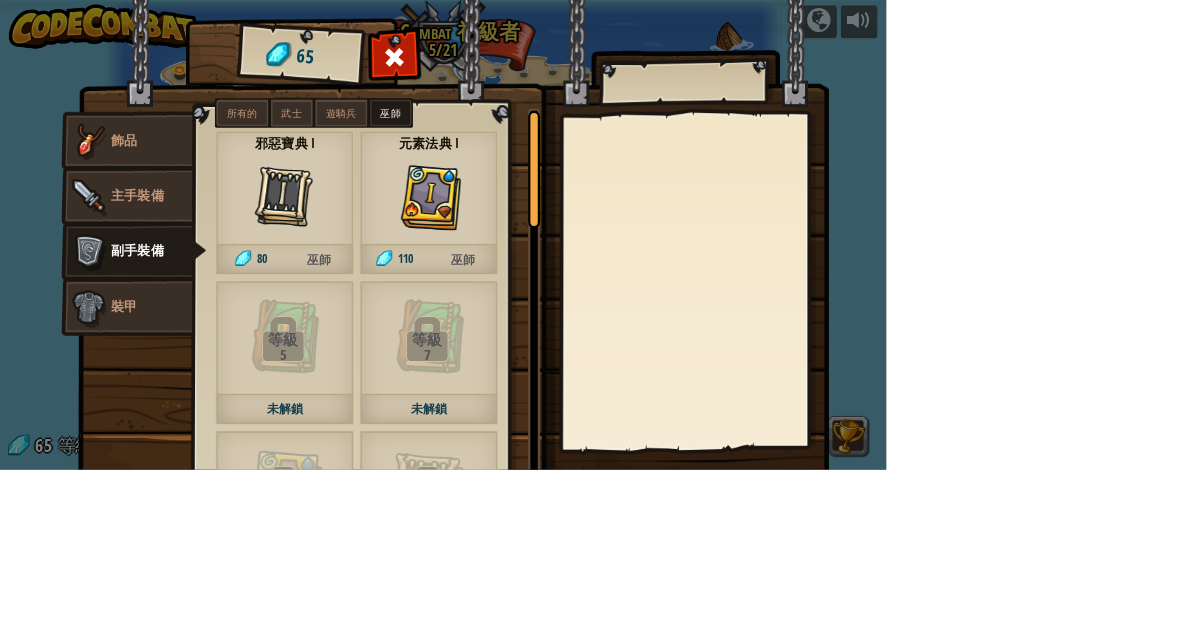 click at bounding box center (534, 78) 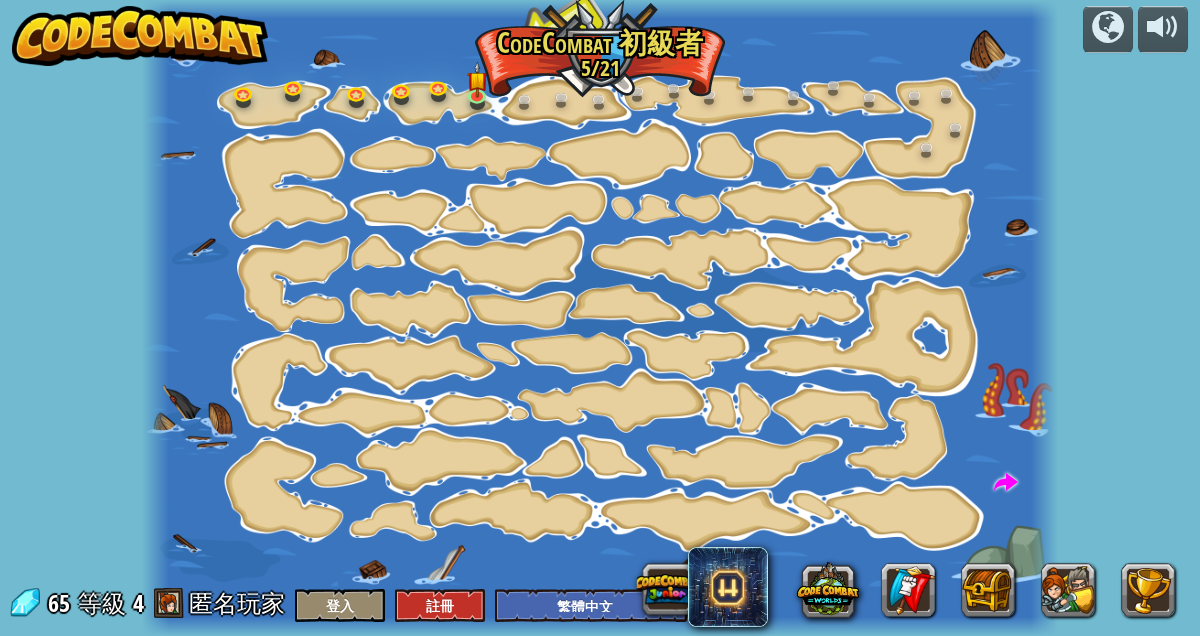 click at bounding box center (477, 80) 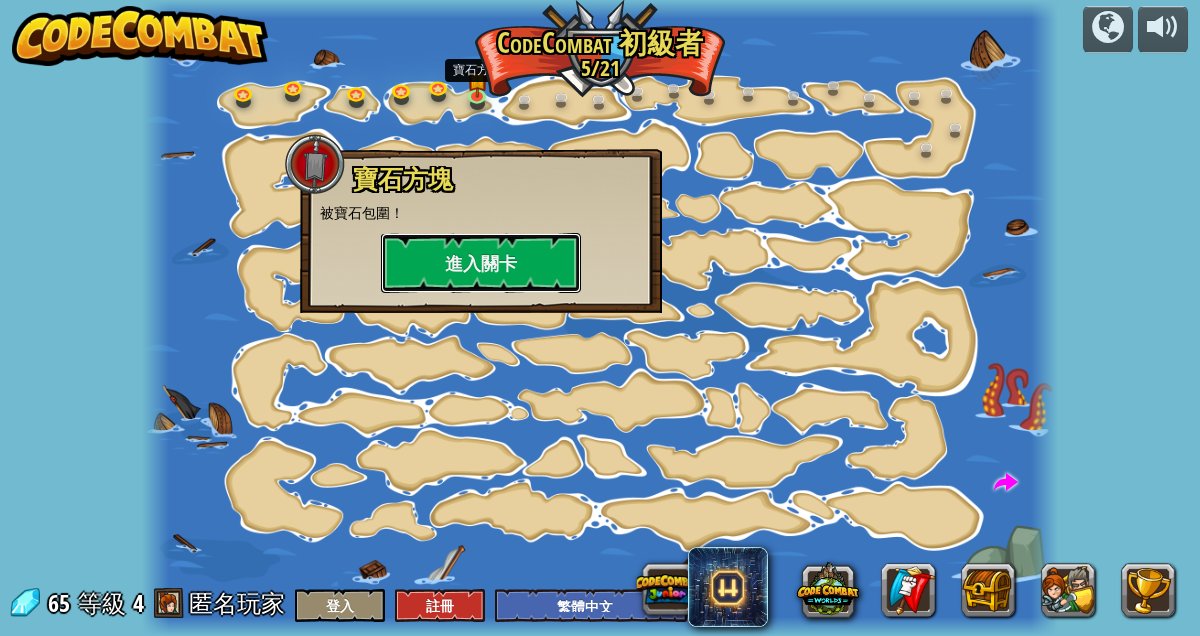 click on "進入關卡" at bounding box center (481, 263) 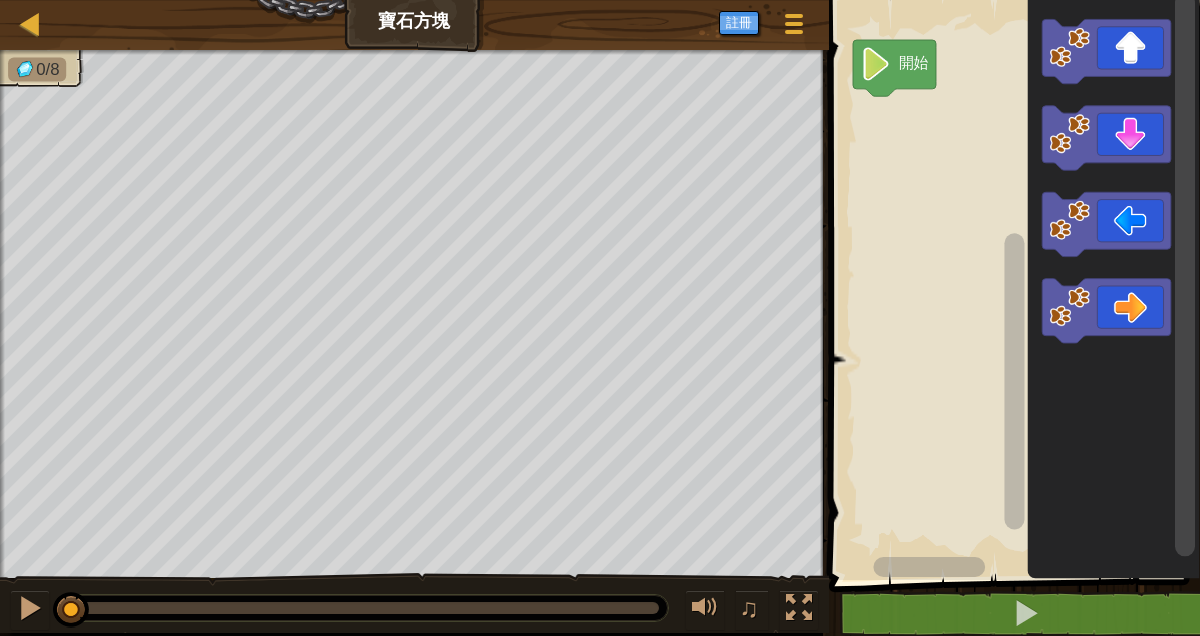 click 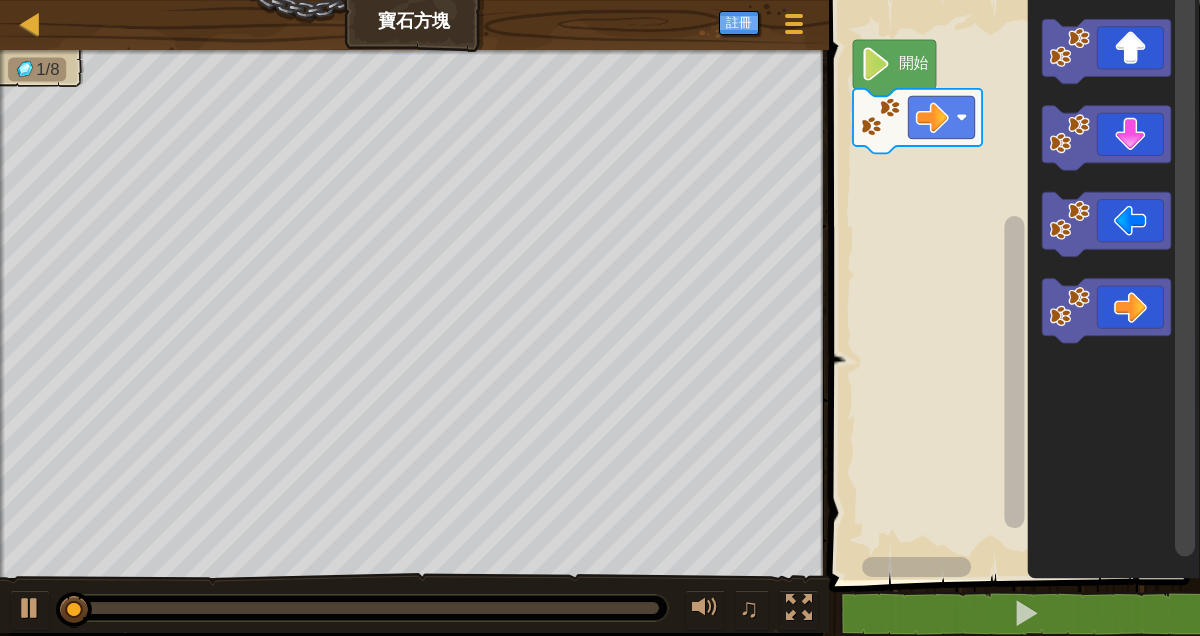 click 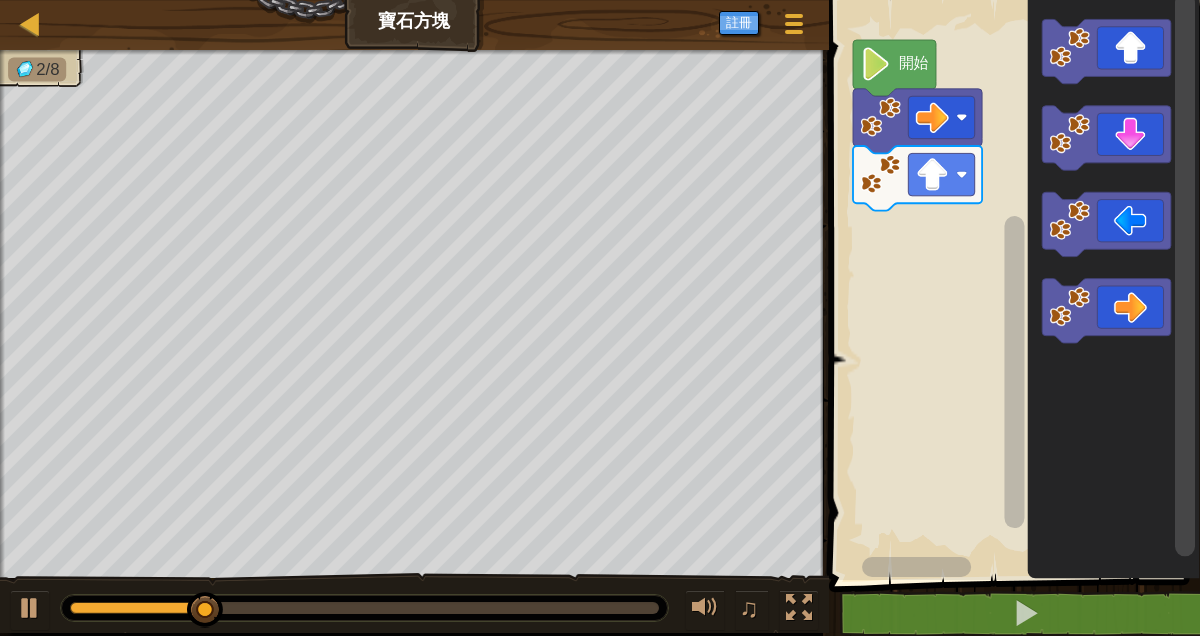 click 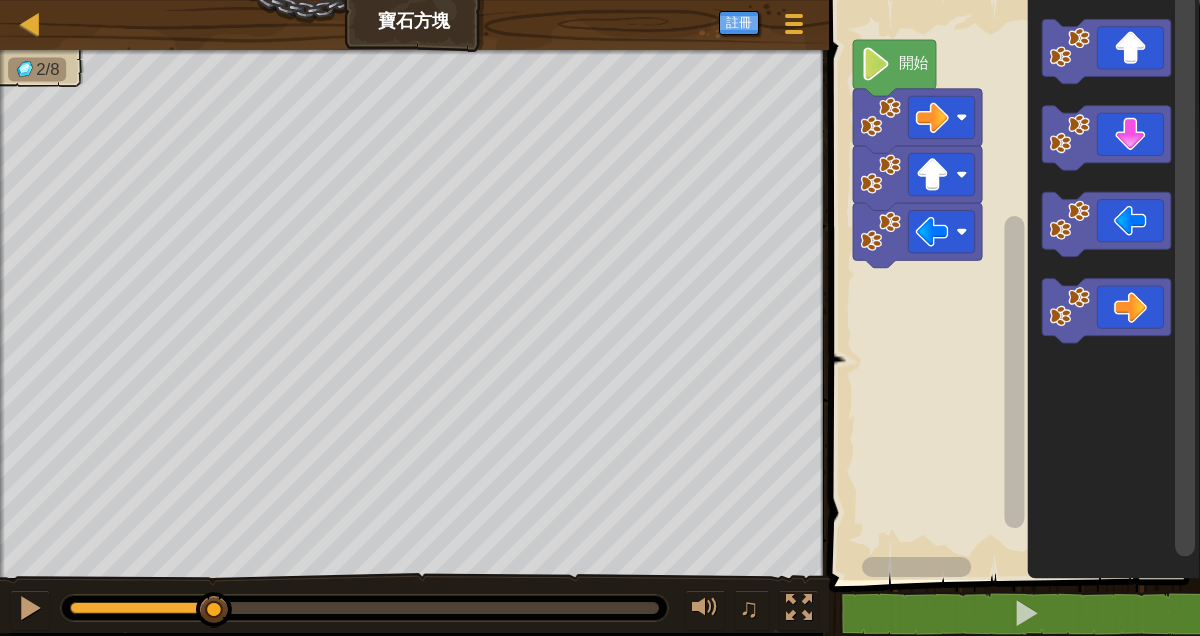 click 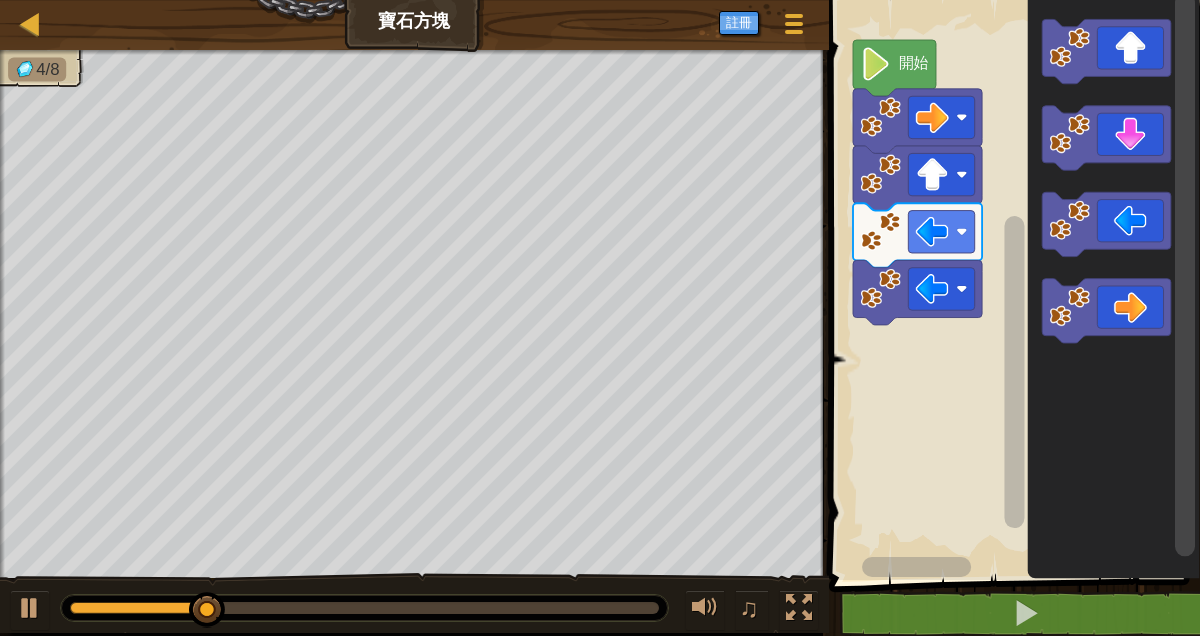 click 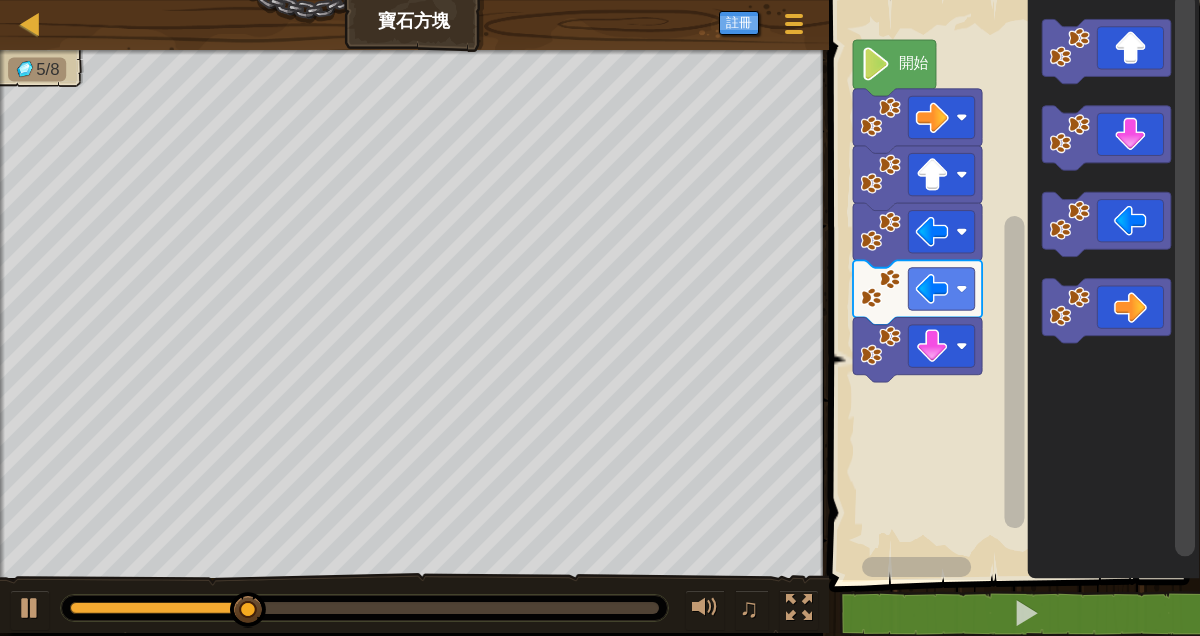 click 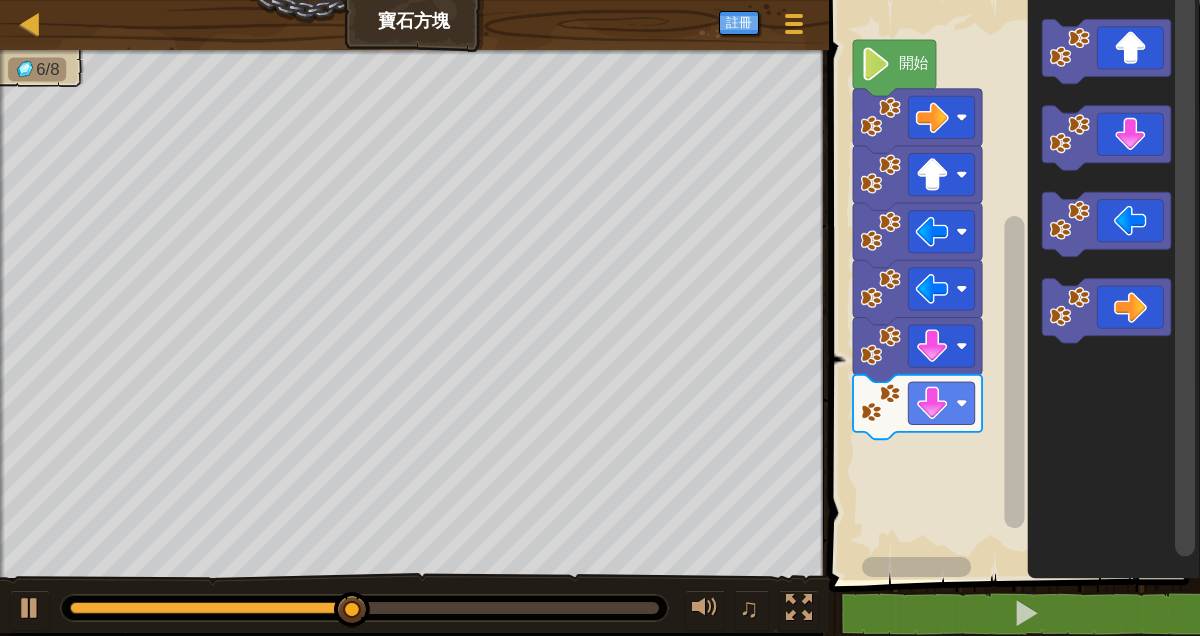 click 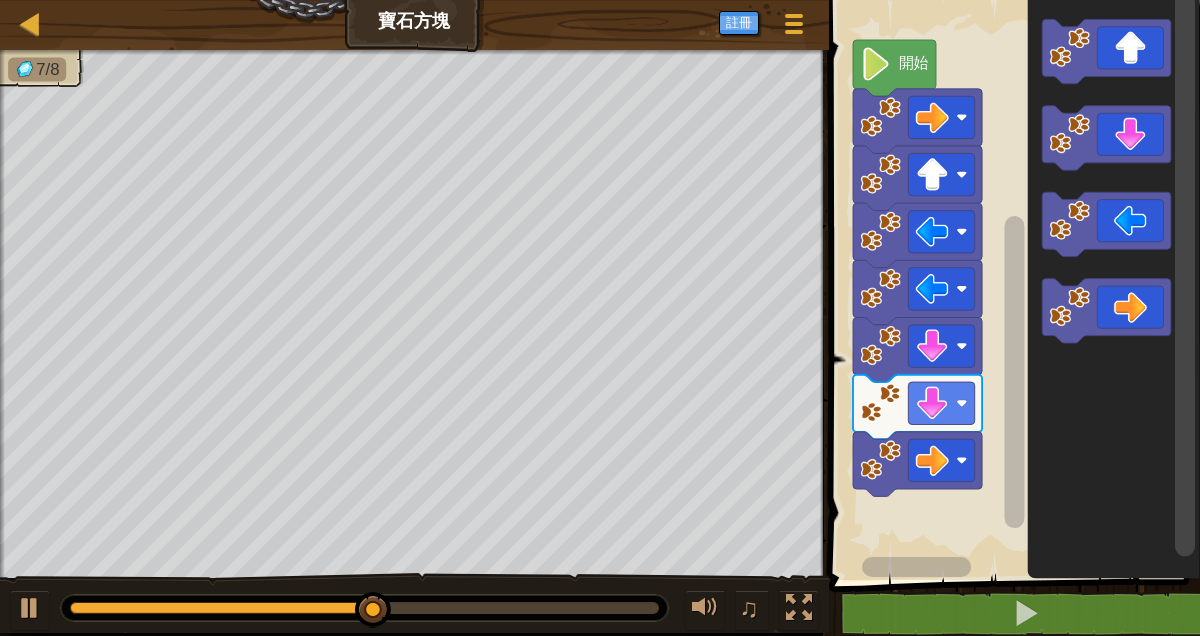 click 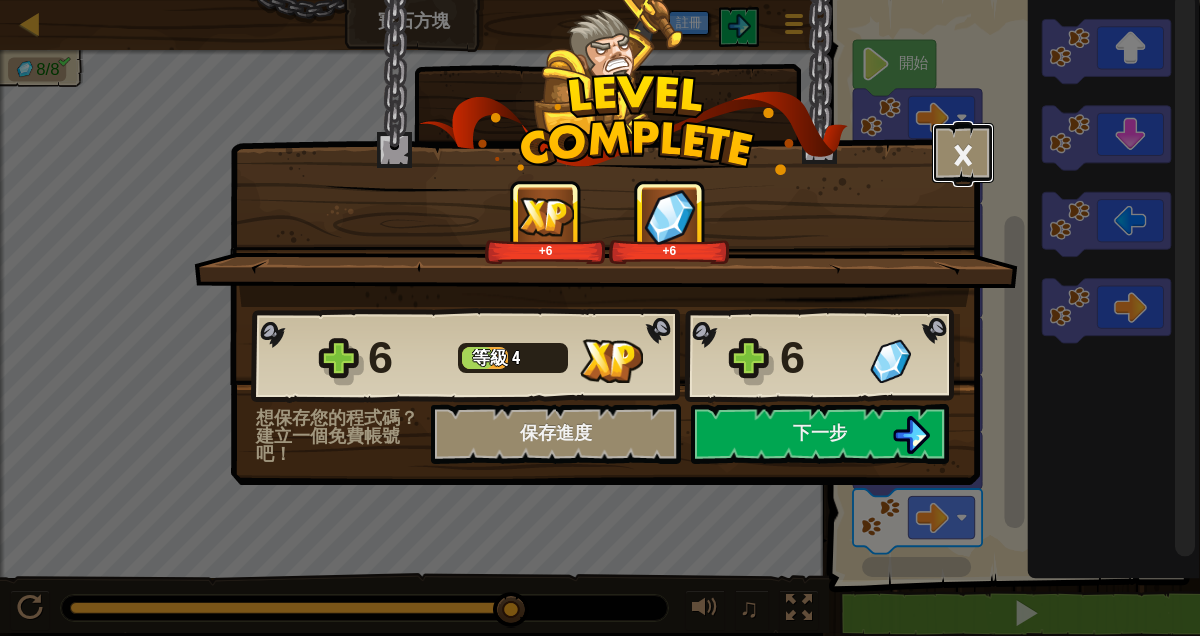 click on "×" at bounding box center [963, 153] 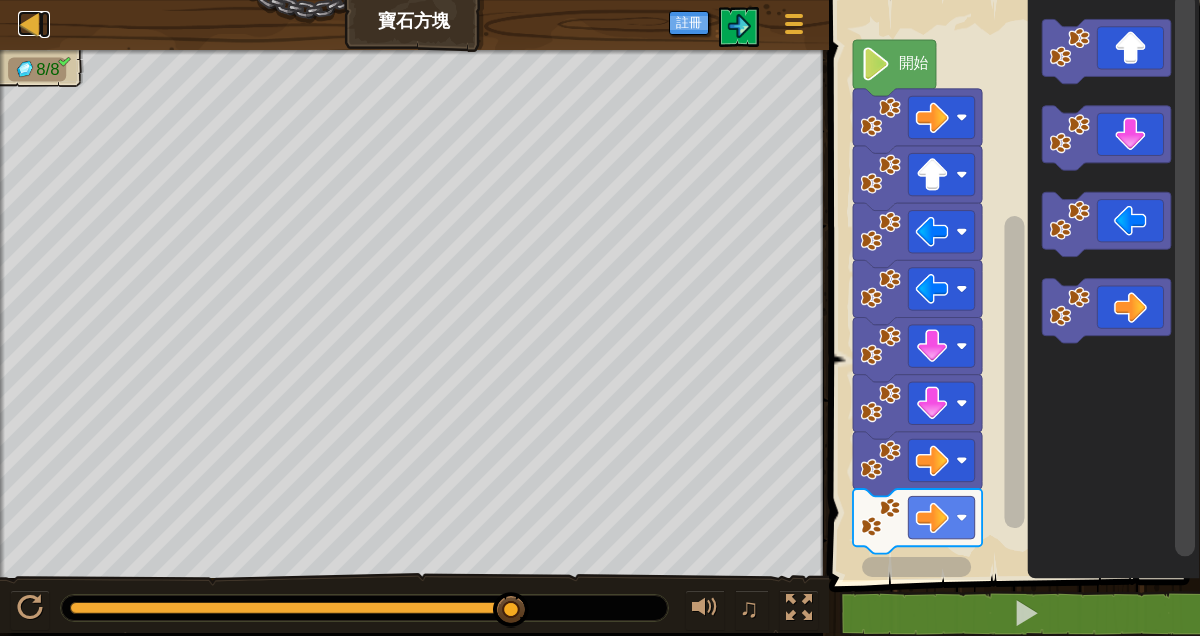 click on "地圖" at bounding box center (45, 24) 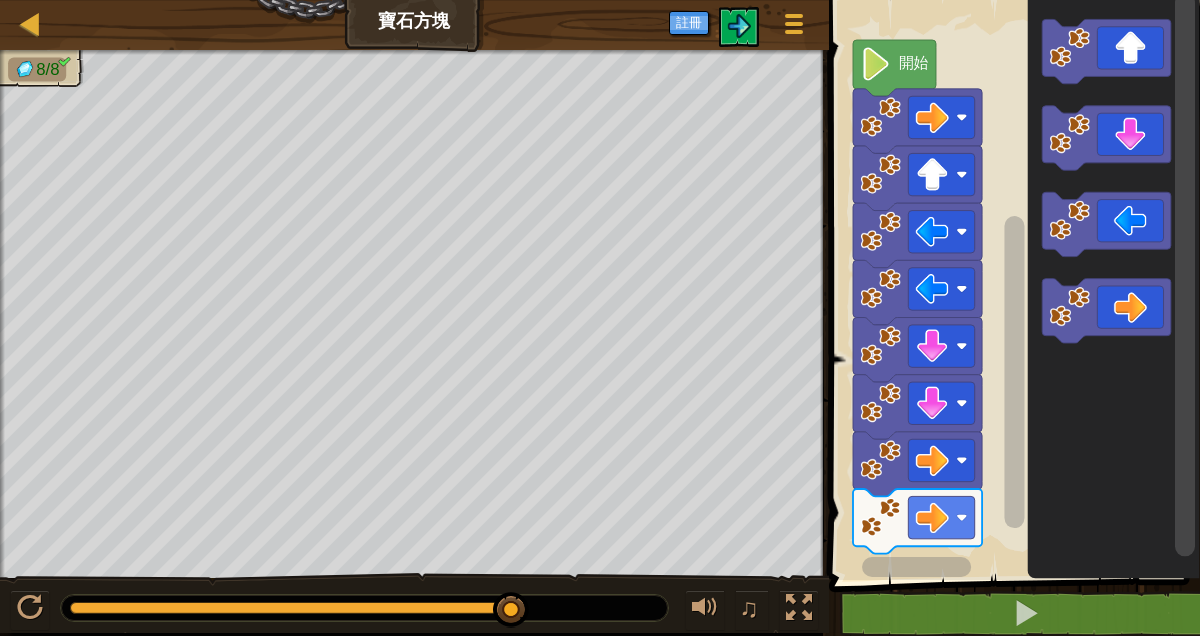 select on "zh-HANT" 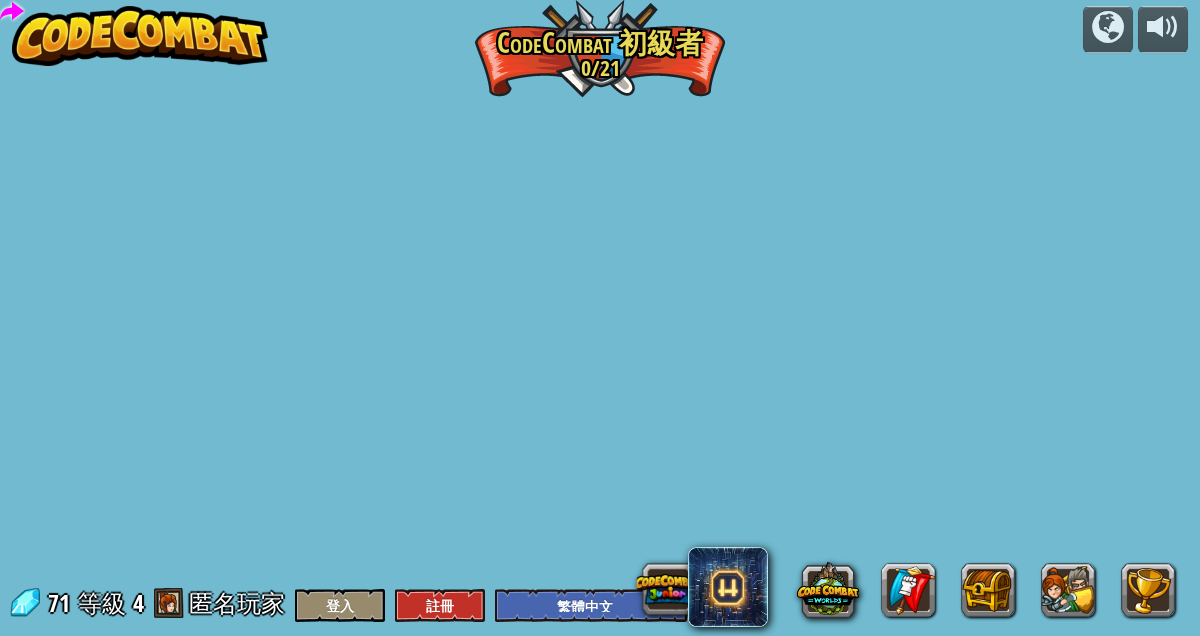 select on "zh-HANT" 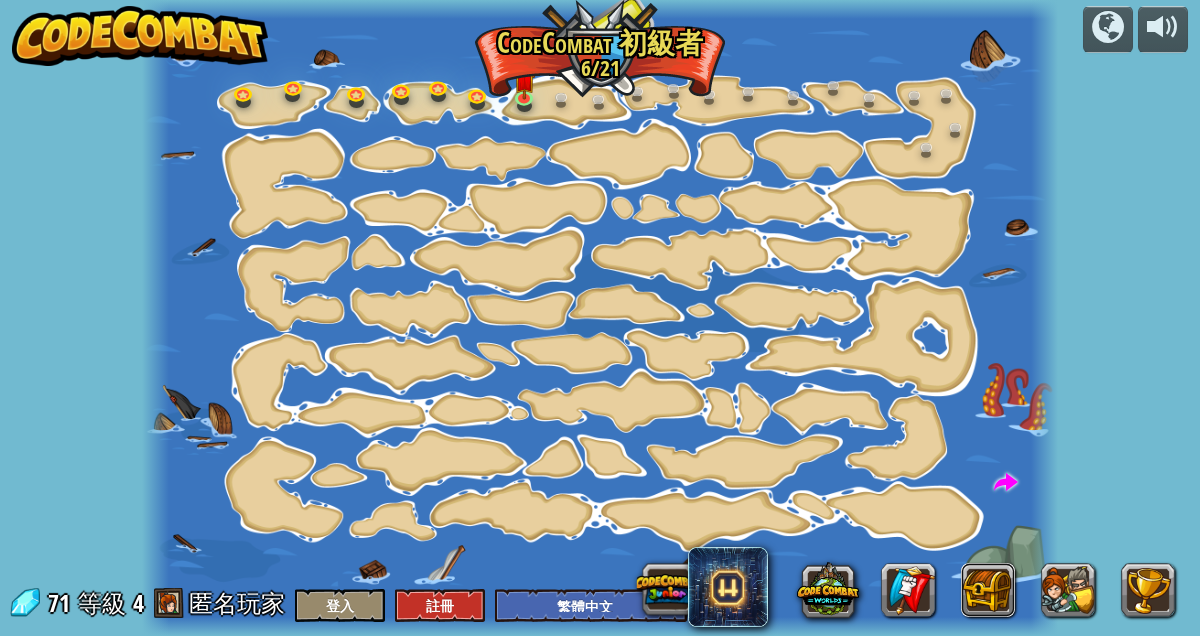 click at bounding box center [988, 590] 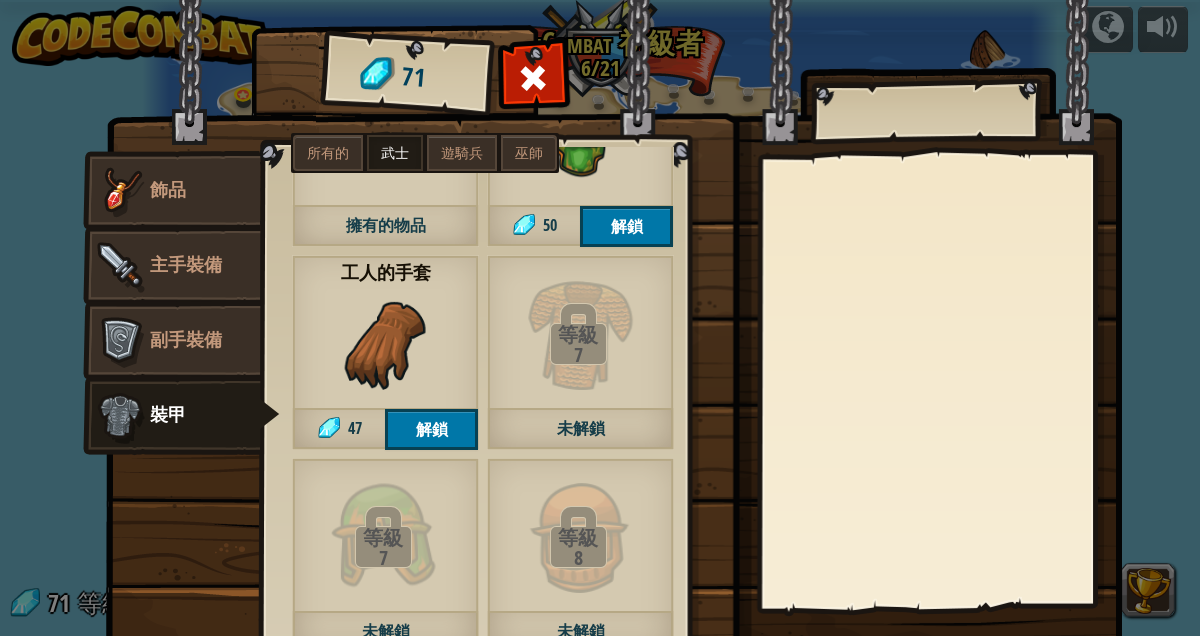 click on "等級" at bounding box center [578, 538] 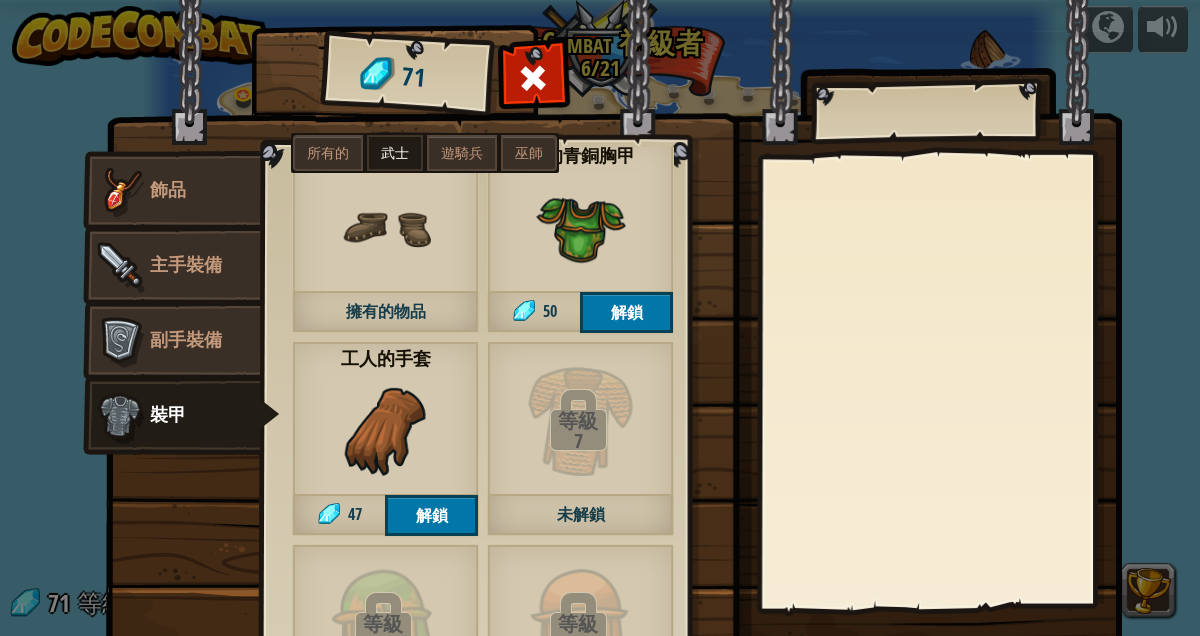 scroll, scrollTop: 17, scrollLeft: 0, axis: vertical 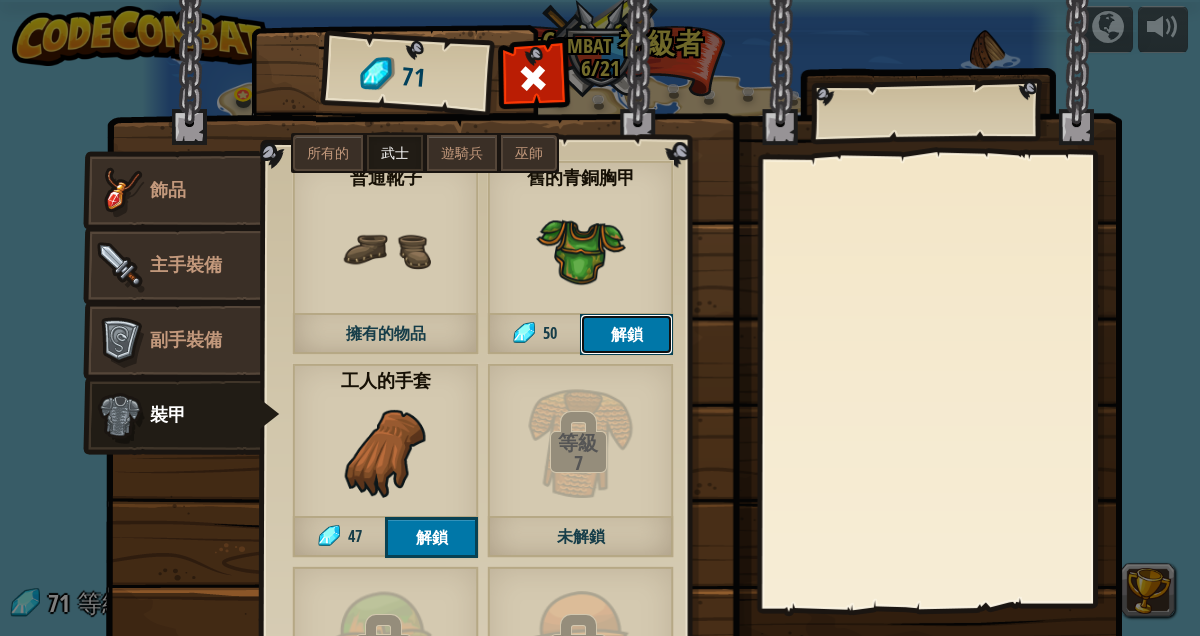 click on "解鎖" at bounding box center [626, 334] 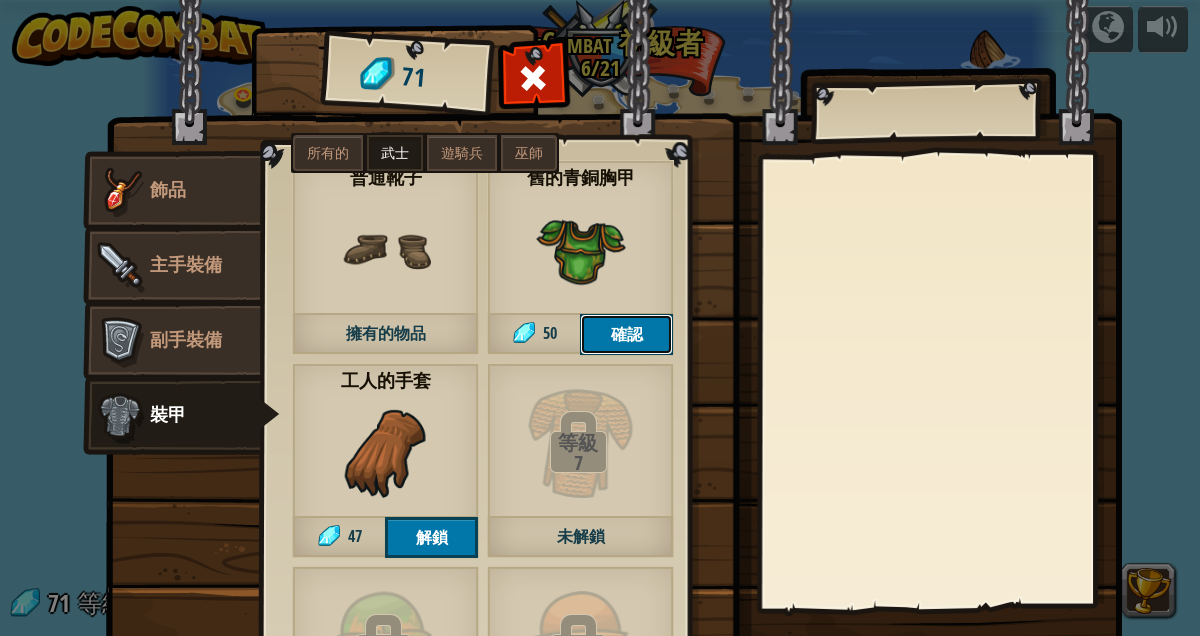 click on "確認" at bounding box center [626, 334] 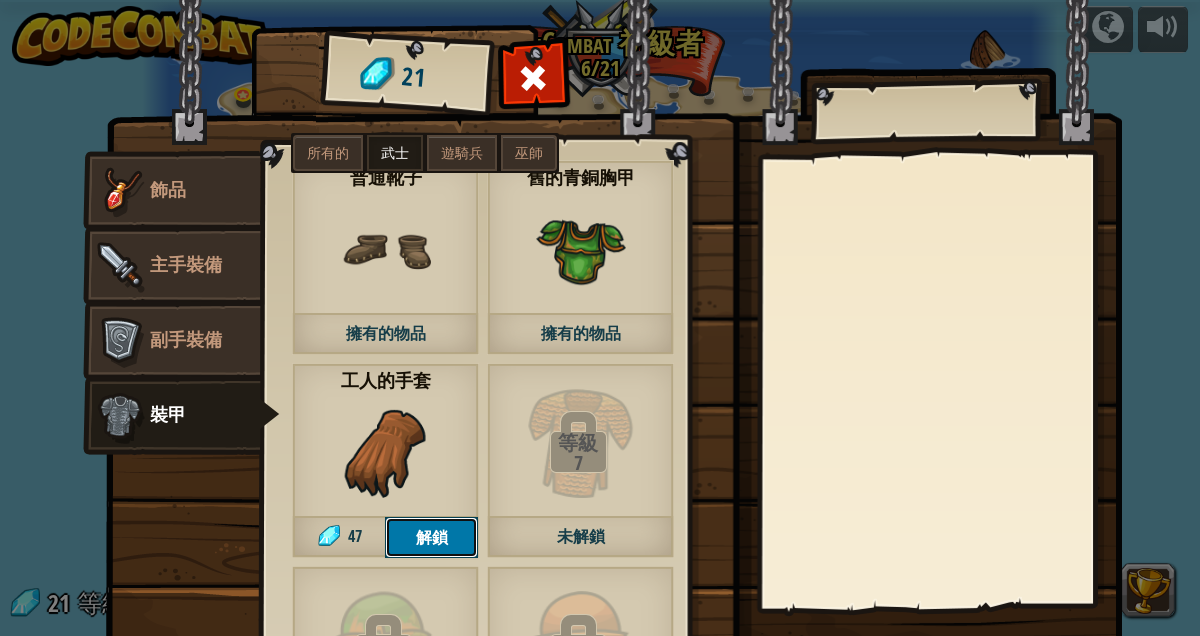 click on "解鎖" at bounding box center (431, 537) 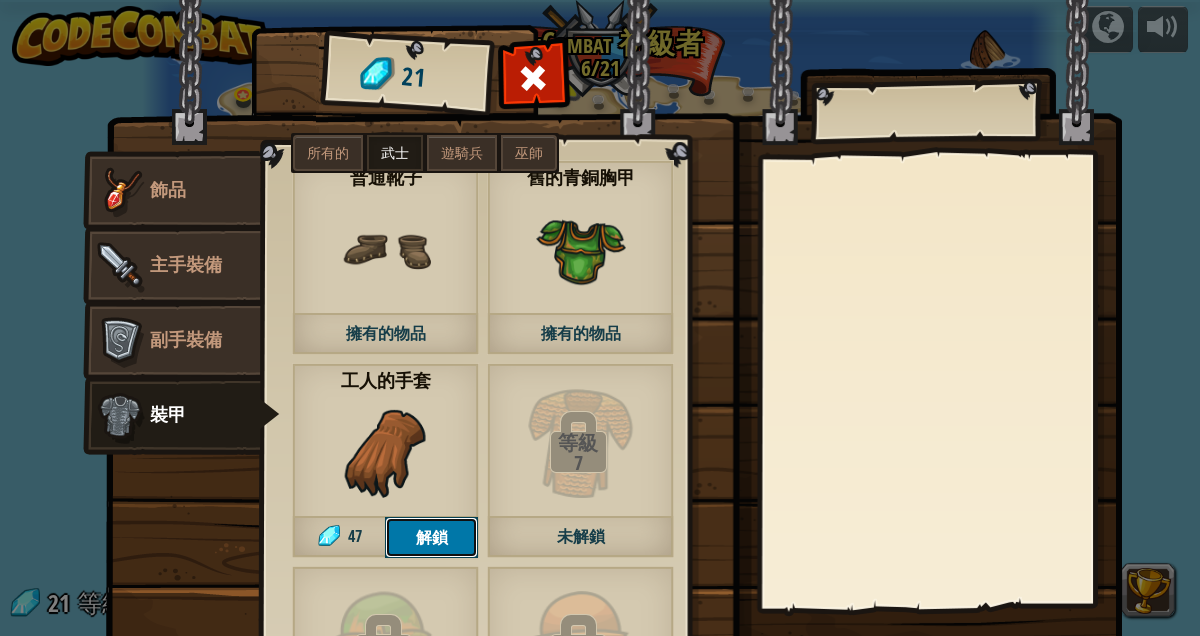 click on "解鎖" at bounding box center (431, 537) 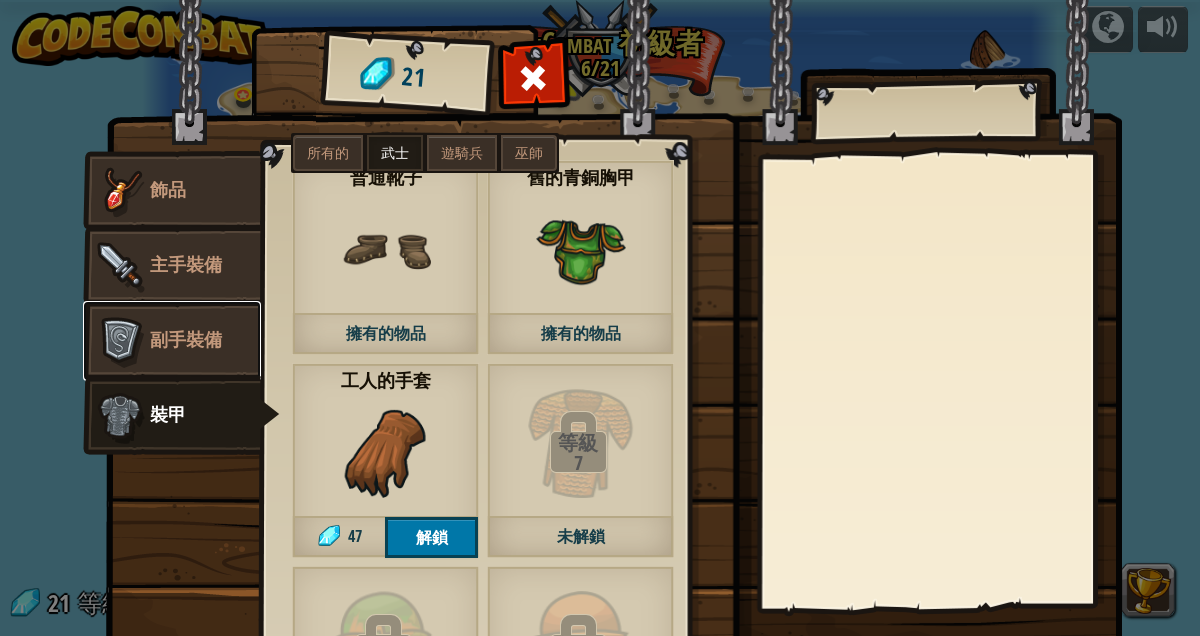 click on "副手裝備" at bounding box center [186, 339] 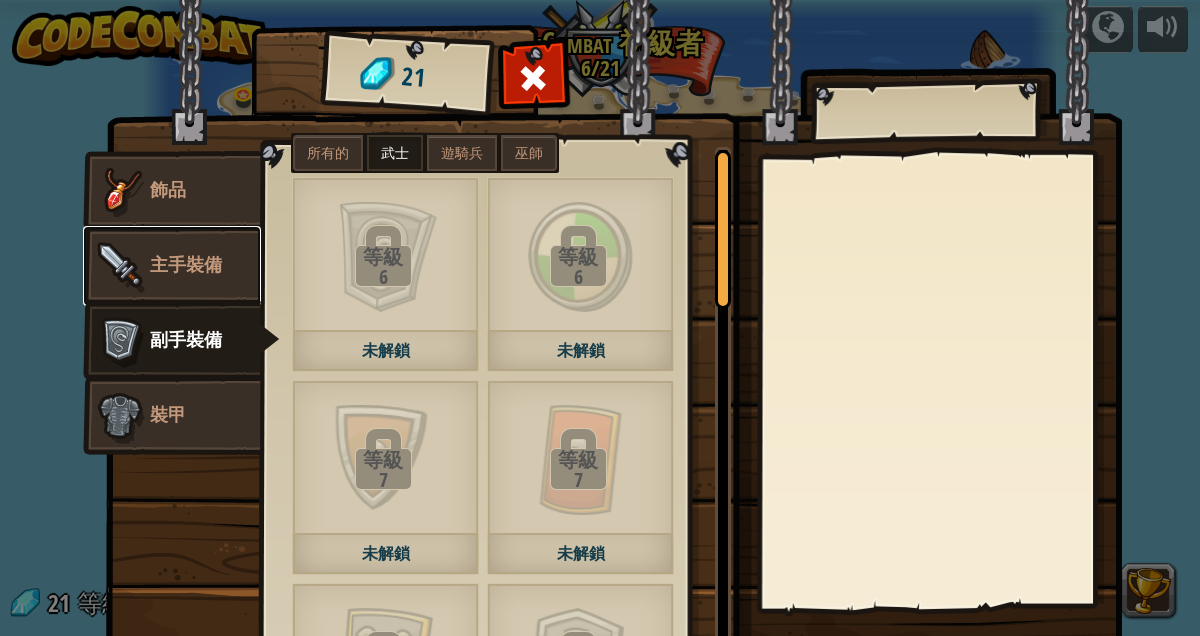 click at bounding box center [120, 266] 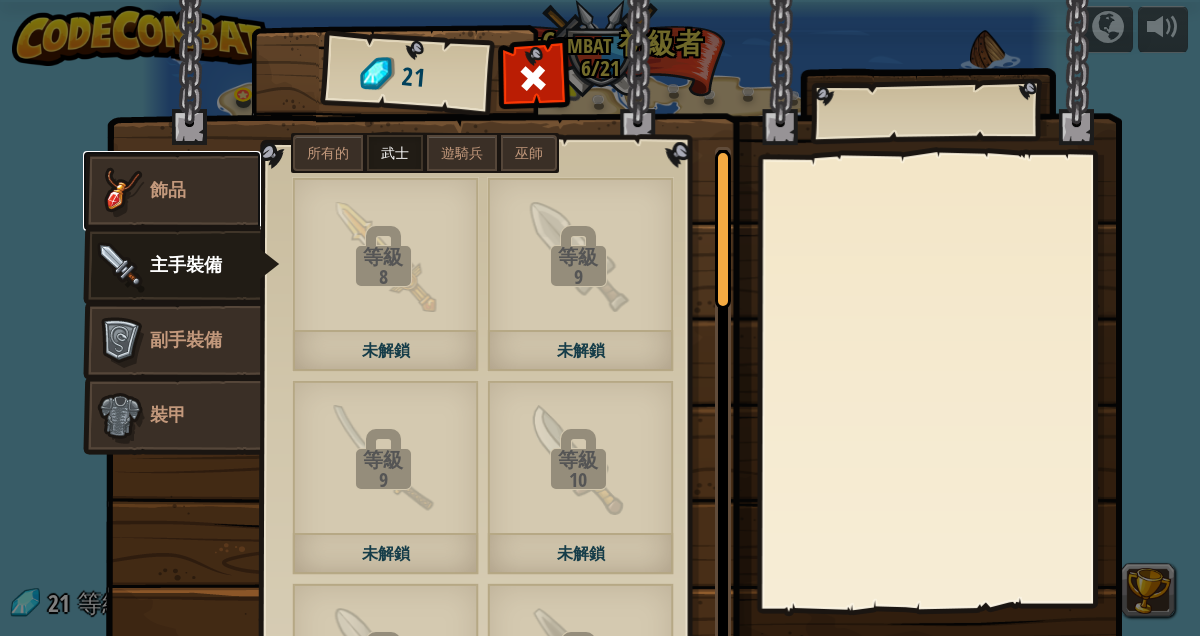 click at bounding box center (120, 191) 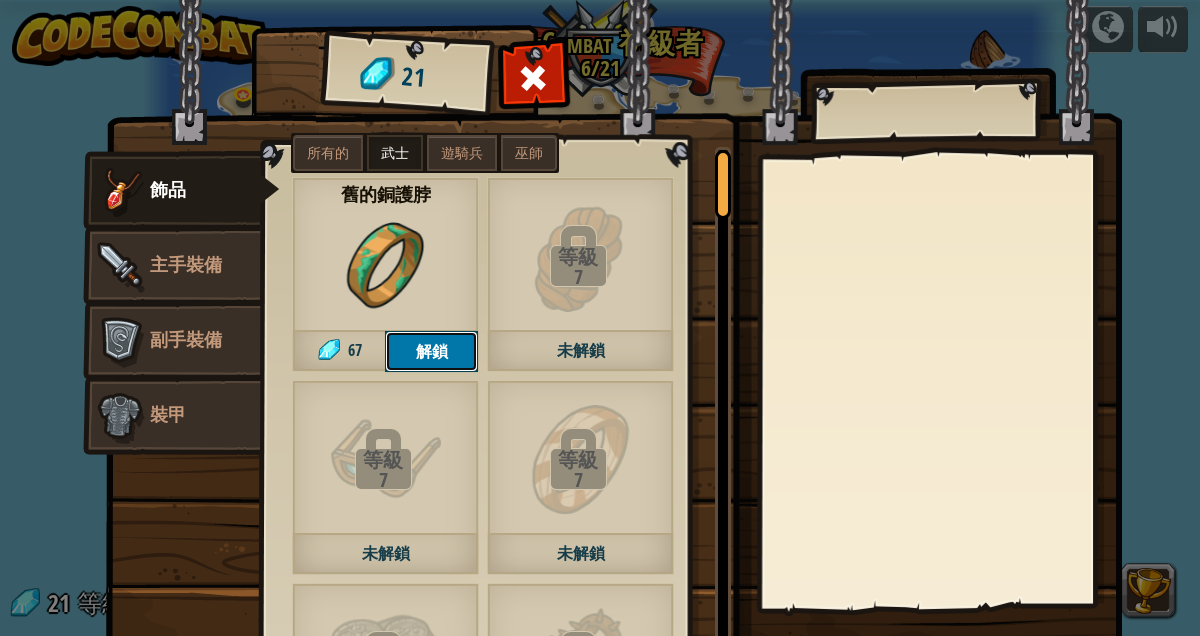 click on "解鎖" at bounding box center [431, 351] 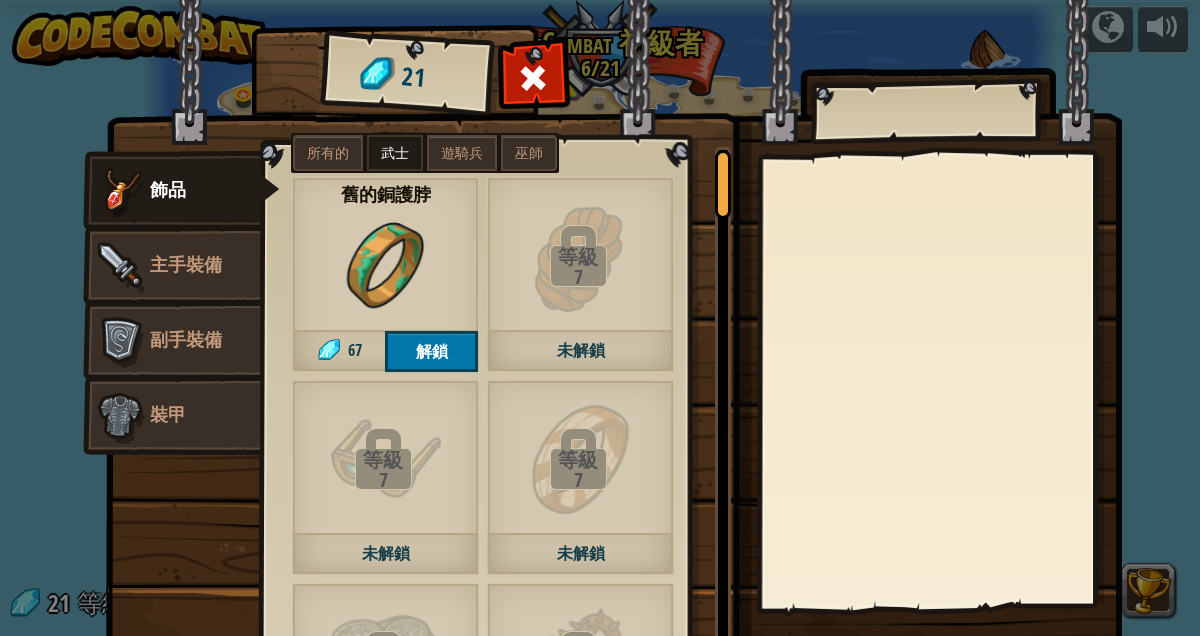 click at bounding box center [386, 267] 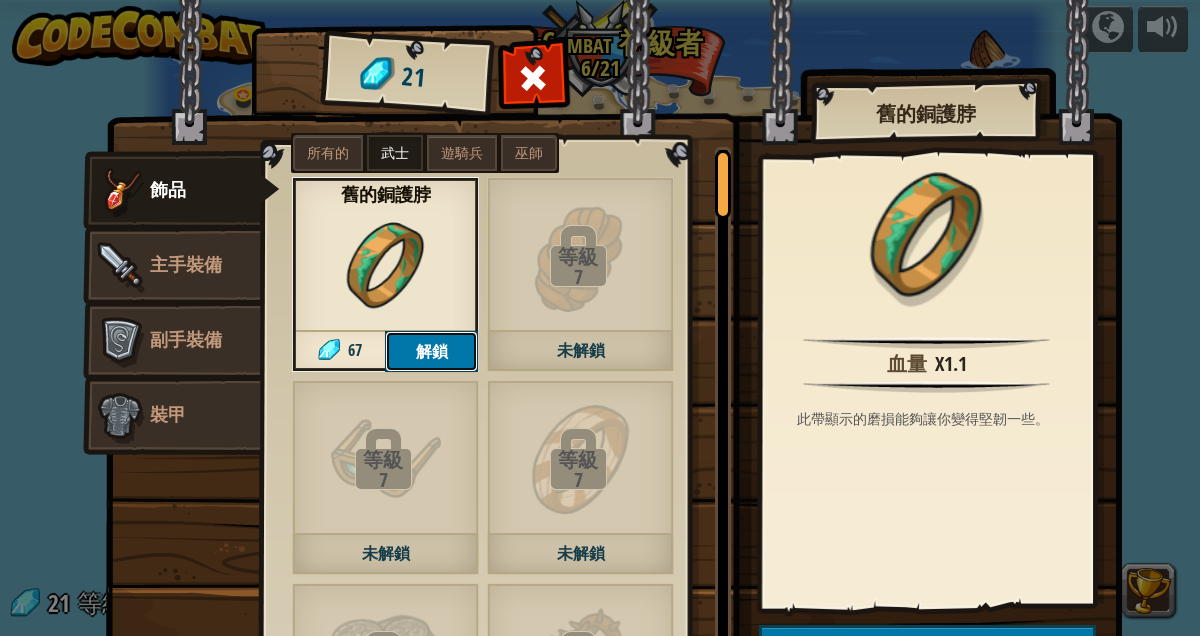 click on "解鎖" at bounding box center (431, 351) 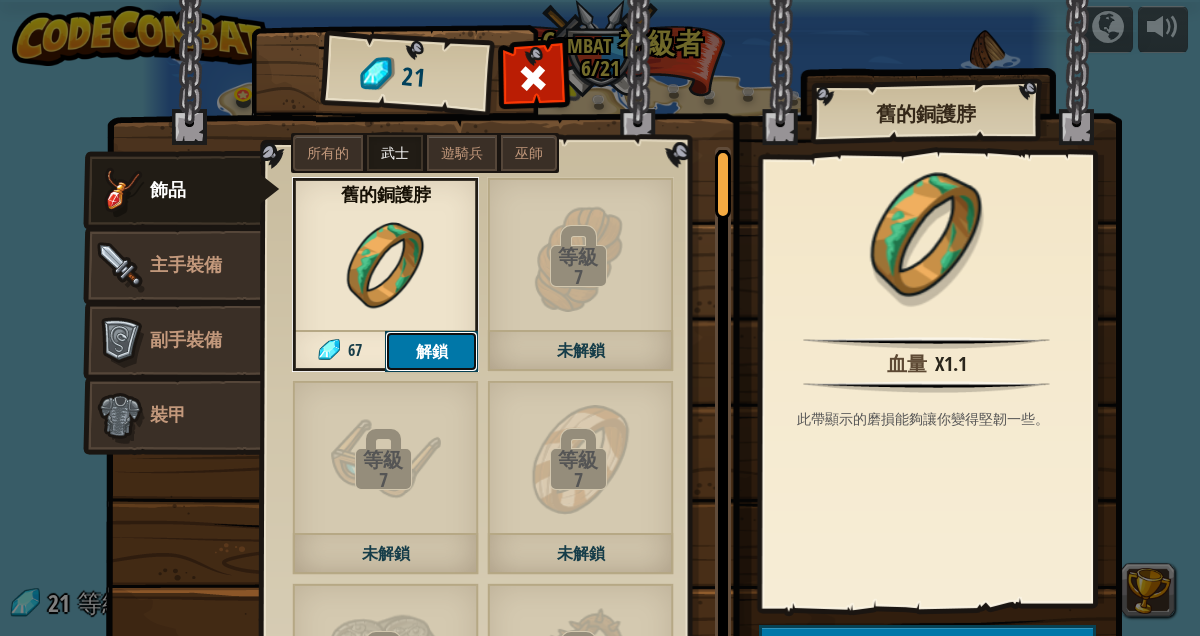 click on "解鎖" at bounding box center [431, 351] 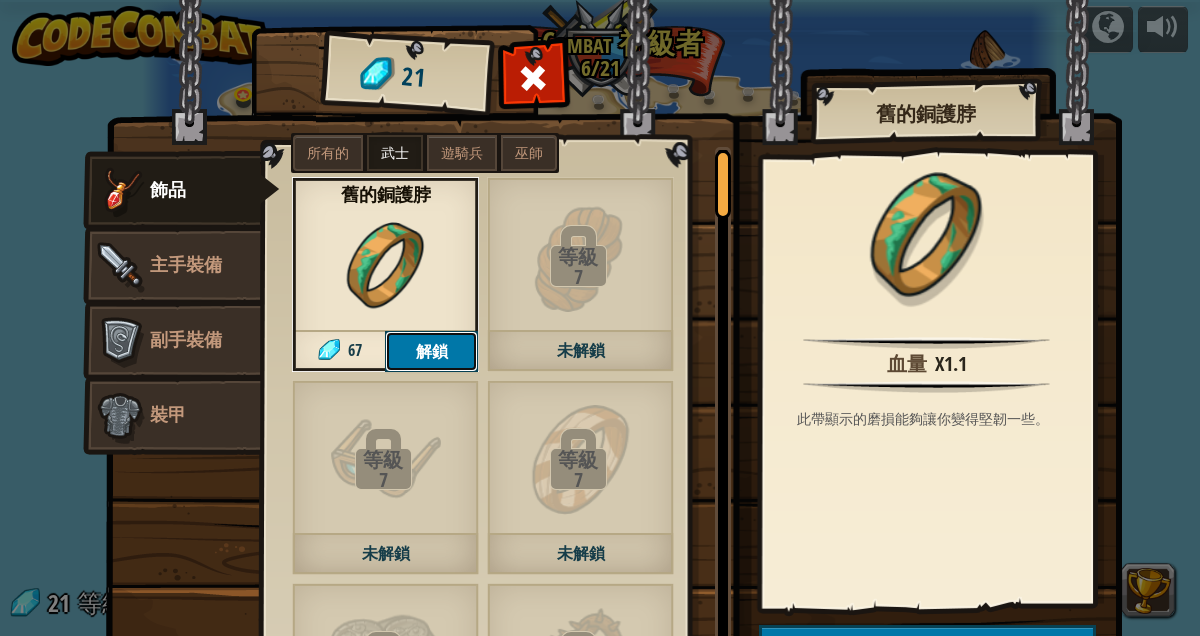 click on "解鎖" at bounding box center (431, 351) 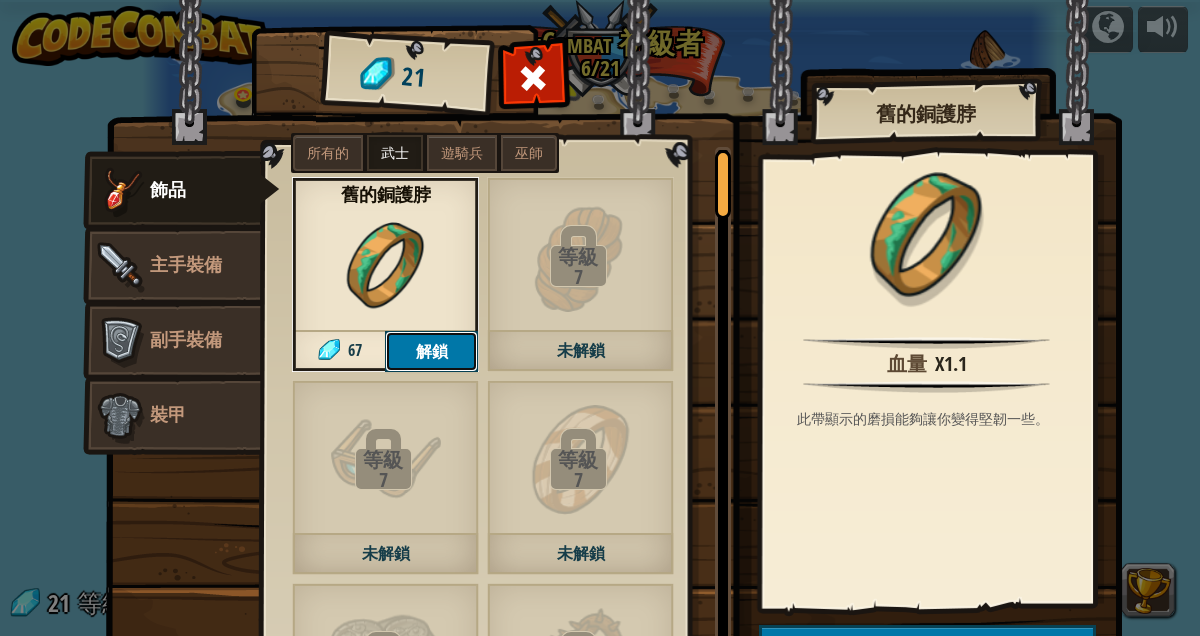 click on "解鎖" at bounding box center (431, 351) 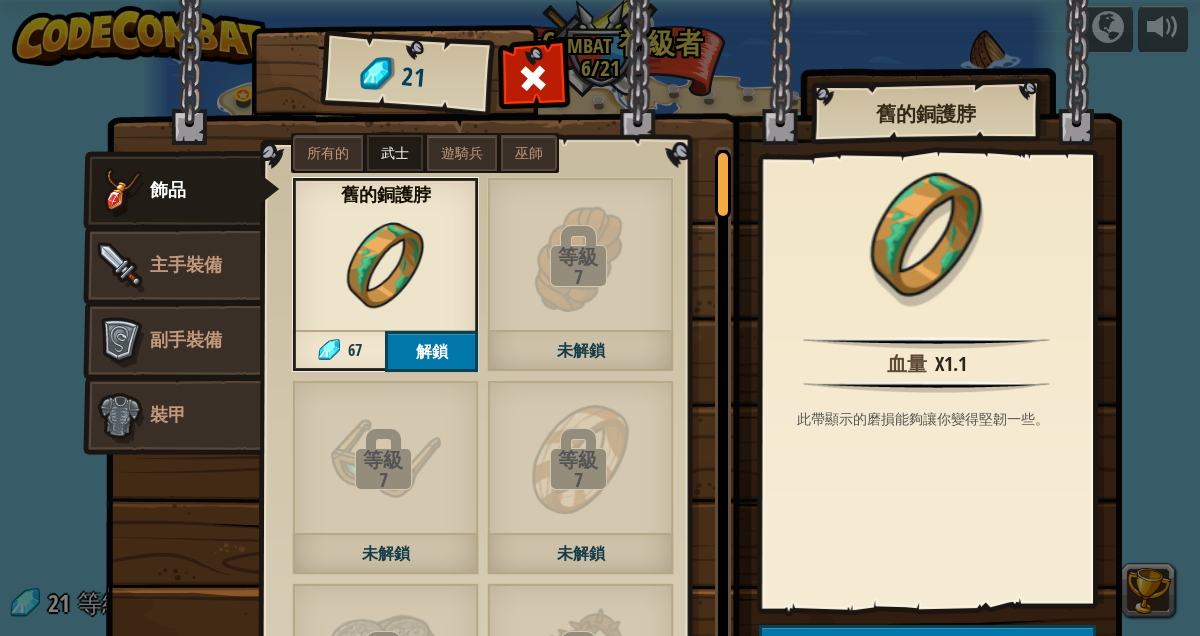 click at bounding box center [533, 83] 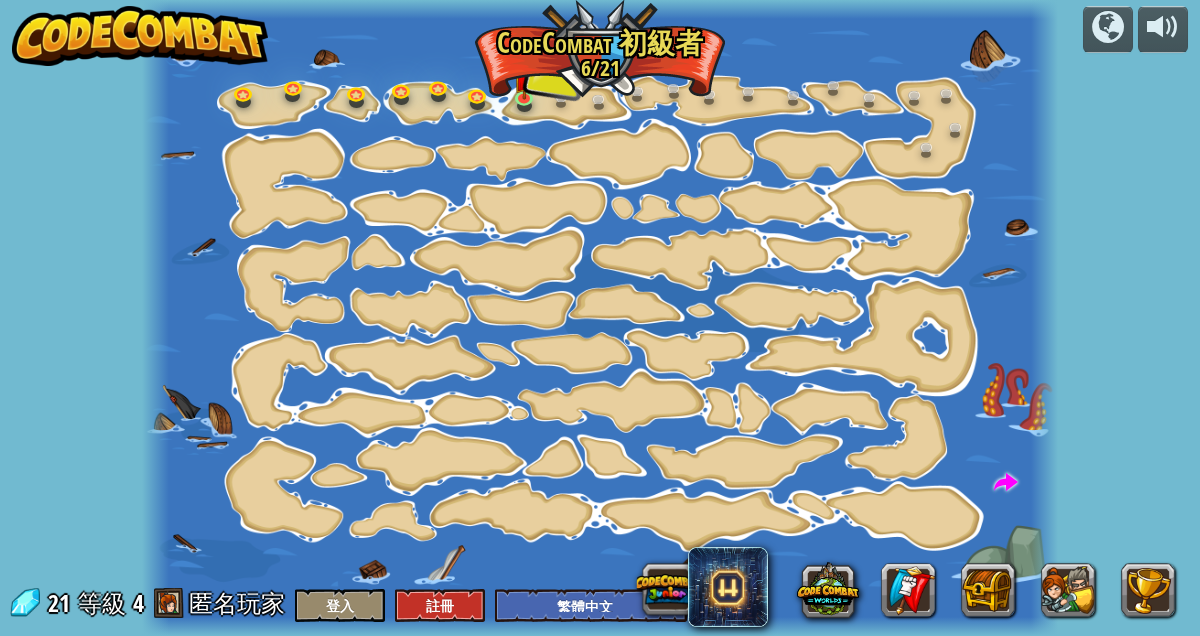 click at bounding box center [524, 82] 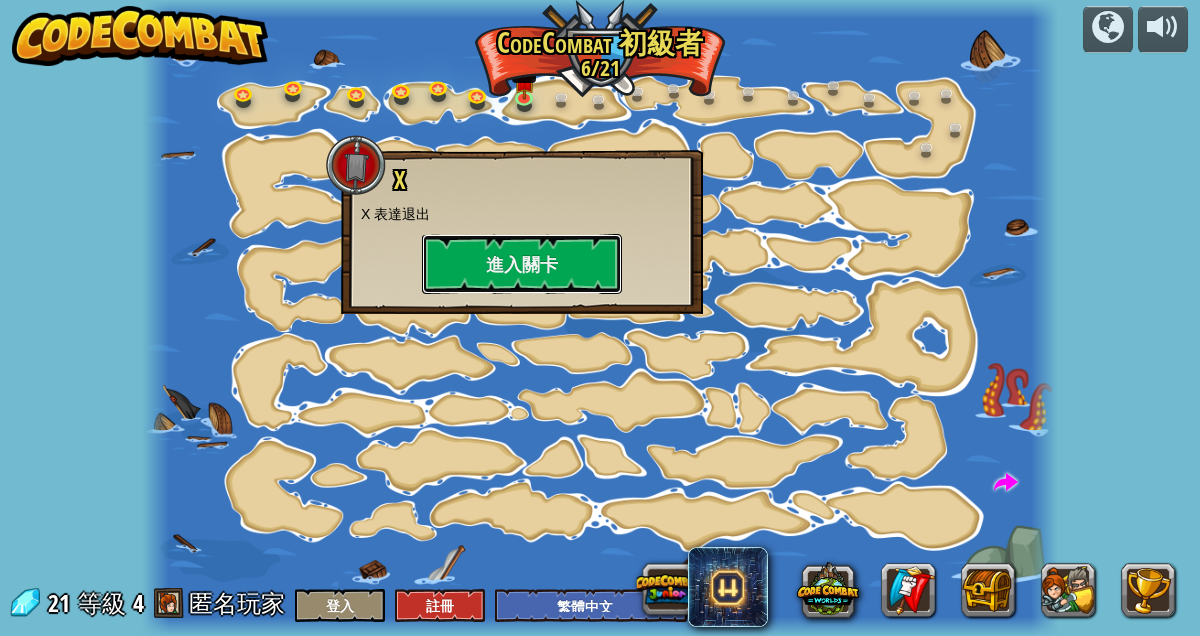 click on "進入關卡" at bounding box center [522, 264] 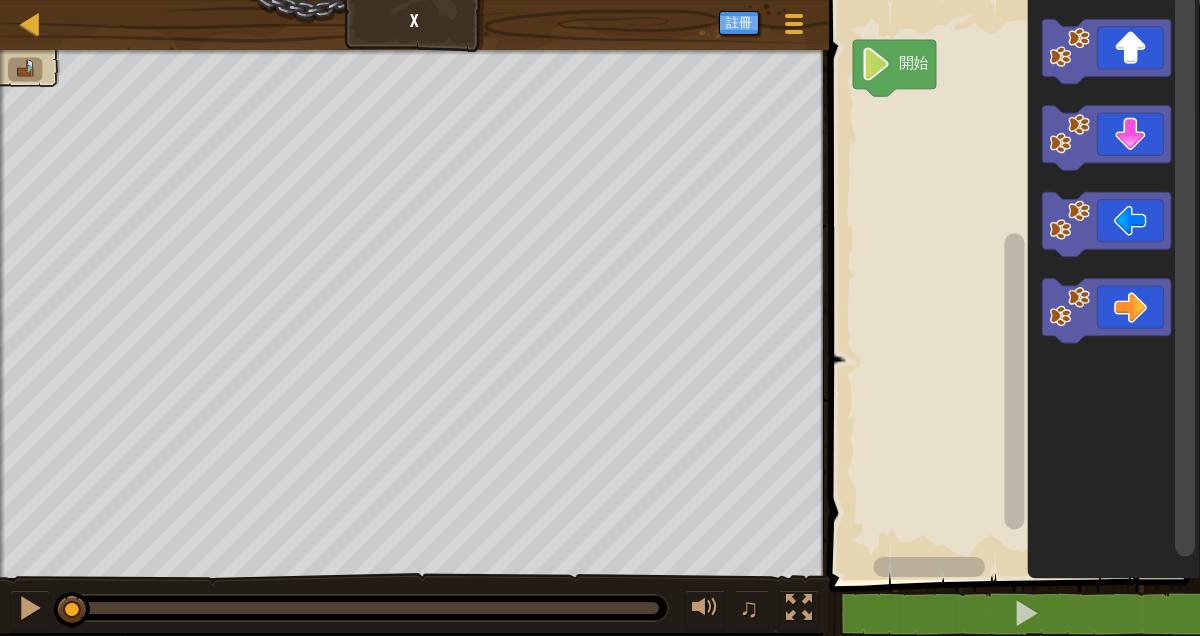 click 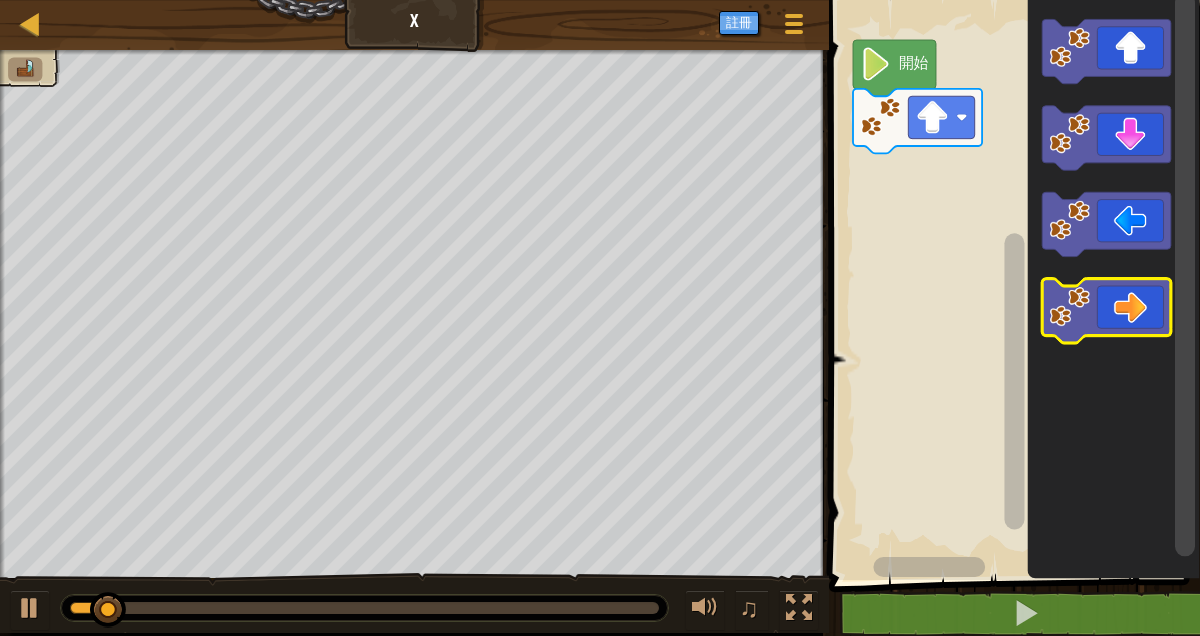 click 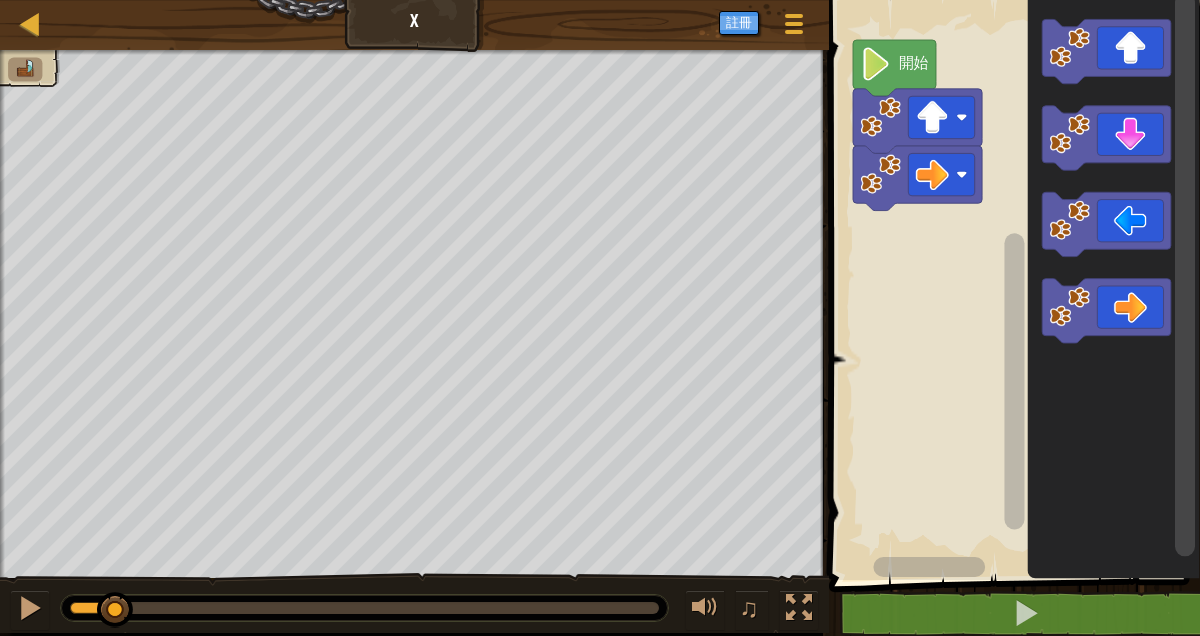 click 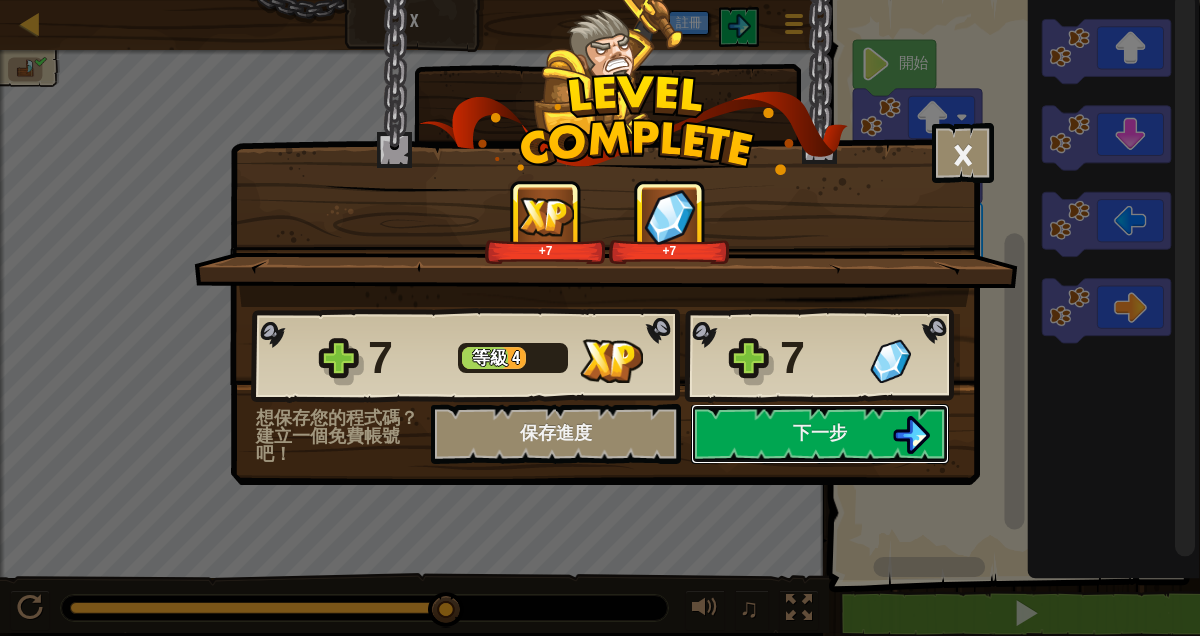 click on "下一步" at bounding box center [820, 434] 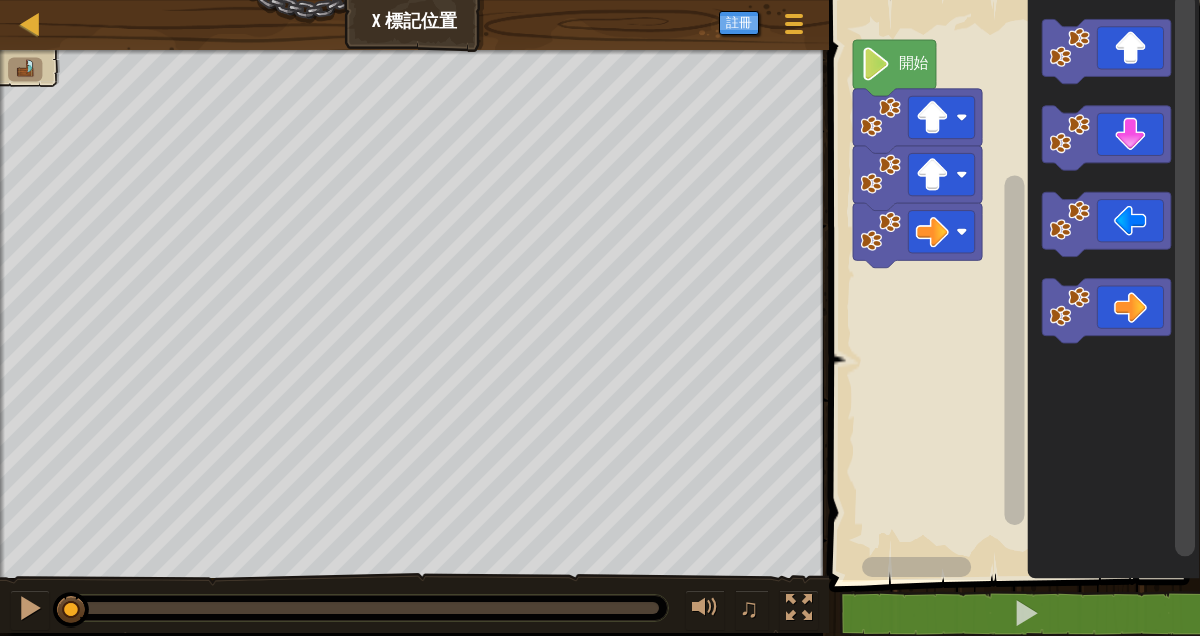 click 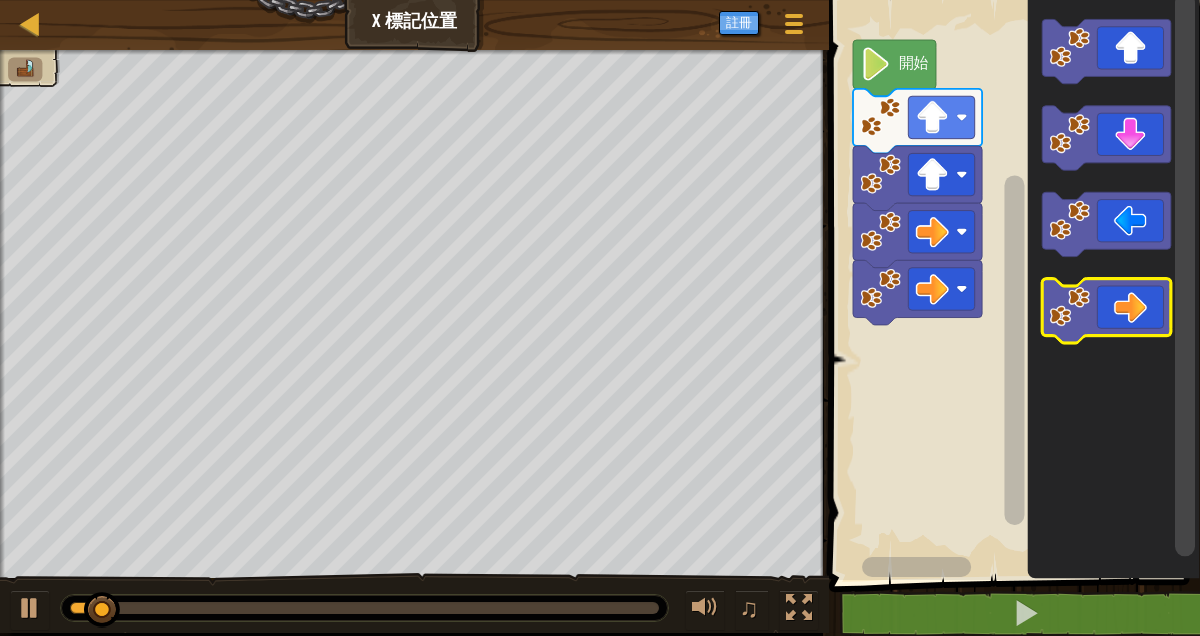 click 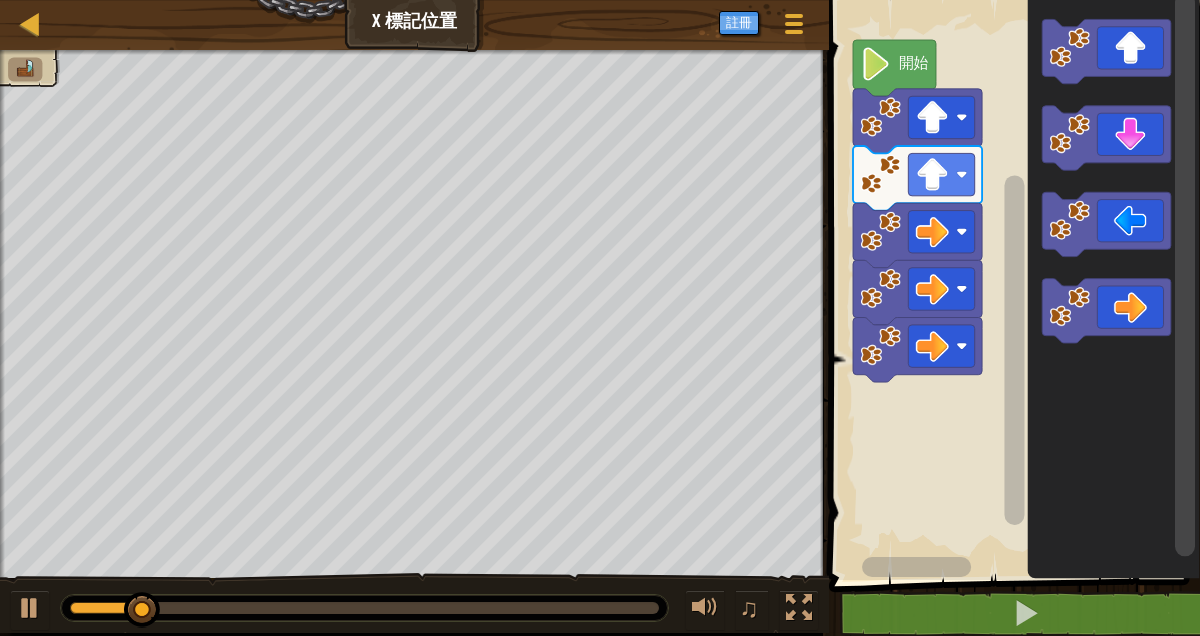 click 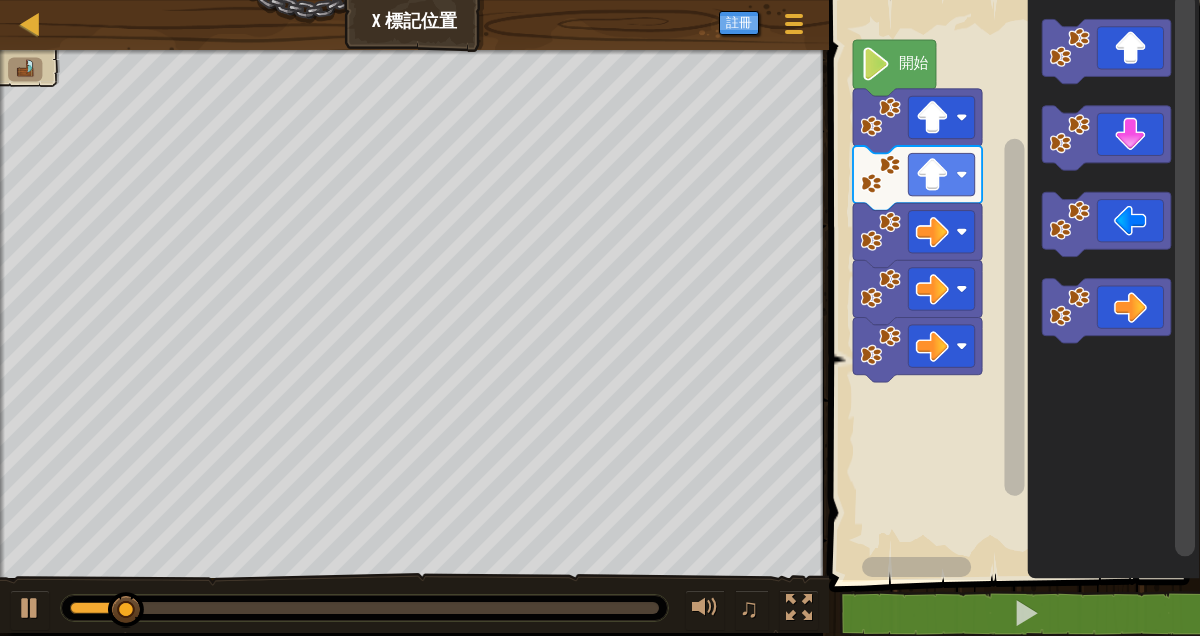 click 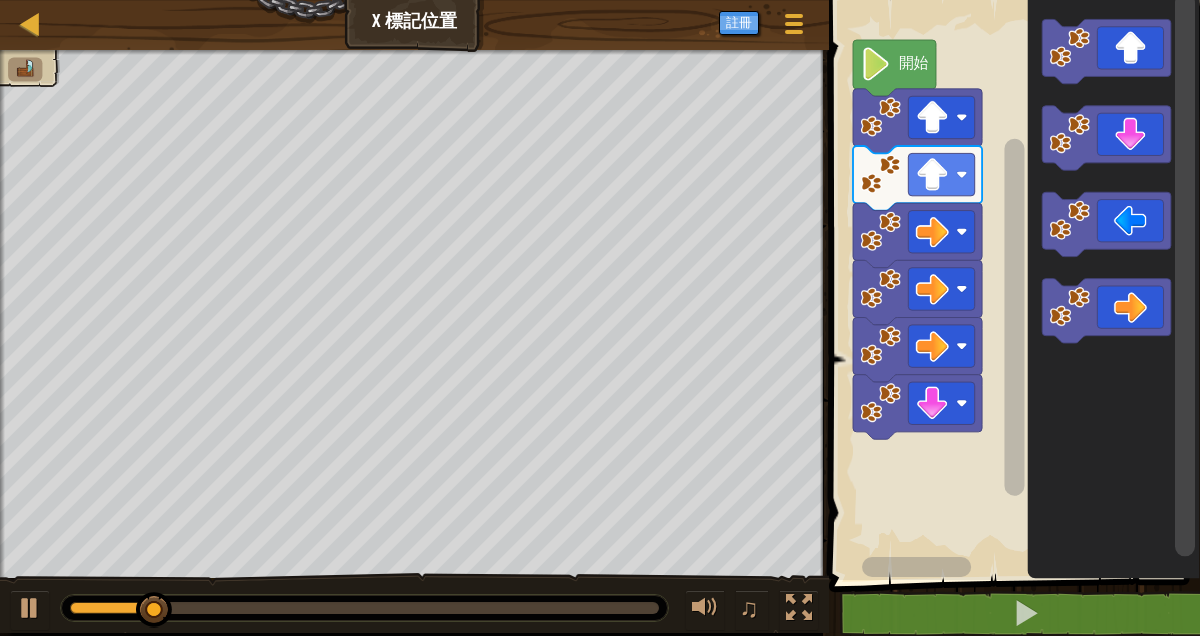 click 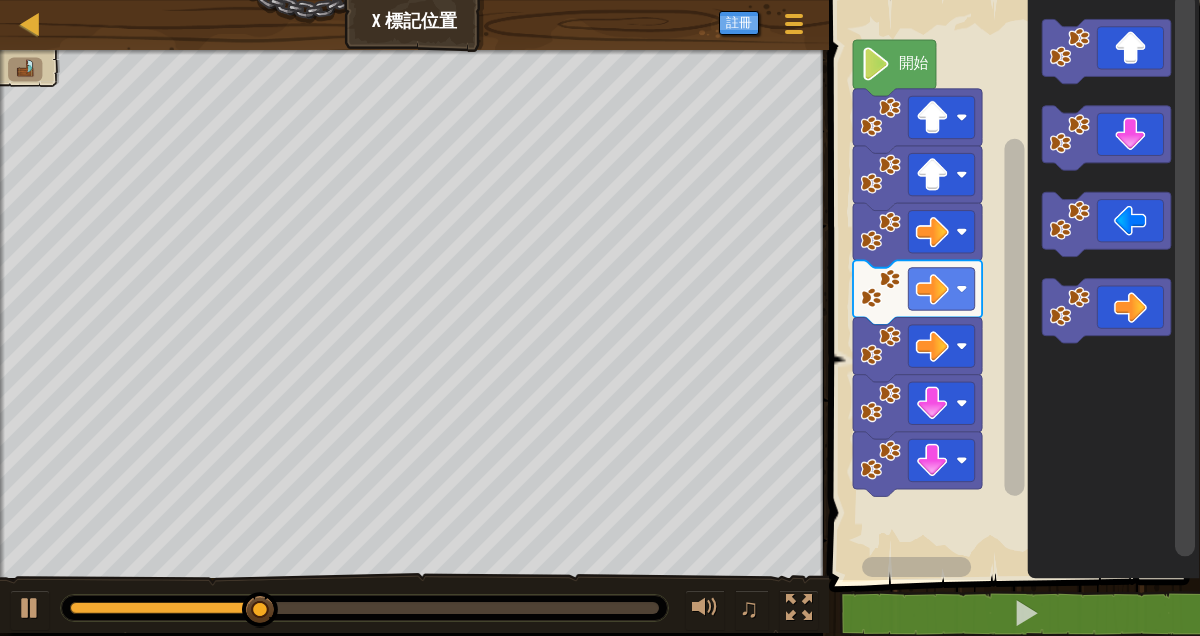 click 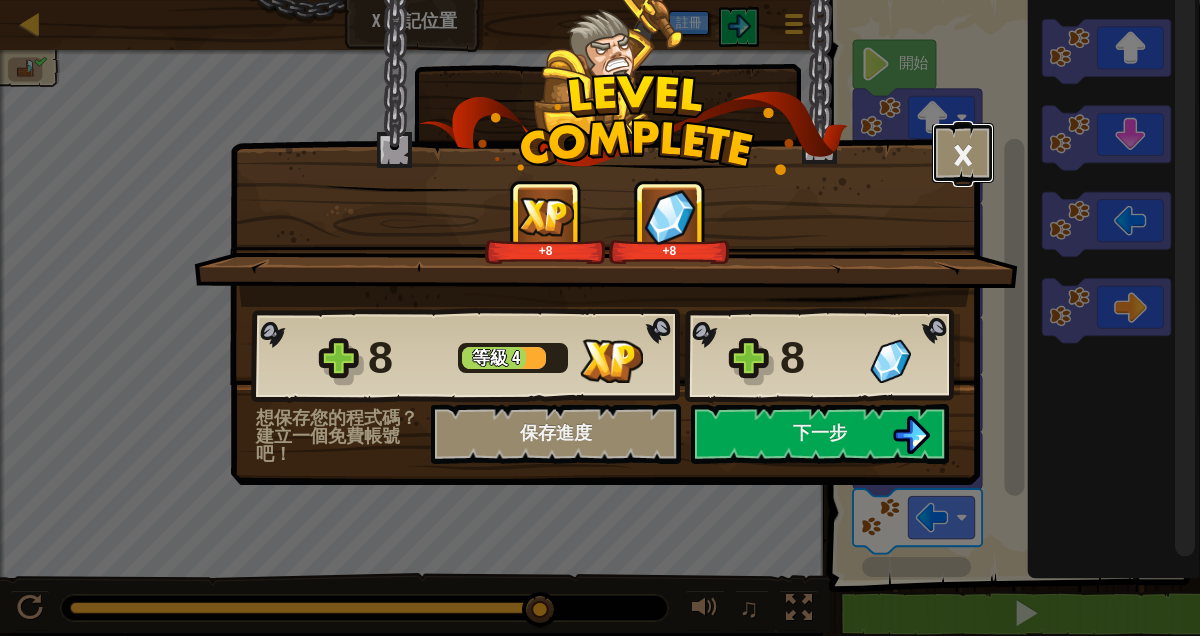 click on "×" at bounding box center (963, 153) 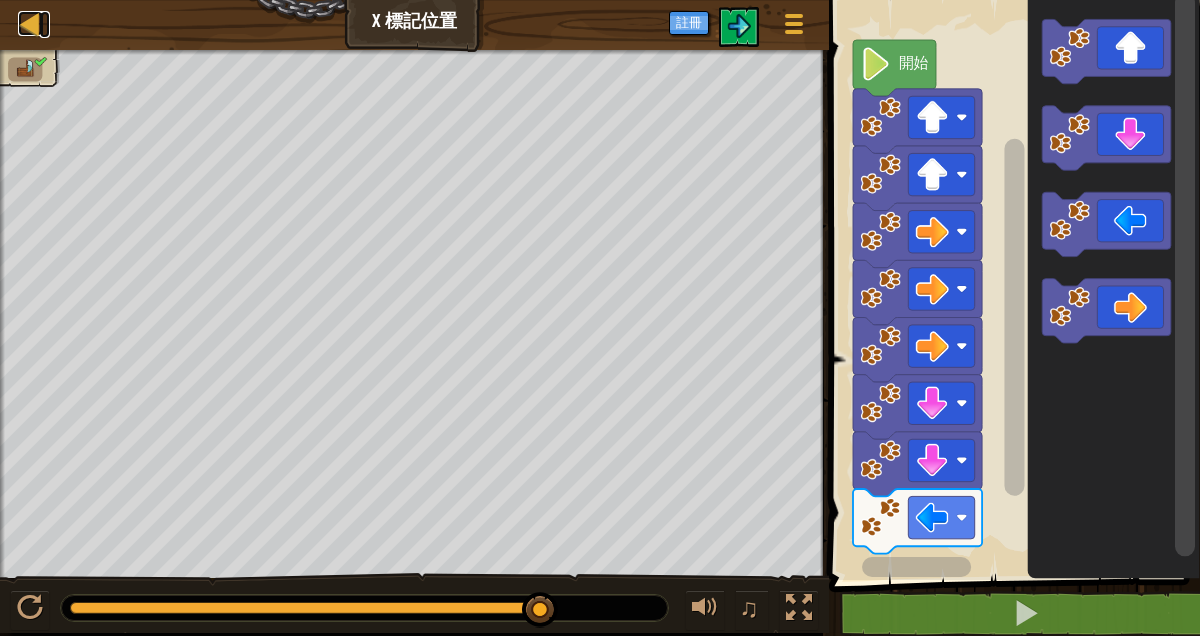 click at bounding box center (30, 23) 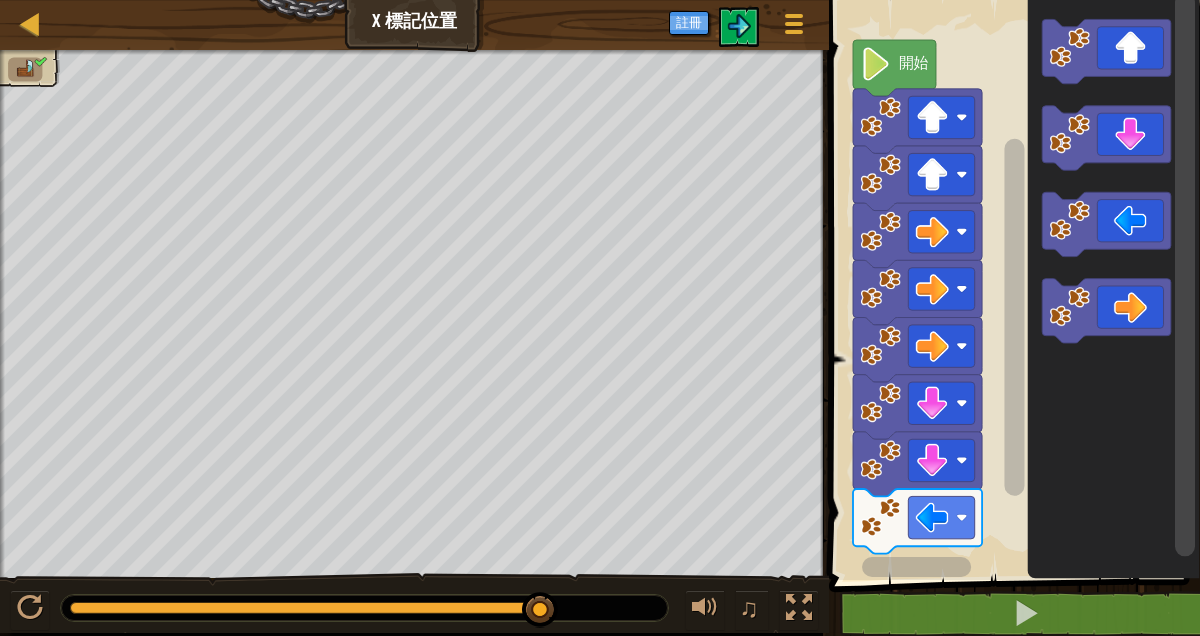 select on "zh-HANT" 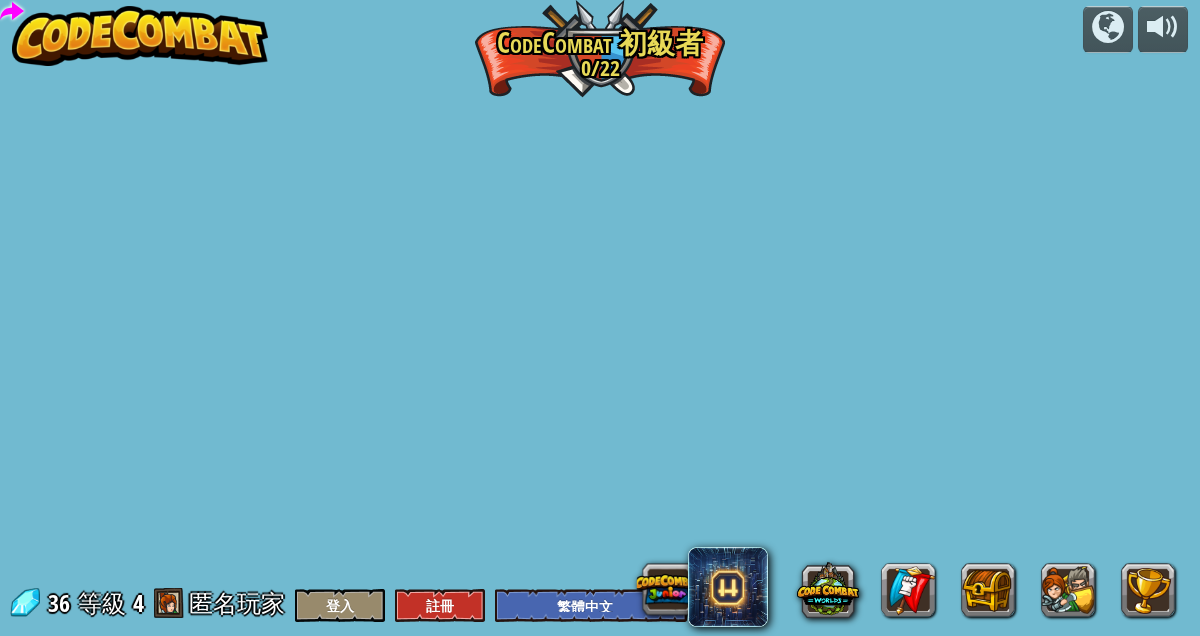 select on "zh-HANT" 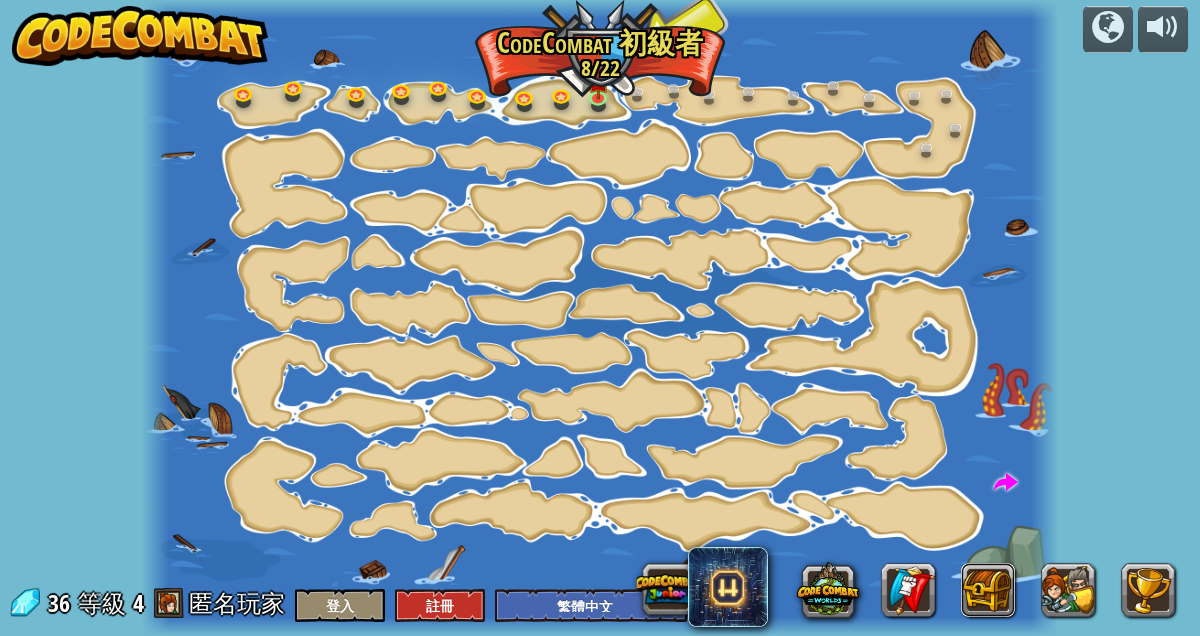 click at bounding box center [988, 590] 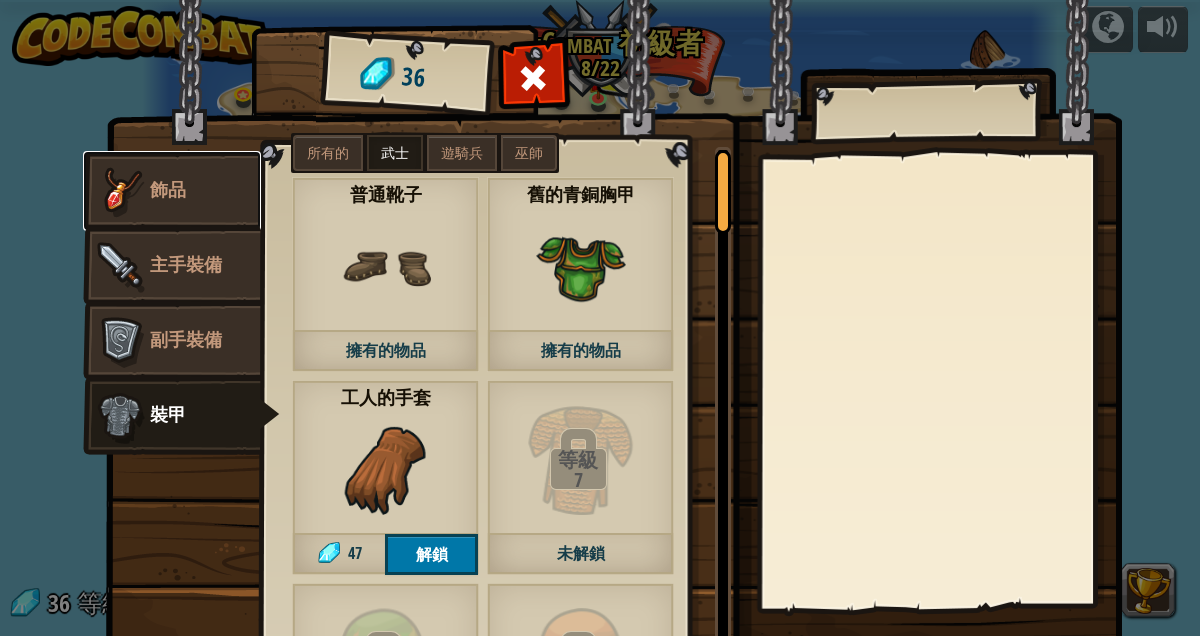 click on "飾品" at bounding box center [168, 189] 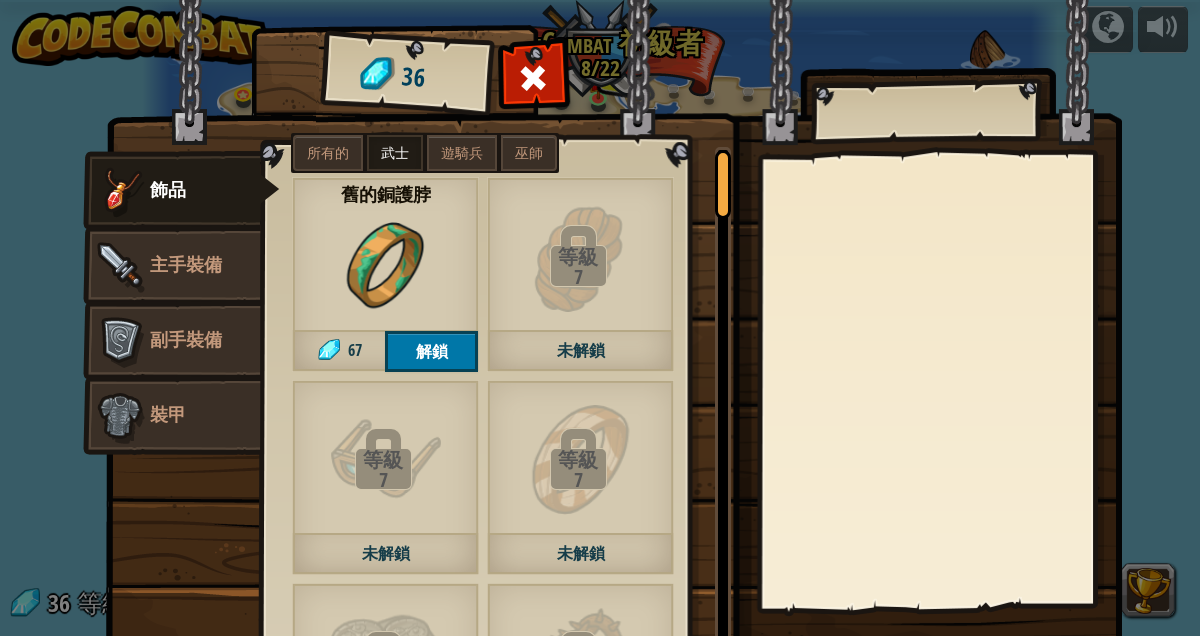 click on "等級 7 未解鎖" at bounding box center [580, 274] 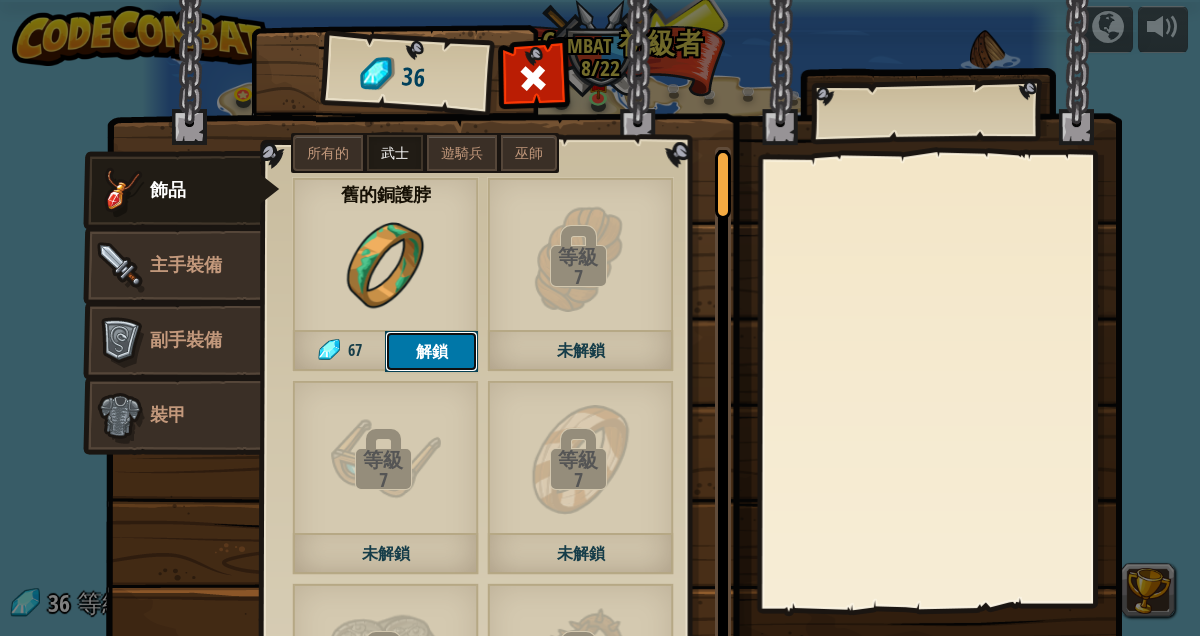 click on "解鎖" at bounding box center [431, 351] 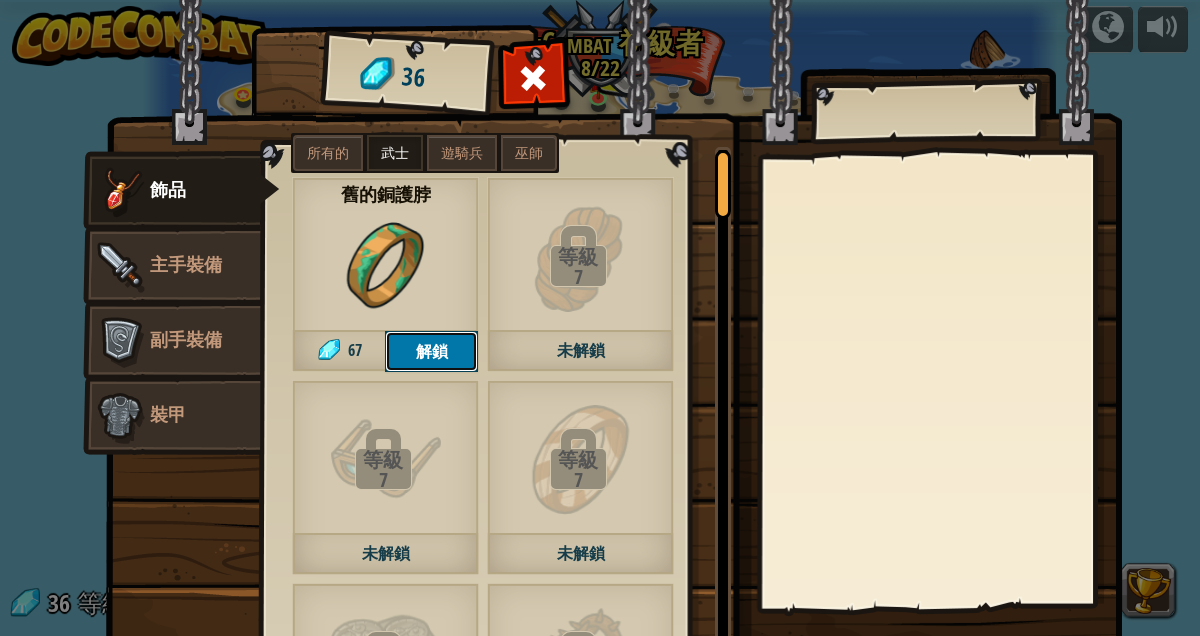 click on "解鎖" at bounding box center (431, 351) 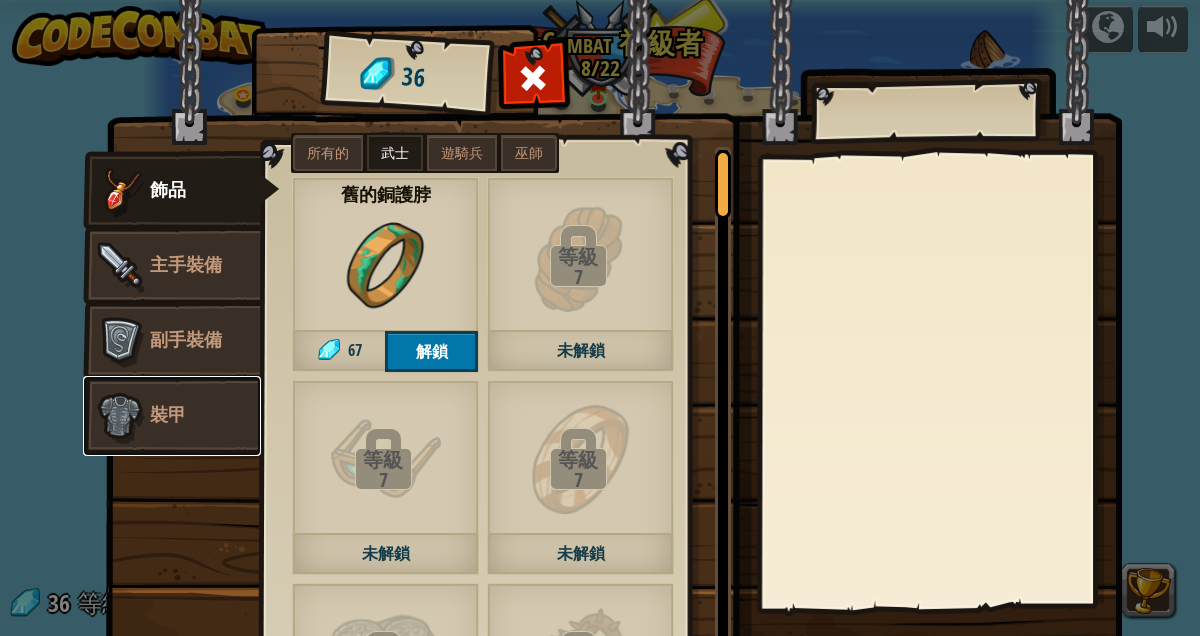 click at bounding box center [120, 416] 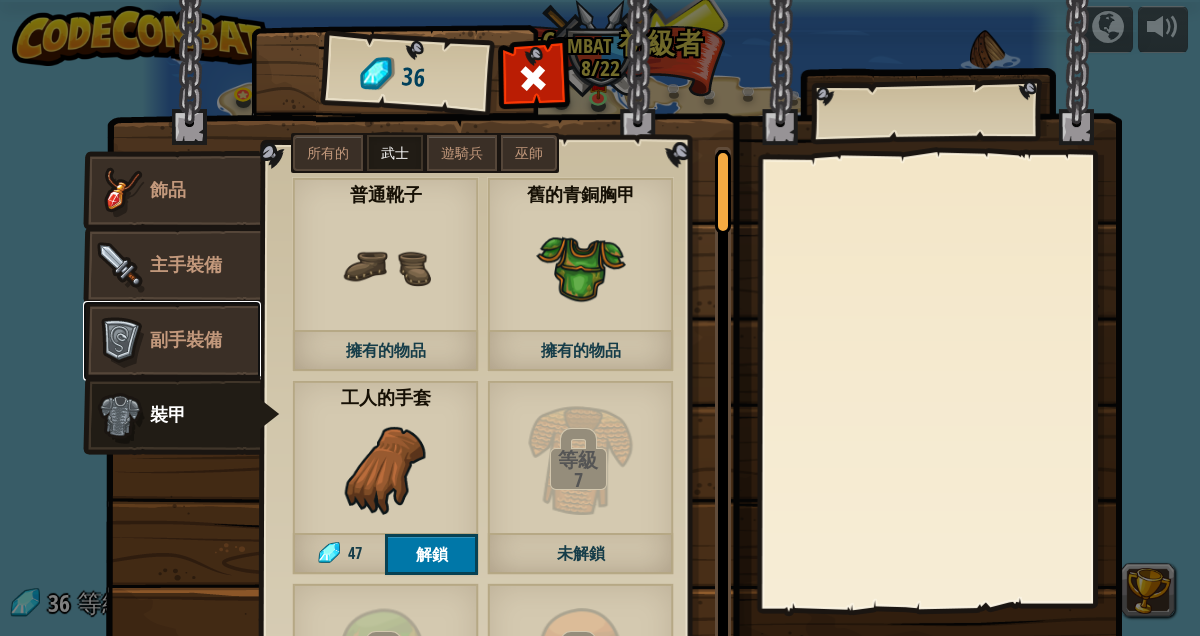 click at bounding box center (120, 341) 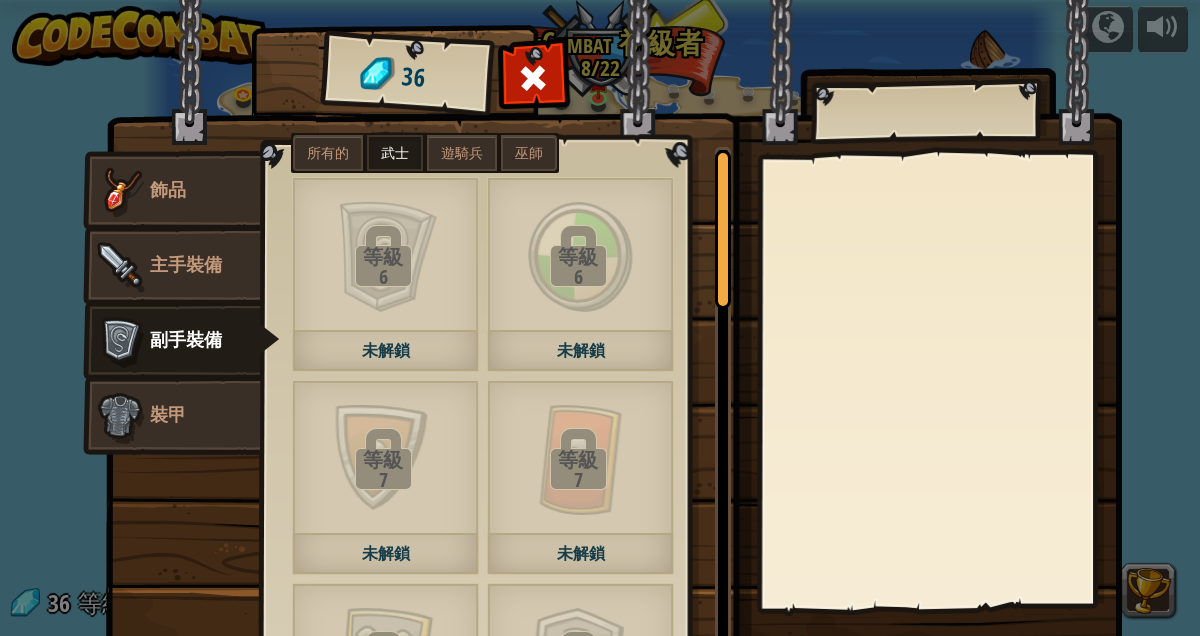 click on "等級 6 未解鎖" at bounding box center (580, 274) 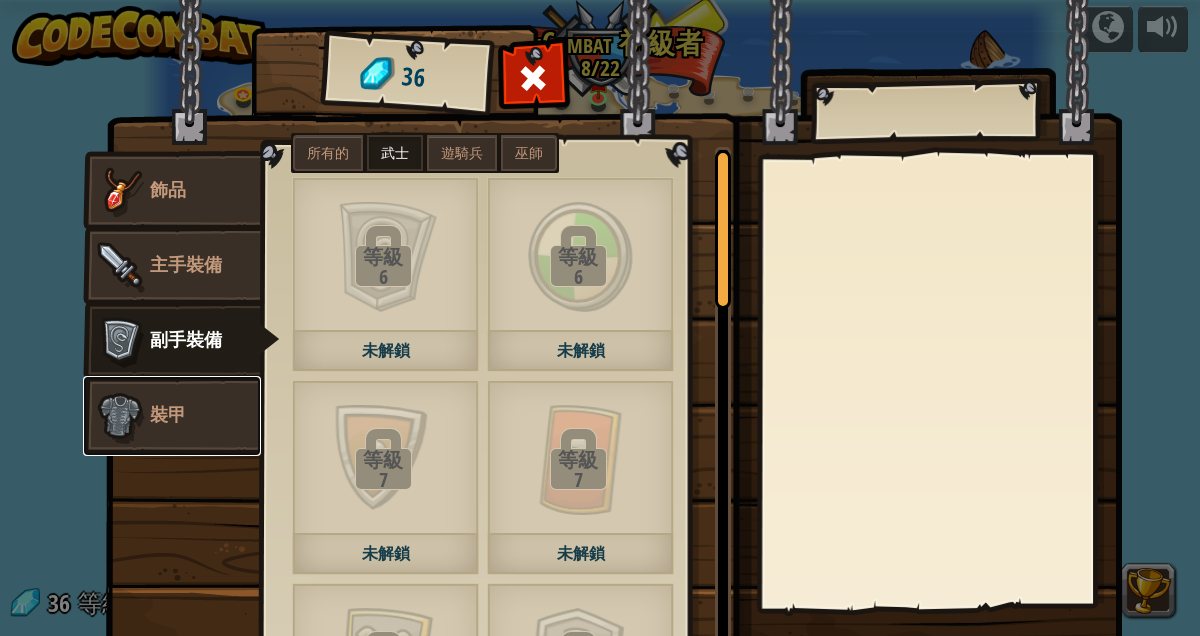 click at bounding box center (120, 416) 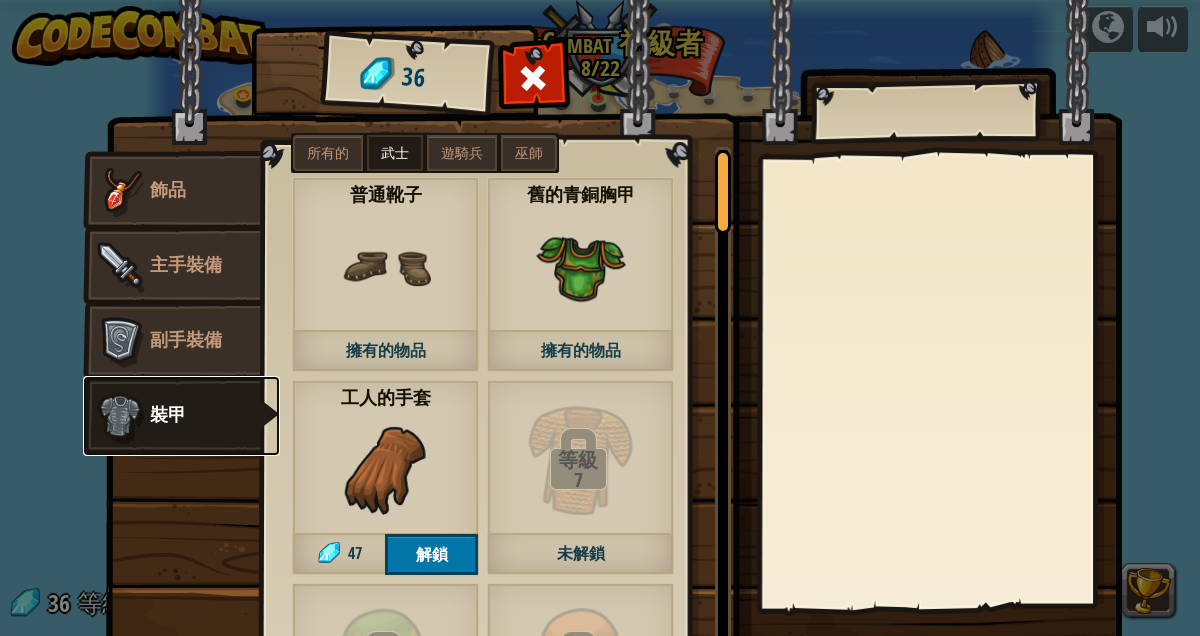 scroll, scrollTop: 6, scrollLeft: 0, axis: vertical 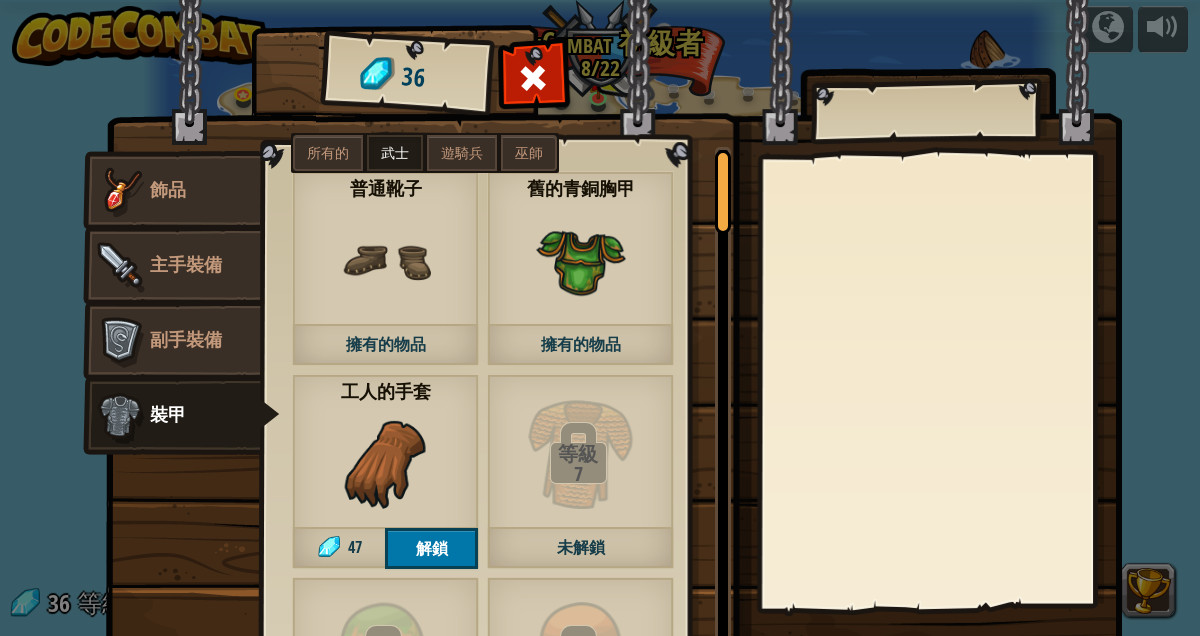 click at bounding box center (581, 261) 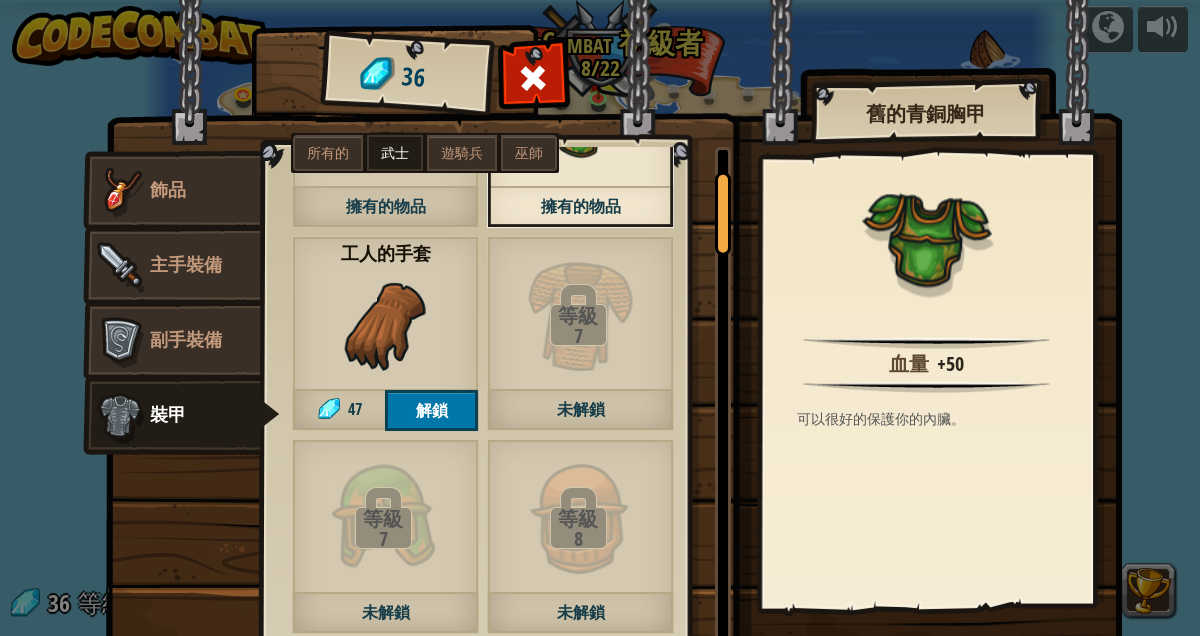 scroll, scrollTop: 145, scrollLeft: 0, axis: vertical 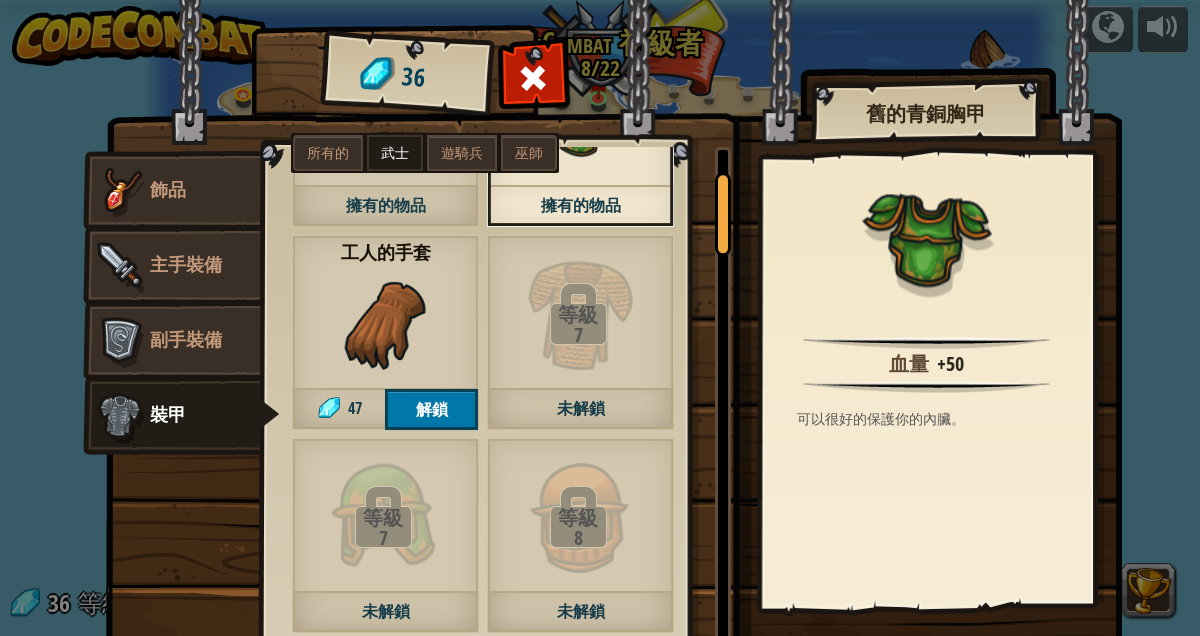 click at bounding box center [534, 78] 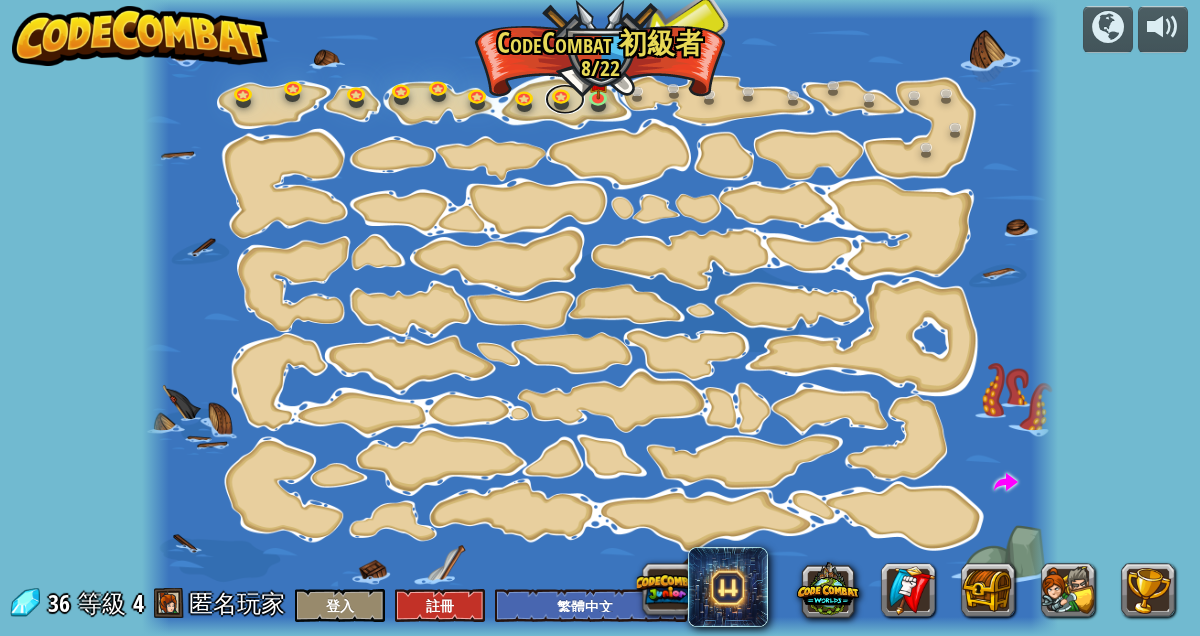 click at bounding box center (565, 99) 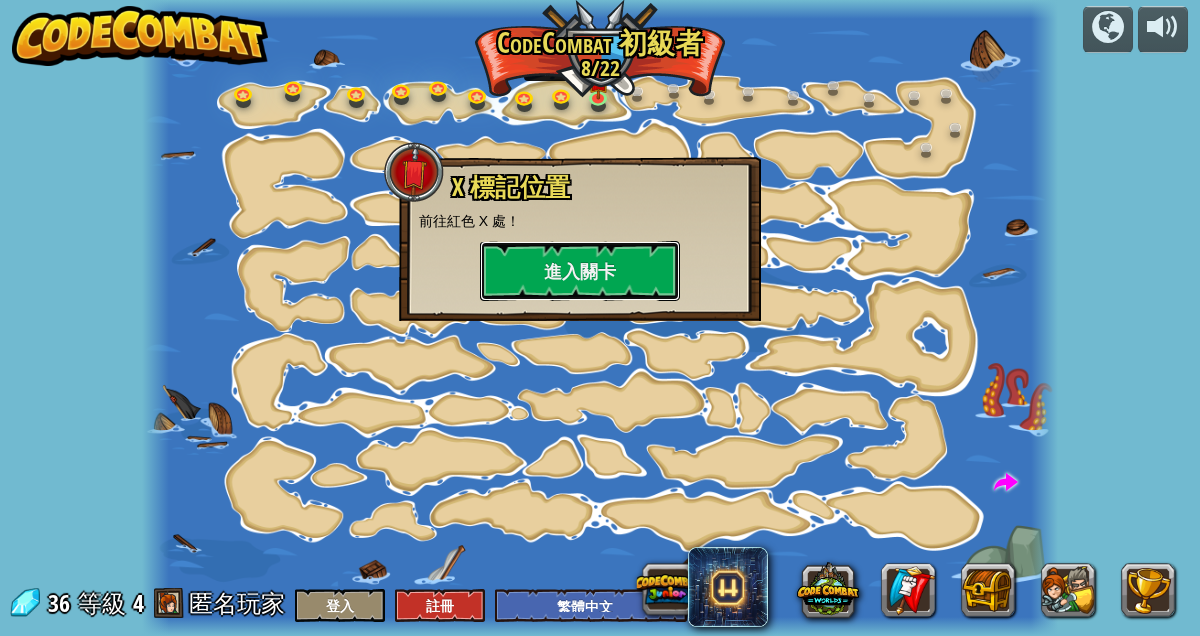click on "進入關卡" at bounding box center (580, 271) 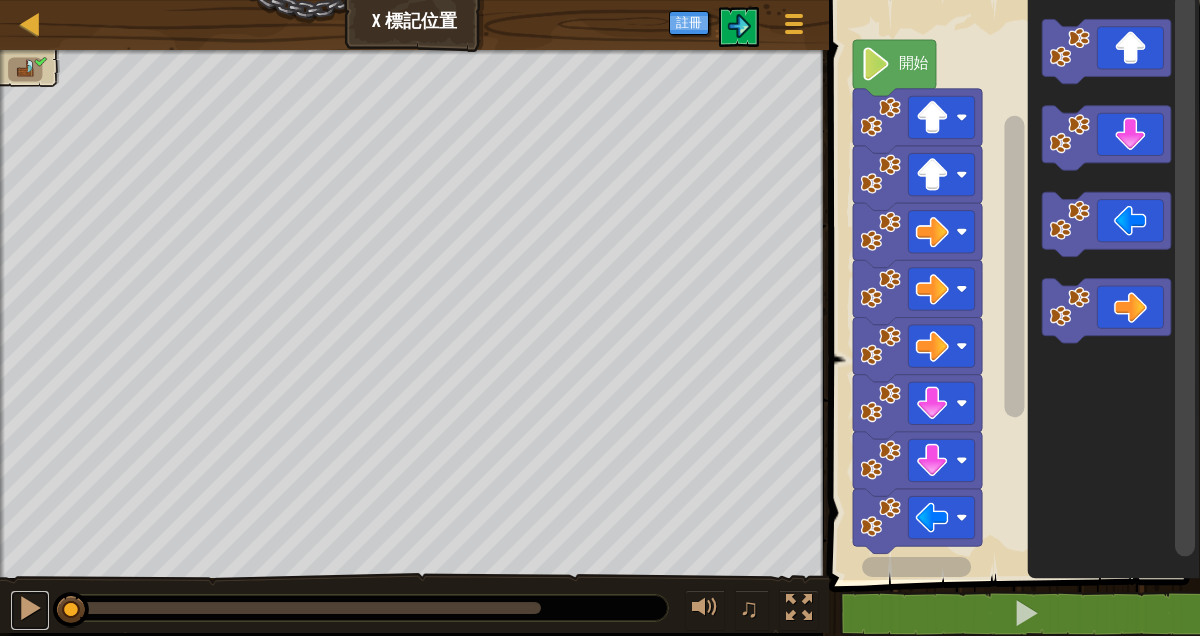 click at bounding box center [30, 608] 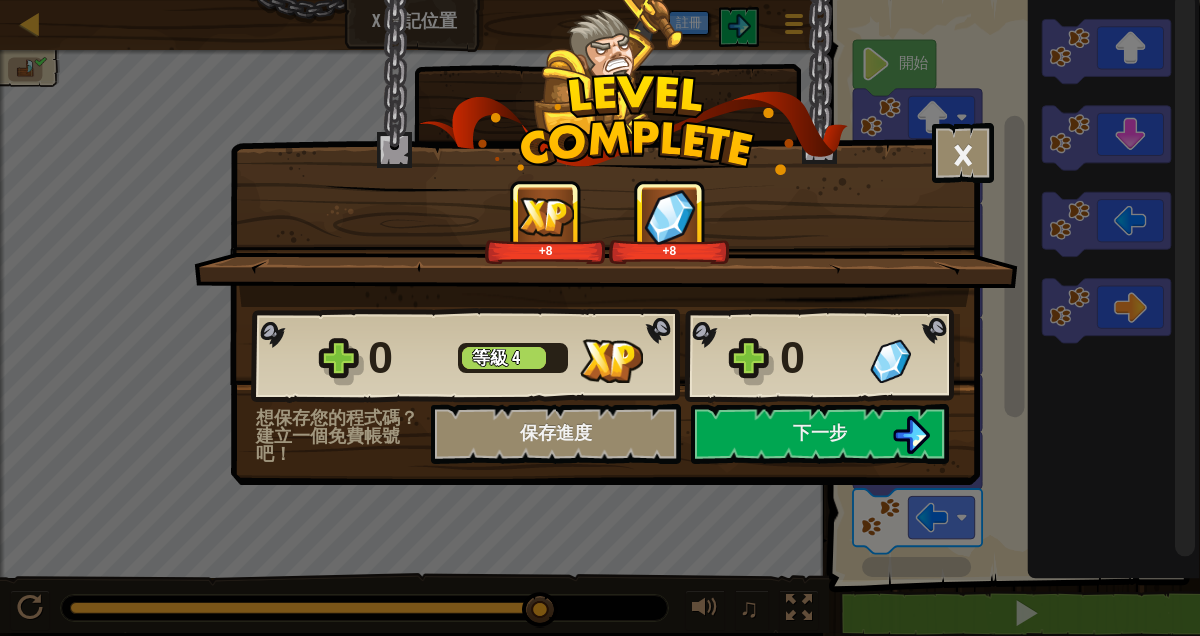 click on "0 等級 4 0" at bounding box center (605, 356) 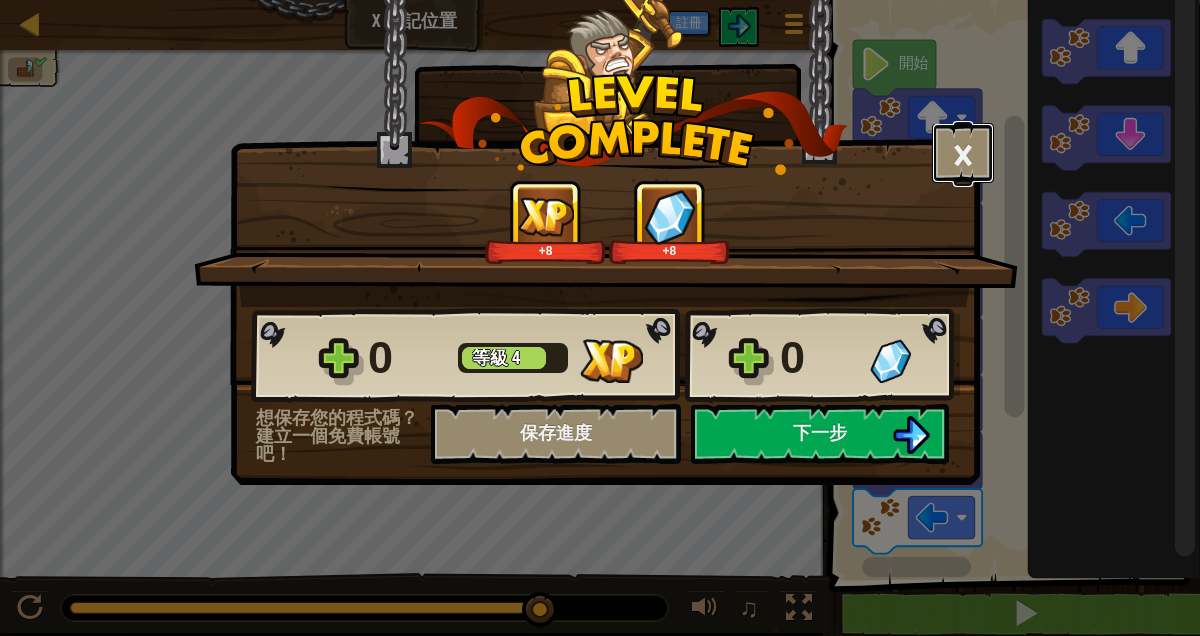 click on "×" at bounding box center (963, 153) 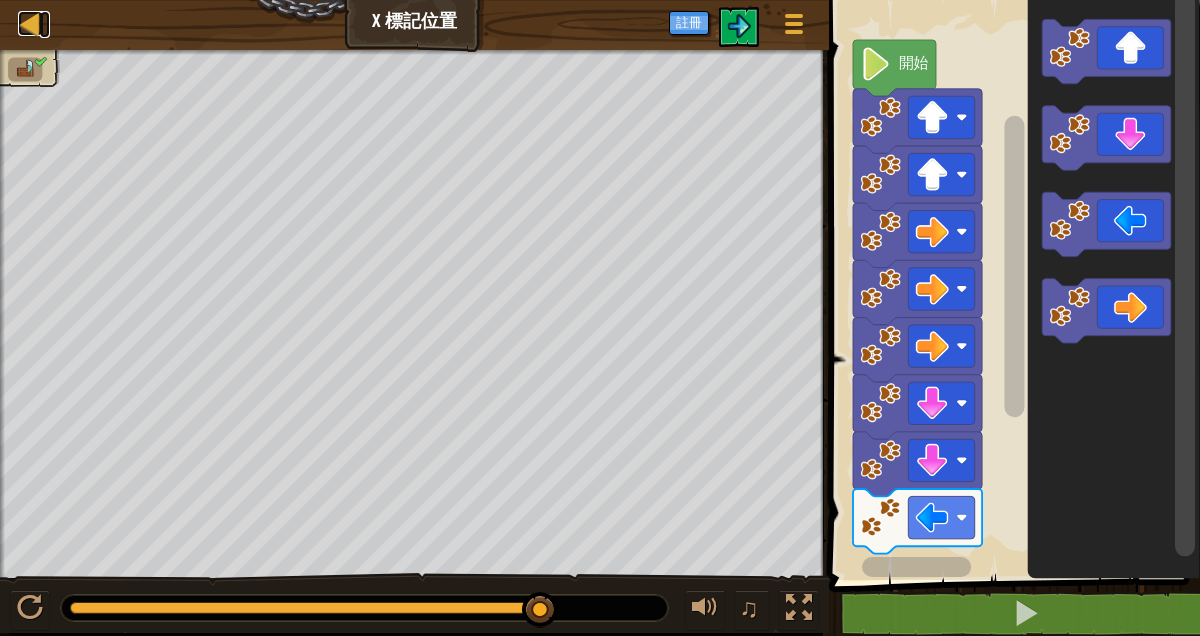 click at bounding box center (30, 23) 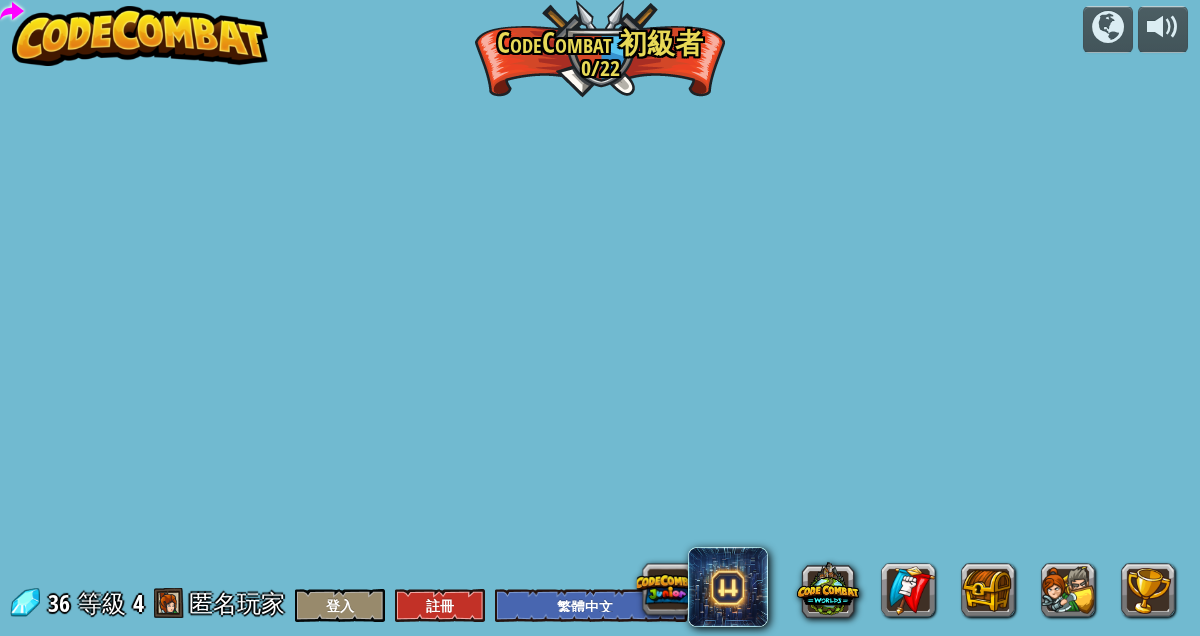 select on "zh-HANT" 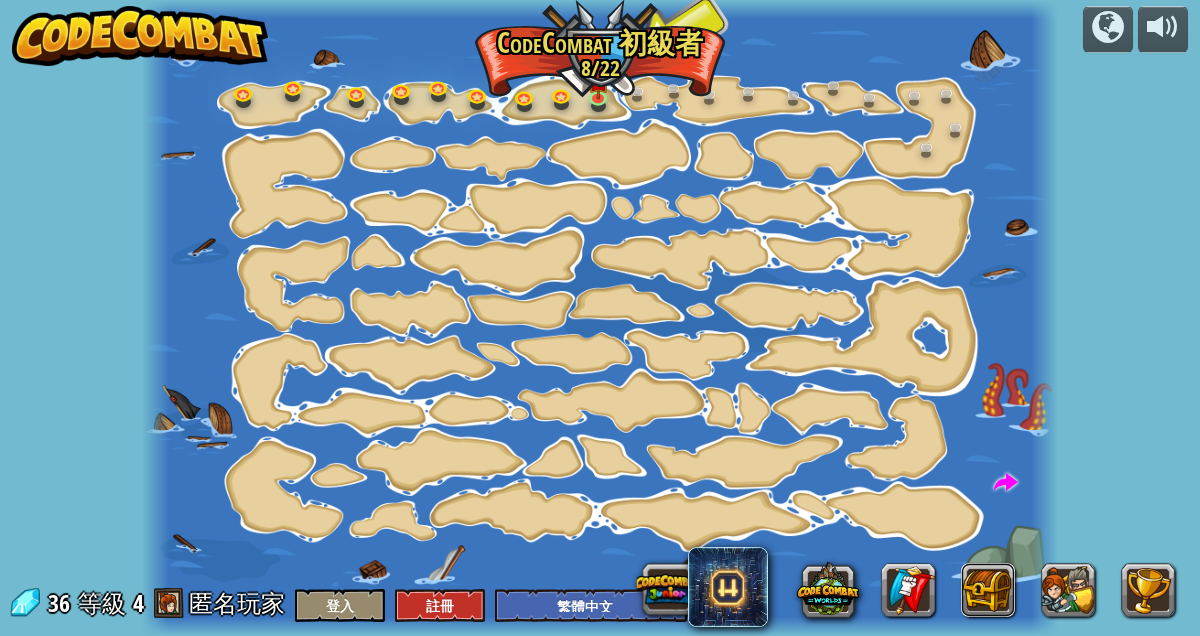 click at bounding box center (988, 590) 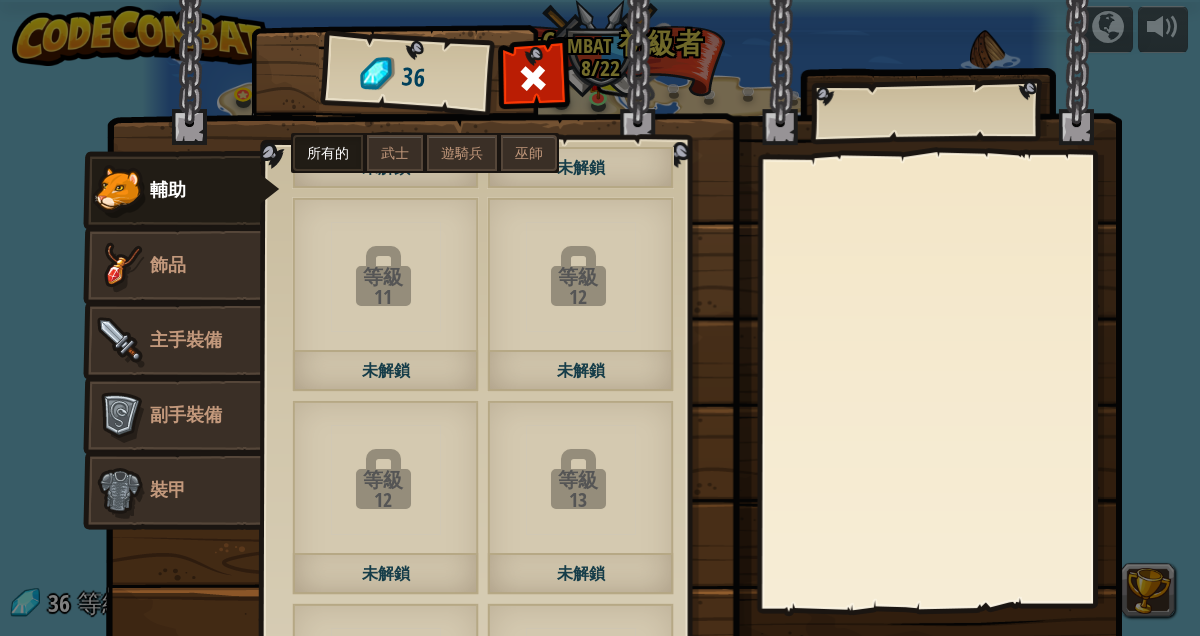 scroll, scrollTop: 184, scrollLeft: 0, axis: vertical 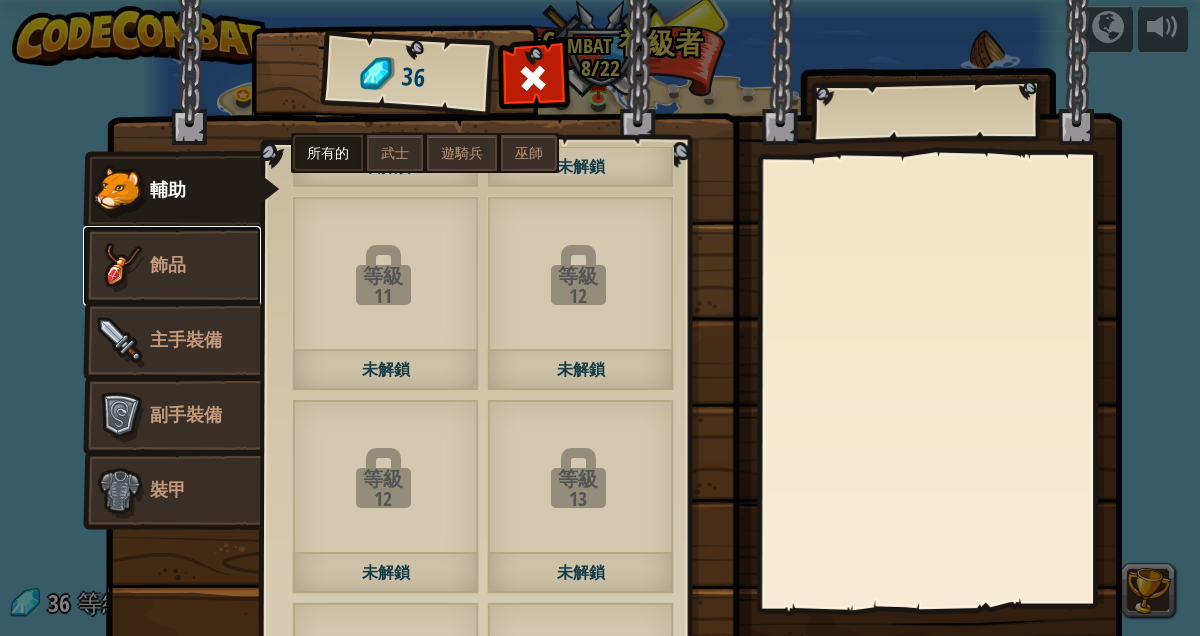 click at bounding box center (120, 266) 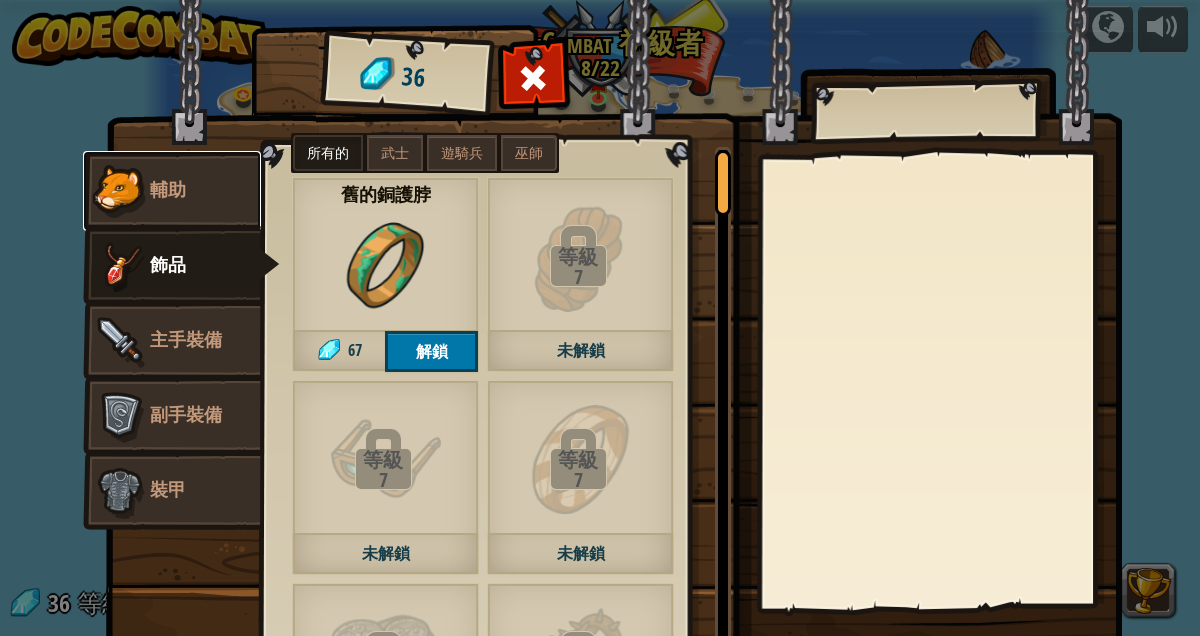 click at bounding box center (120, 191) 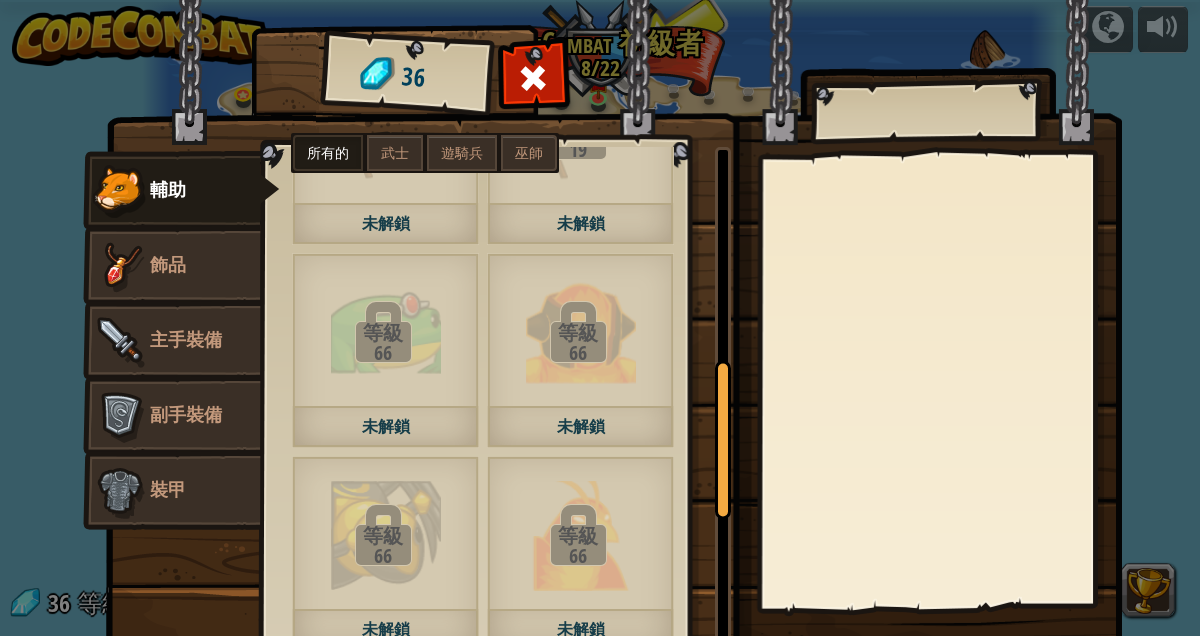 click on "66" at bounding box center (383, 556) 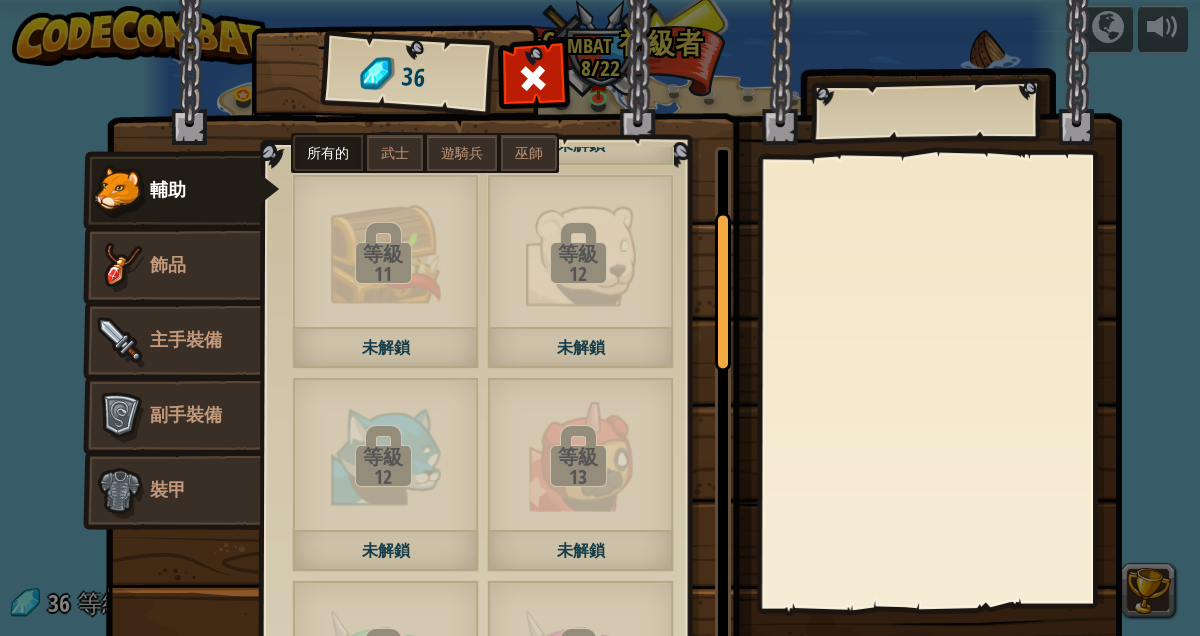 scroll, scrollTop: 0, scrollLeft: 0, axis: both 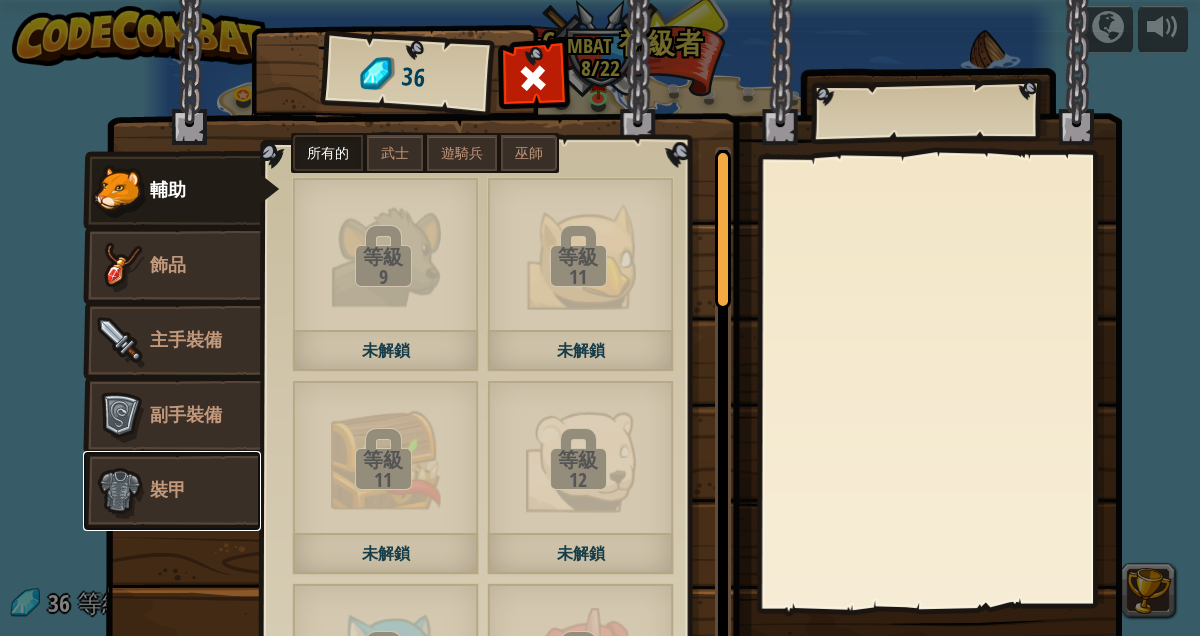 click at bounding box center (120, 491) 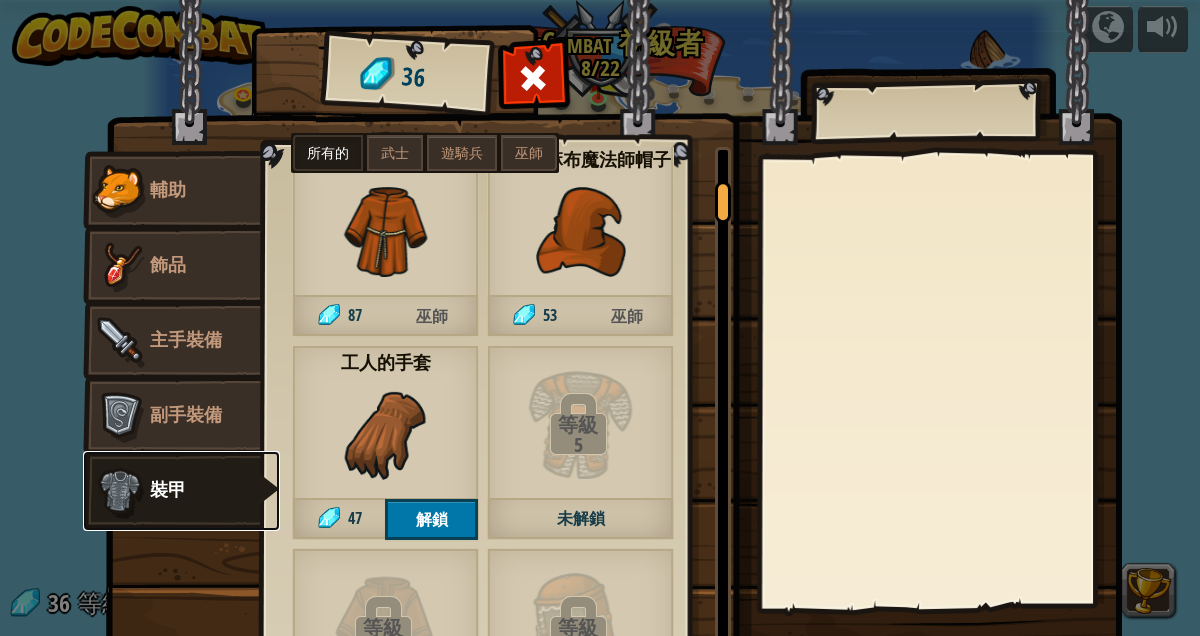 scroll, scrollTop: 451, scrollLeft: 0, axis: vertical 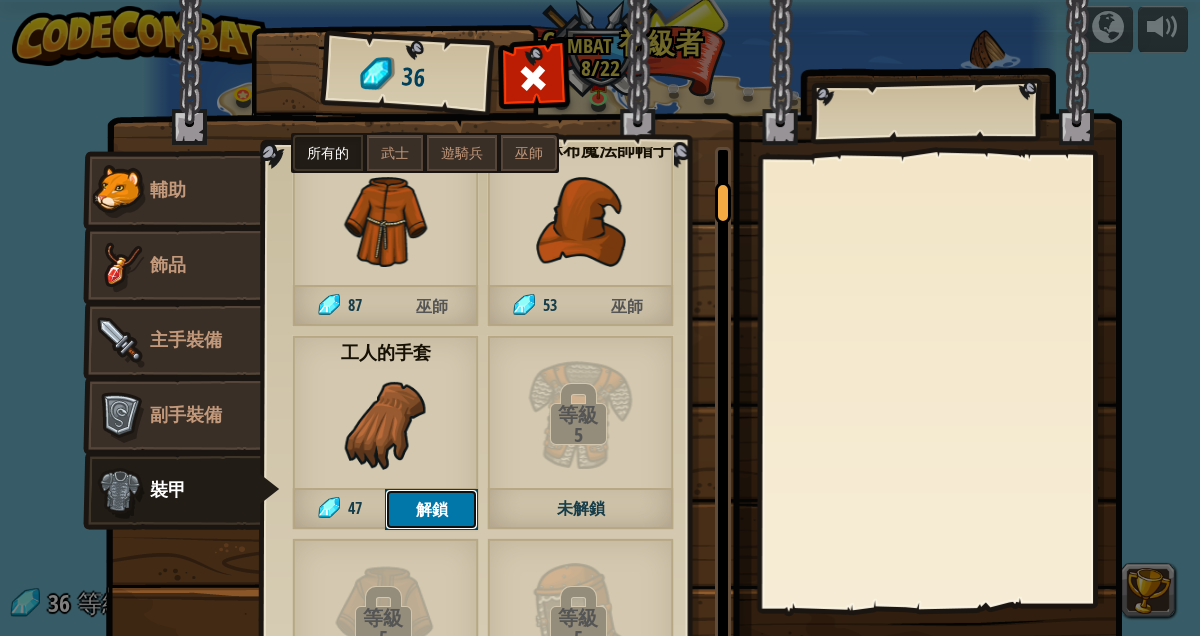 click on "解鎖" at bounding box center (431, 509) 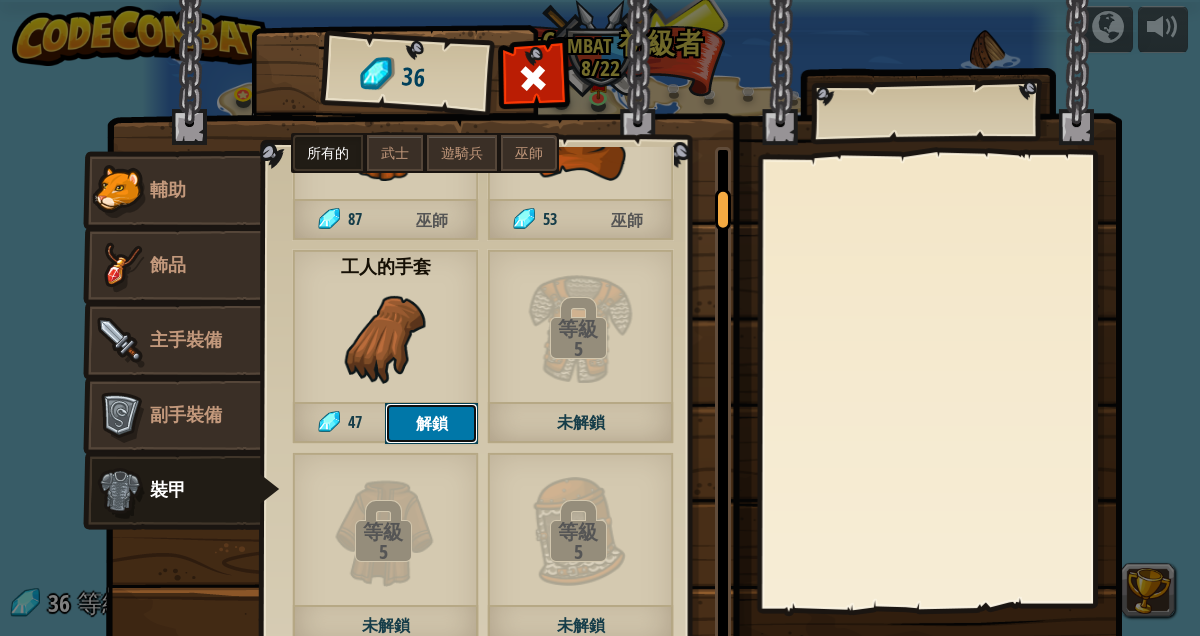 scroll, scrollTop: 549, scrollLeft: 0, axis: vertical 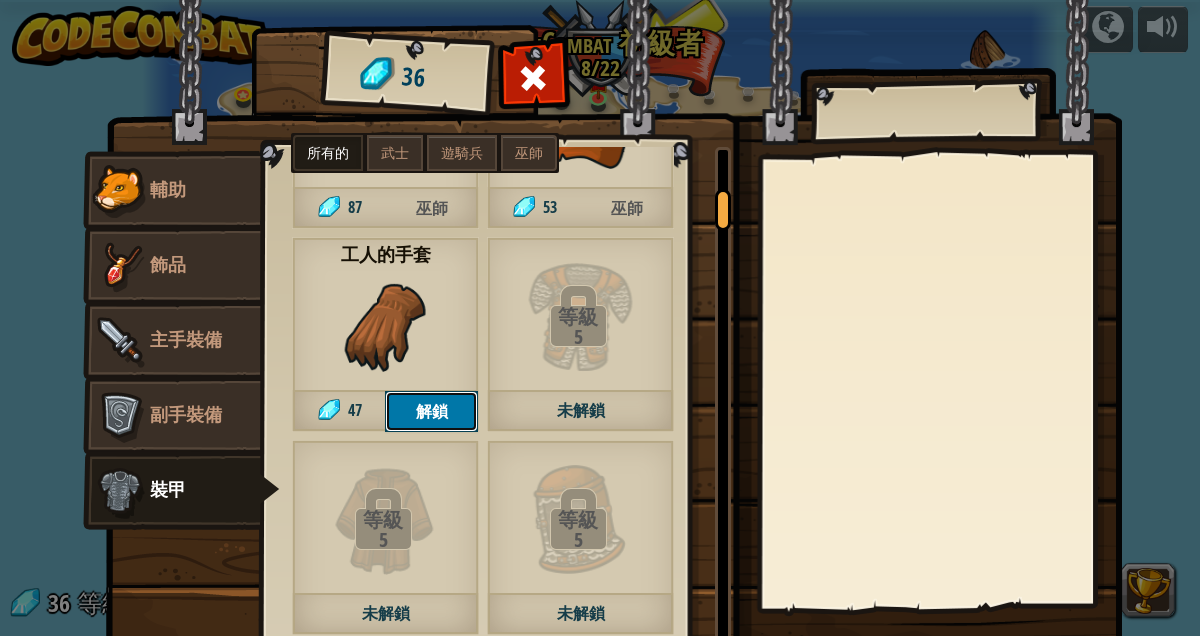 click on "解鎖" at bounding box center (431, 411) 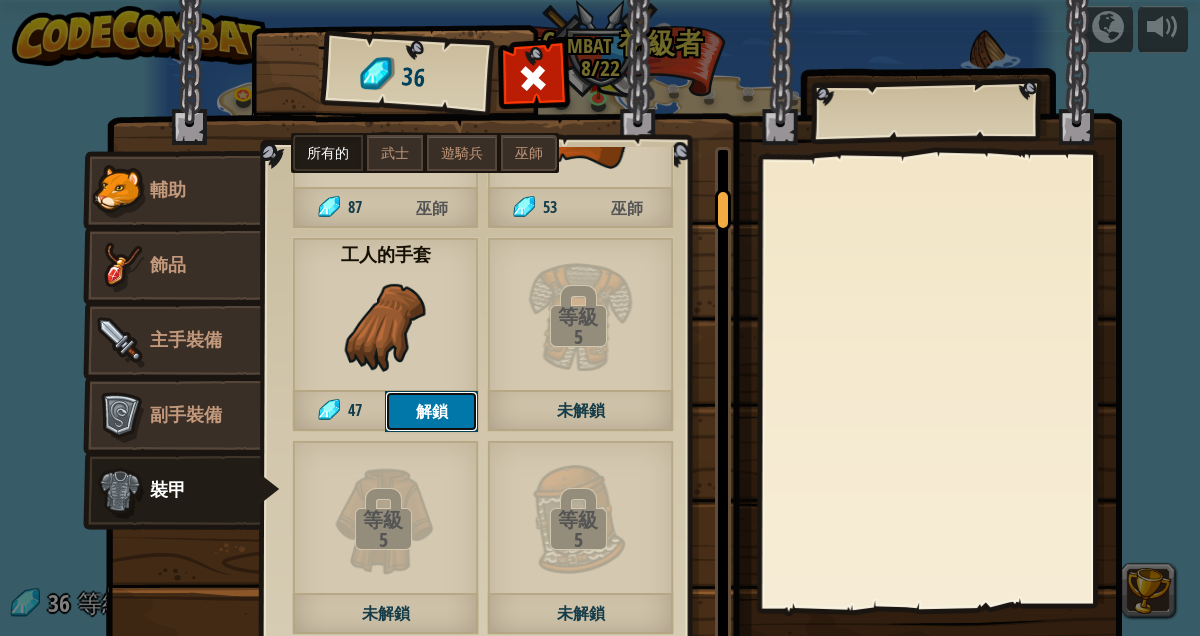 click on "解鎖" at bounding box center [431, 411] 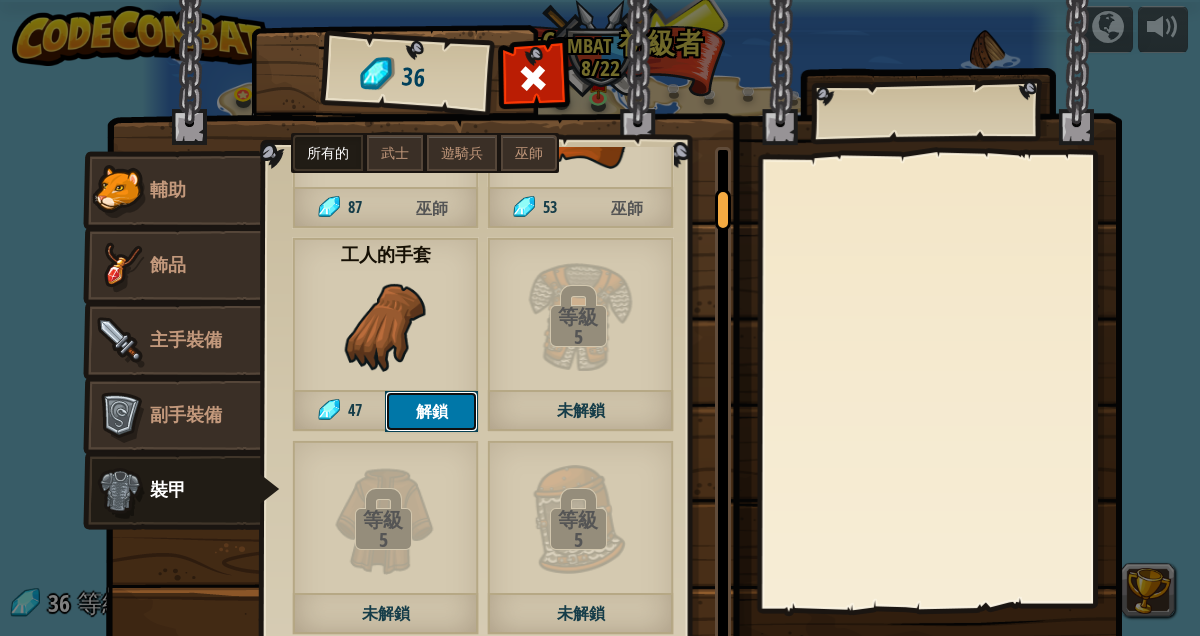 click on "解鎖" at bounding box center (431, 411) 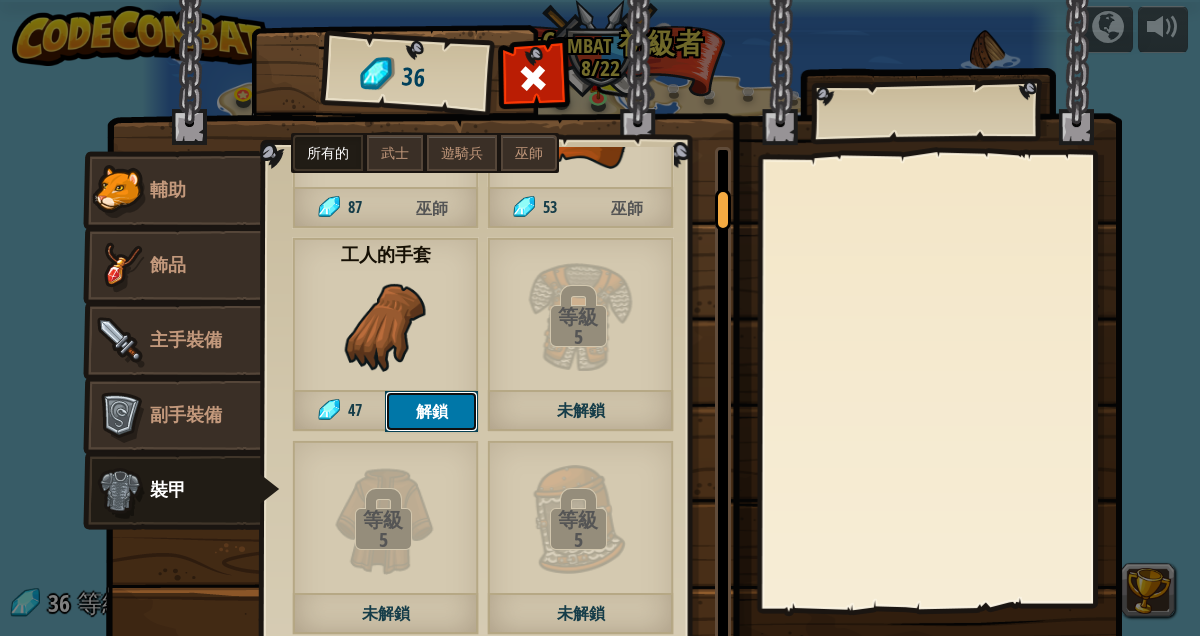 click on "解鎖" at bounding box center [431, 411] 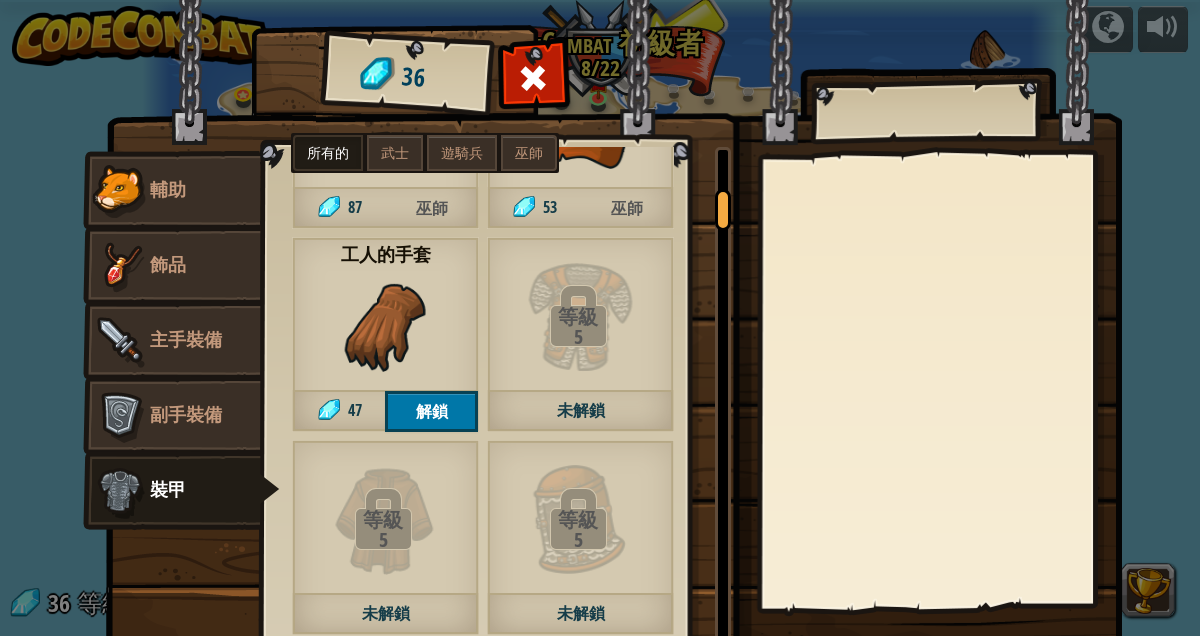 click on "武士" at bounding box center [395, 153] 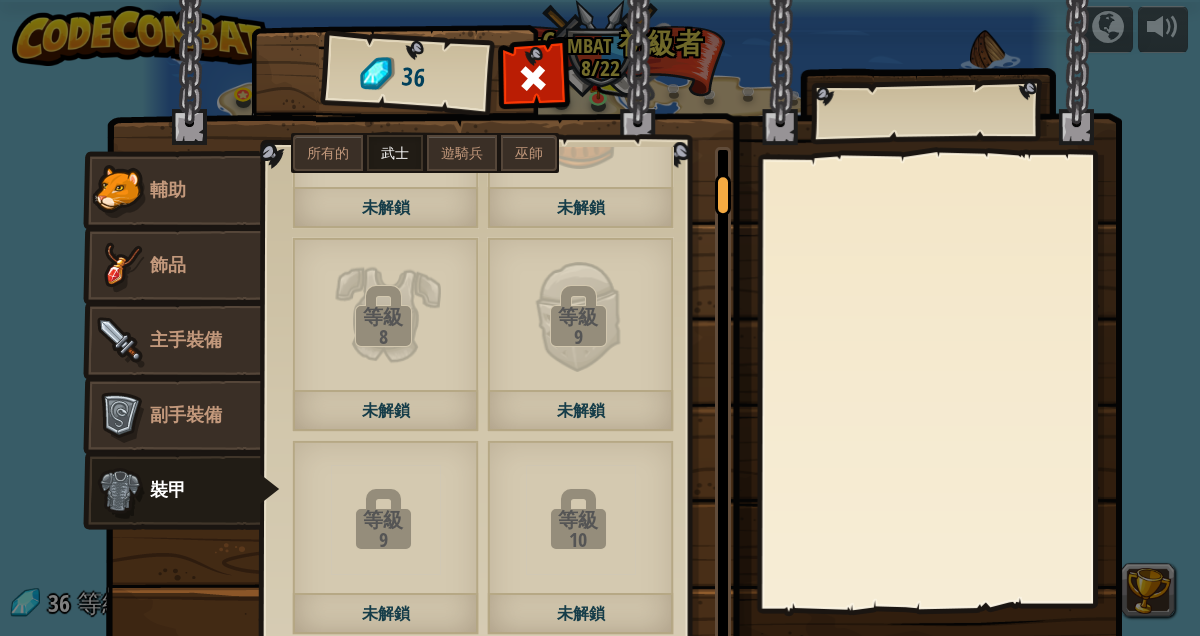 scroll, scrollTop: 143, scrollLeft: 0, axis: vertical 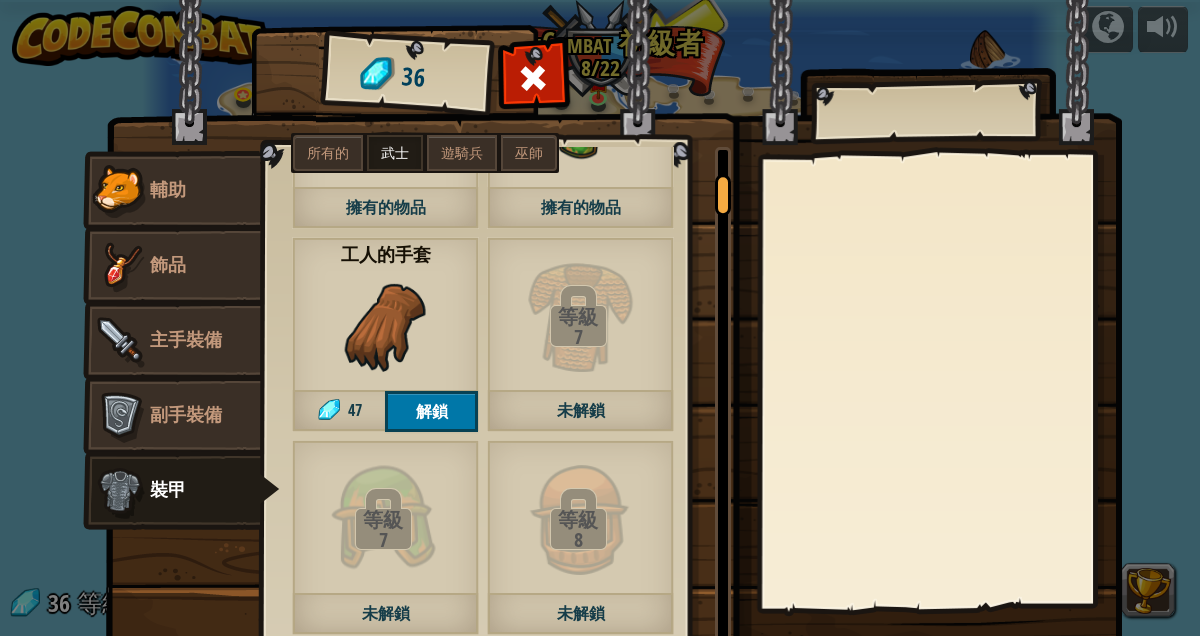 click on "遊騎兵" at bounding box center [462, 153] 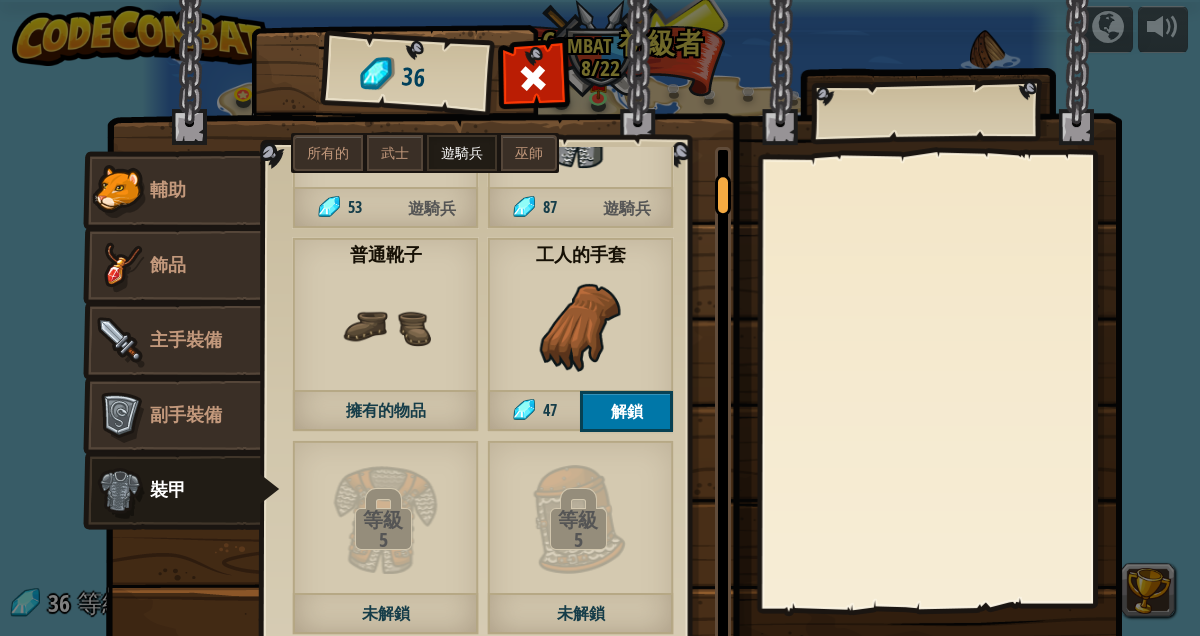 click on "武士" at bounding box center [395, 153] 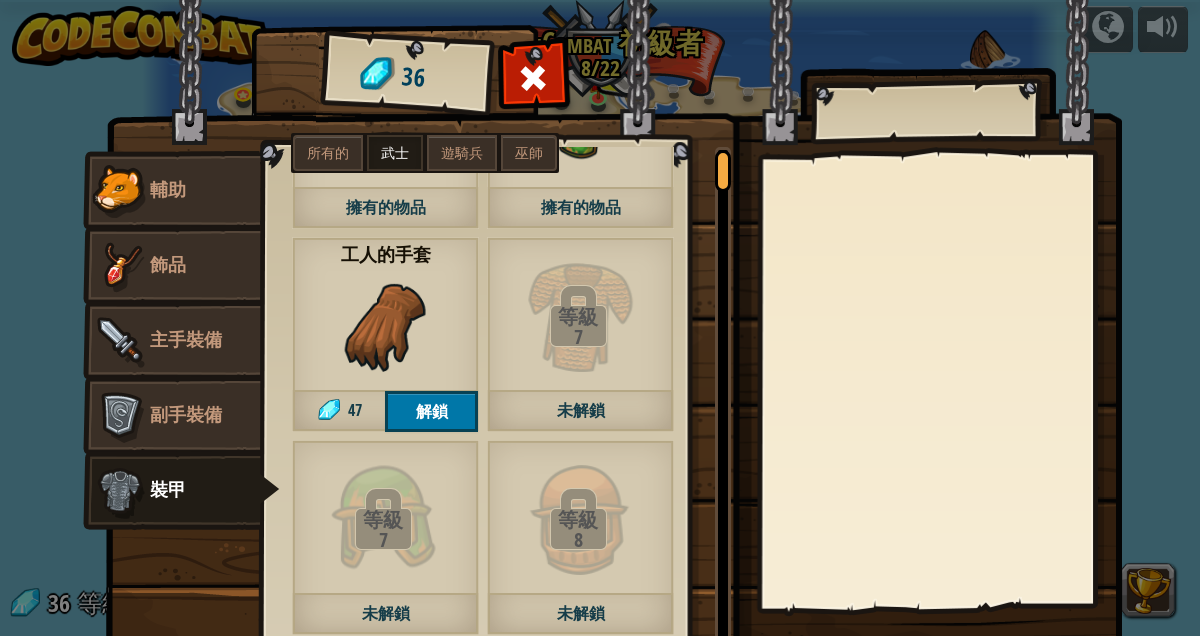 scroll, scrollTop: 0, scrollLeft: 0, axis: both 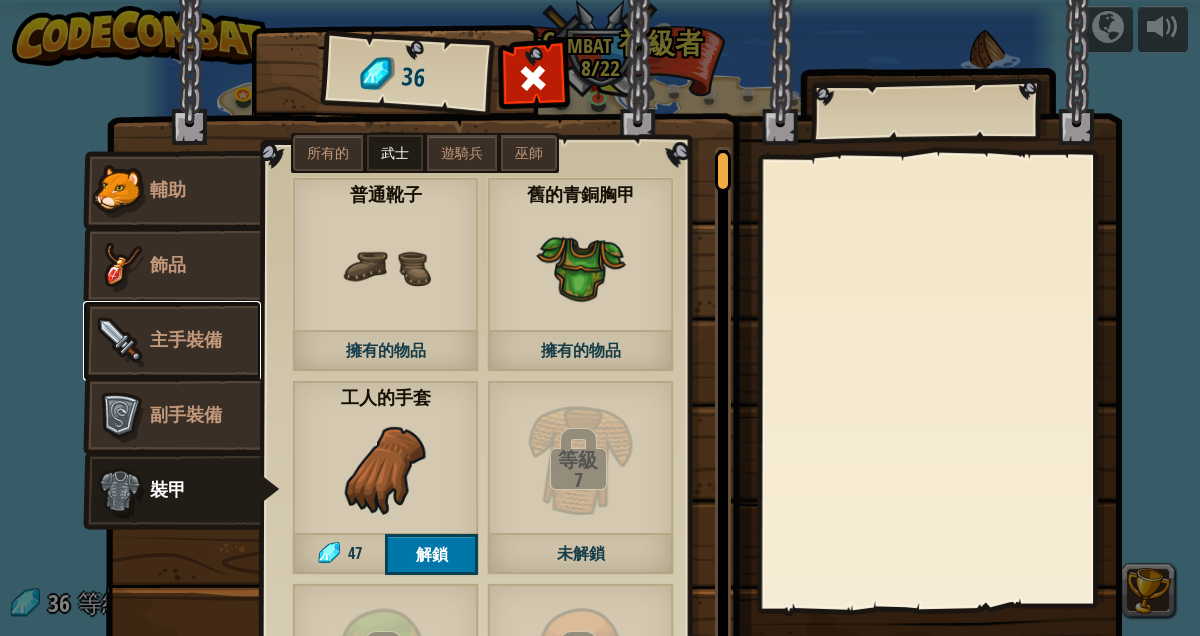 click on "主手裝備" at bounding box center (172, 341) 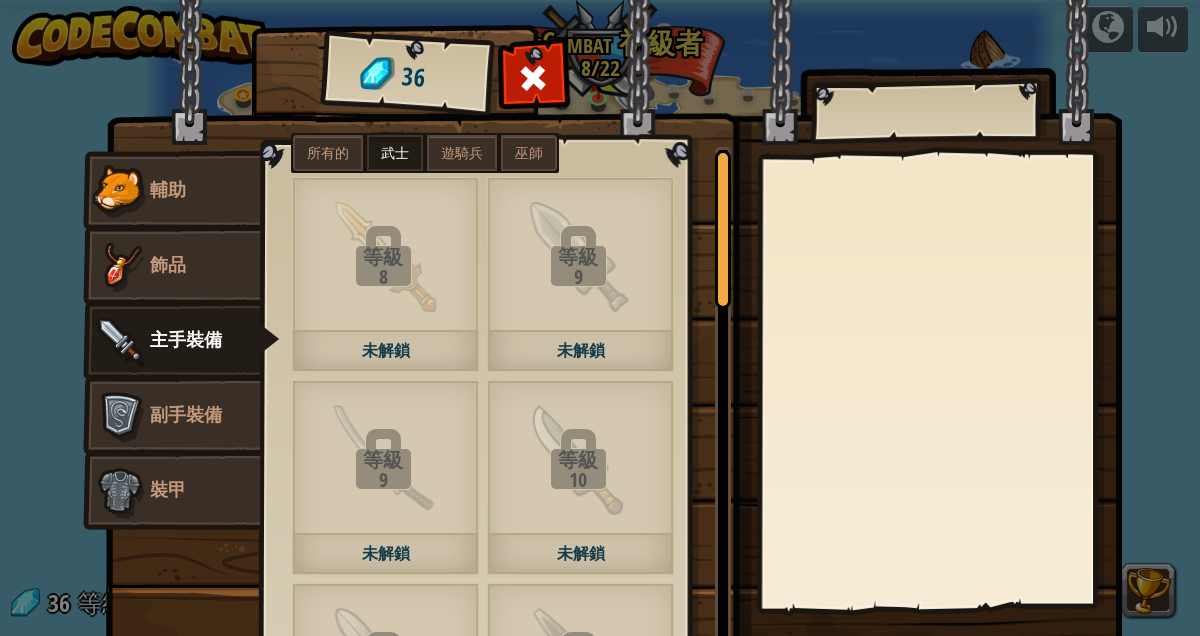 click on "遊騎兵" at bounding box center [462, 153] 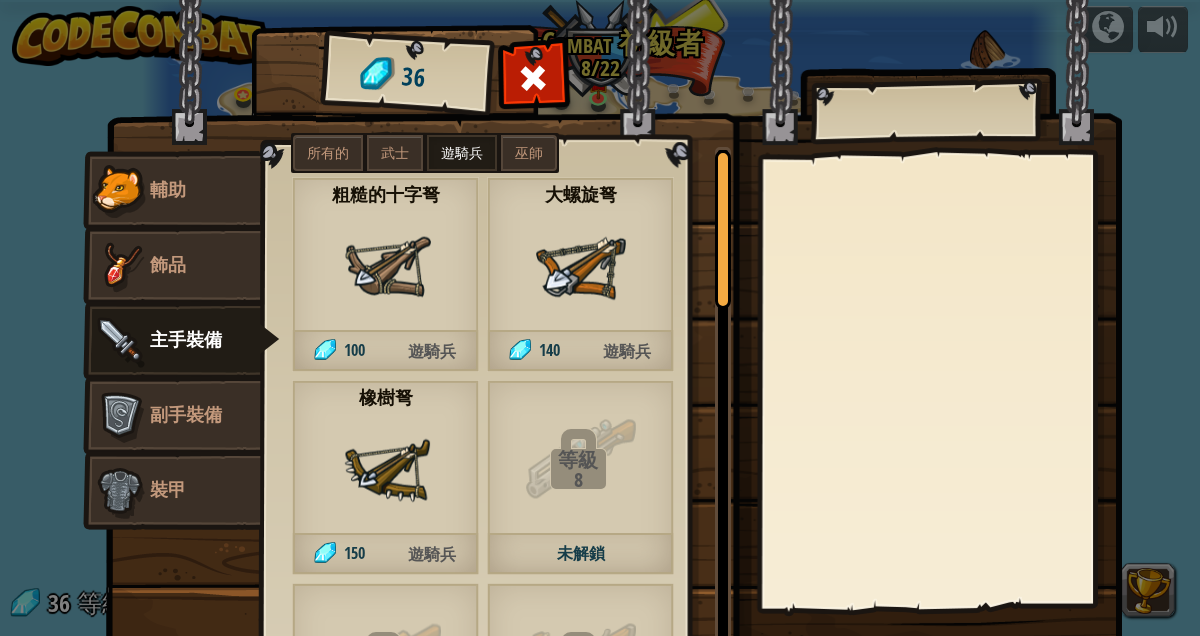 click at bounding box center [581, 267] 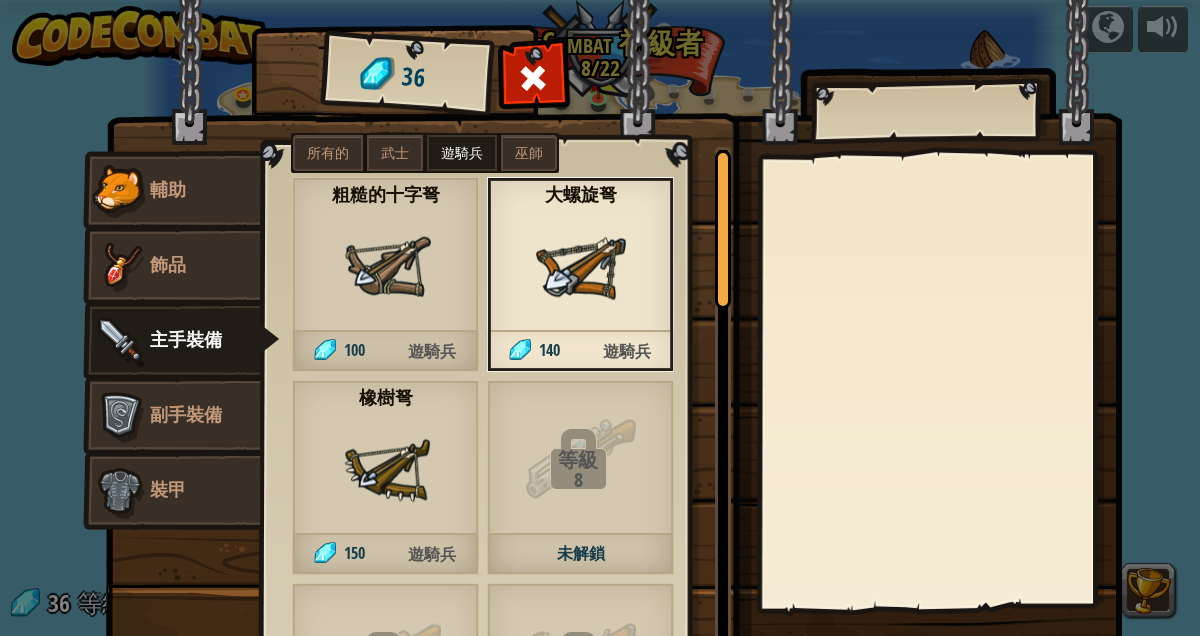 click at bounding box center (386, 267) 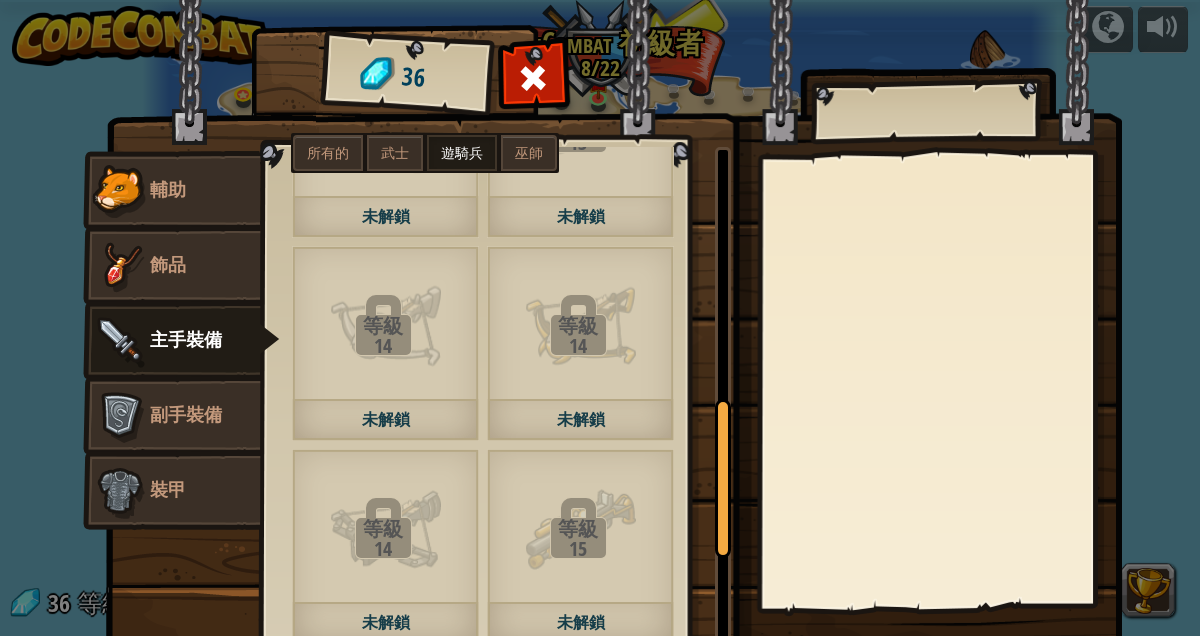 scroll, scrollTop: 977, scrollLeft: 0, axis: vertical 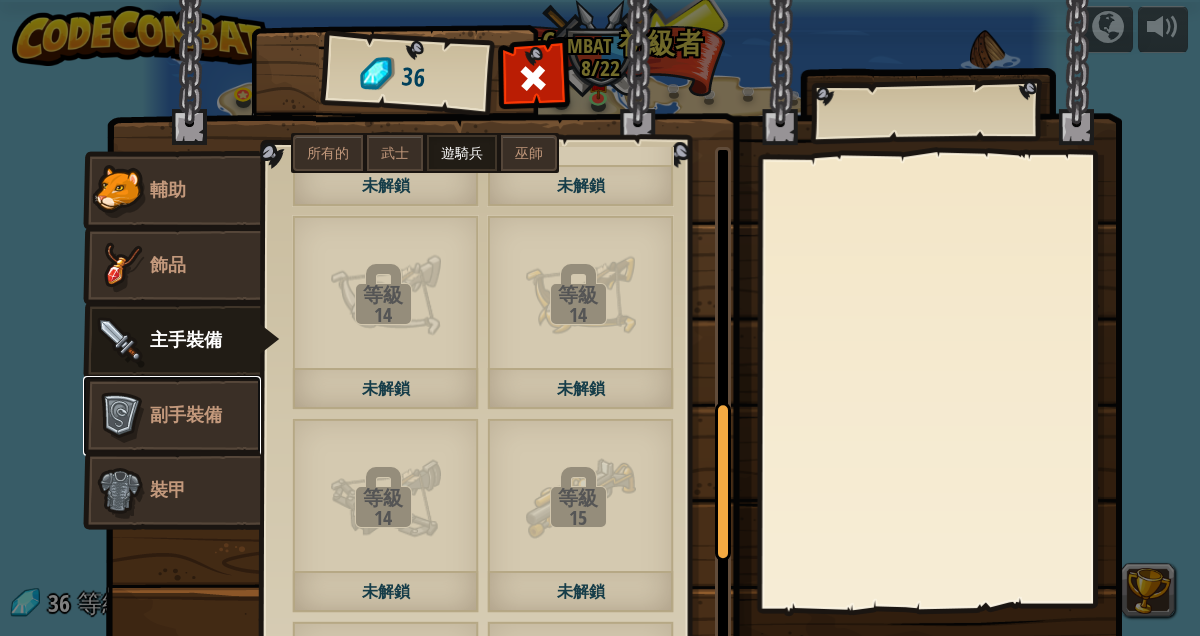 click at bounding box center [120, 416] 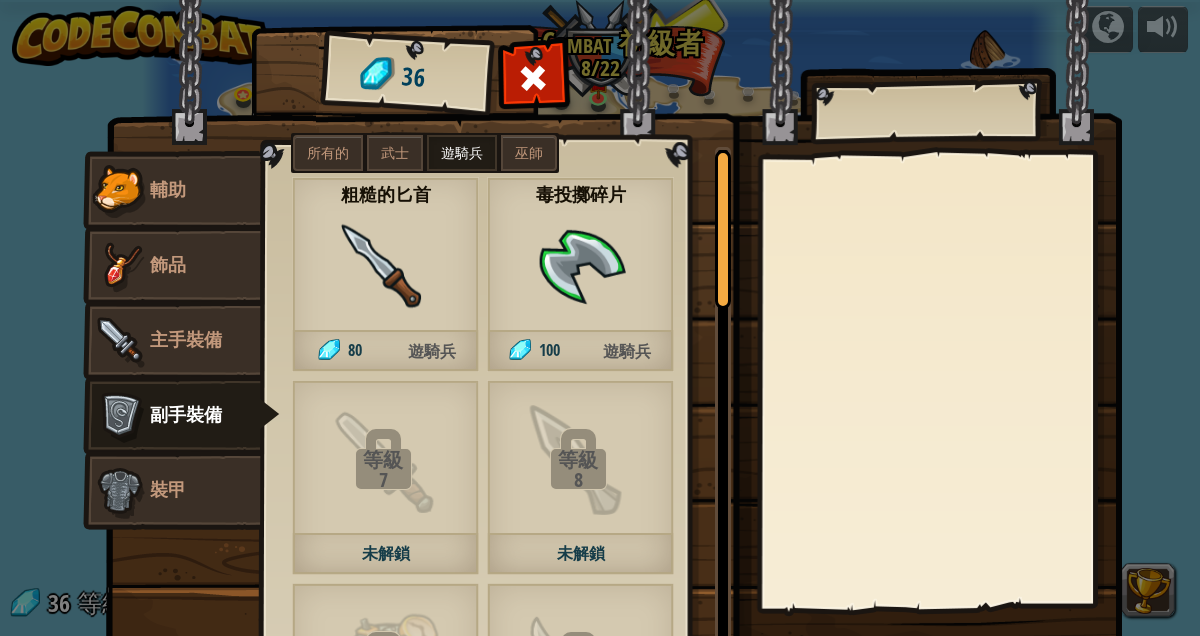 click at bounding box center [386, 267] 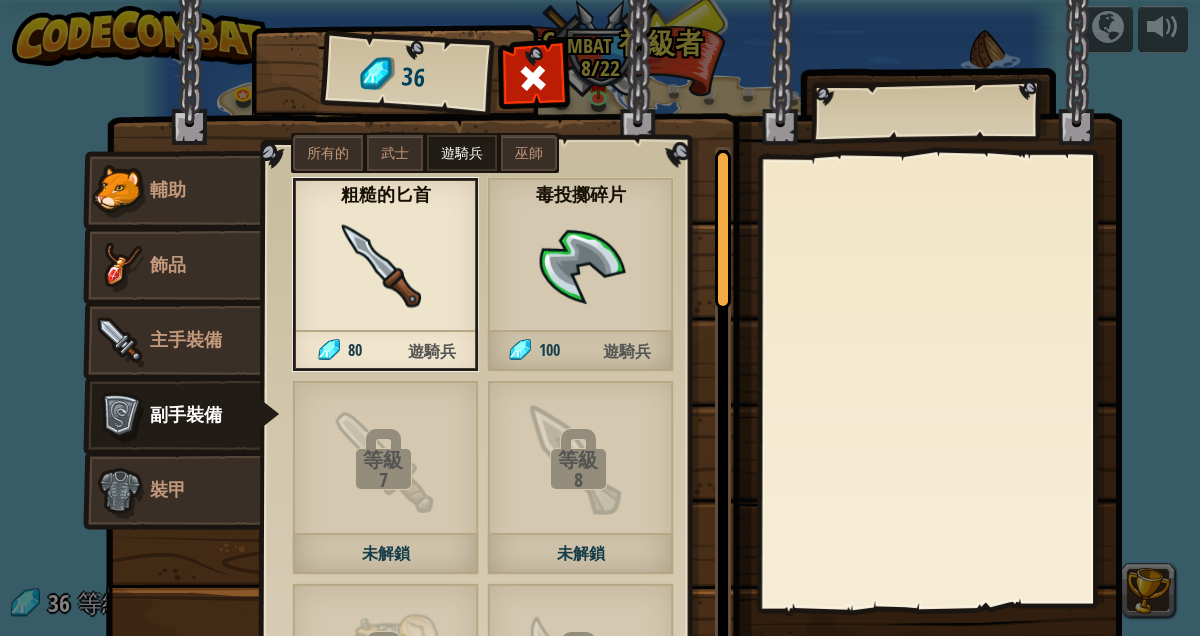 click at bounding box center (581, 267) 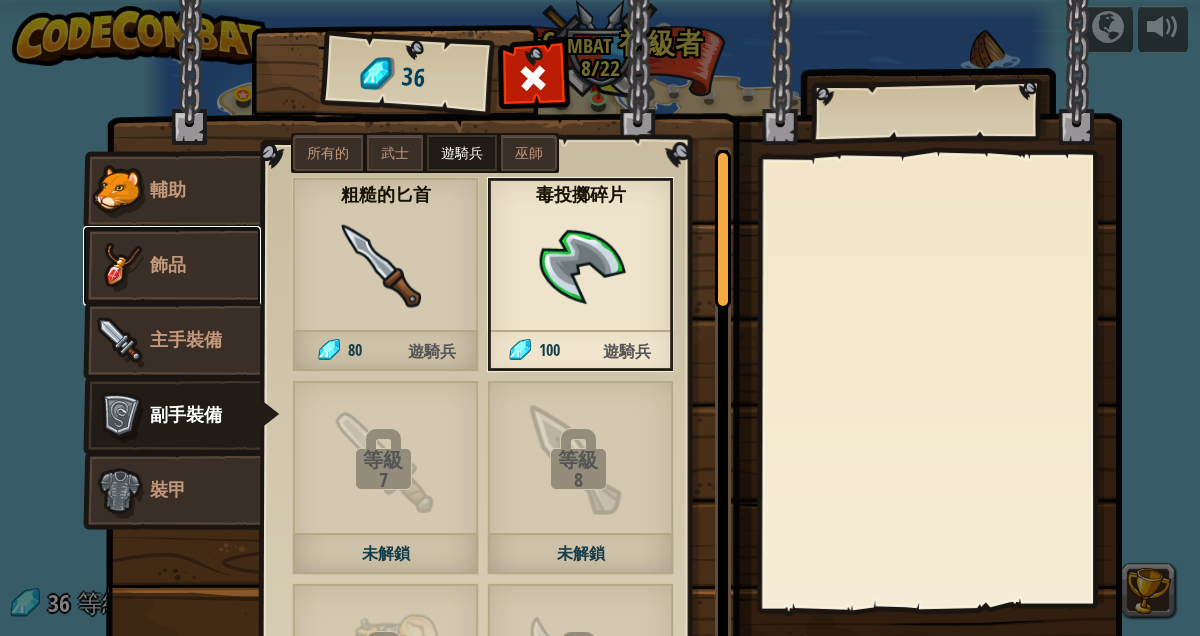 click at bounding box center (120, 266) 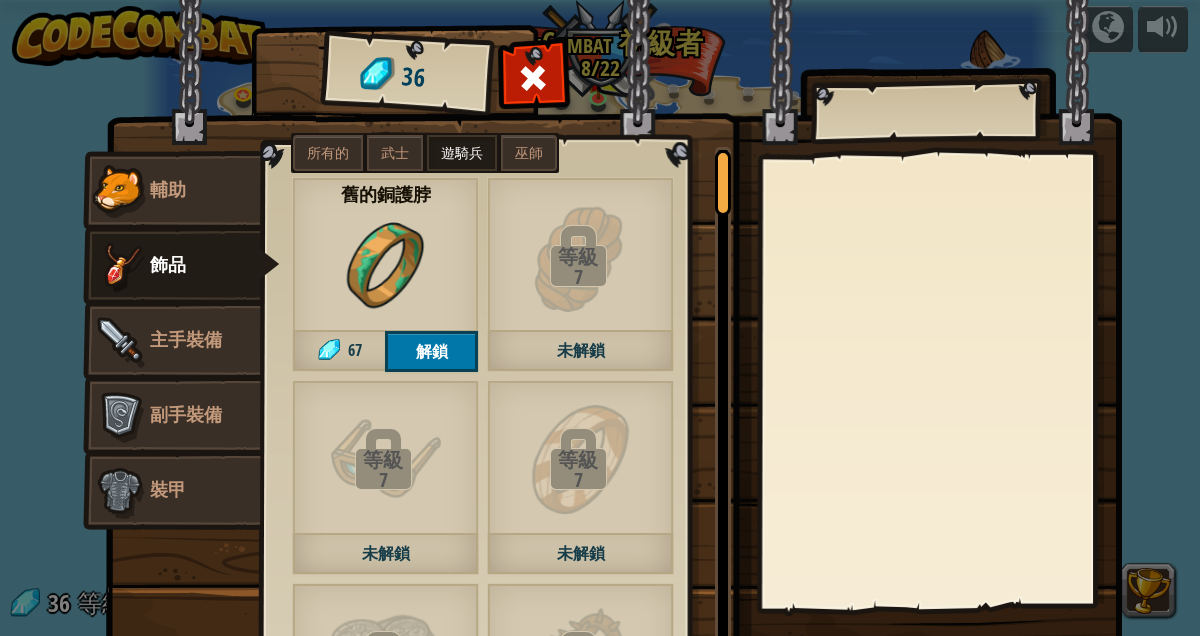 click on "武士" at bounding box center [395, 153] 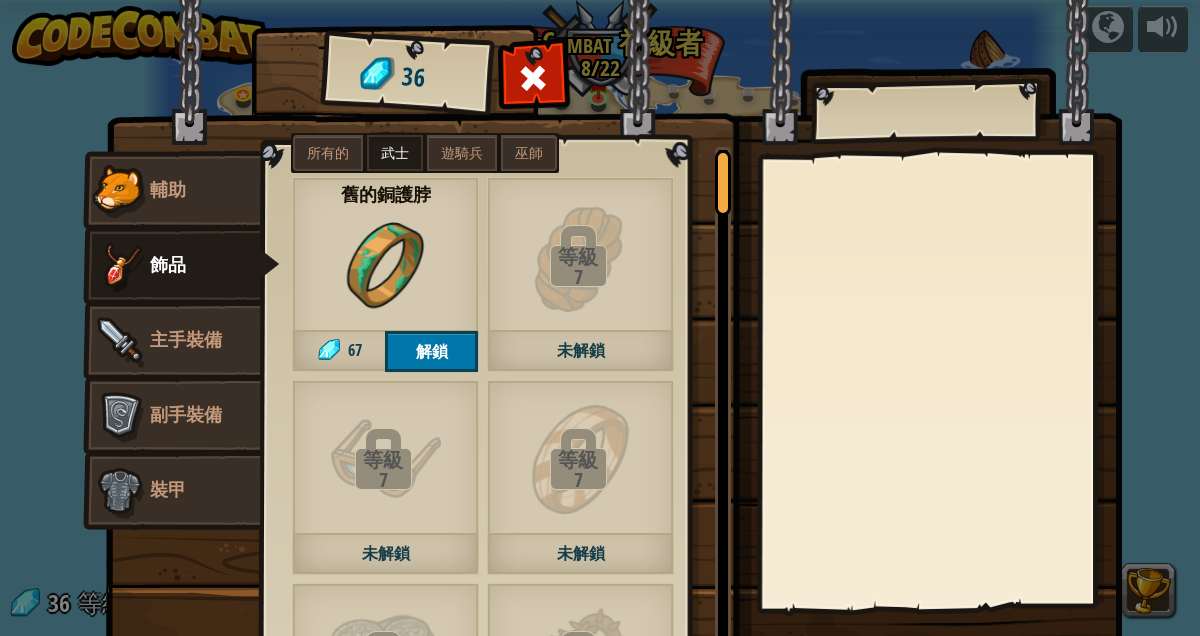 click on "巫師" at bounding box center [529, 153] 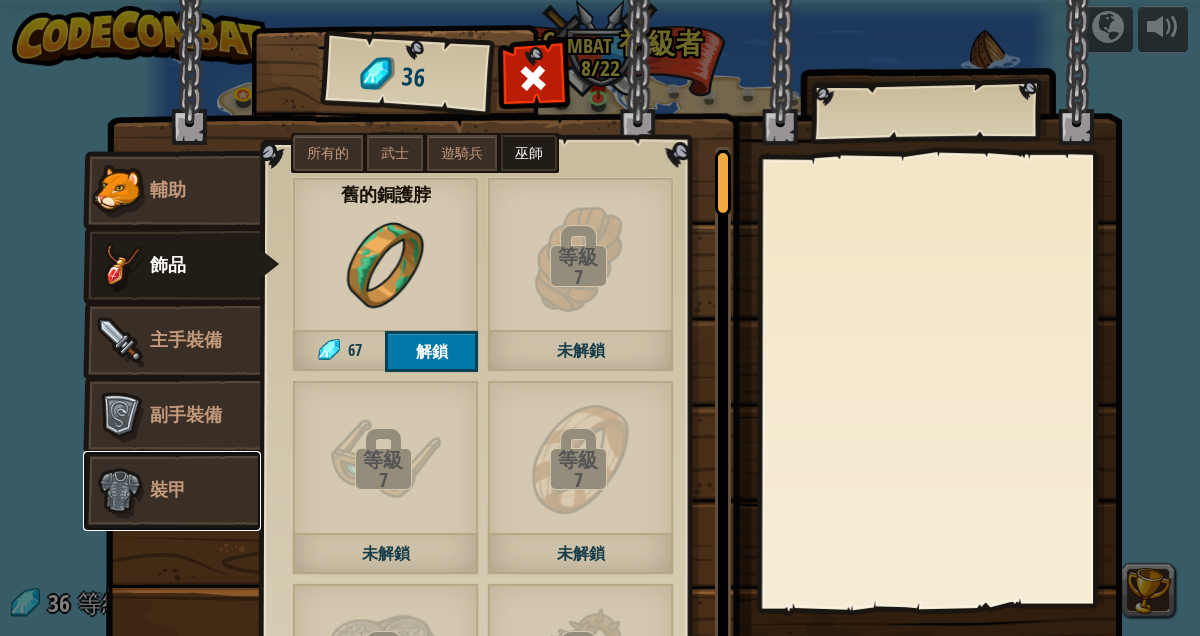 click at bounding box center (120, 491) 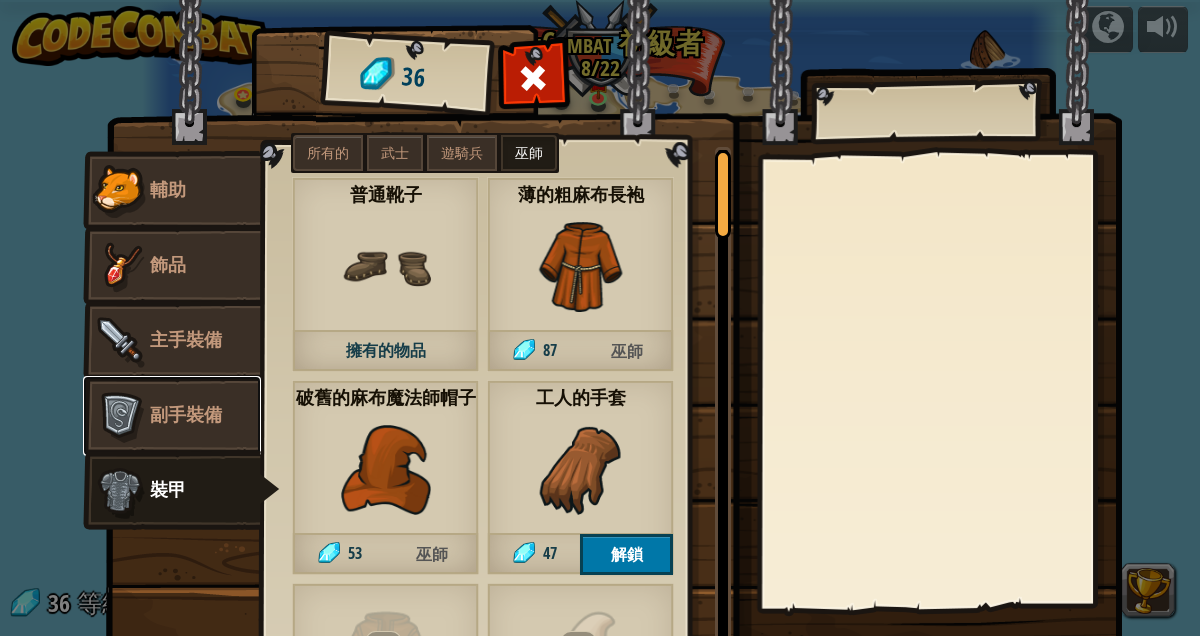 click at bounding box center (120, 416) 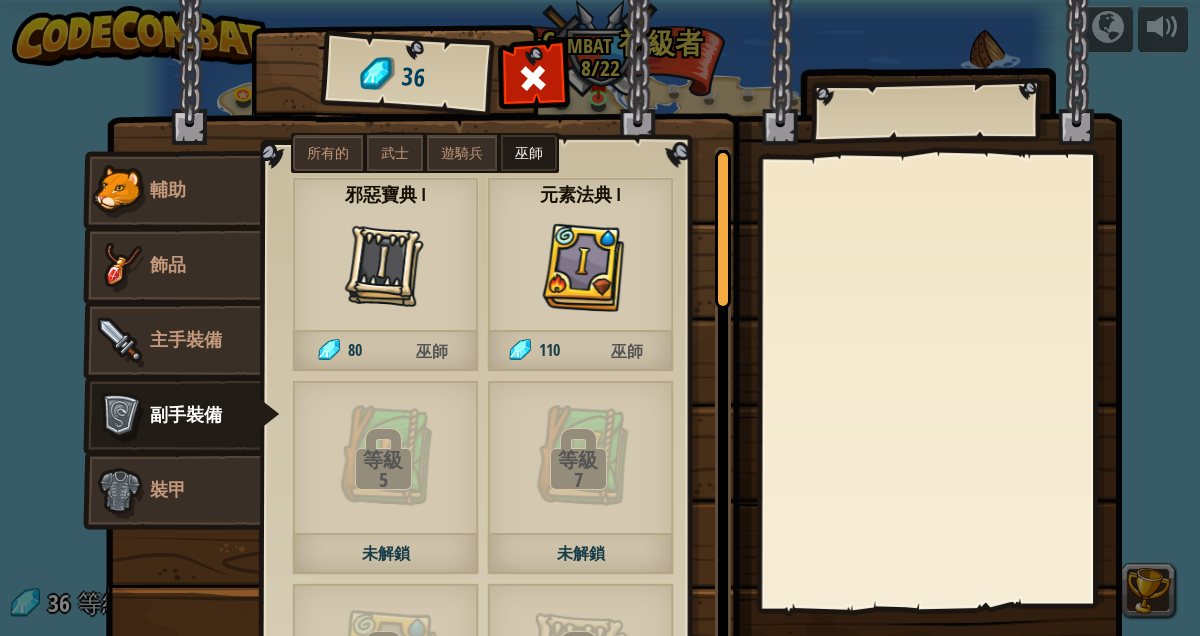 click at bounding box center [581, 267] 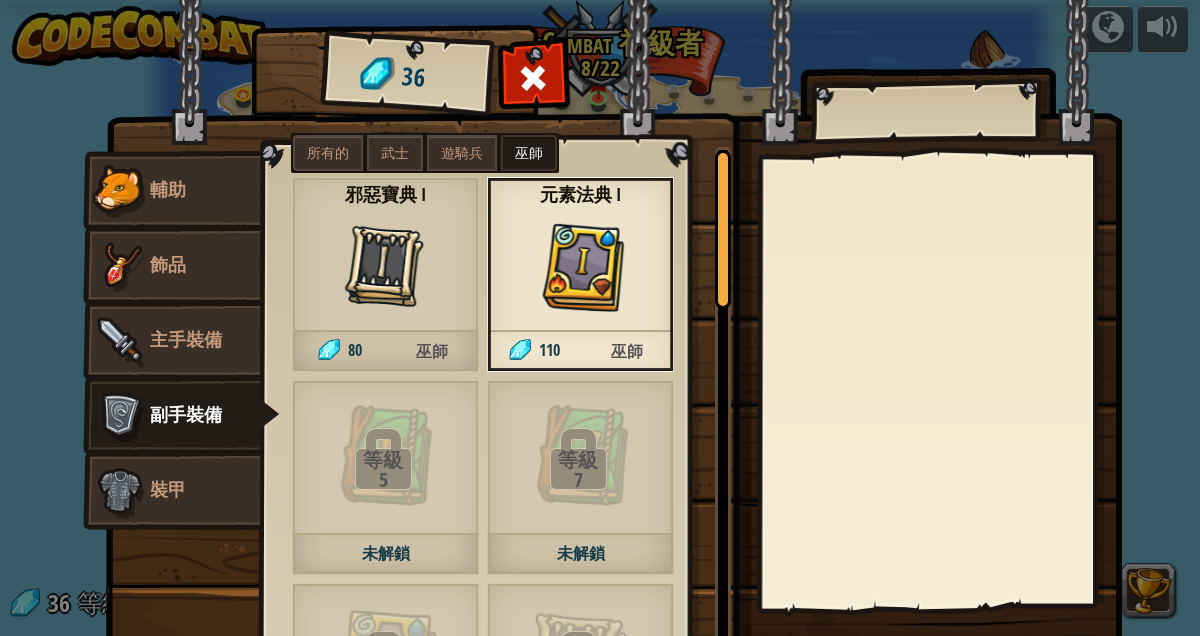 click on "邪惡寶典 I 80 巫師" at bounding box center [385, 274] 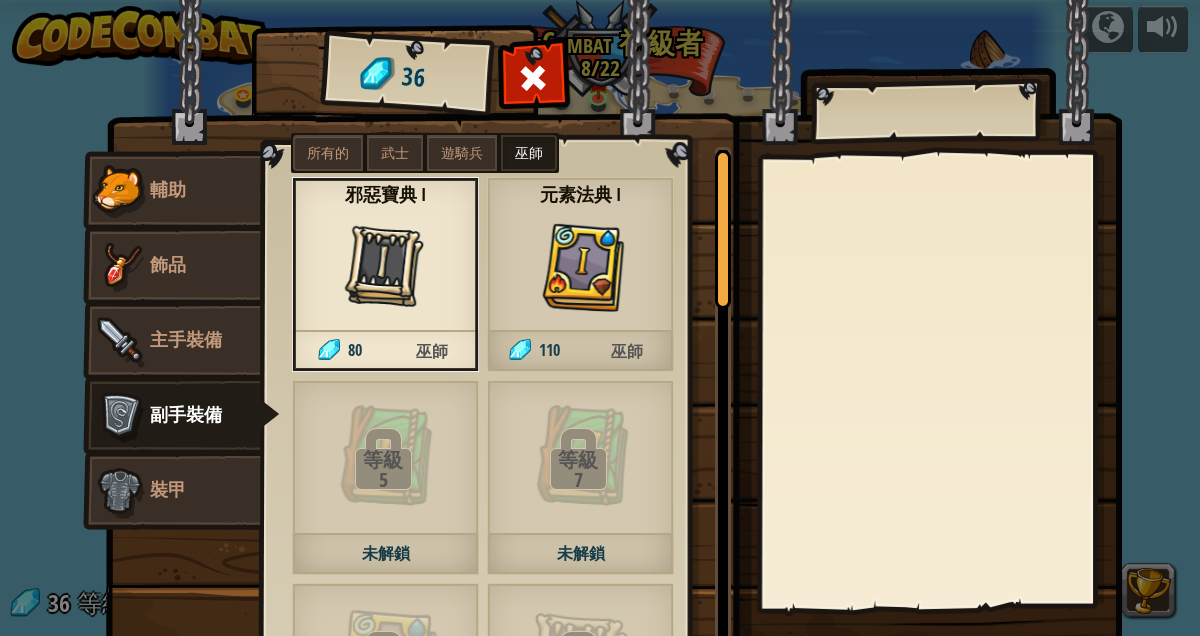 click on "邪惡寶典 I 80 巫師" at bounding box center [385, 274] 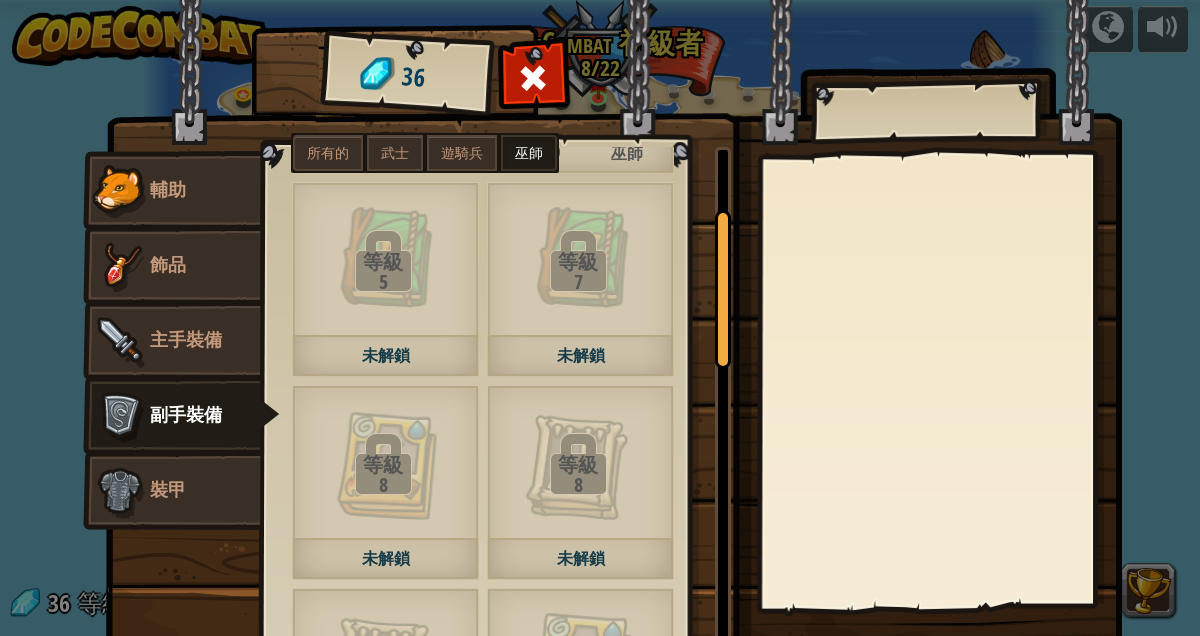 click on "等級 5 未解鎖" at bounding box center (385, 279) 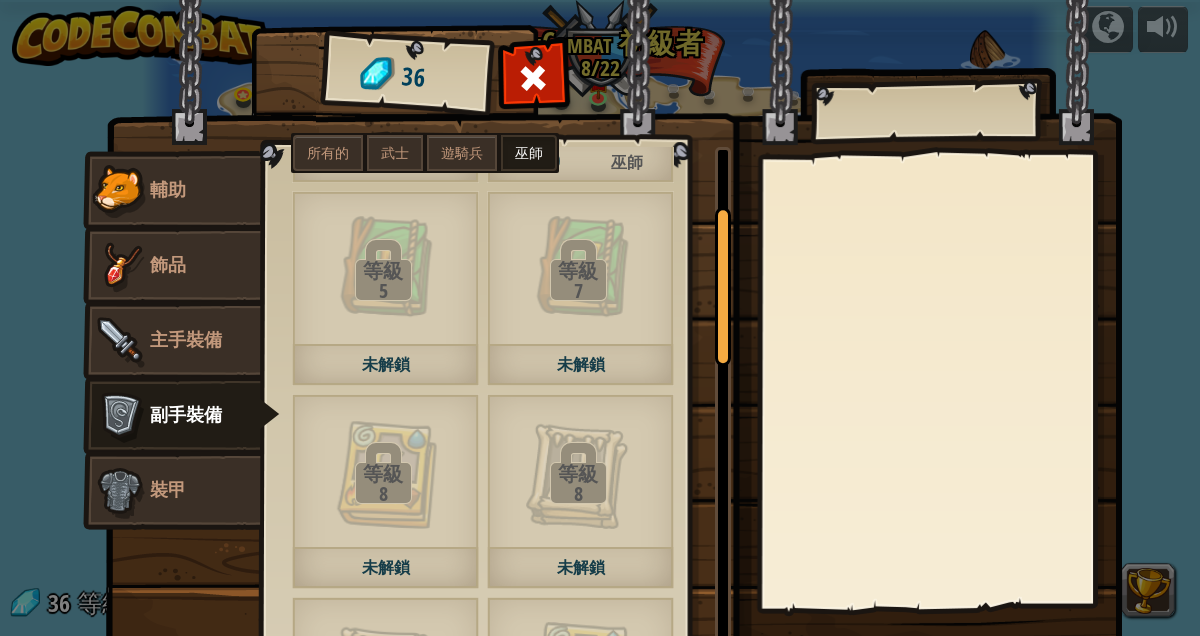 click on "未解鎖" at bounding box center (385, 365) 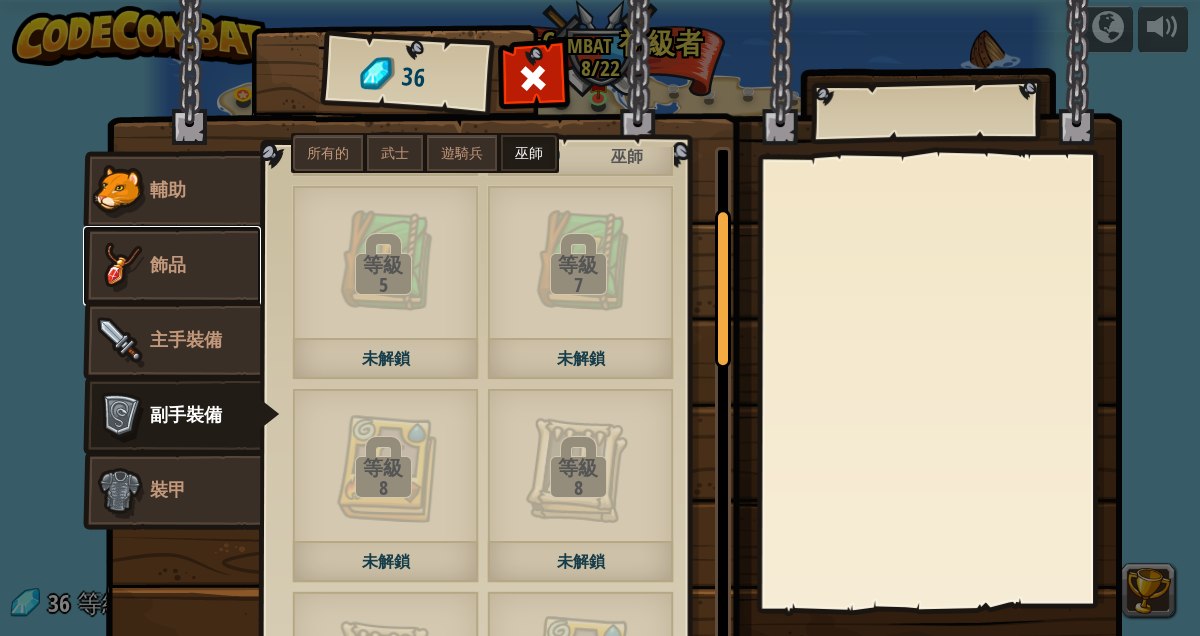 click at bounding box center [120, 266] 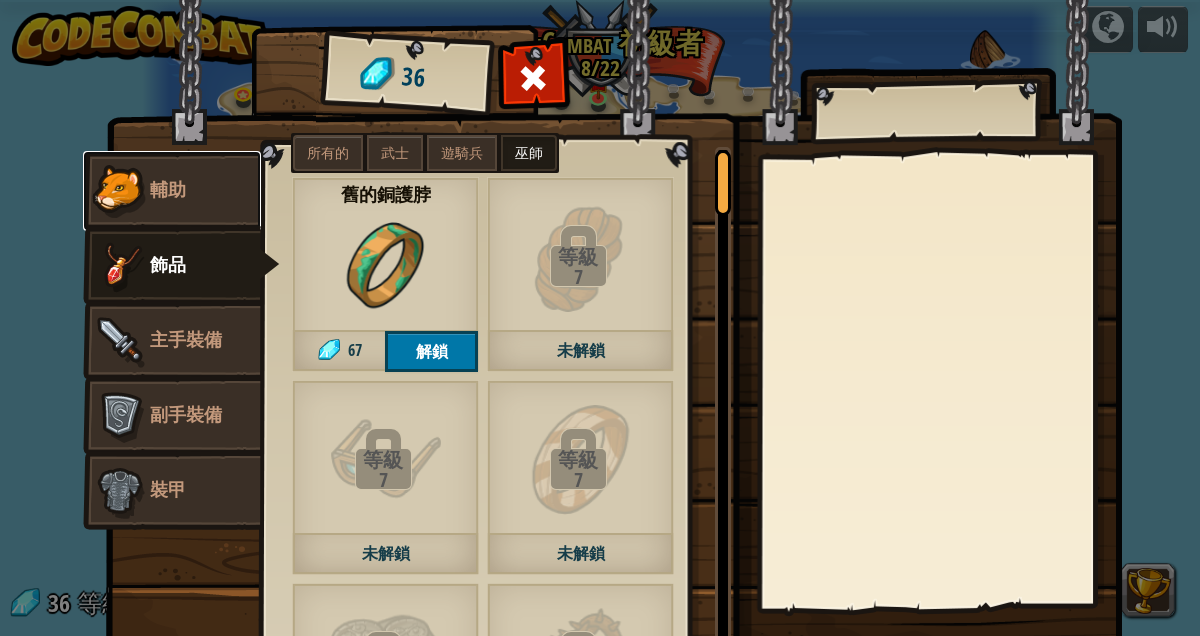click at bounding box center (120, 191) 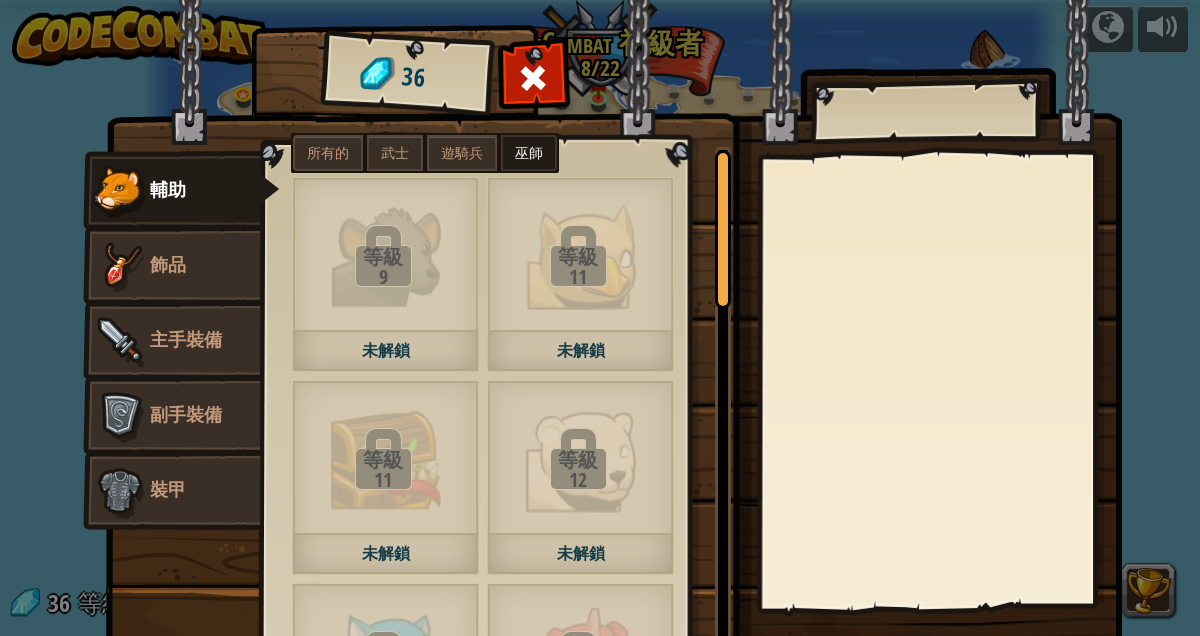 click on "12" at bounding box center (578, 480) 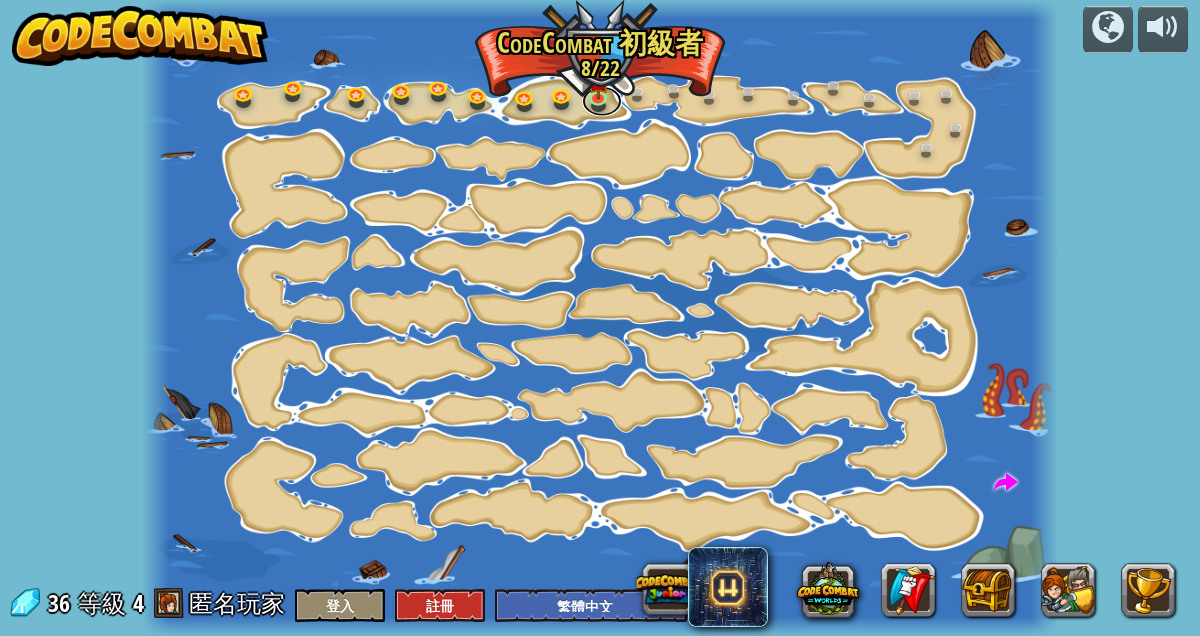 click at bounding box center (602, 101) 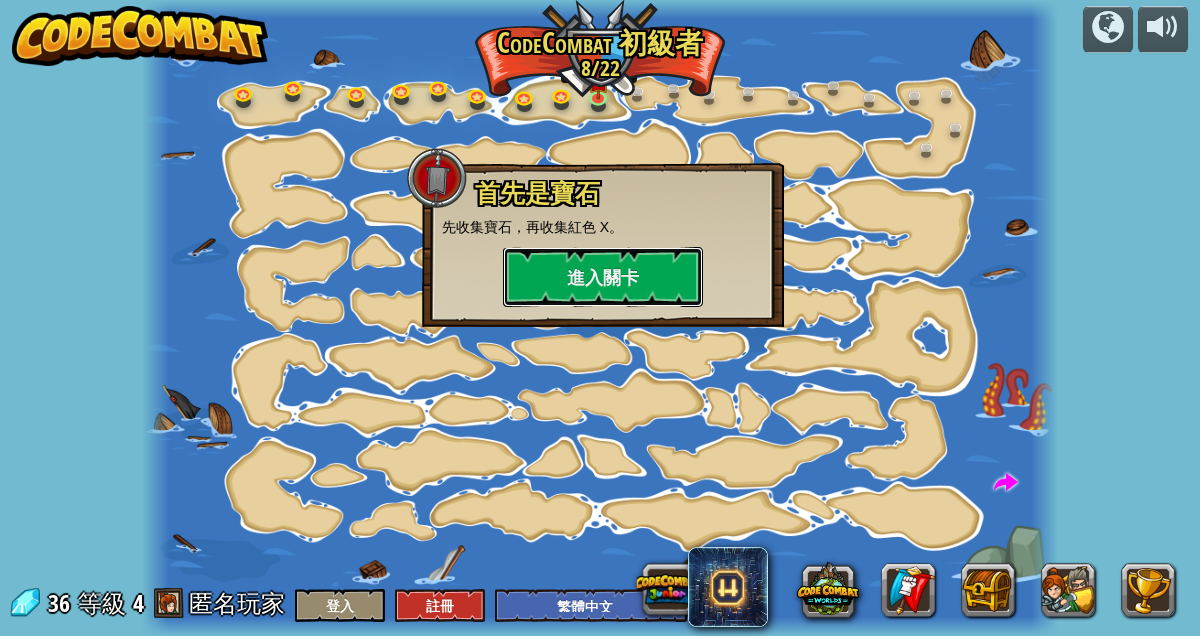 click on "進入關卡" at bounding box center [603, 277] 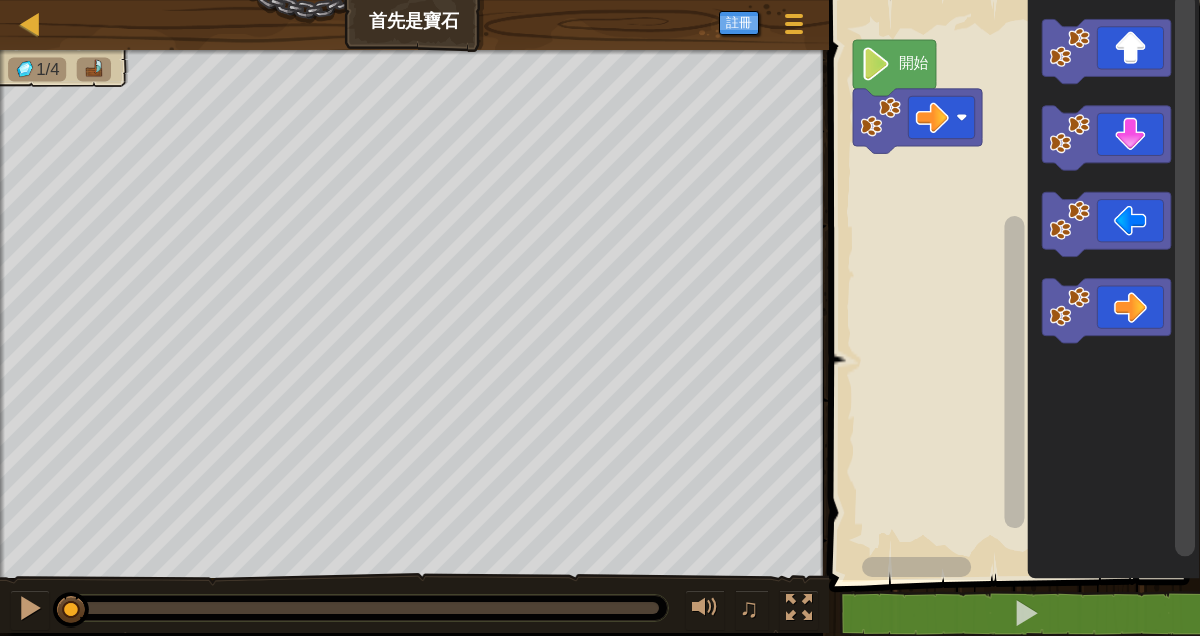 click 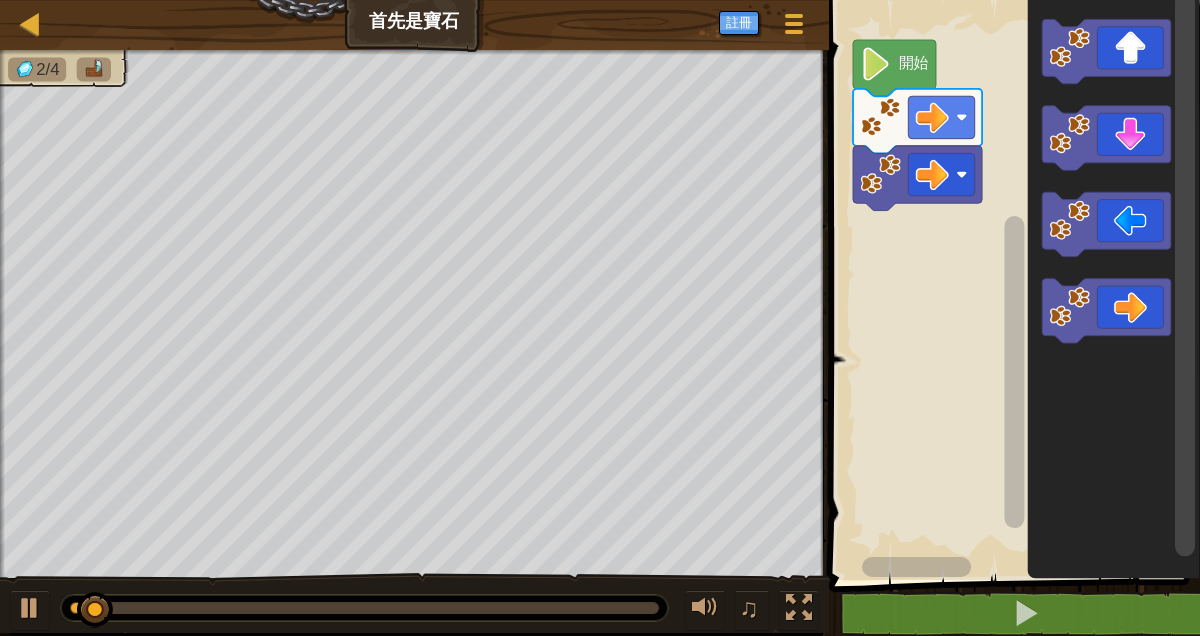 click 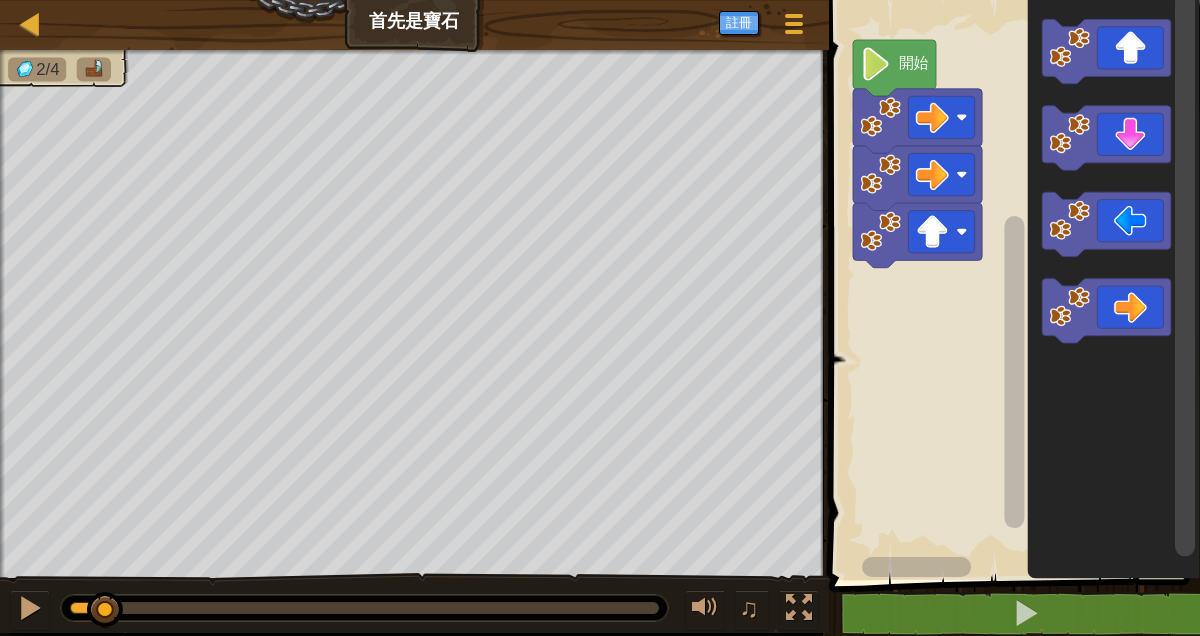 click 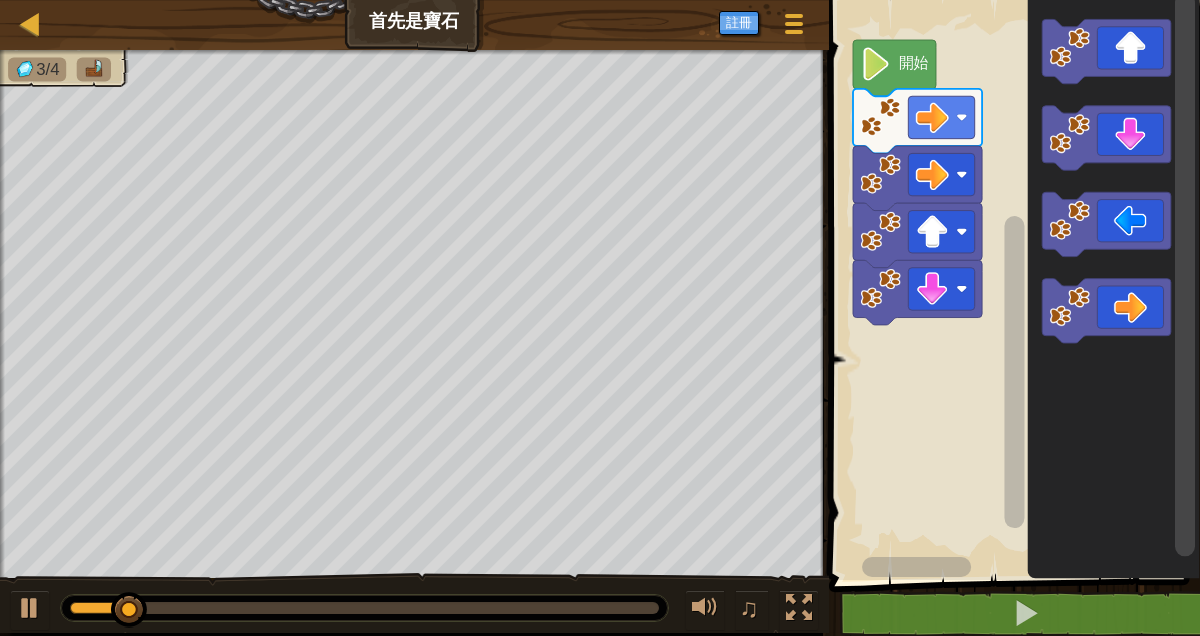 click 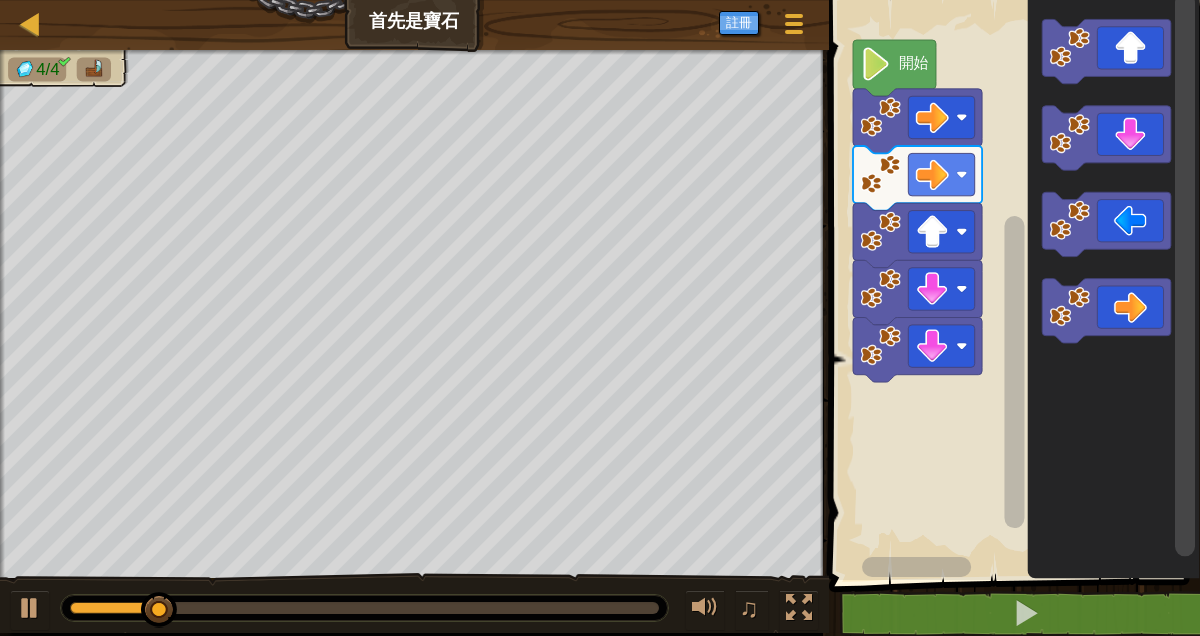 click 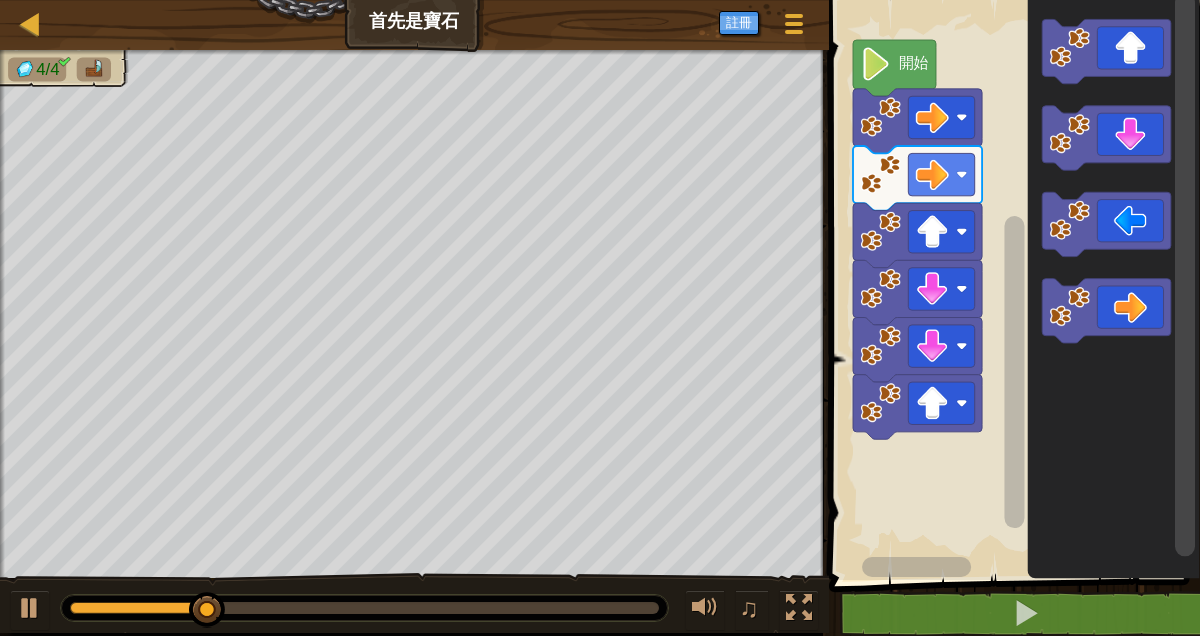 click 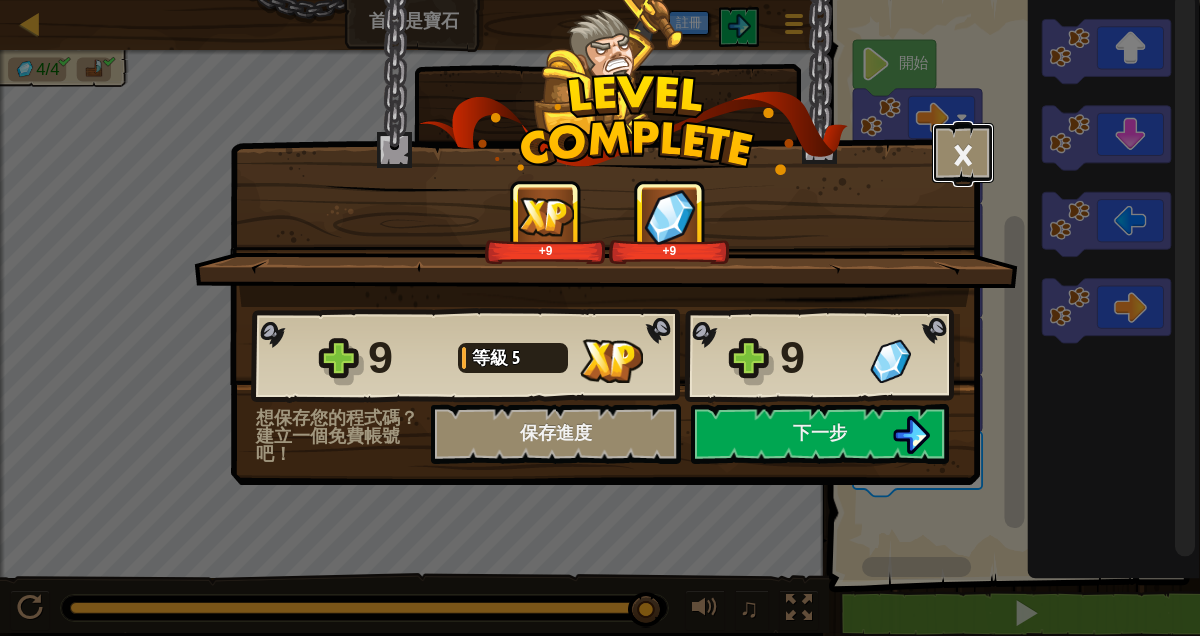 click on "×" at bounding box center (963, 153) 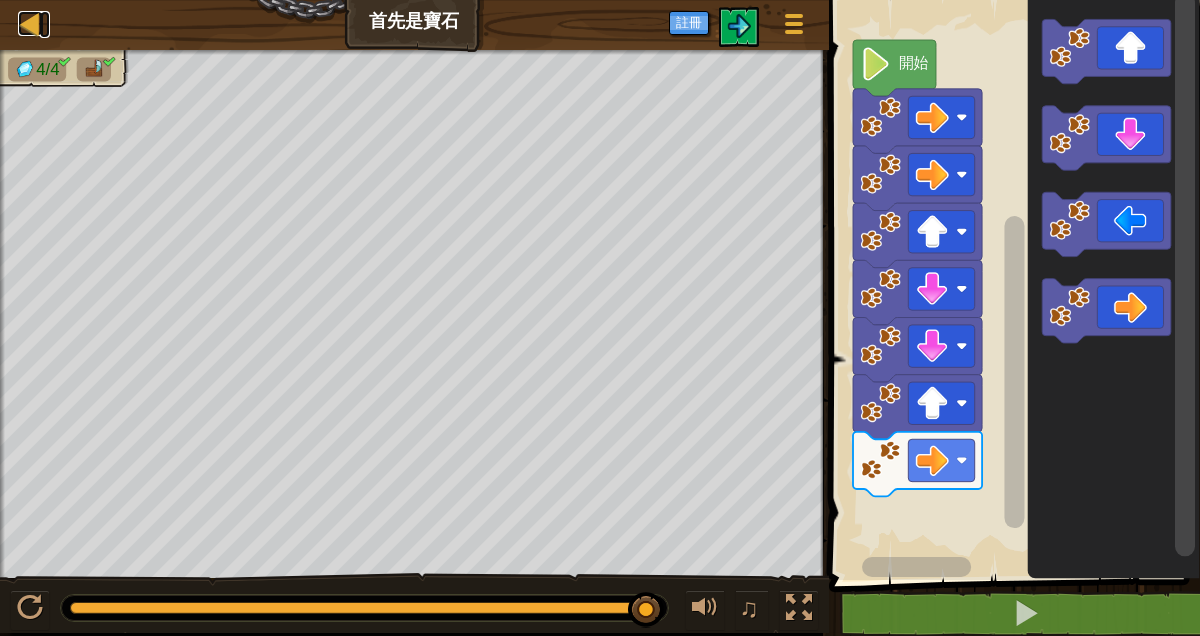 click at bounding box center (30, 23) 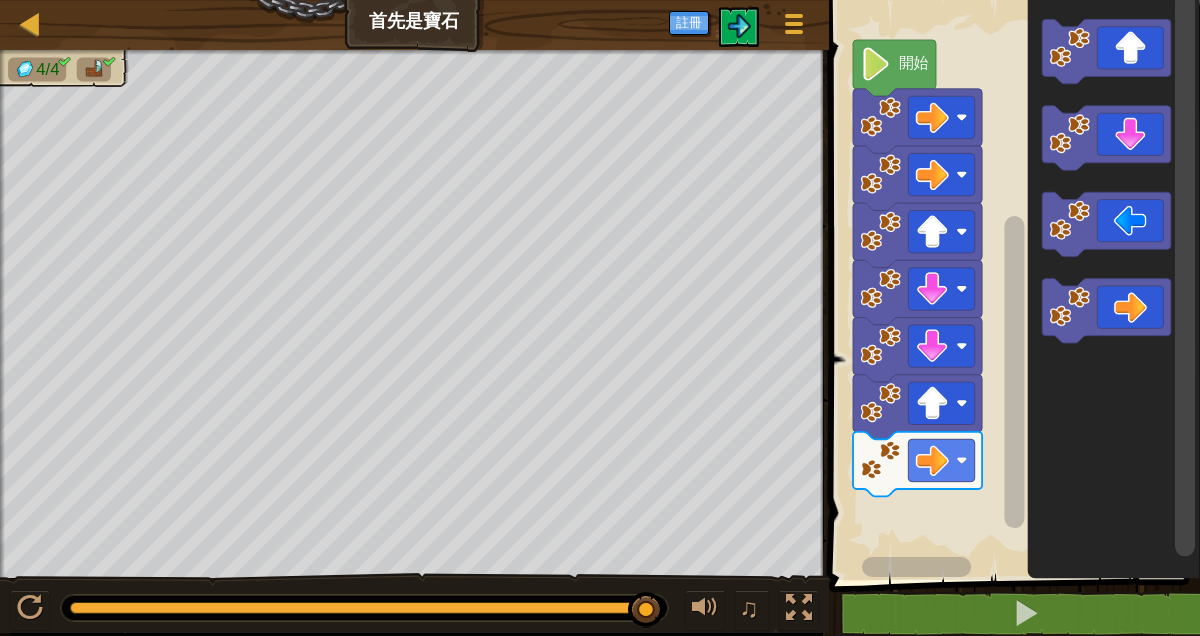 select on "zh-HANT" 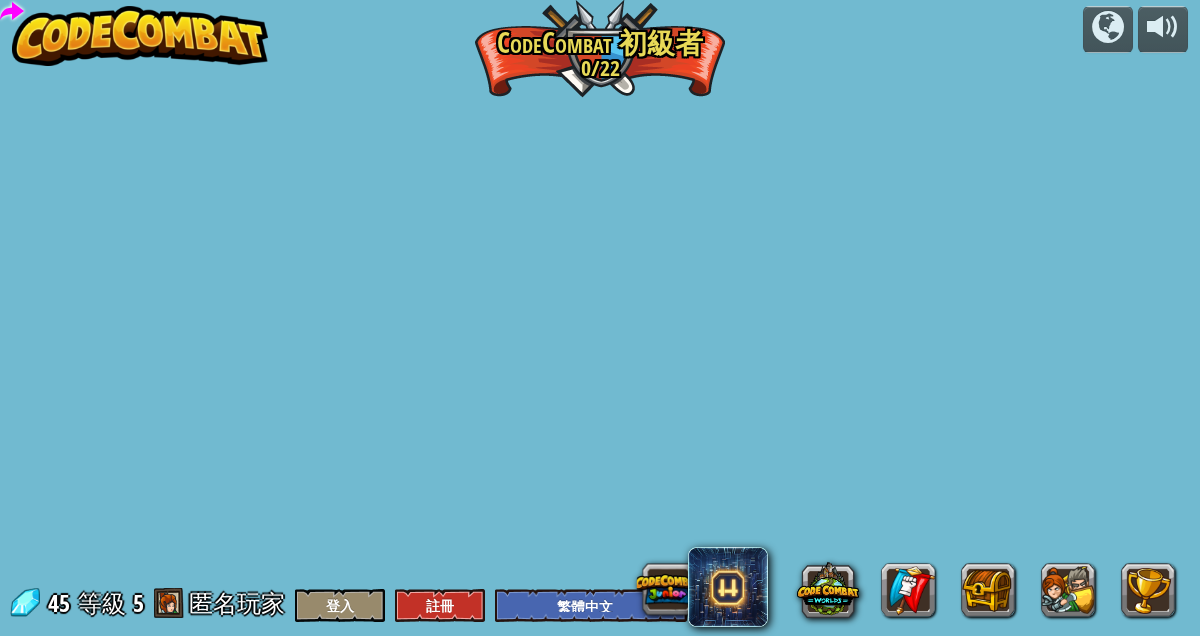 select on "zh-HANT" 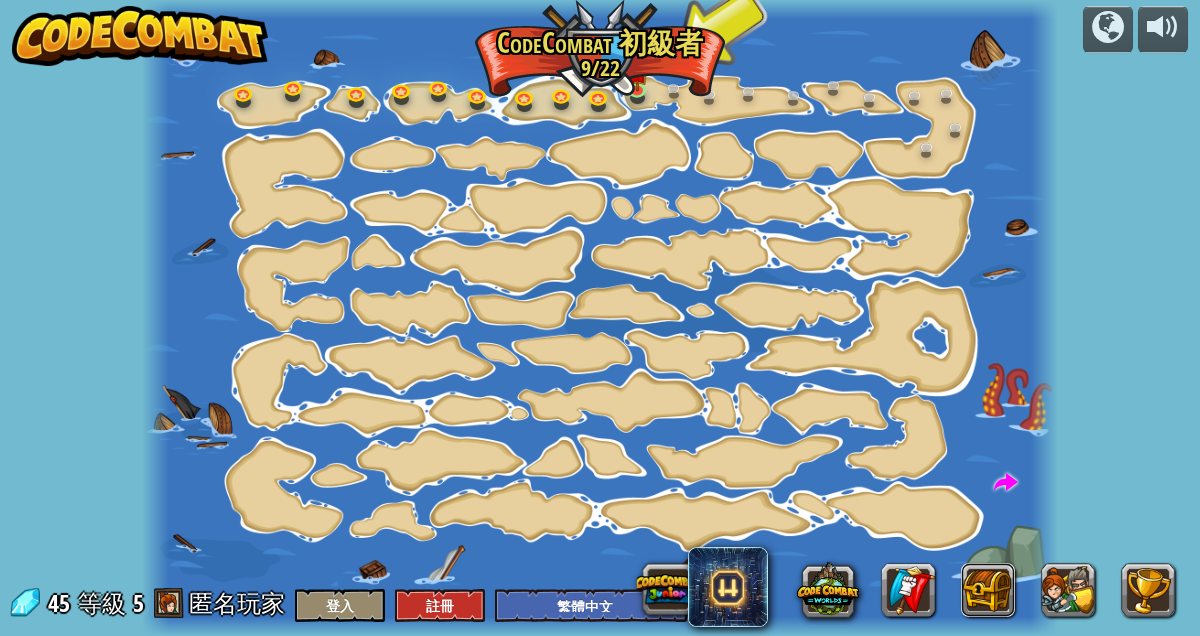 click at bounding box center [988, 590] 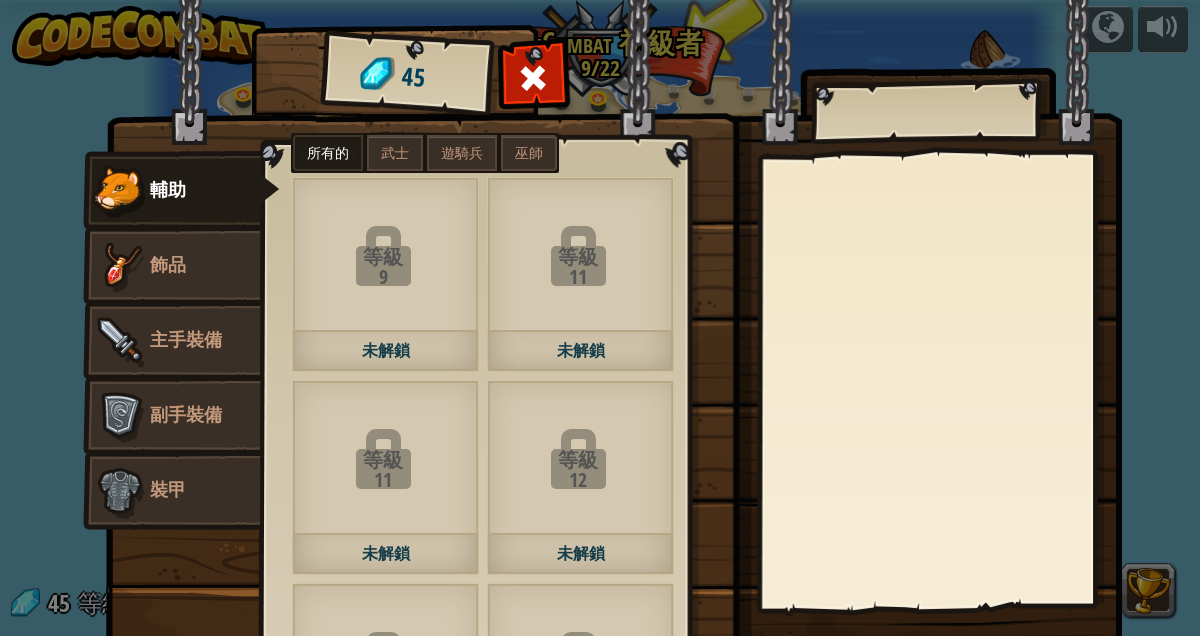 click on "未解鎖" at bounding box center (385, 351) 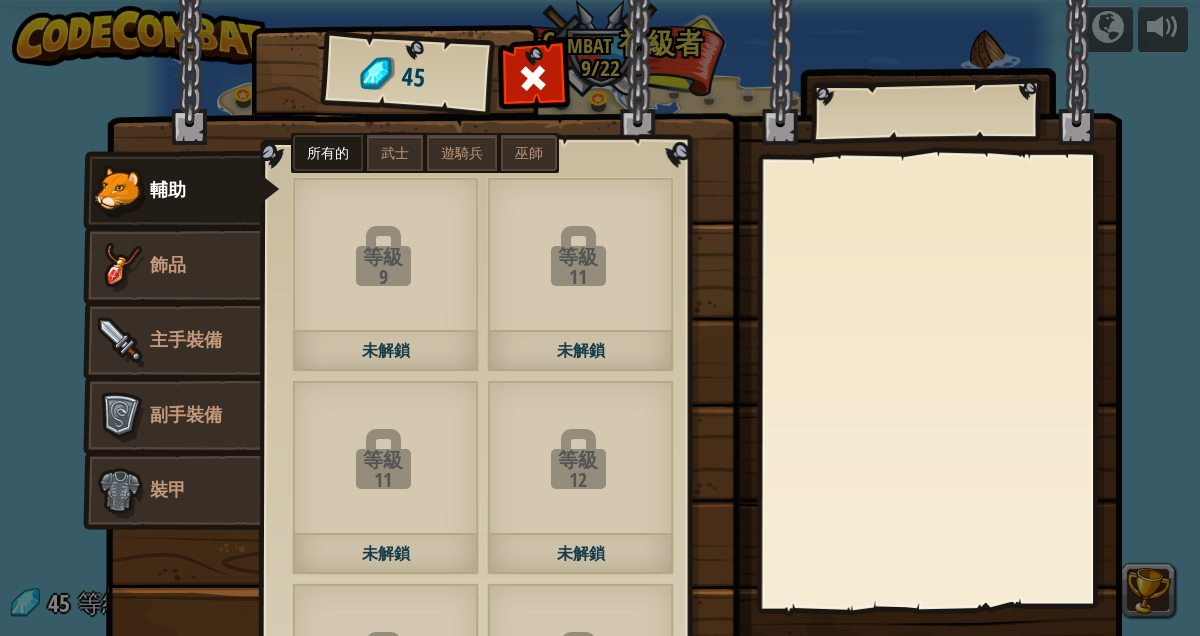 click on "等級 9 未解鎖" at bounding box center (385, 274) 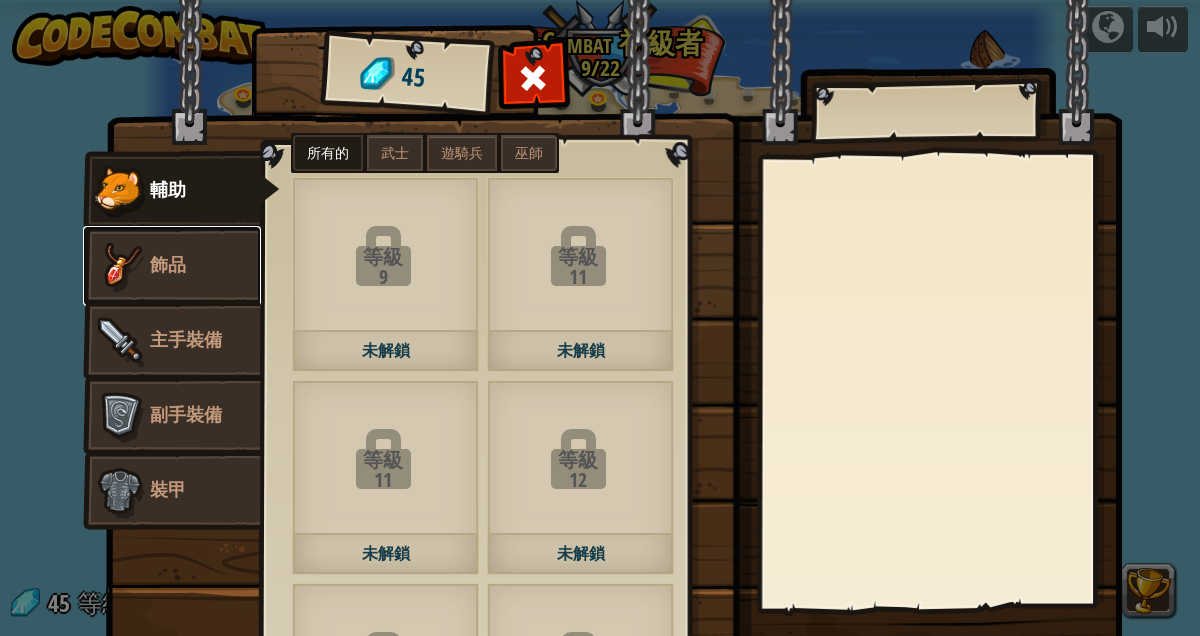 click at bounding box center [120, 266] 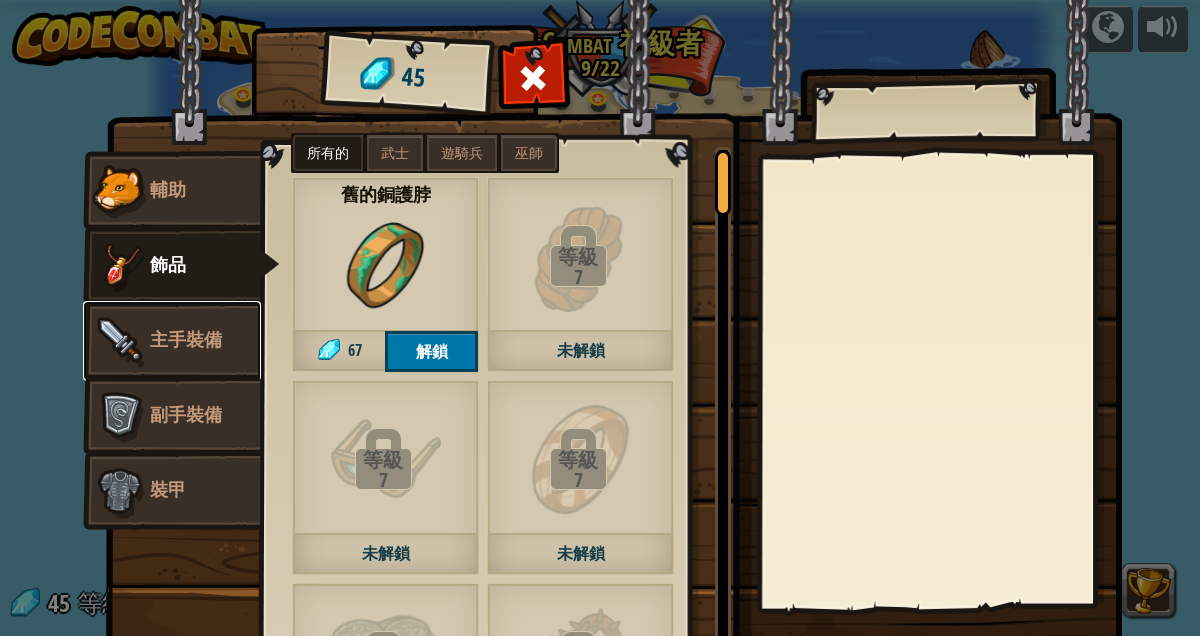 click at bounding box center (120, 341) 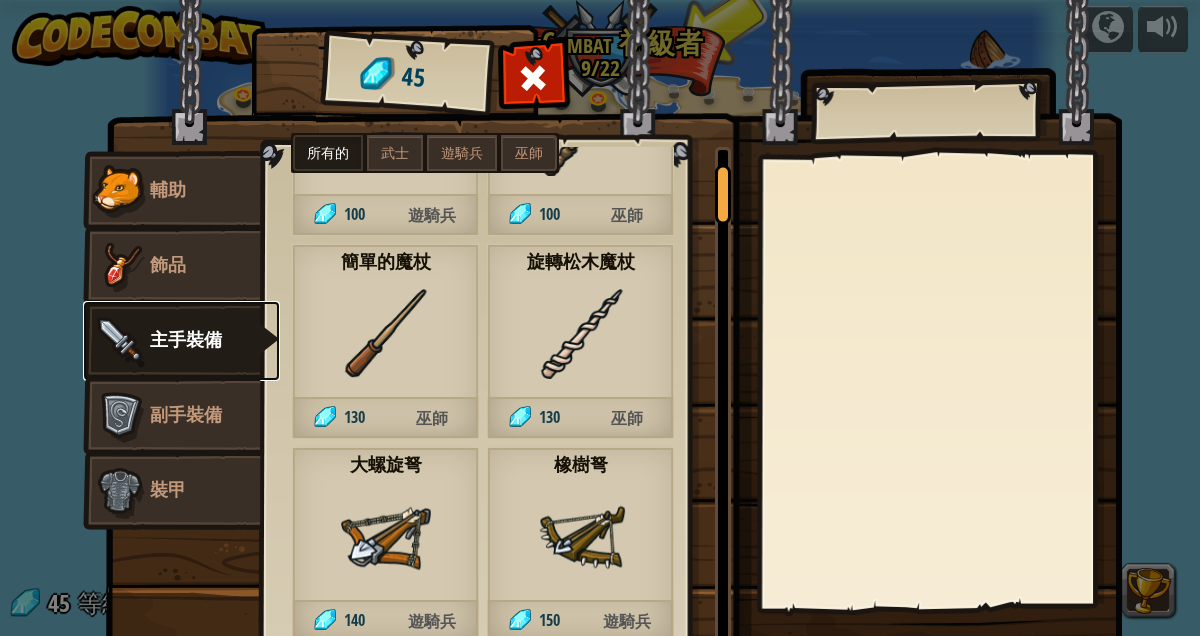 scroll, scrollTop: 198, scrollLeft: 0, axis: vertical 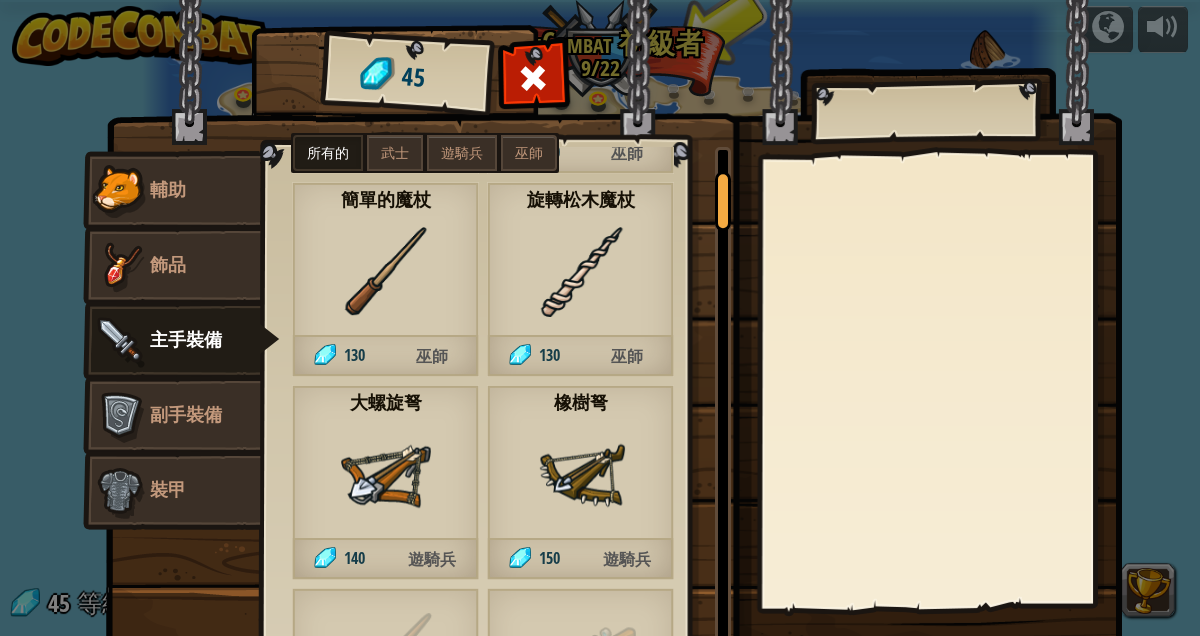 click at bounding box center [581, 272] 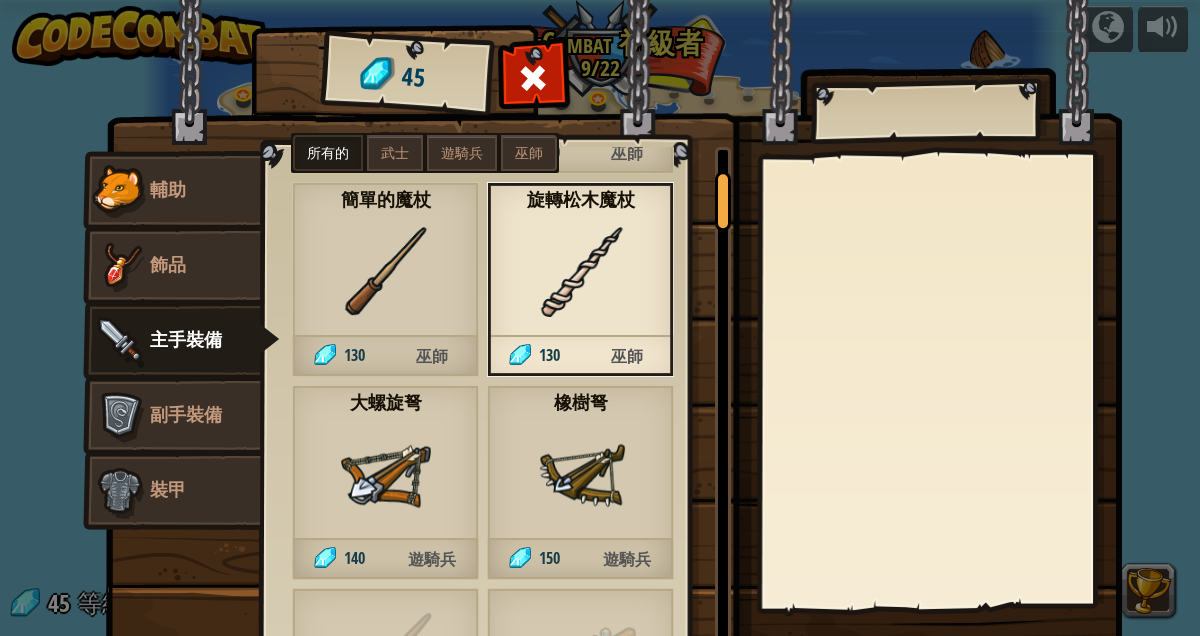 click on "簡單的魔杖 130 巫師" at bounding box center (385, 279) 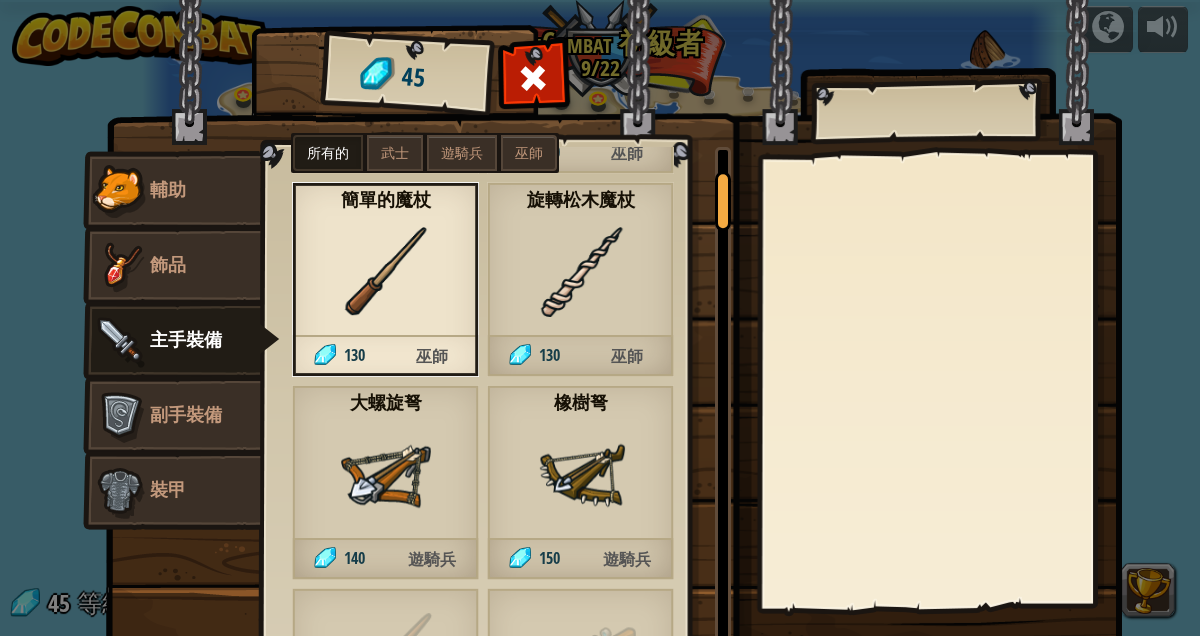 click on "橡樹弩 150 遊騎兵" at bounding box center (580, 482) 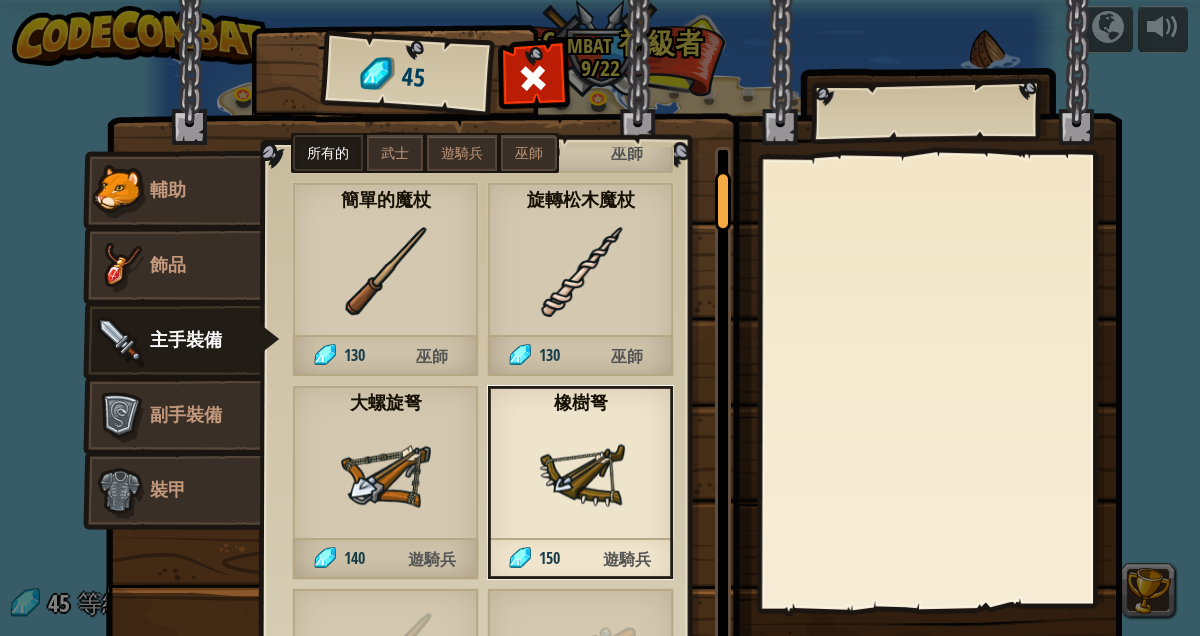 click at bounding box center [581, 475] 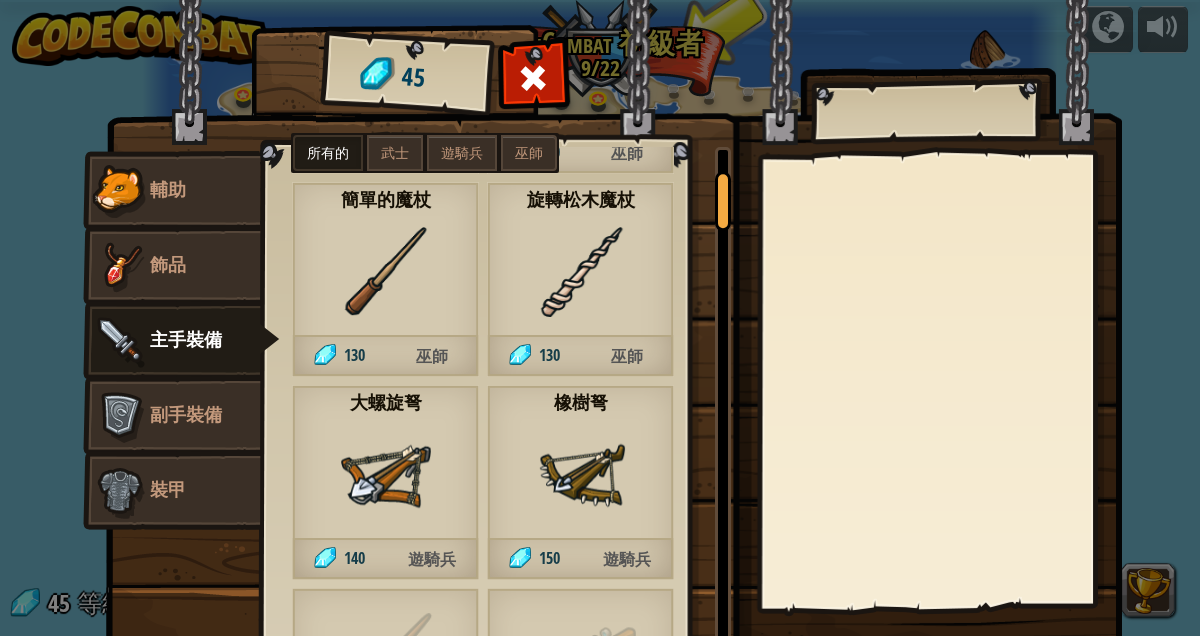 click at bounding box center [386, 475] 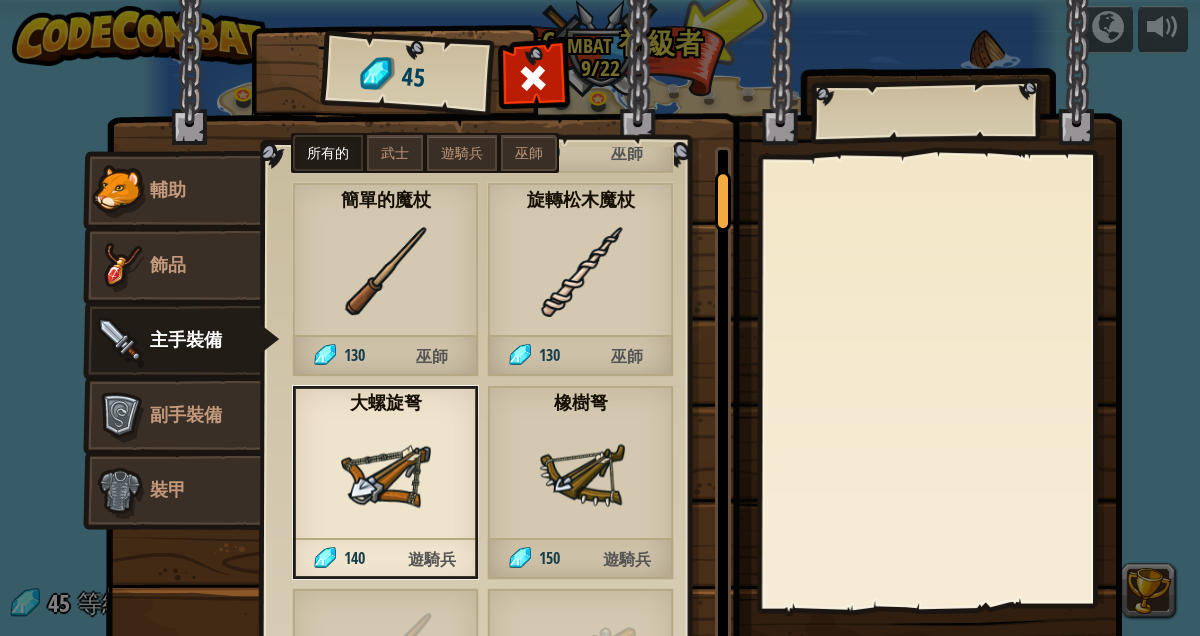 click on "大螺旋弩 140 遊騎兵" at bounding box center (385, 482) 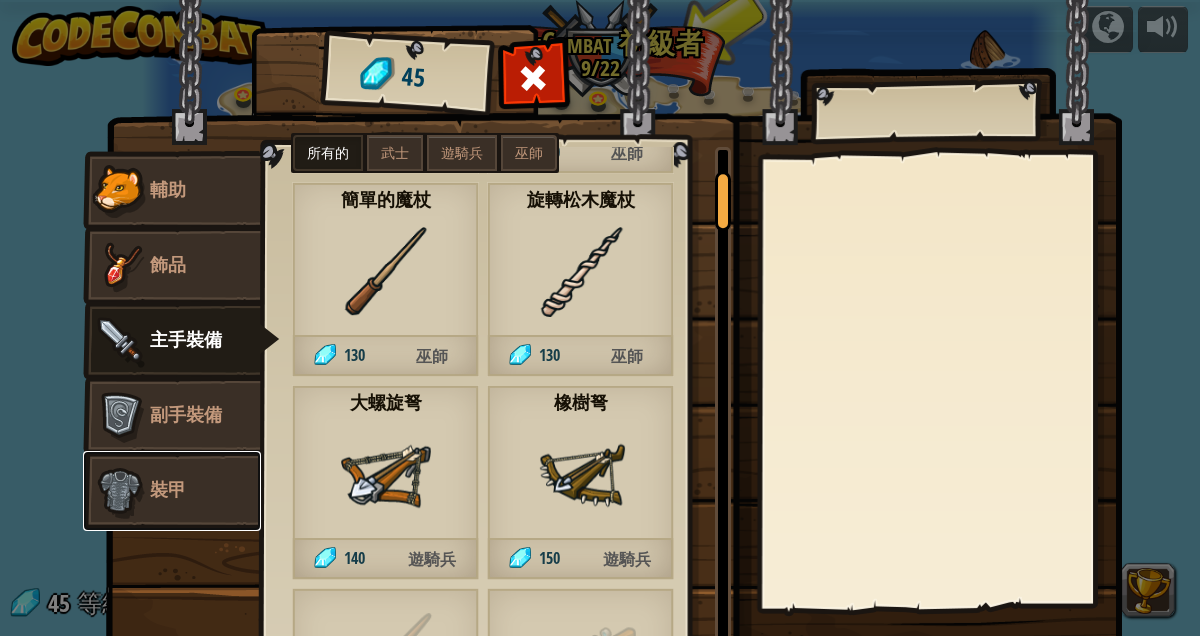 click at bounding box center [120, 491] 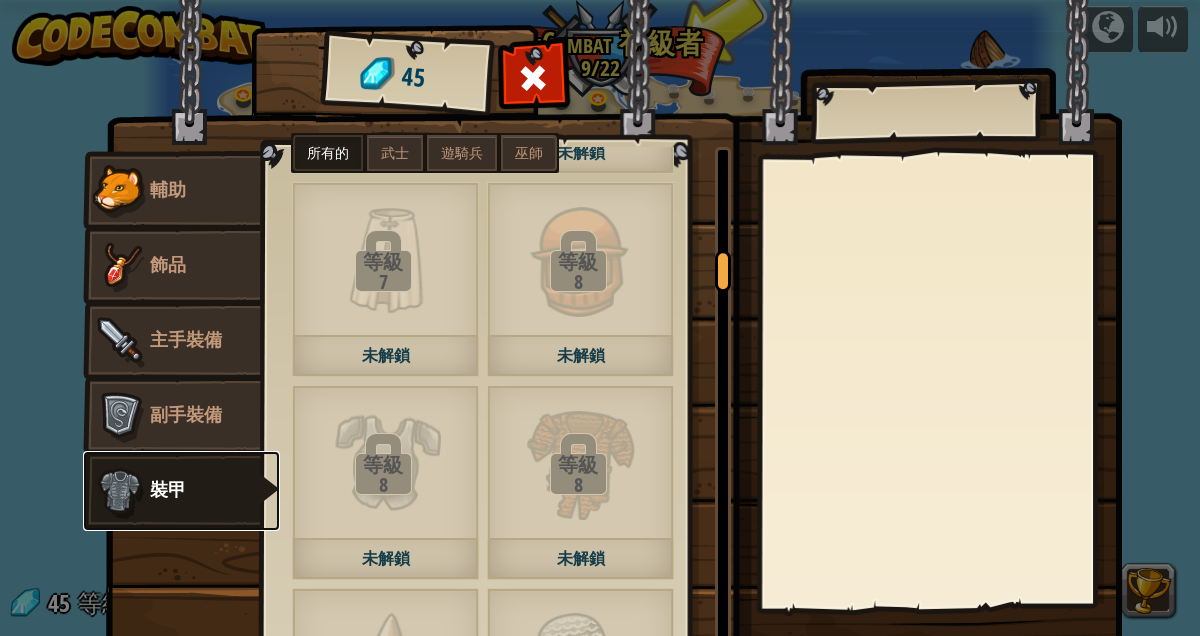 scroll, scrollTop: 1417, scrollLeft: 0, axis: vertical 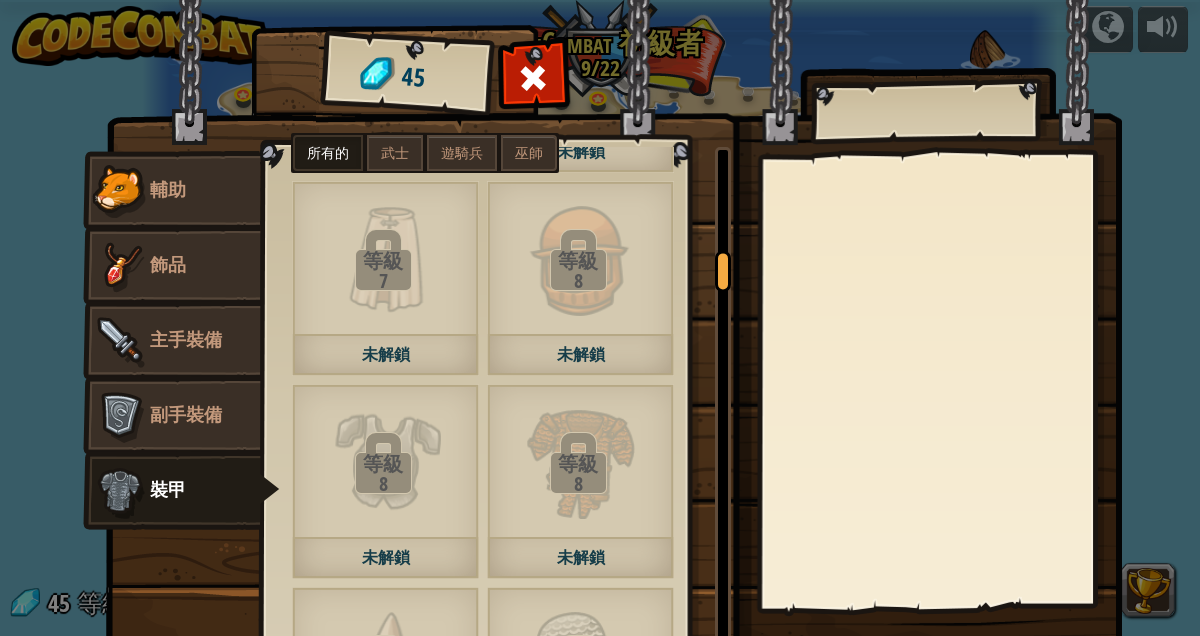 click on "8" at bounding box center [578, 281] 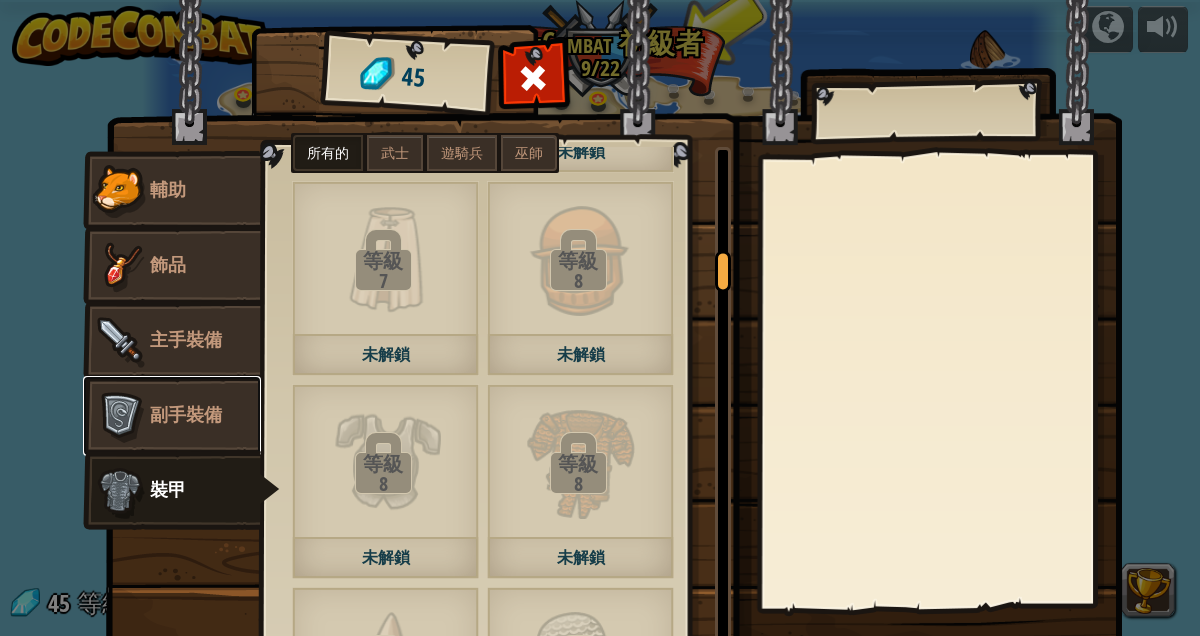 click at bounding box center [120, 416] 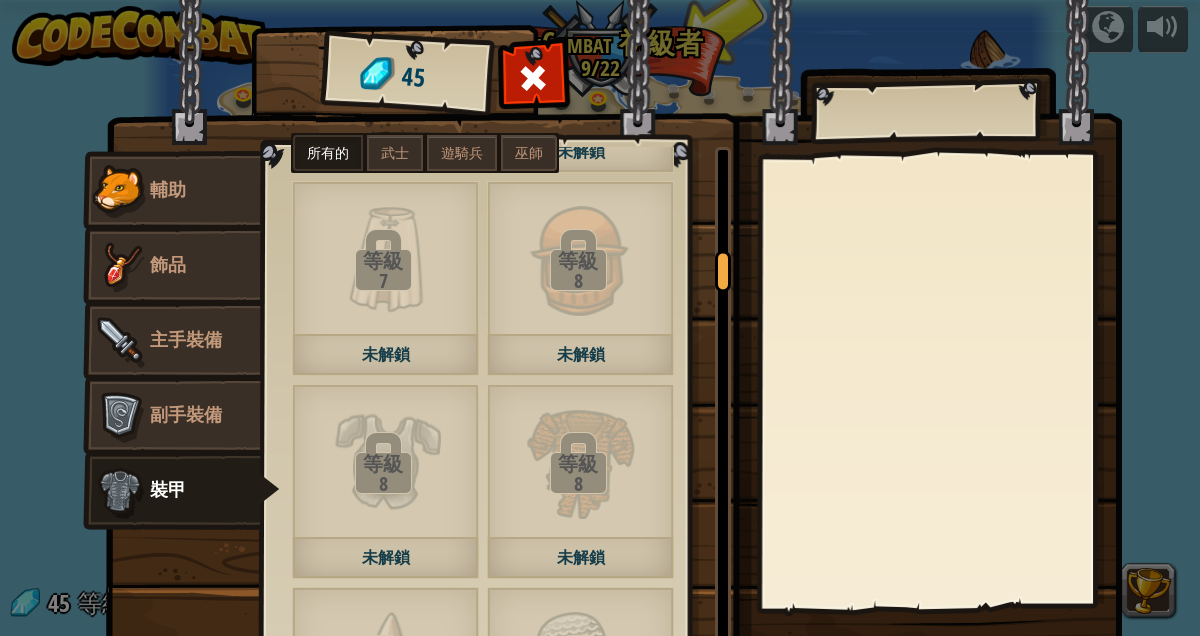 click at bounding box center (0, 0) 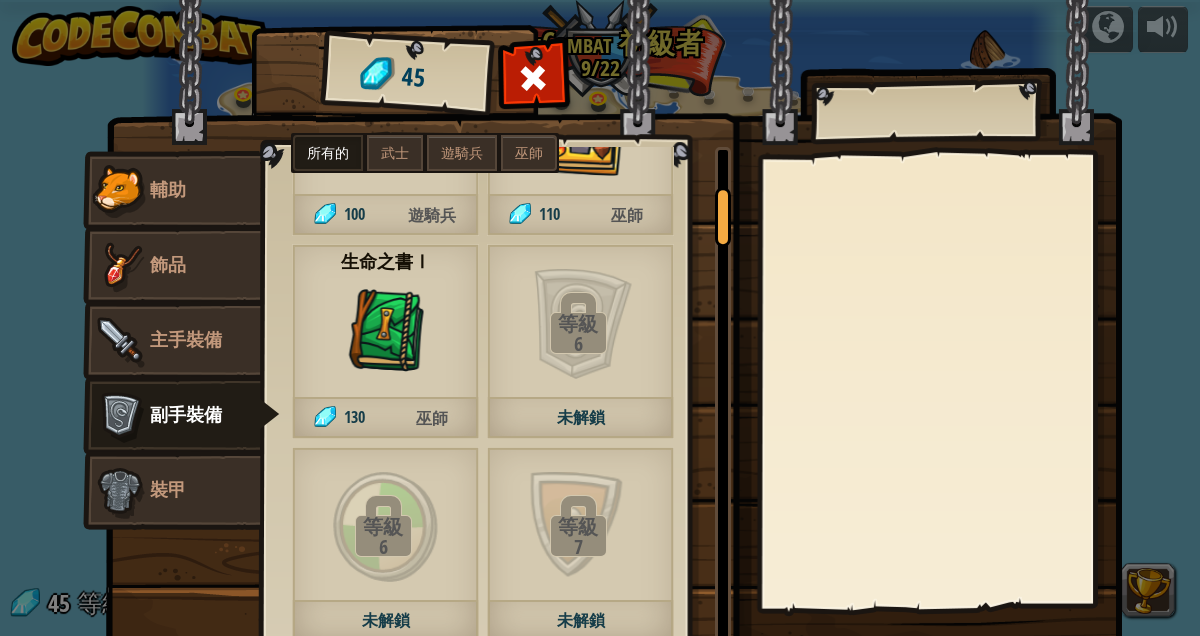 scroll, scrollTop: 345, scrollLeft: 0, axis: vertical 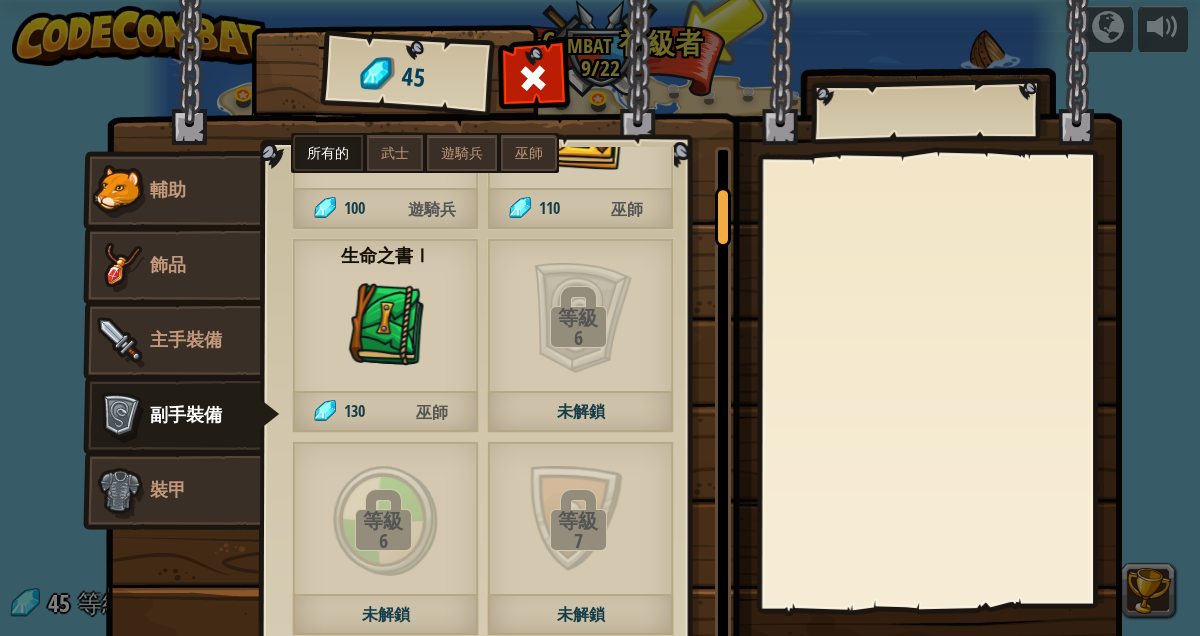 click on "6" at bounding box center (578, 338) 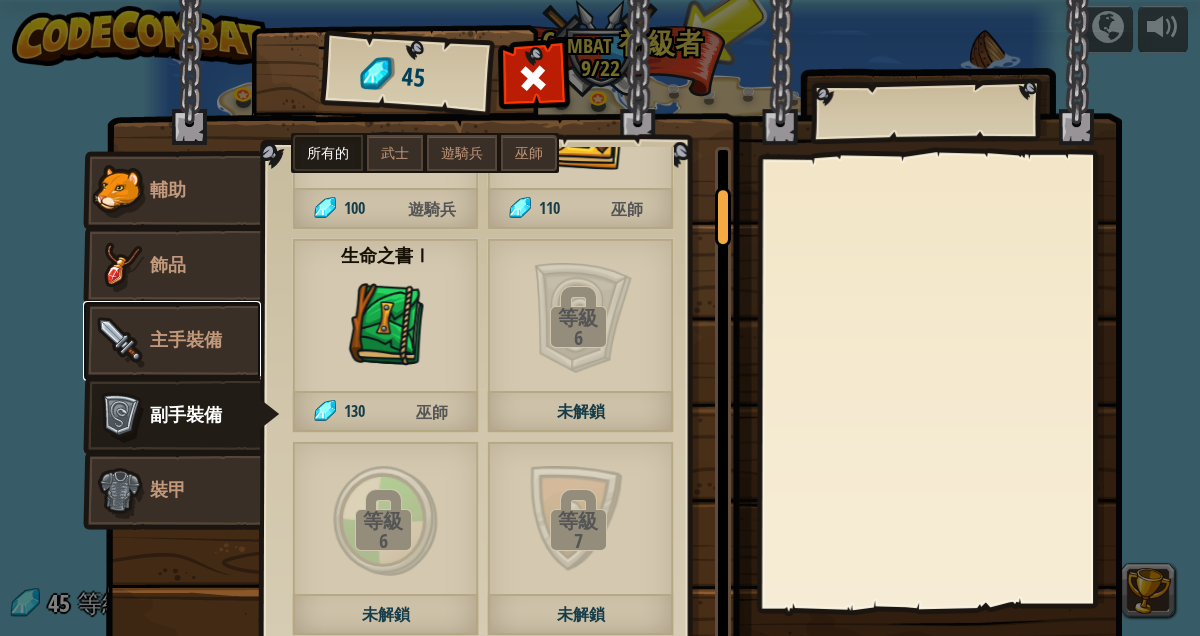 click at bounding box center [120, 341] 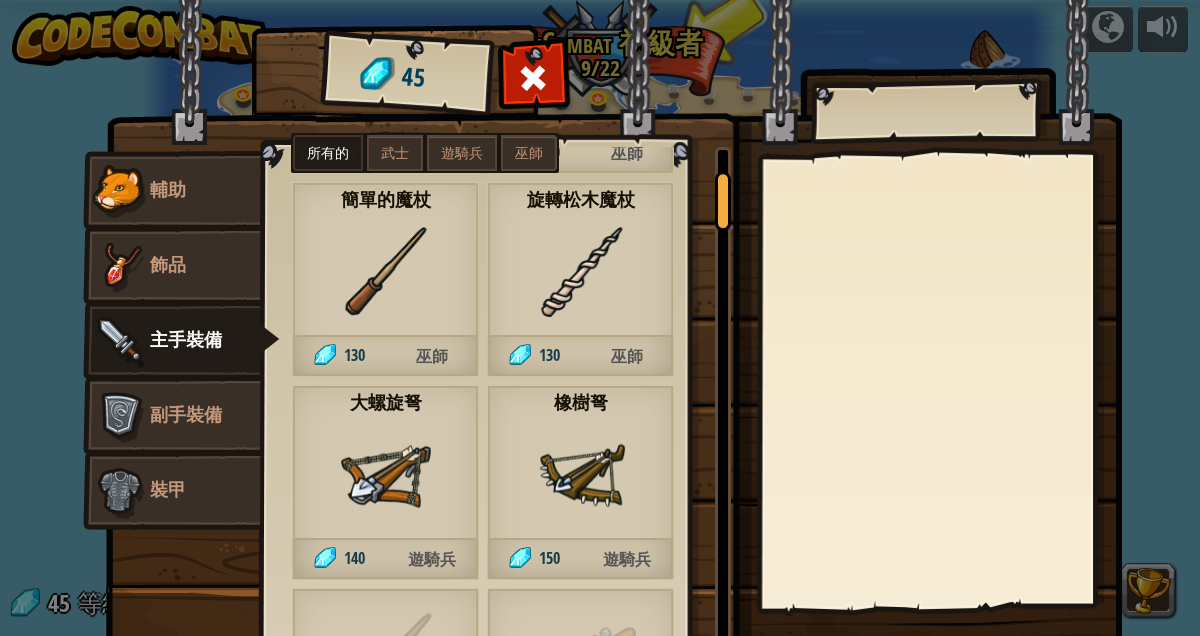 click on "武士" at bounding box center (395, 153) 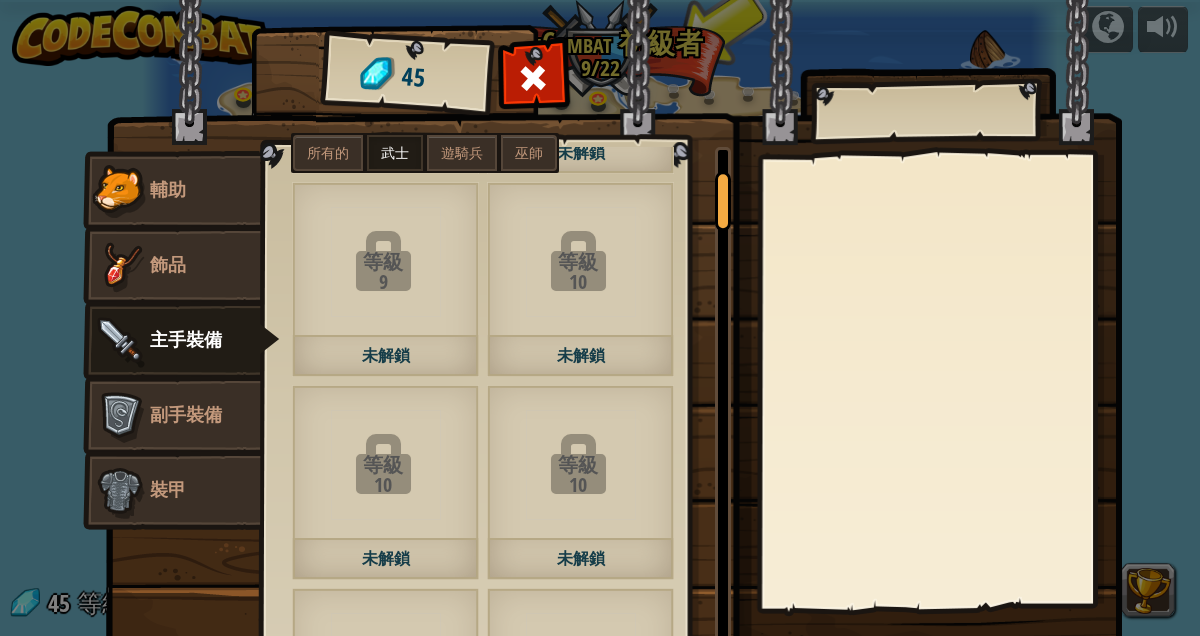 click on "遊騎兵" at bounding box center (462, 153) 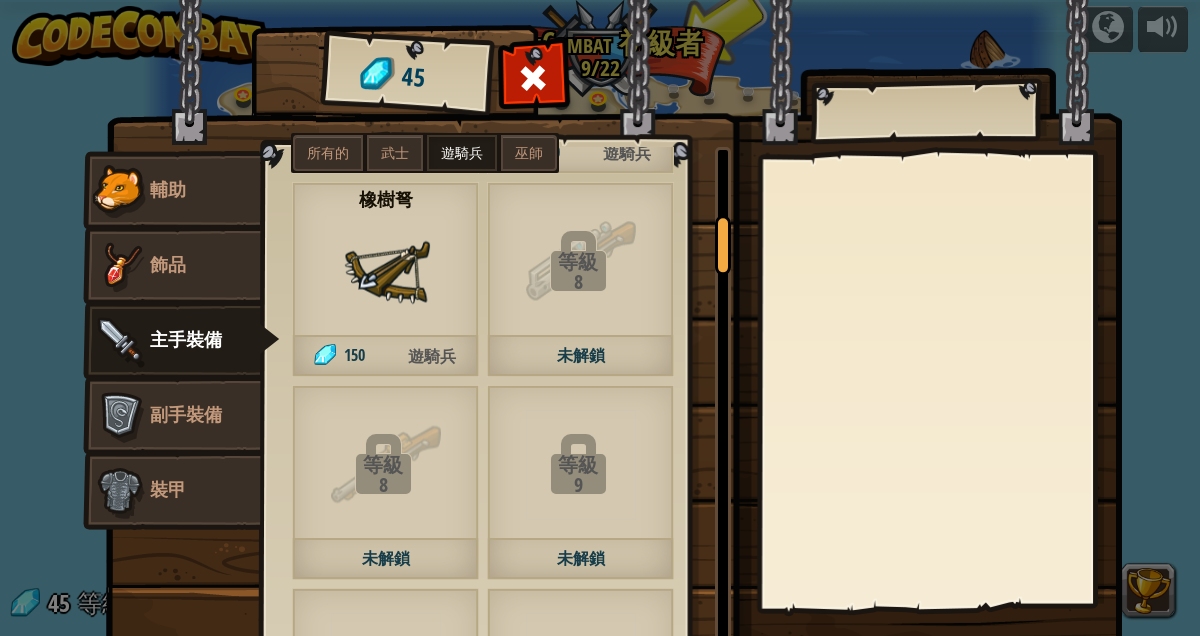 click on "未解鎖" at bounding box center [580, 356] 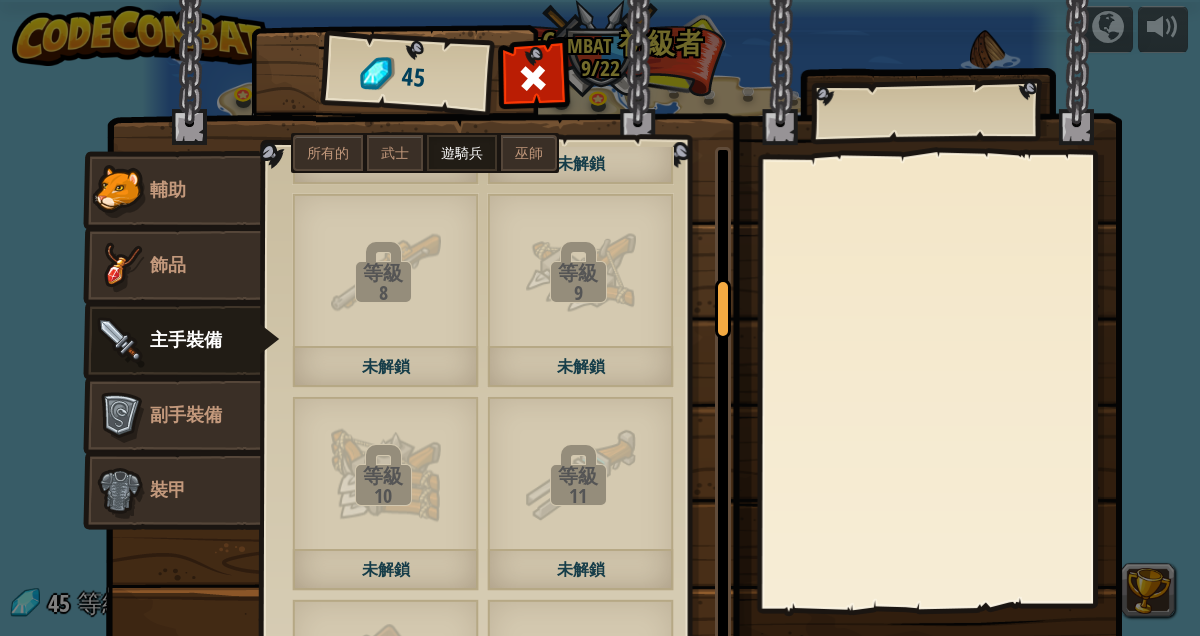 click on "巫師" at bounding box center (529, 153) 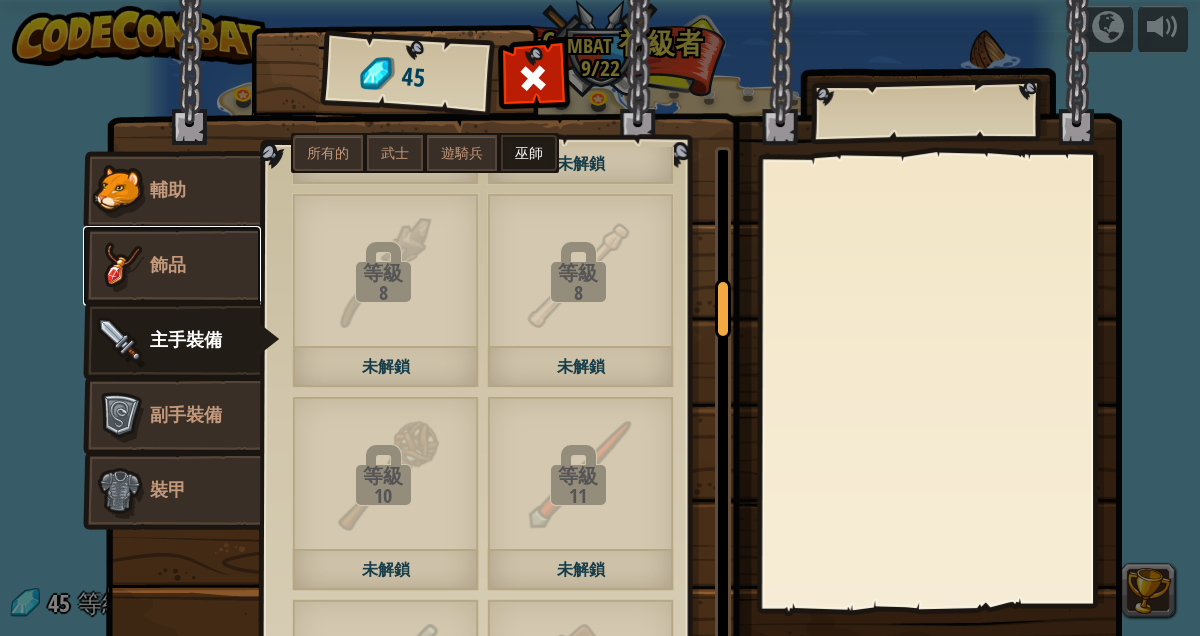 click at bounding box center [120, 266] 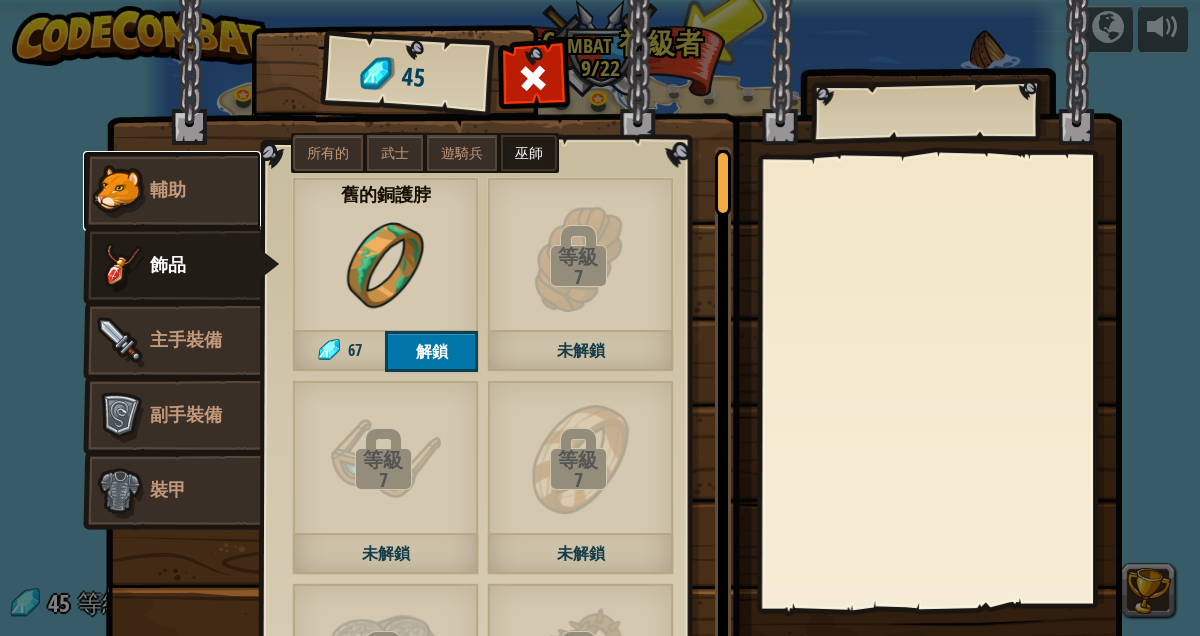 click at bounding box center (120, 191) 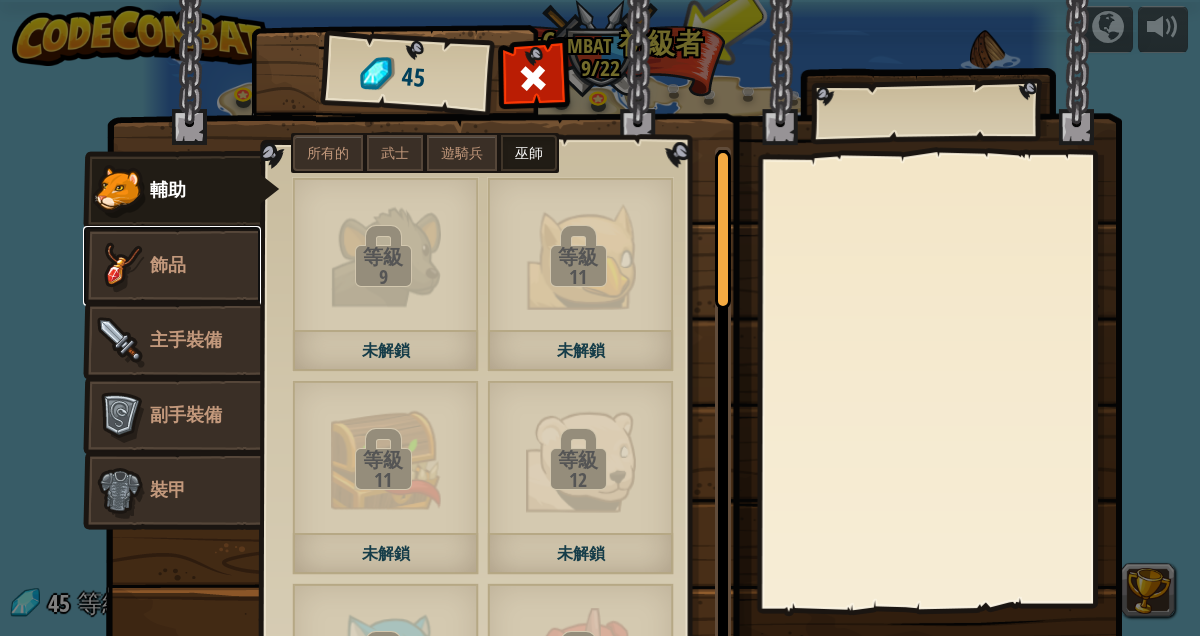 click at bounding box center [120, 266] 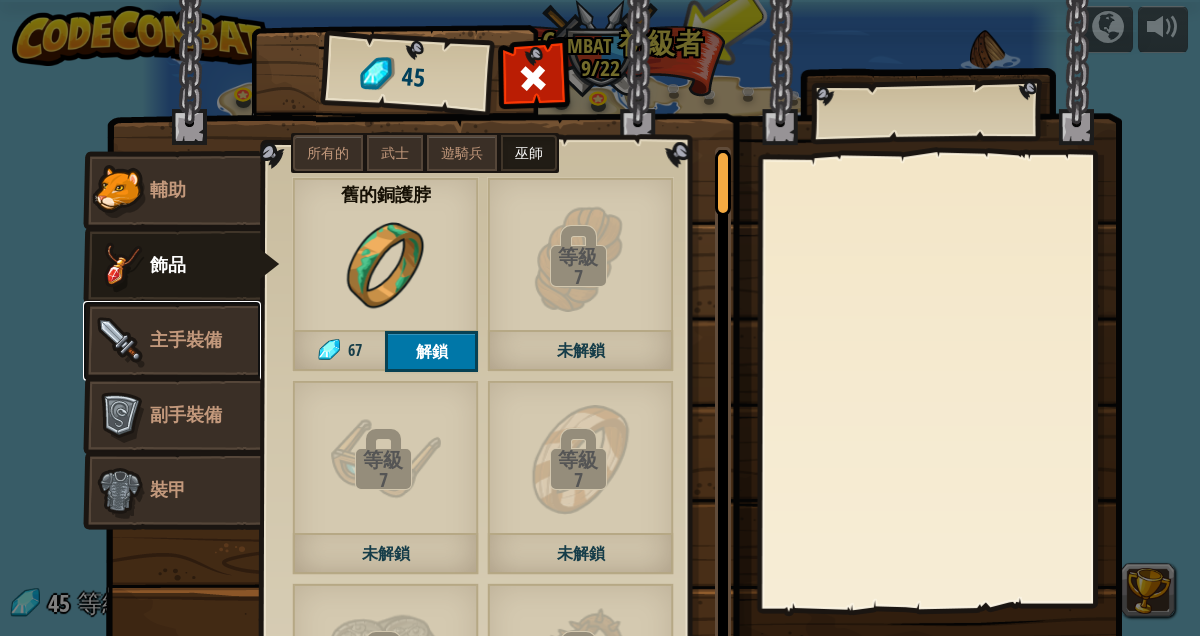 click at bounding box center (120, 341) 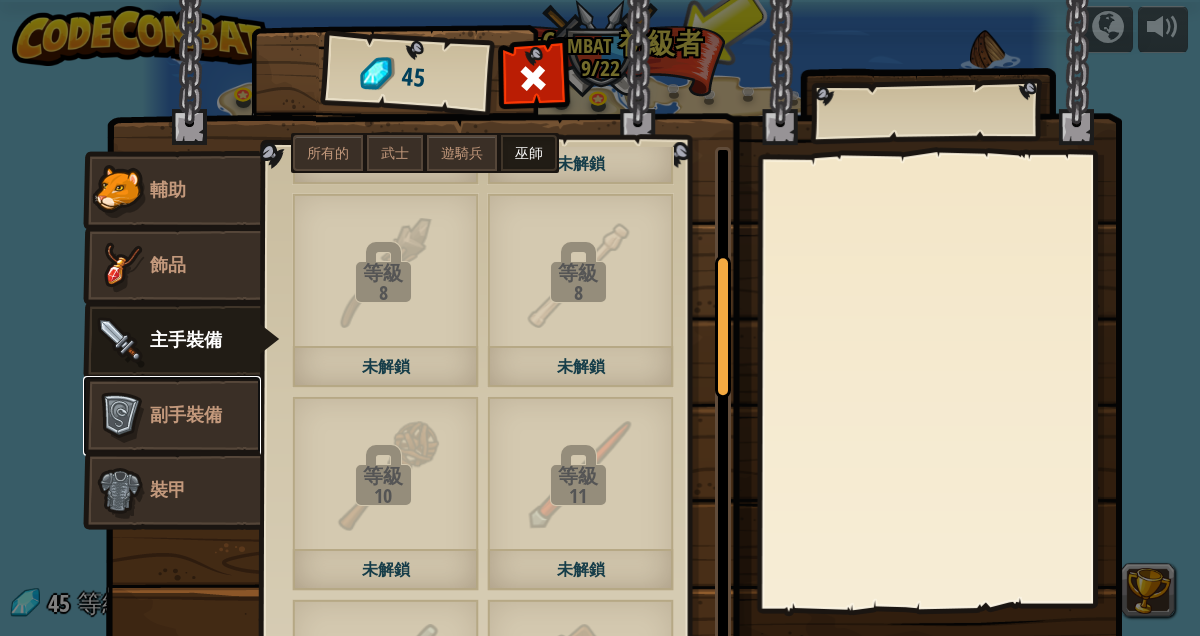 click at bounding box center (120, 416) 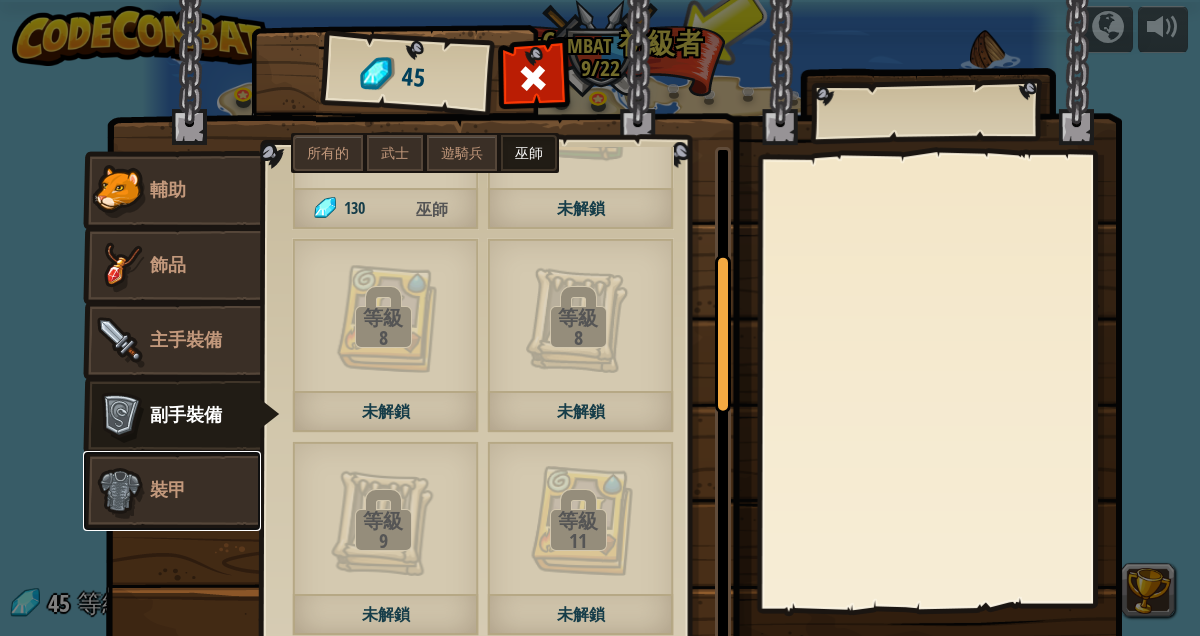 click at bounding box center (120, 491) 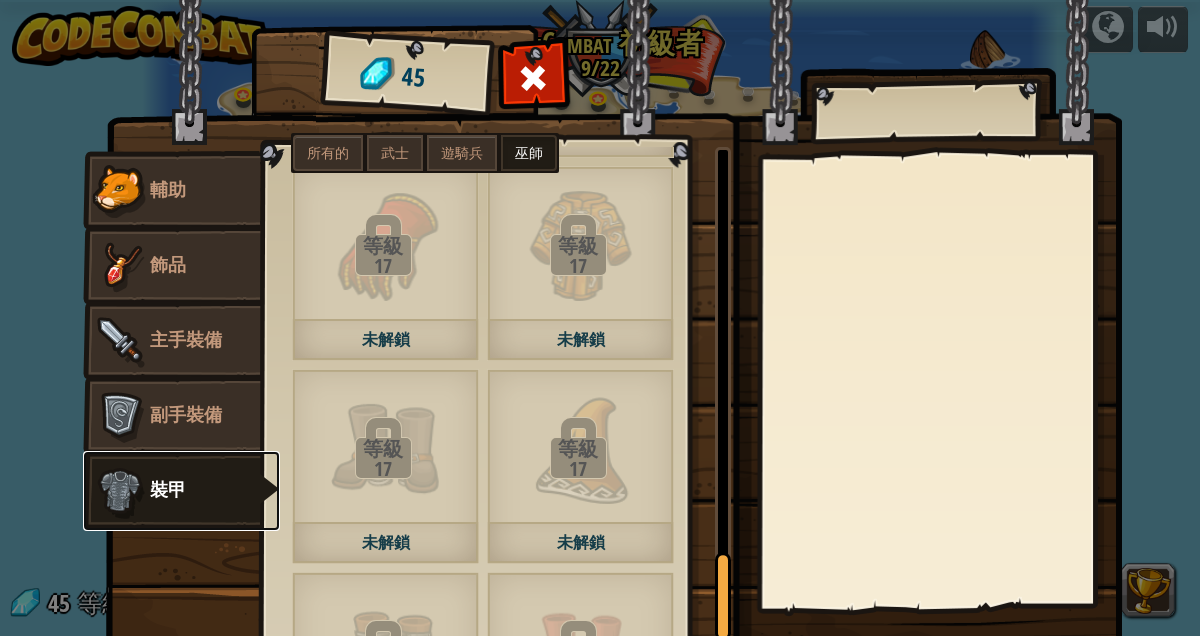 scroll, scrollTop: 2590, scrollLeft: 0, axis: vertical 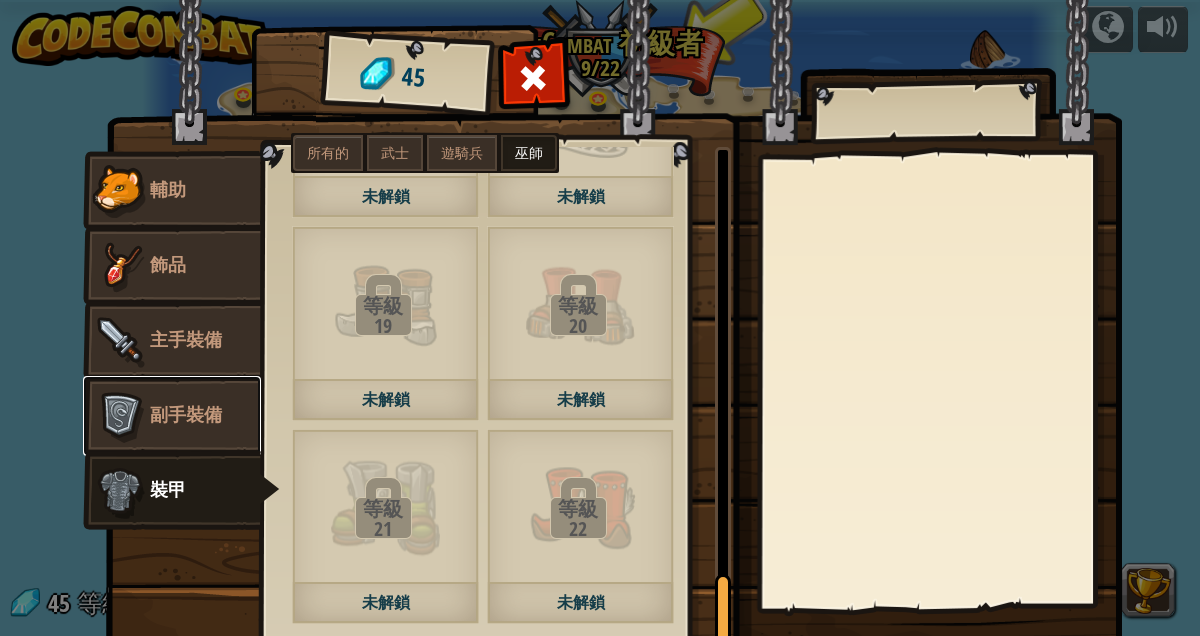 click at bounding box center (120, 416) 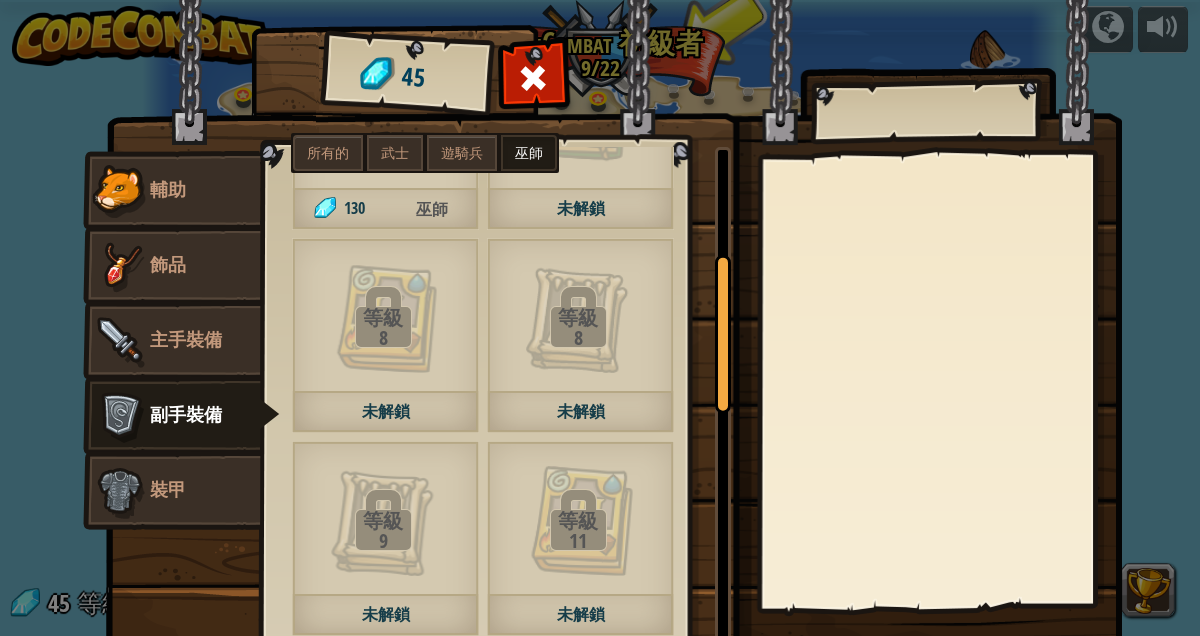 click on "遊騎兵" at bounding box center (462, 153) 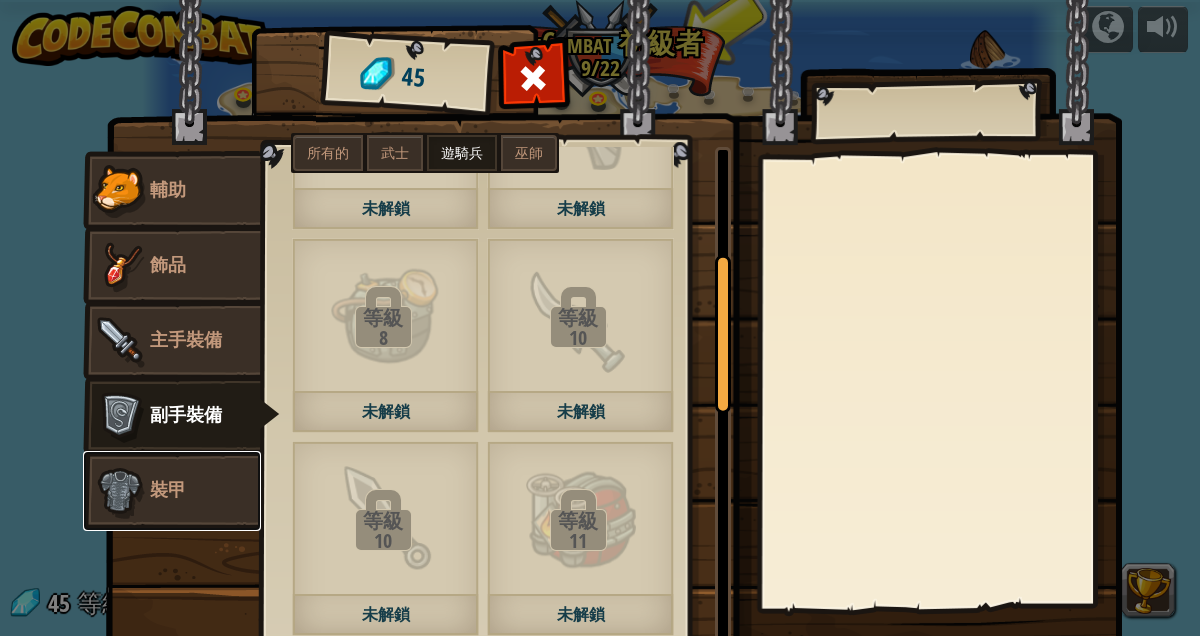 click on "裝甲" at bounding box center [172, 491] 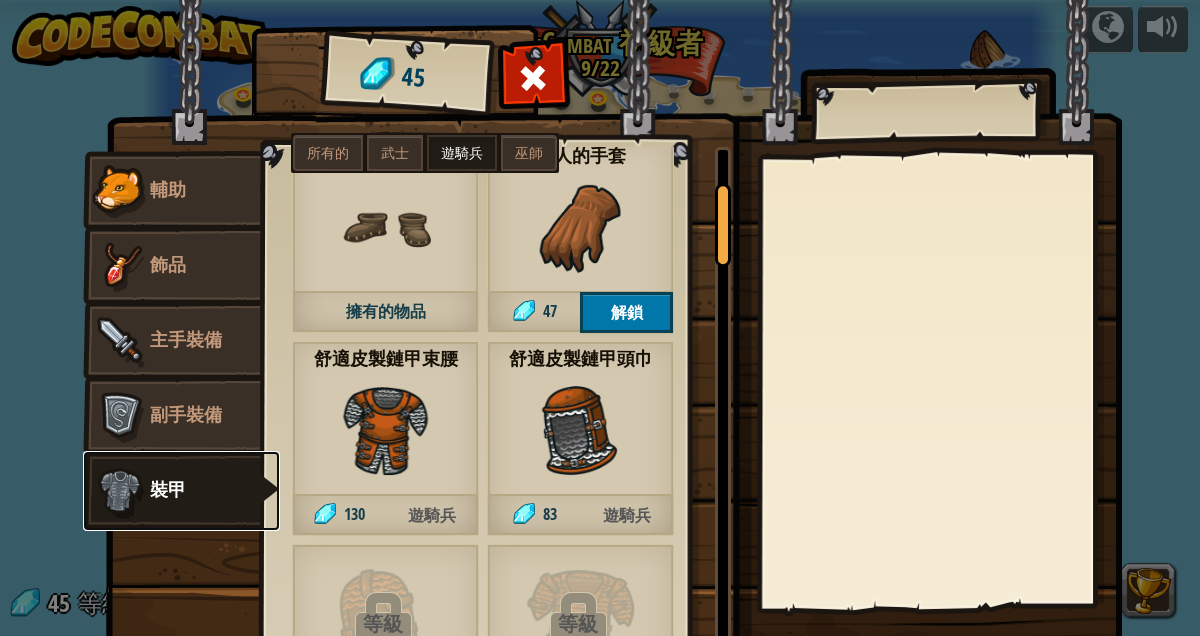 scroll, scrollTop: 245, scrollLeft: 0, axis: vertical 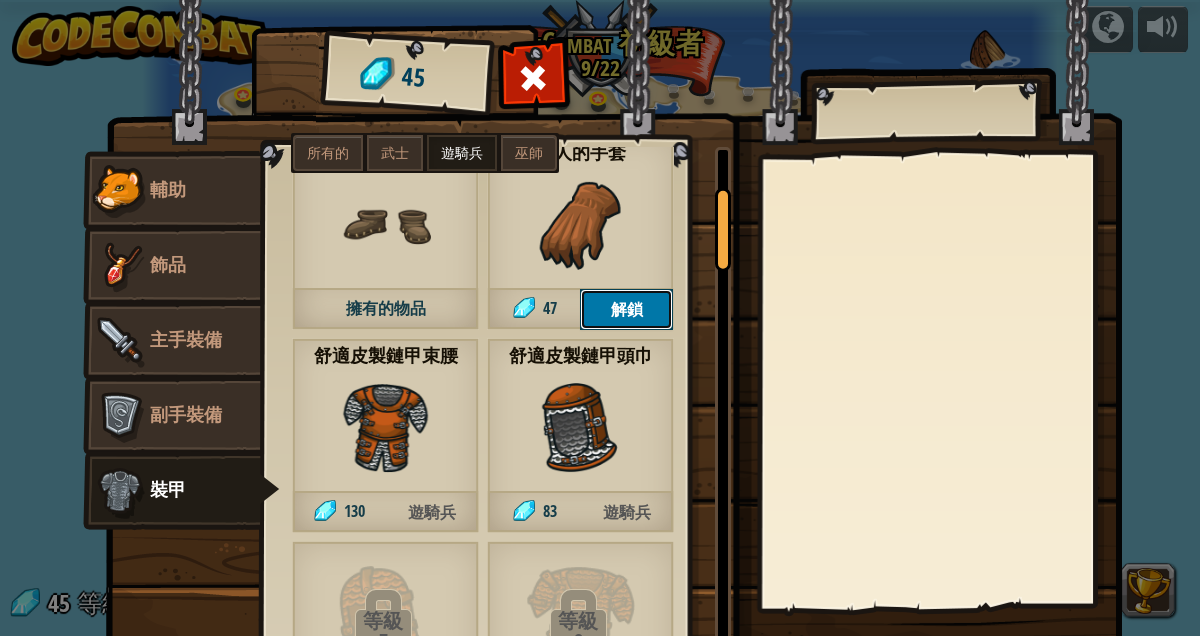 click on "解鎖" at bounding box center [626, 309] 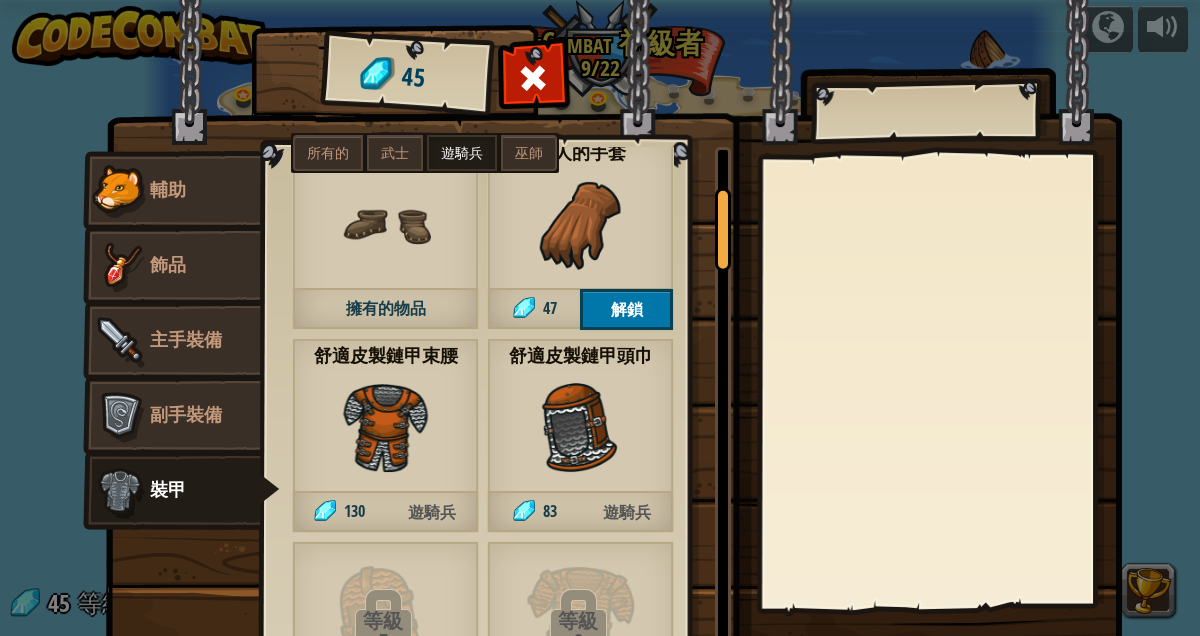click at bounding box center (484, 1552) 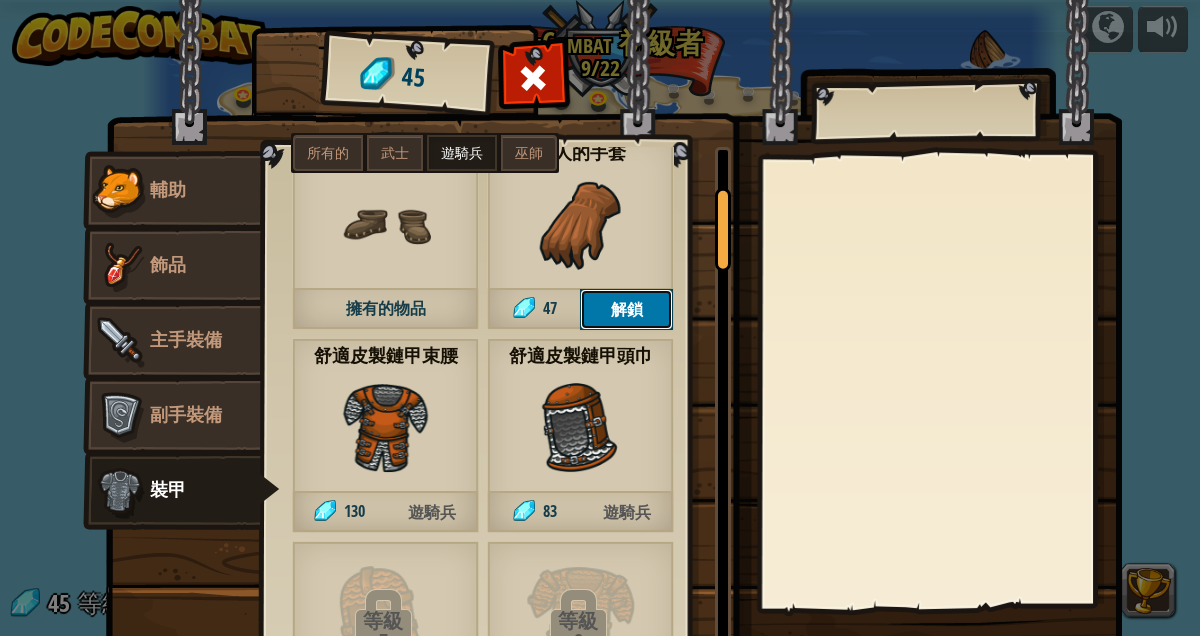 click on "解鎖" at bounding box center [626, 309] 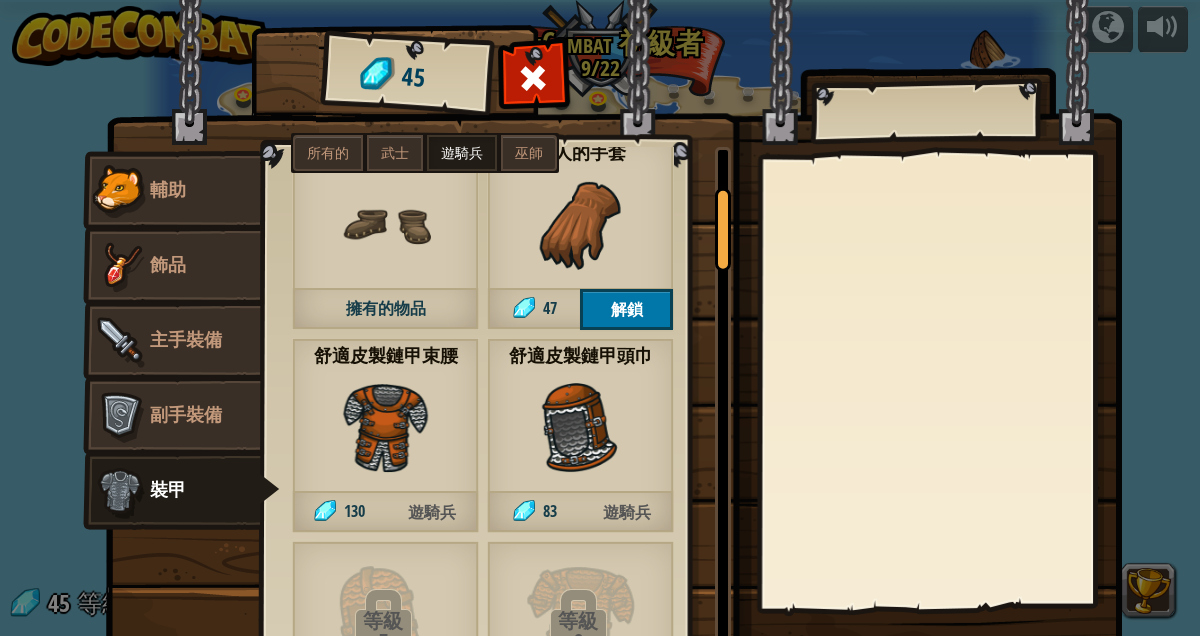 click at bounding box center (533, 83) 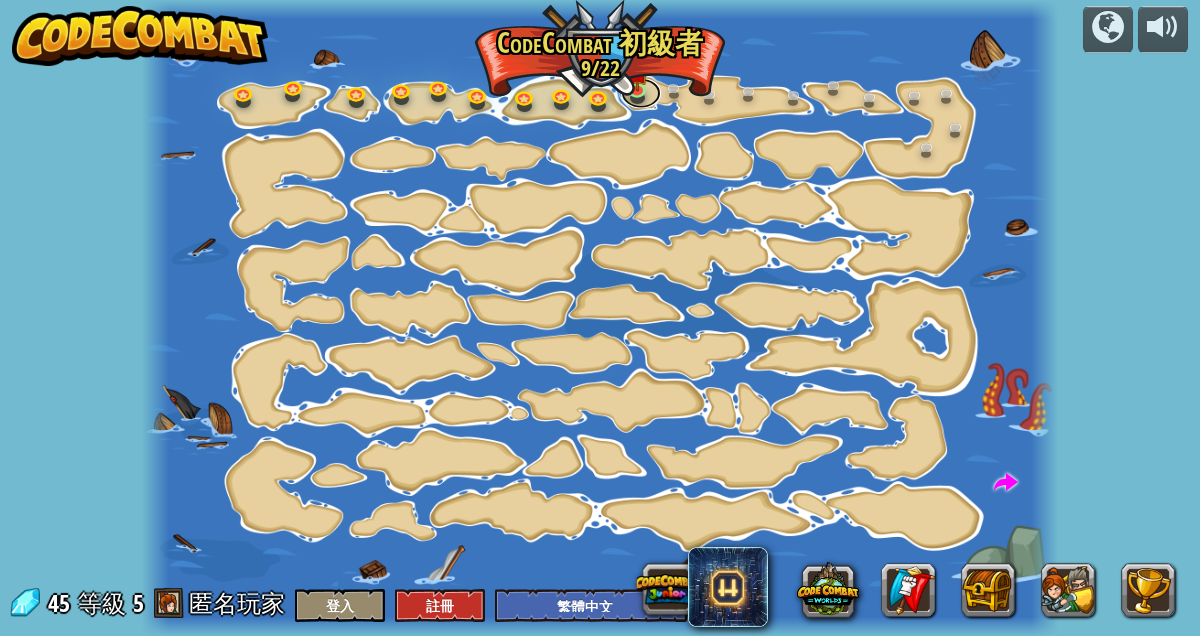 click at bounding box center [641, 93] 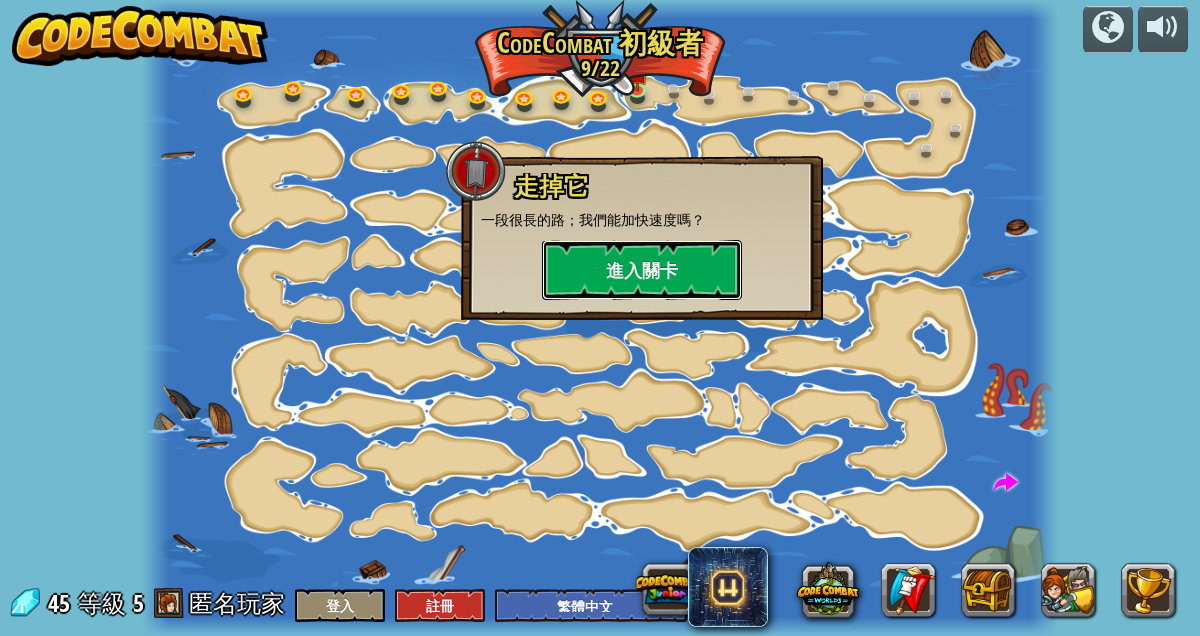 click on "進入關卡" at bounding box center [642, 270] 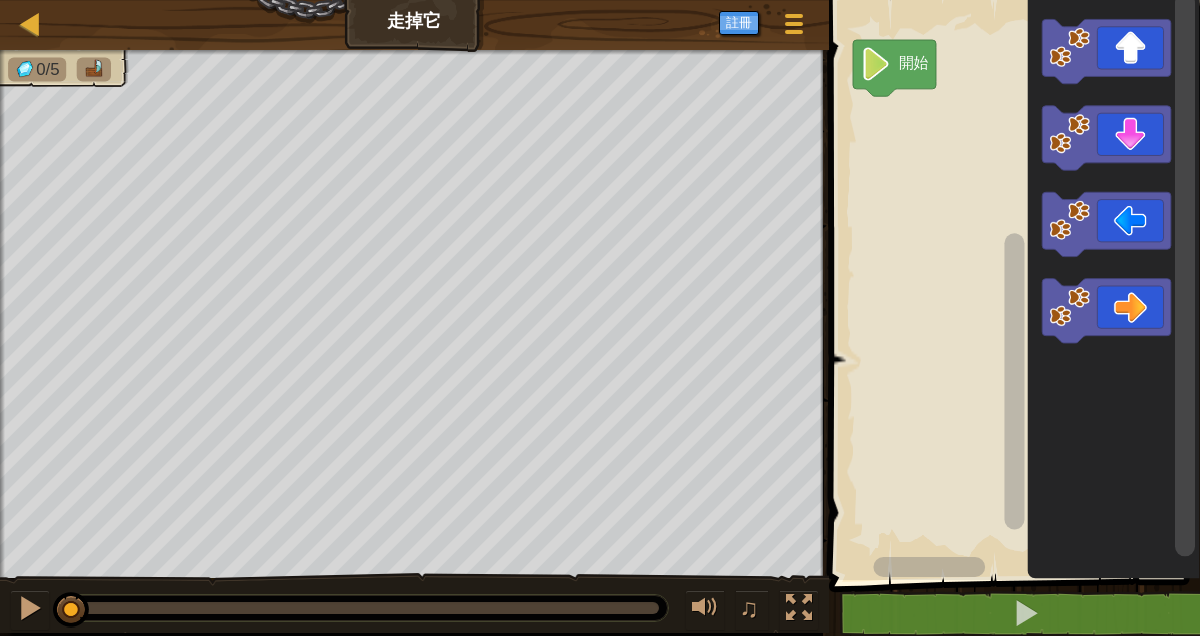 click 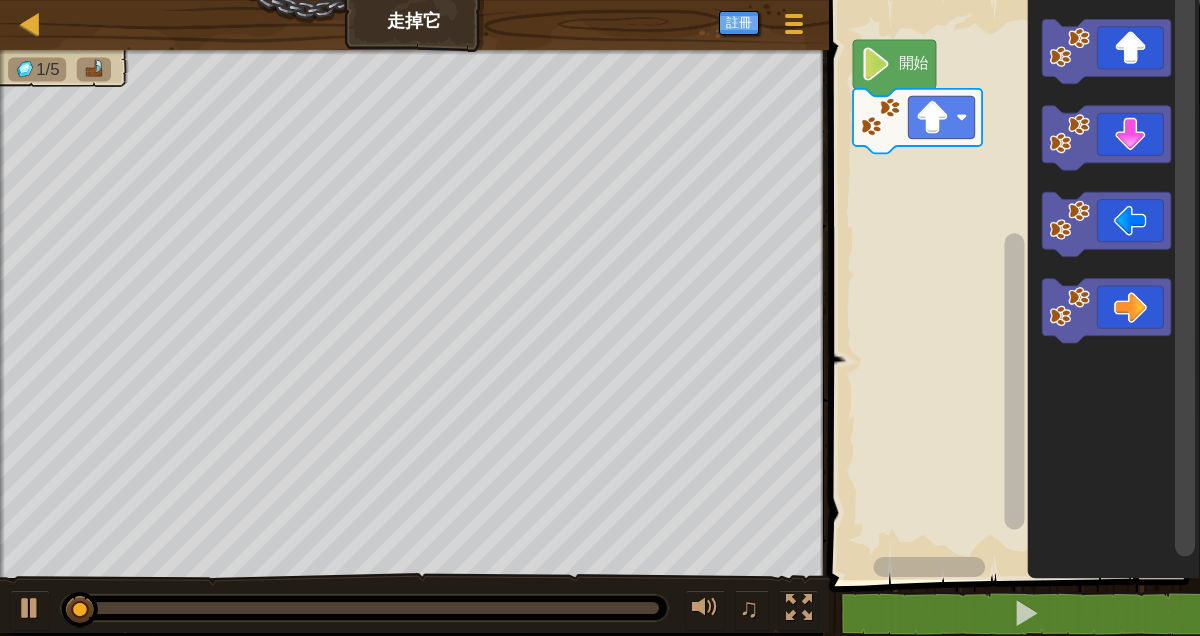 click 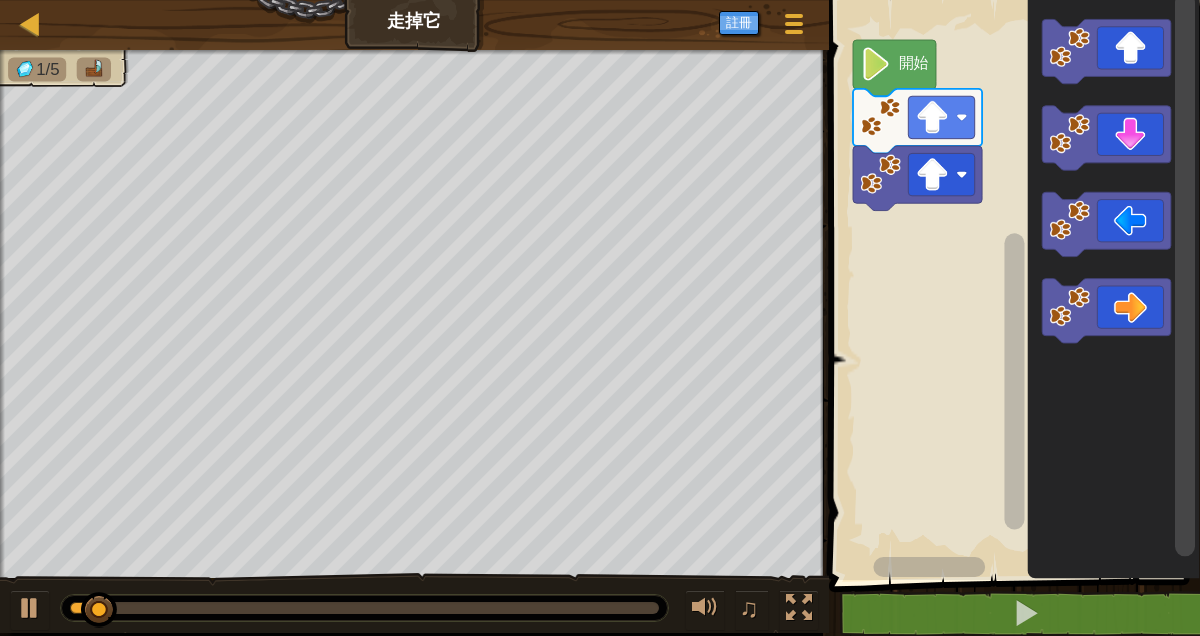 click 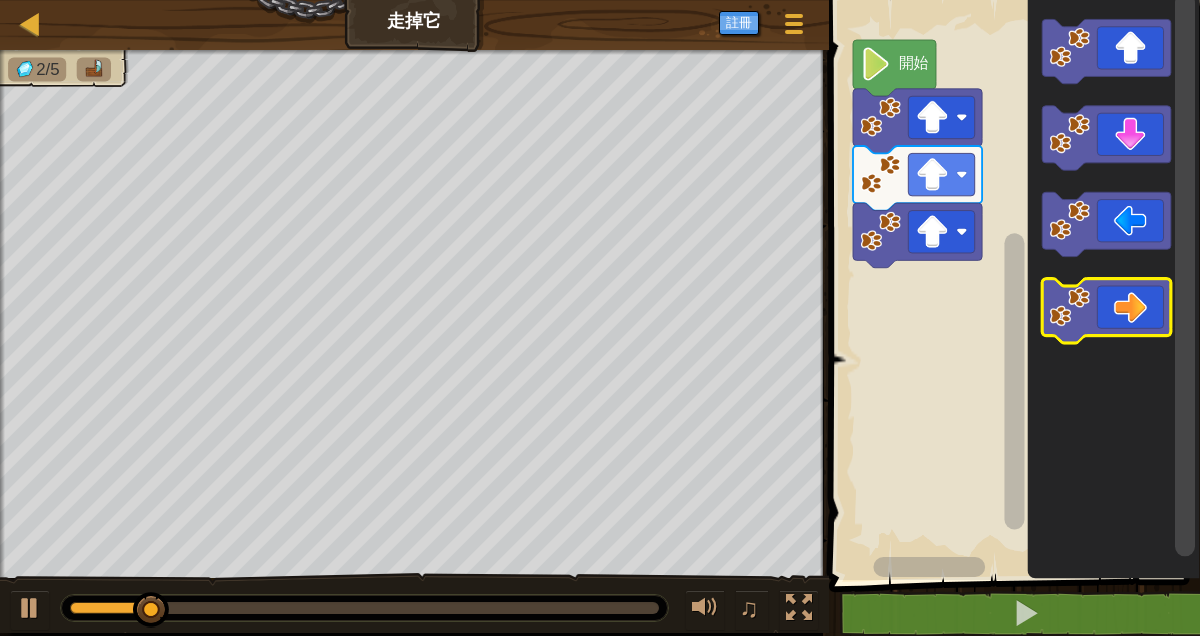 click 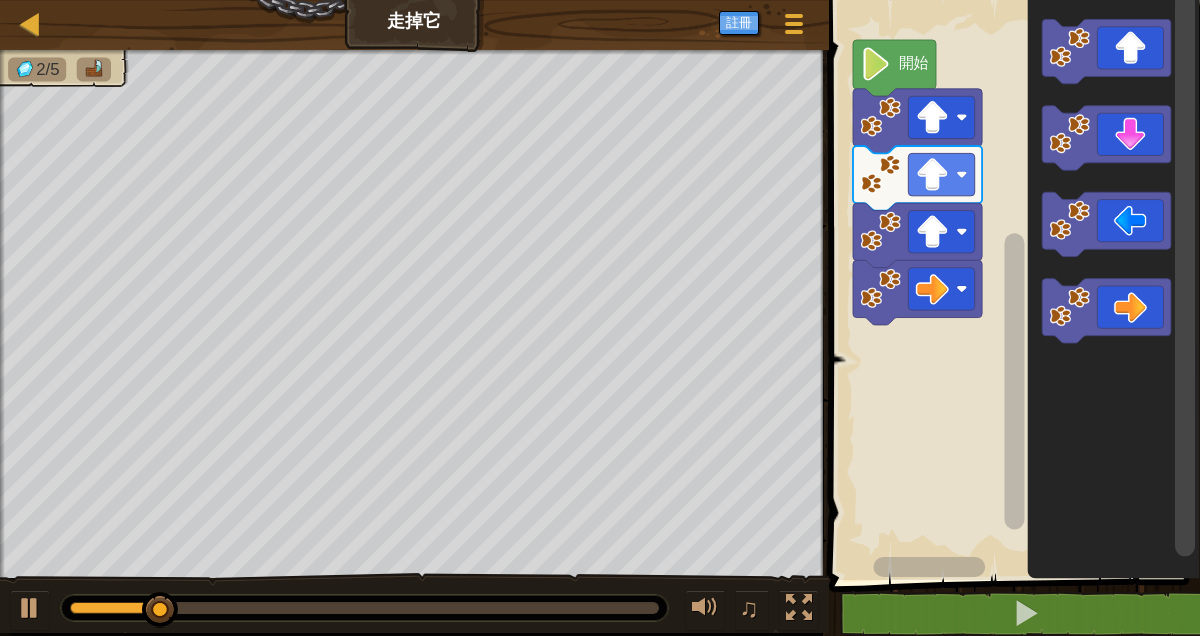click 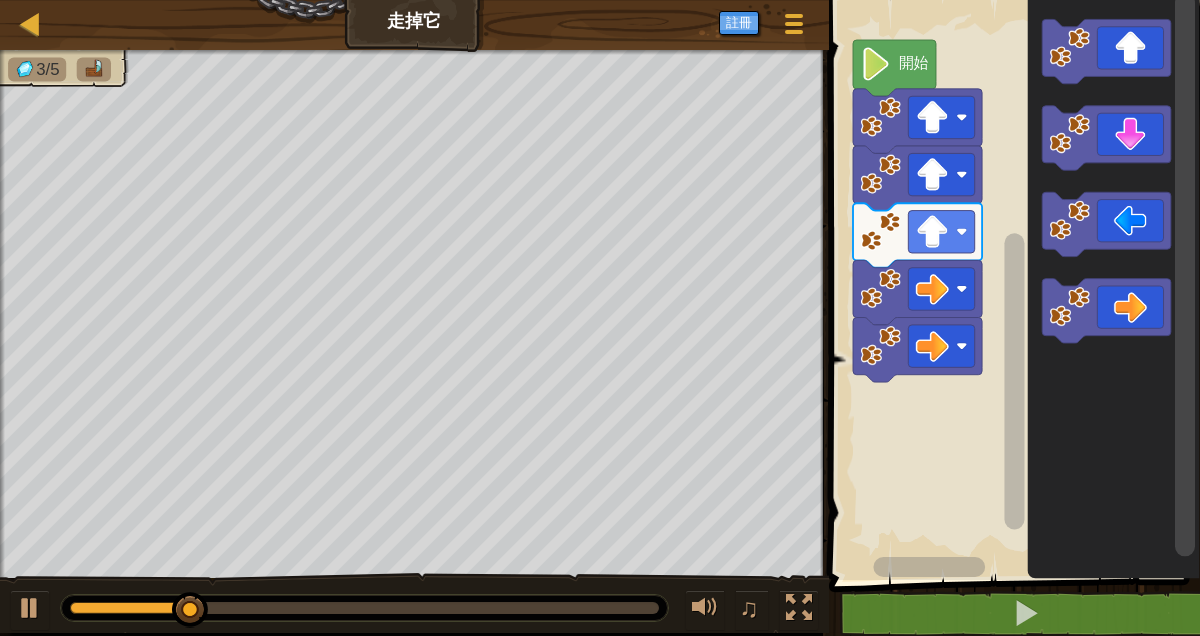click 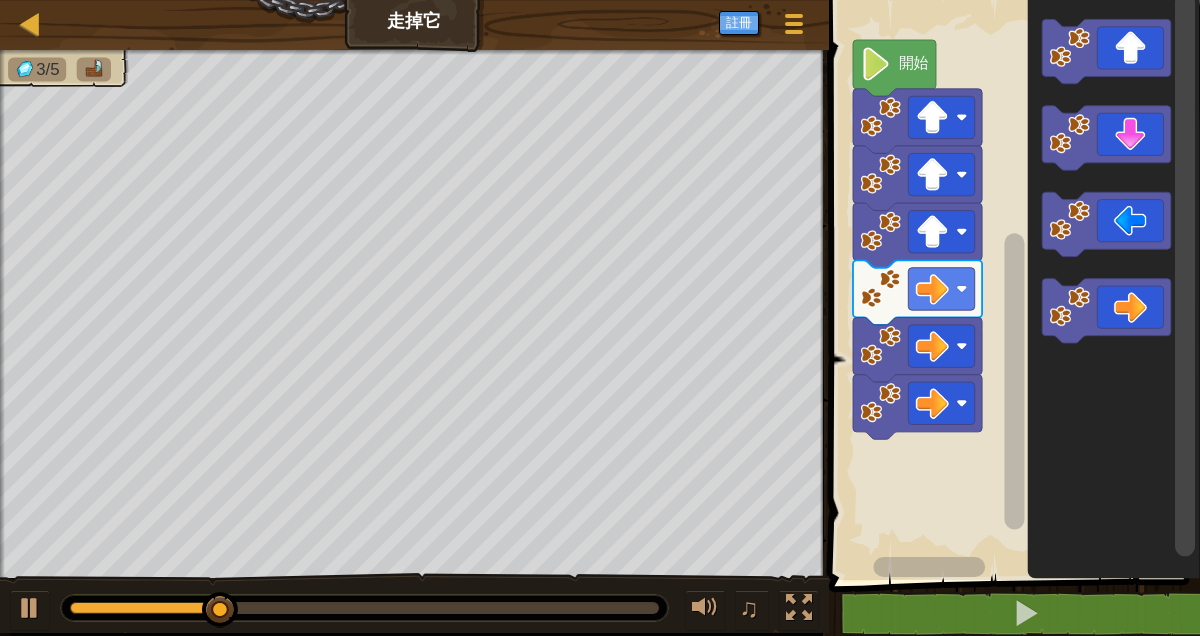 click 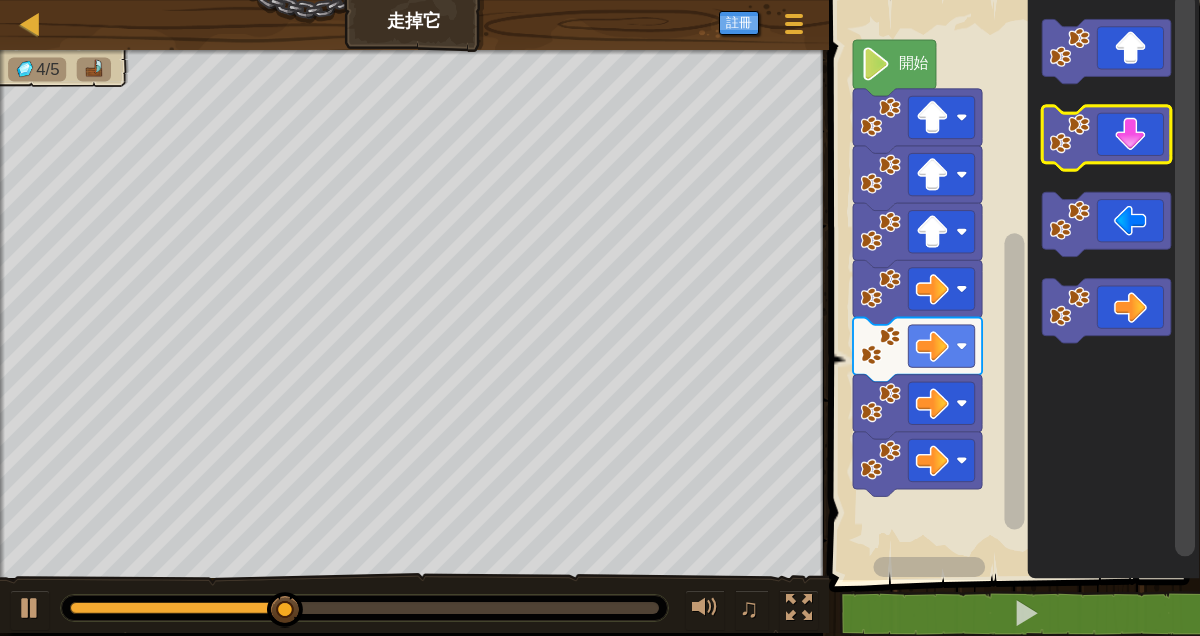 click 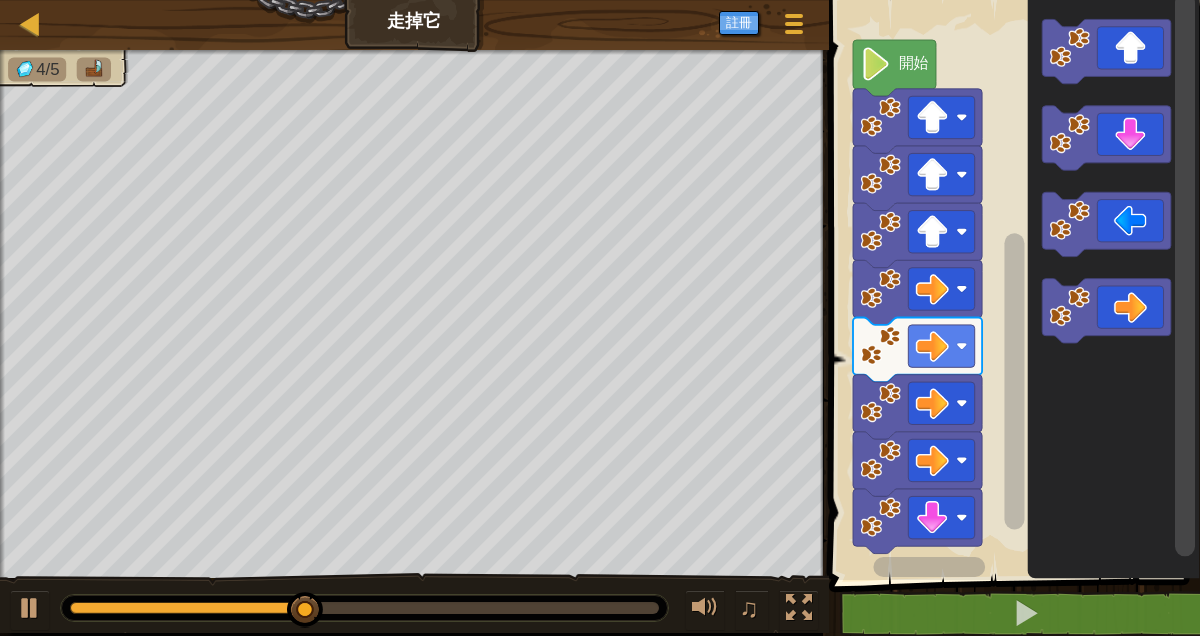 click 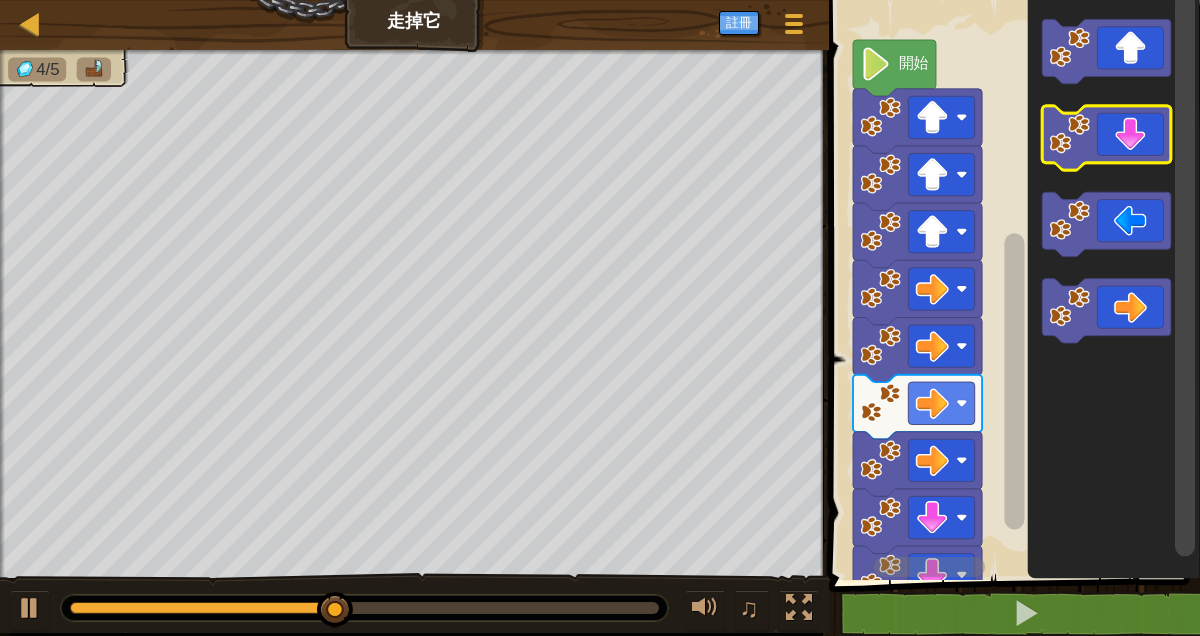 click 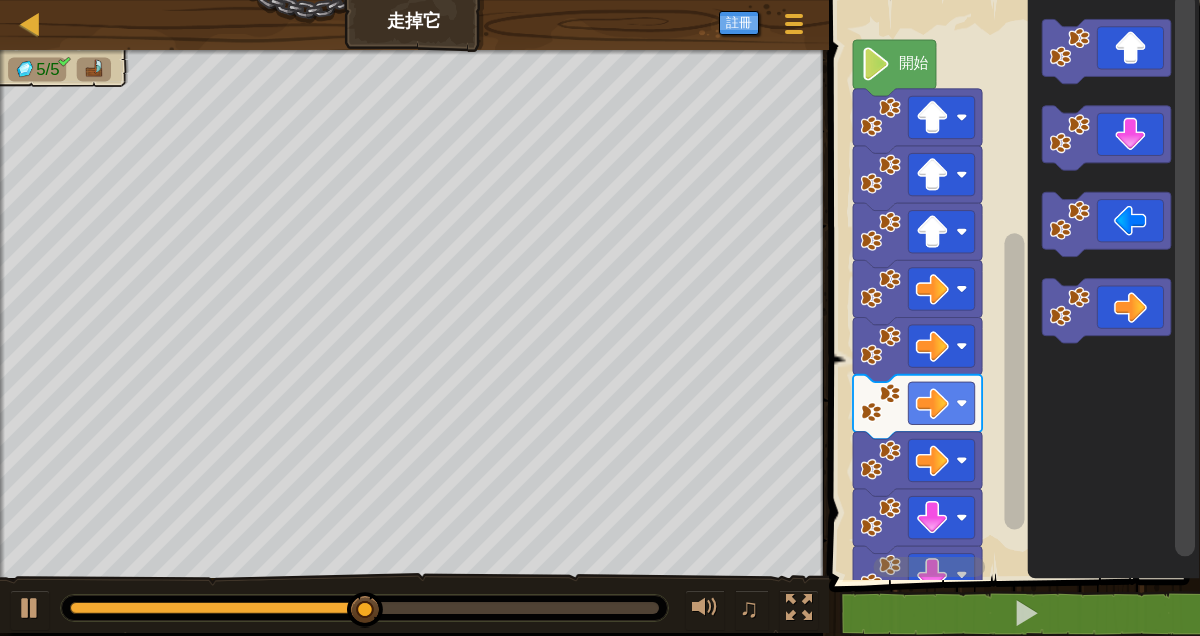 click 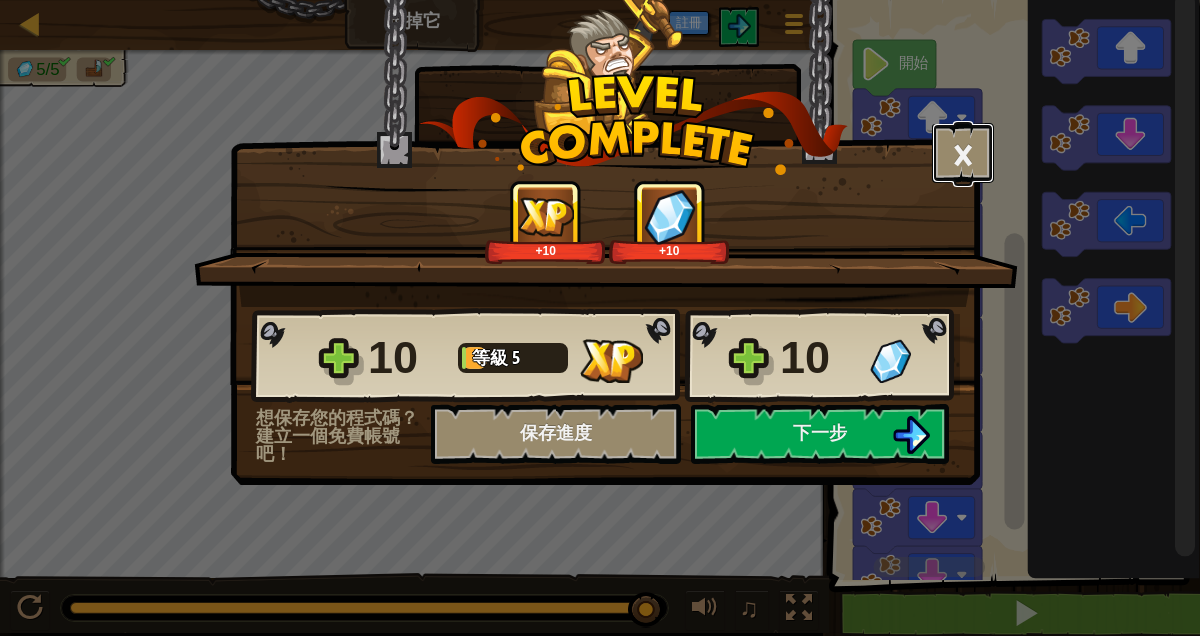 click on "×" at bounding box center [963, 153] 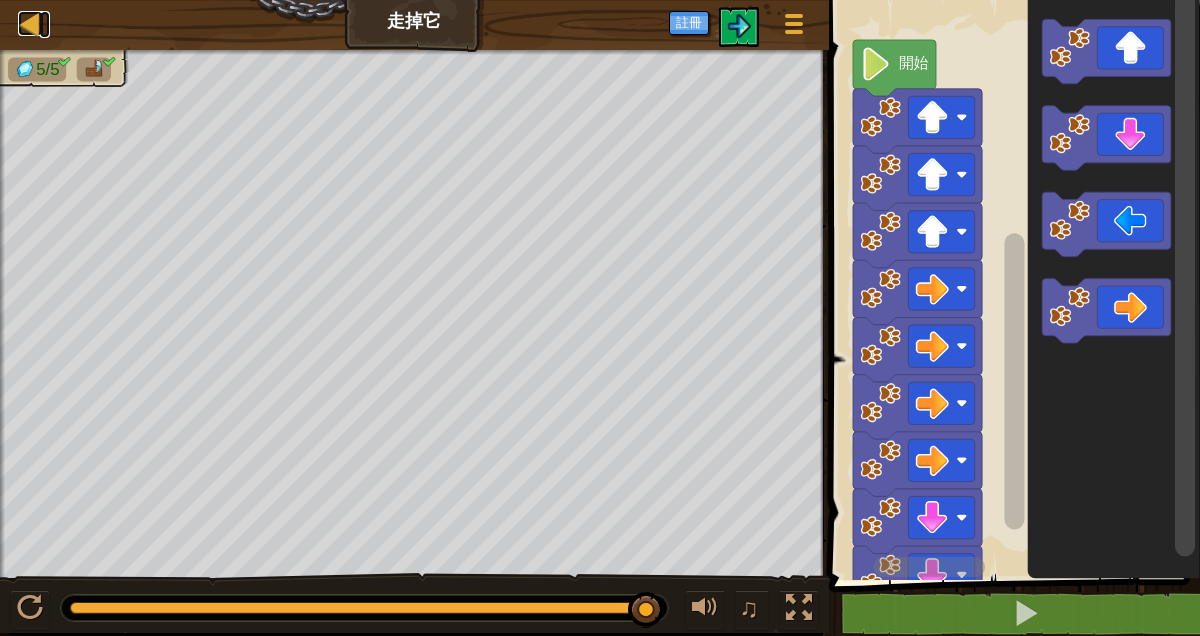 click at bounding box center [30, 23] 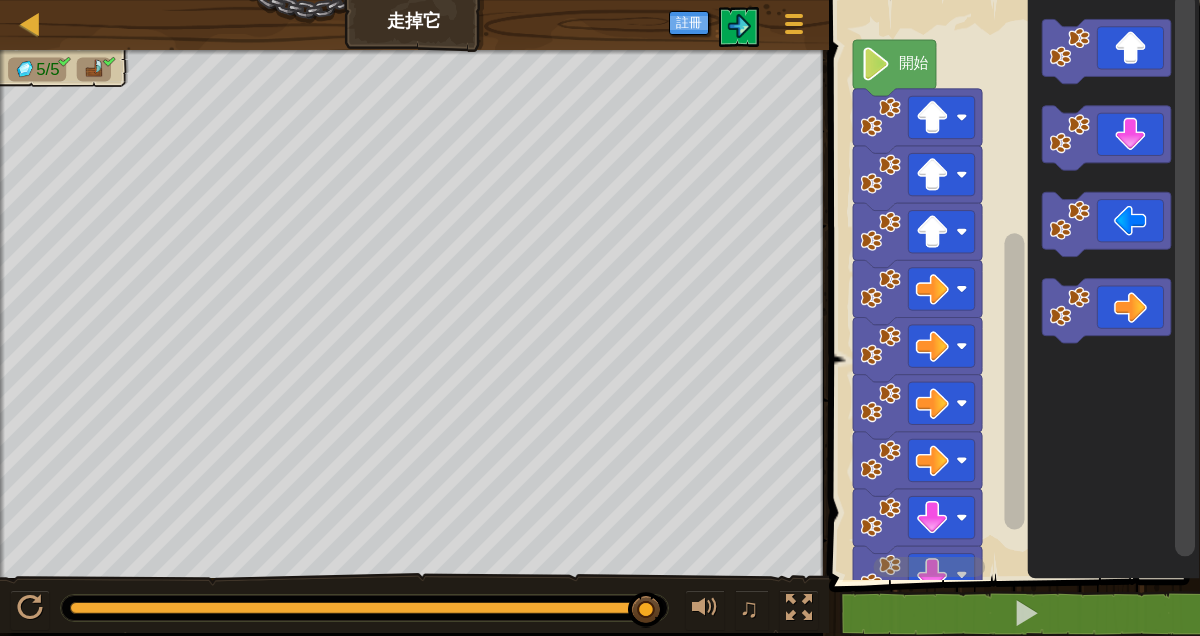 select on "zh-HANT" 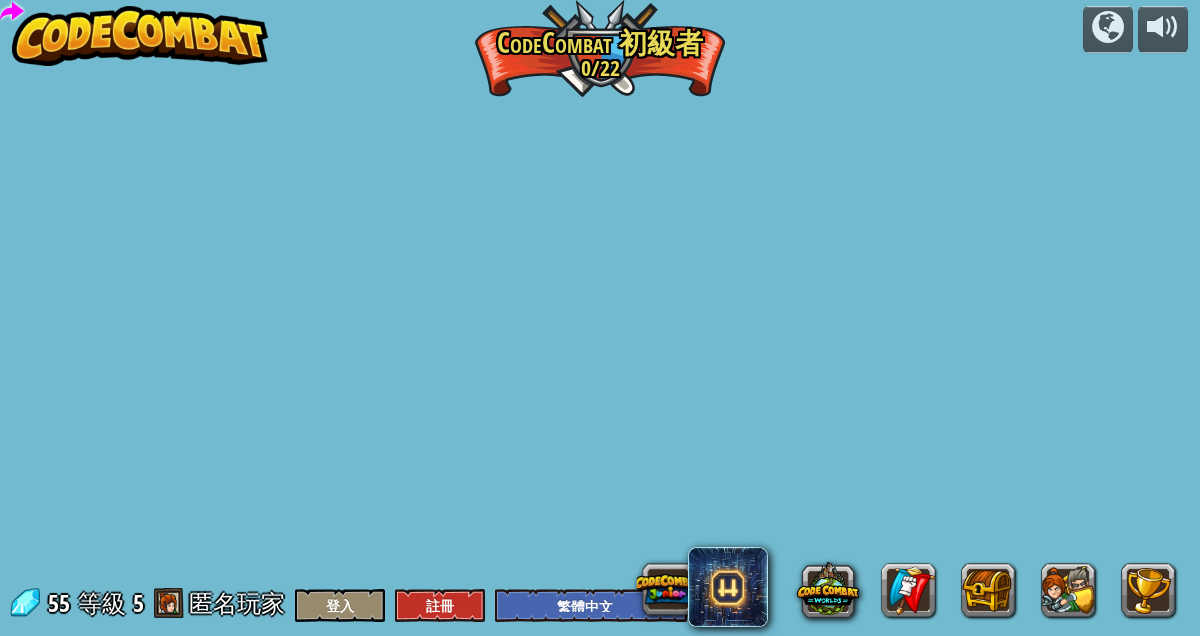 select on "zh-HANT" 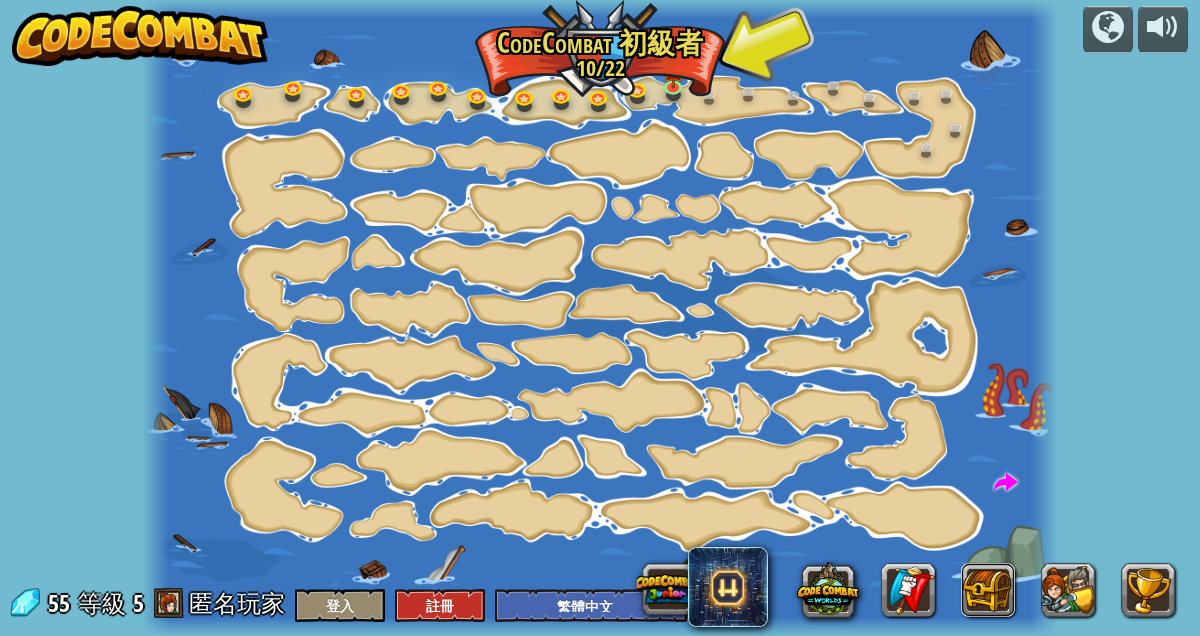 click at bounding box center (988, 590) 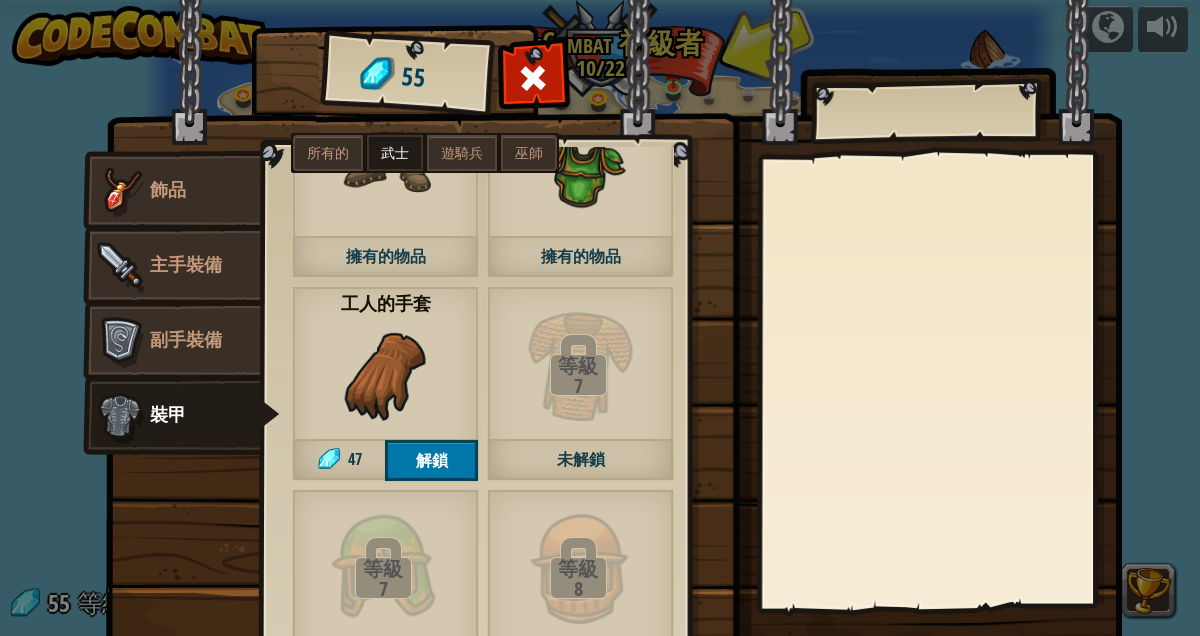 scroll, scrollTop: 0, scrollLeft: 0, axis: both 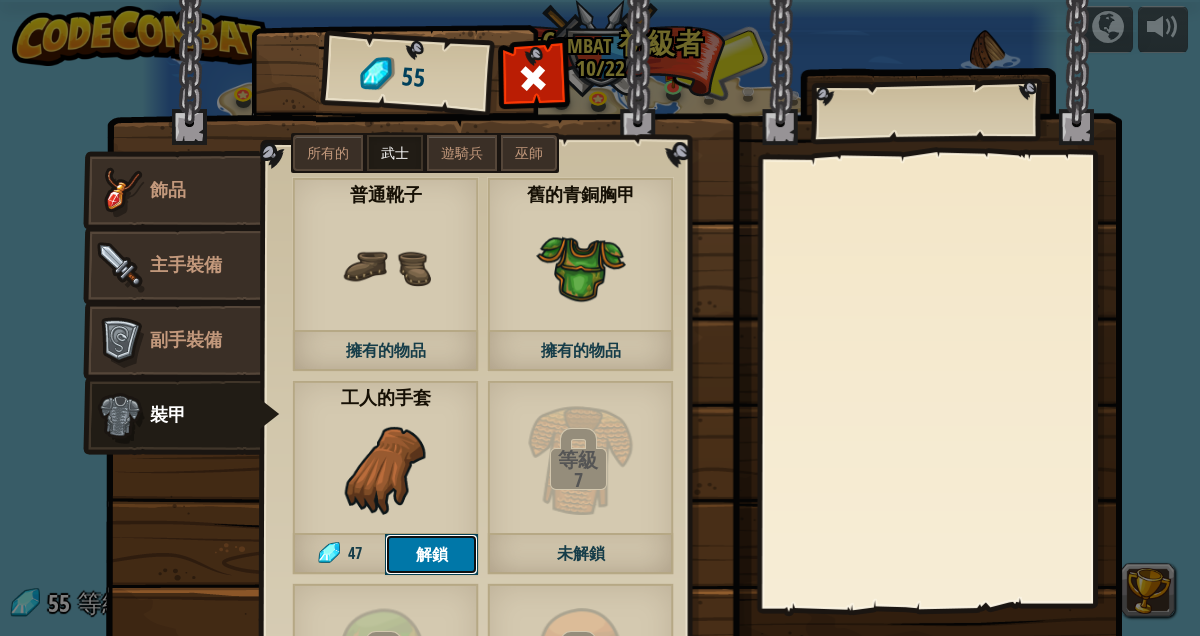 click on "解鎖" at bounding box center (431, 554) 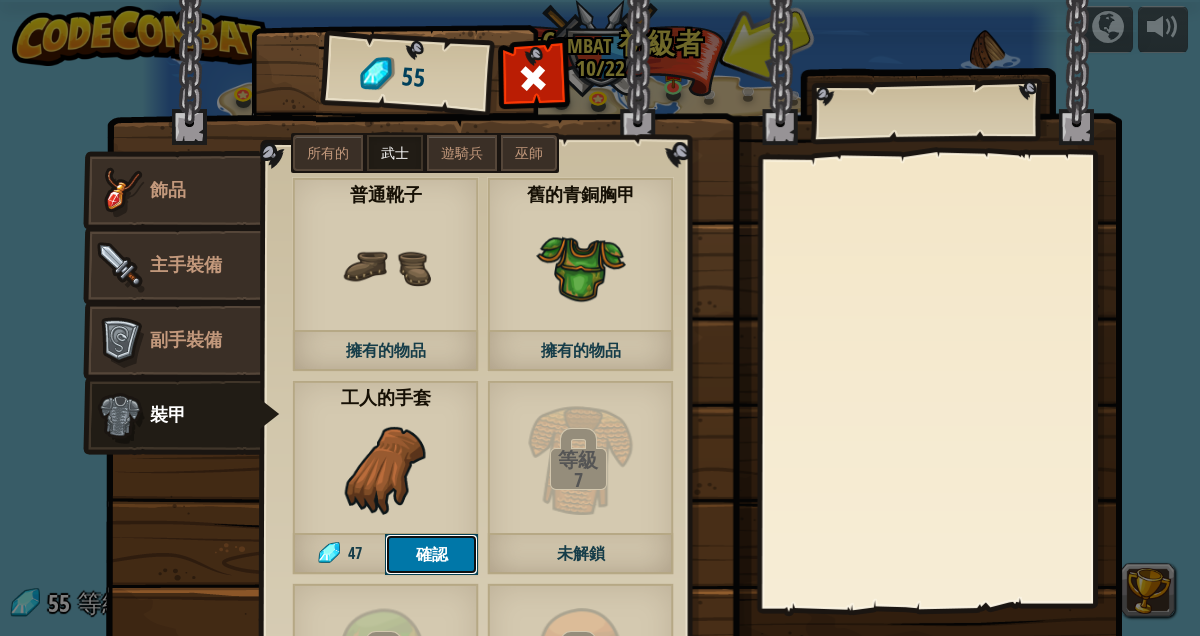 click on "確認" at bounding box center (431, 554) 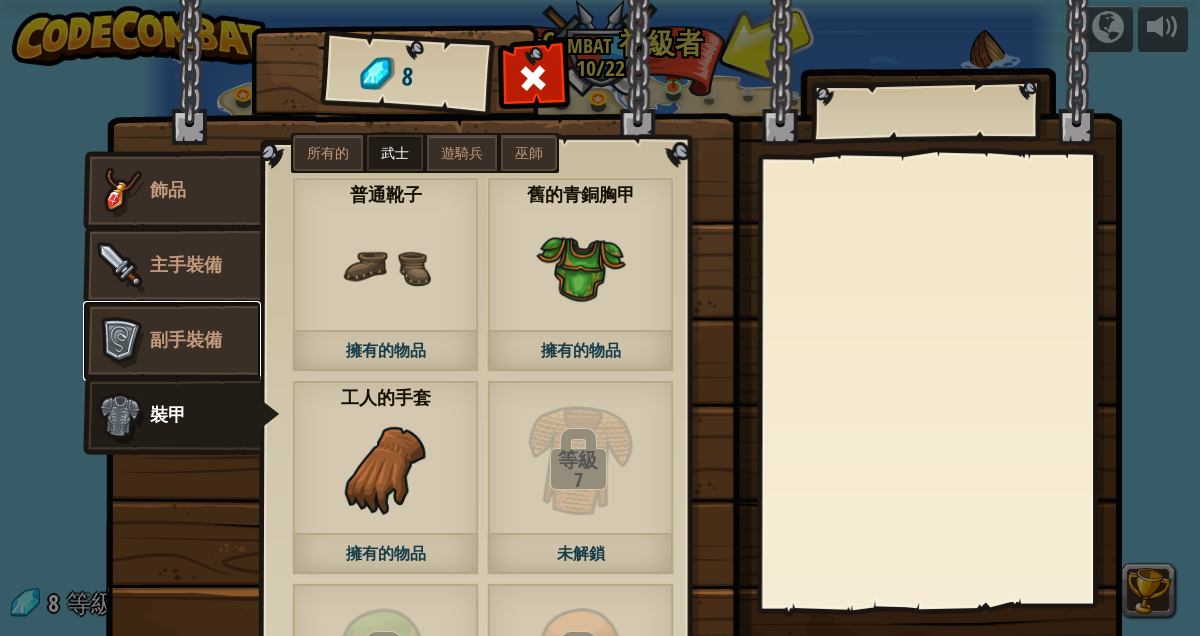 click at bounding box center [120, 341] 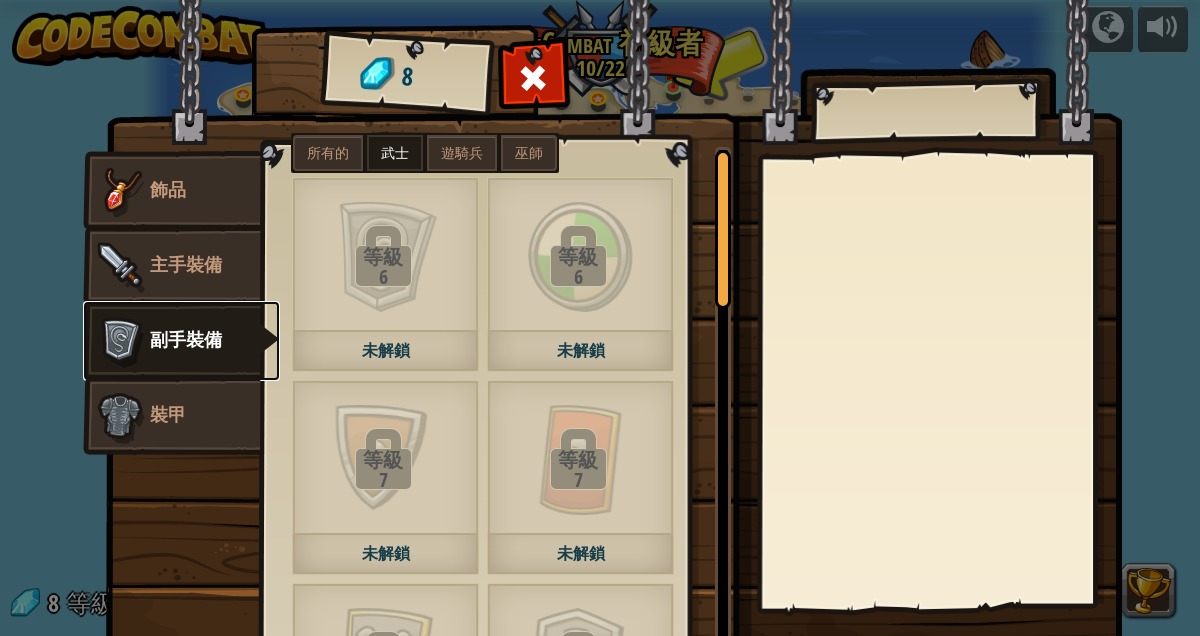 click at bounding box center (120, 341) 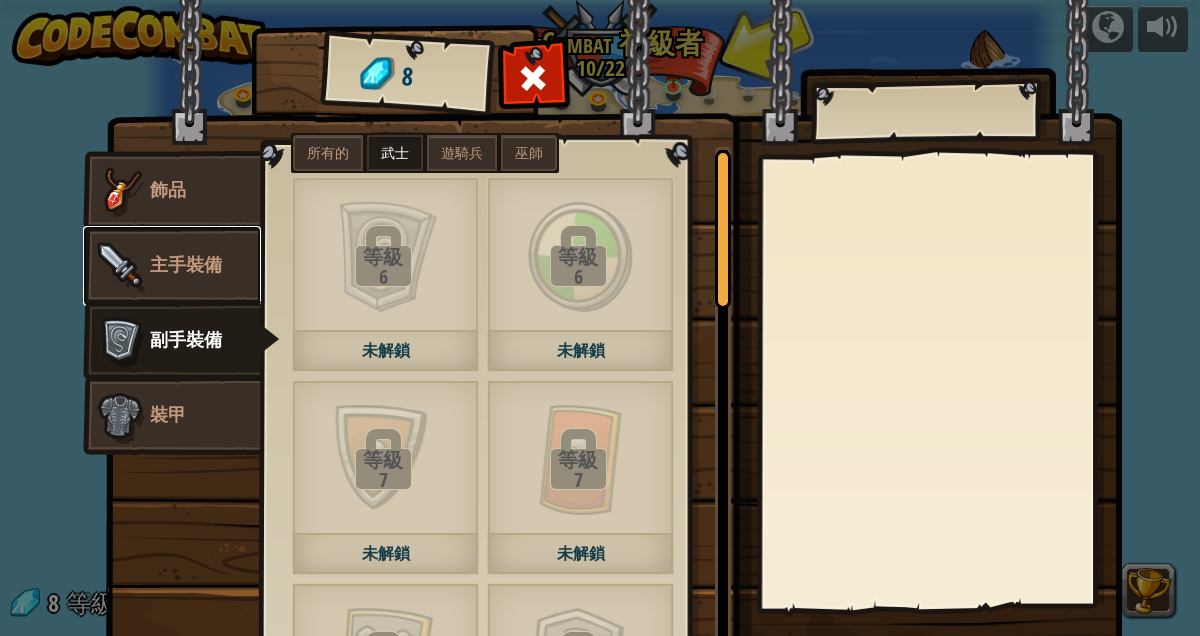 click at bounding box center [120, 266] 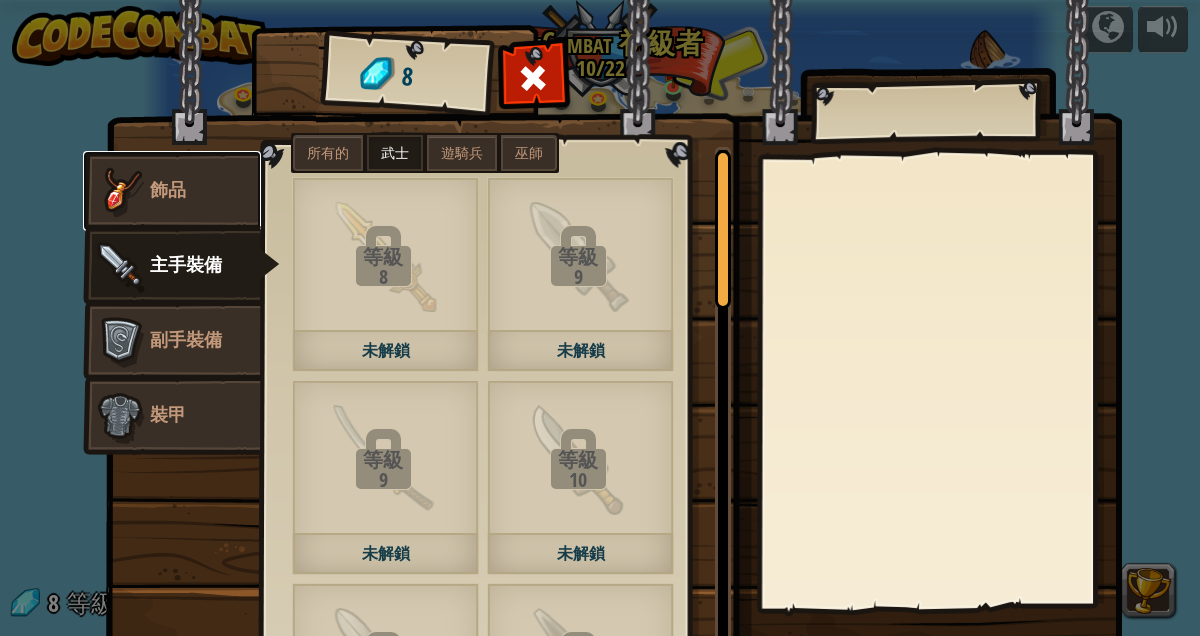 click on "飾品" at bounding box center [168, 189] 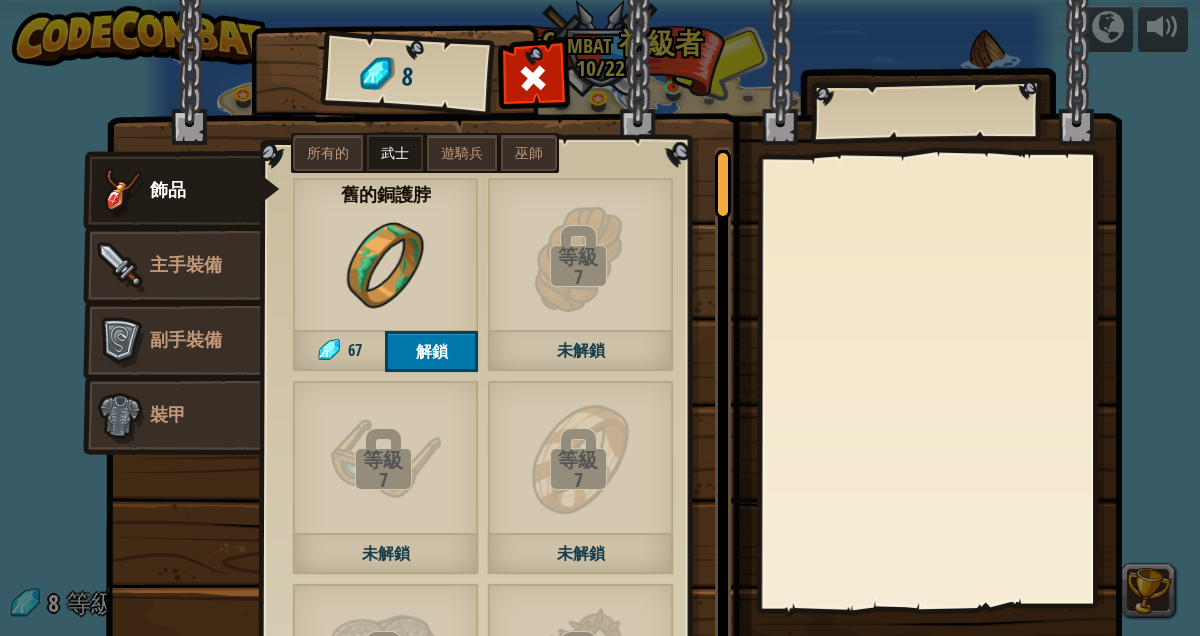 click on "巫師" at bounding box center [529, 153] 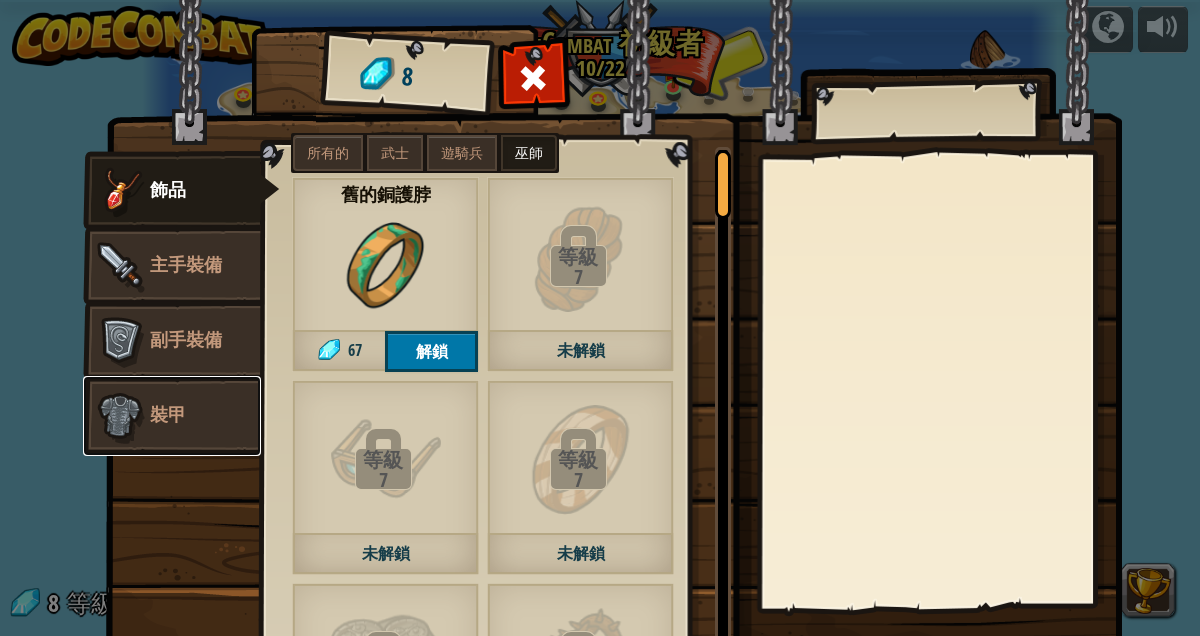 click on "裝甲" at bounding box center [172, 416] 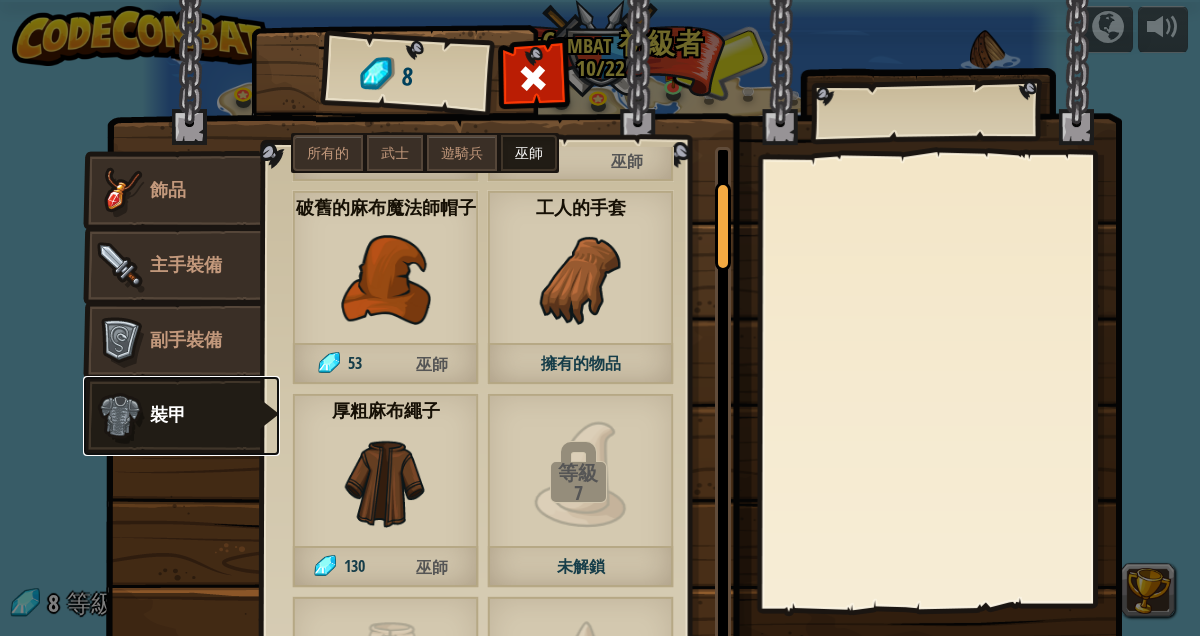 scroll, scrollTop: 187, scrollLeft: 0, axis: vertical 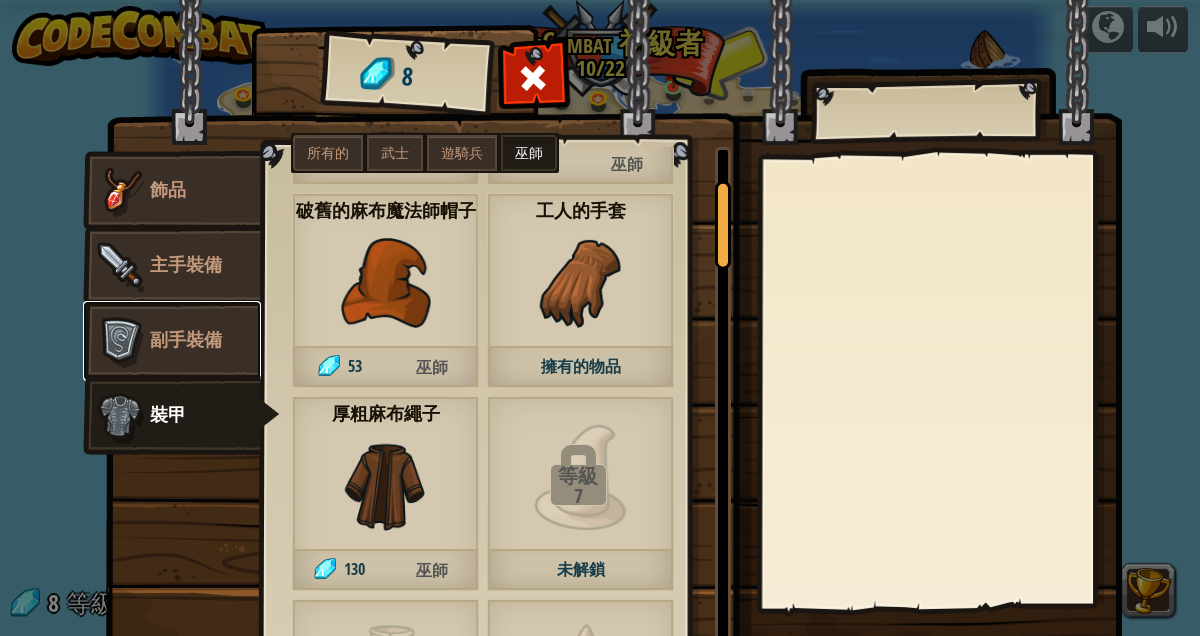 click on "副手裝備" at bounding box center (172, 341) 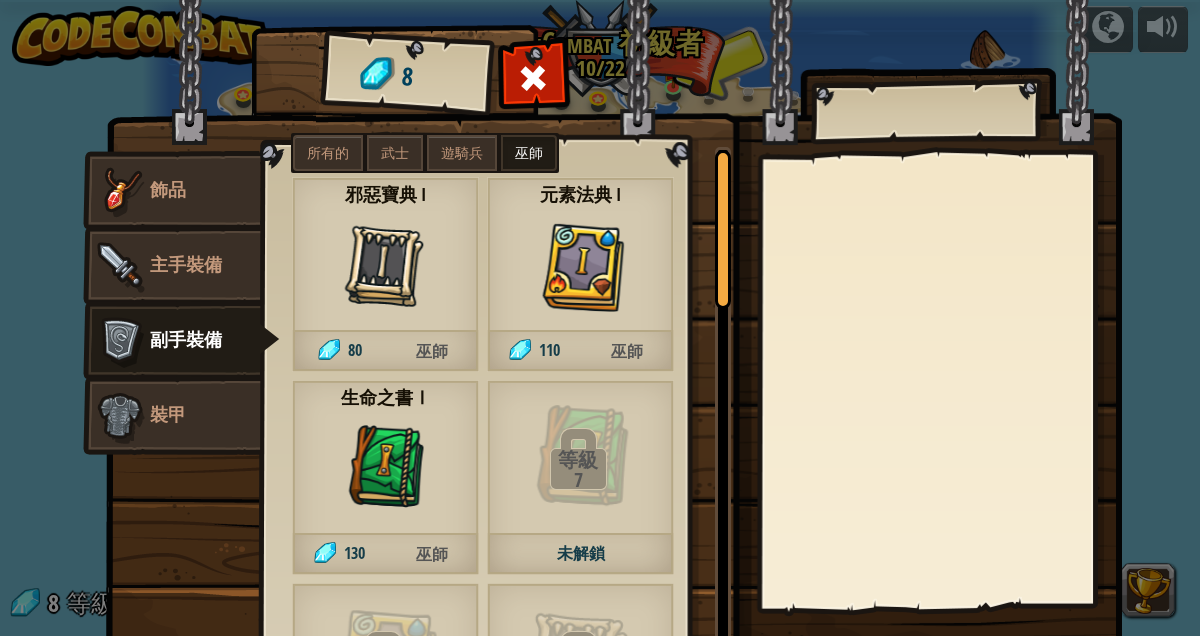 click on "未解鎖" at bounding box center [580, 554] 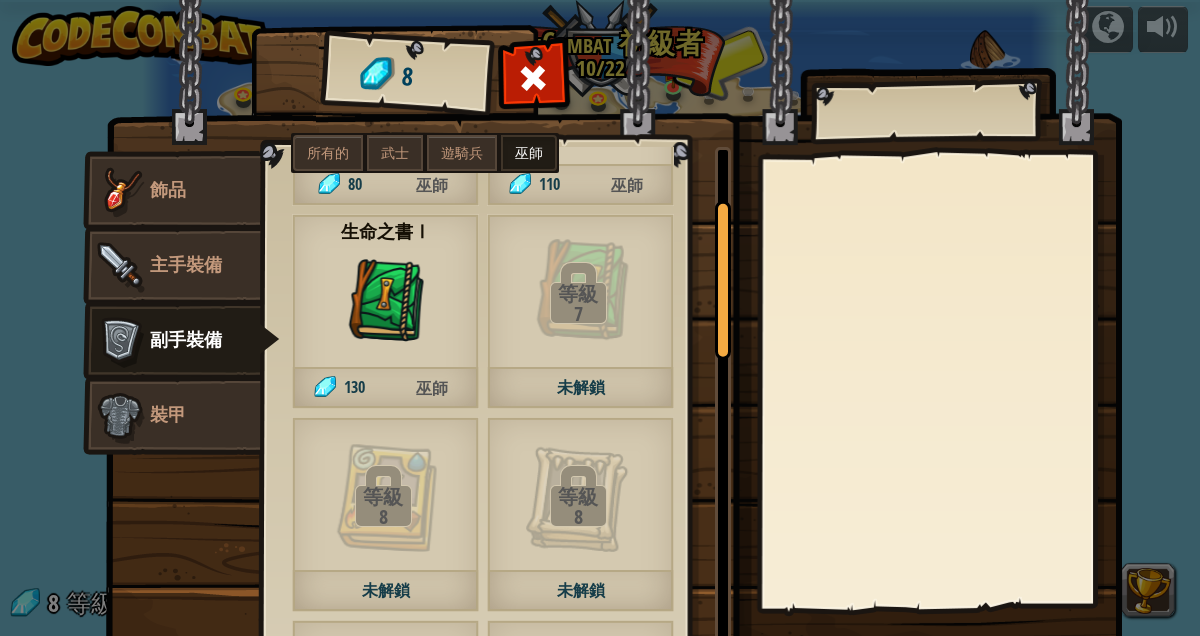 scroll, scrollTop: 167, scrollLeft: 0, axis: vertical 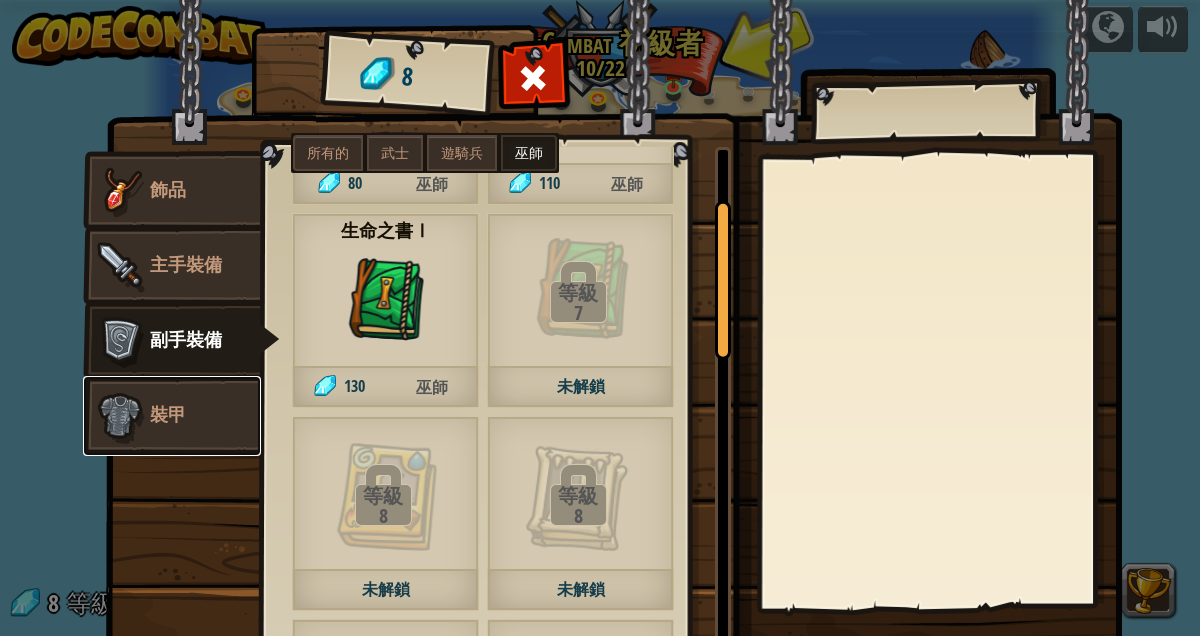 click on "裝甲" at bounding box center [172, 416] 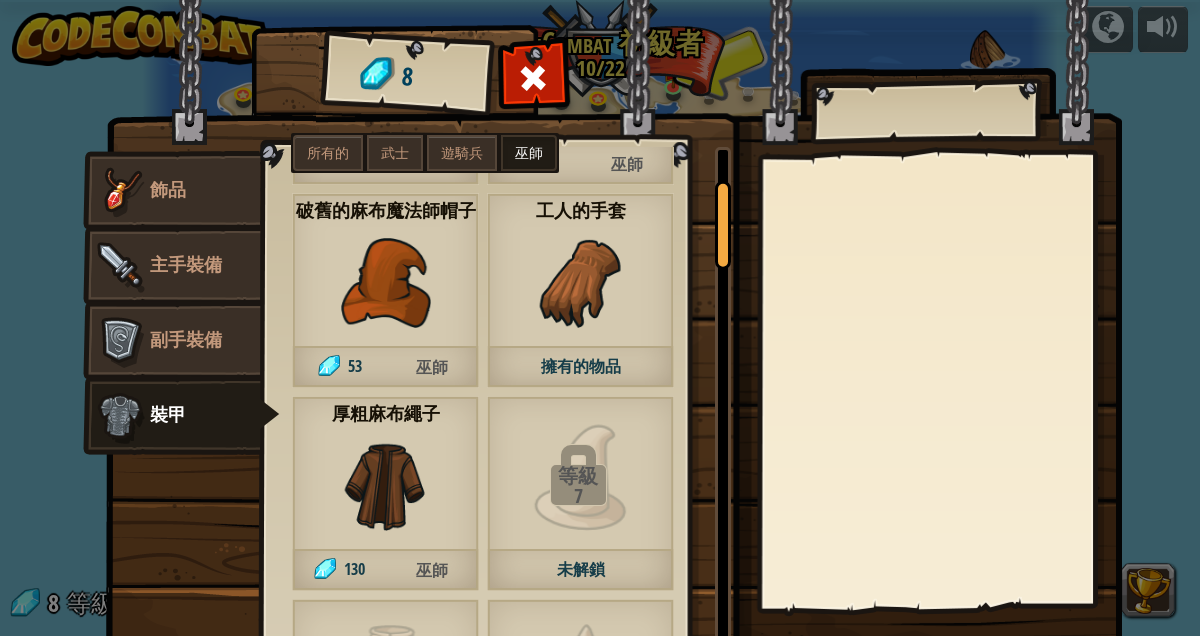 click on "遊騎兵" at bounding box center (462, 153) 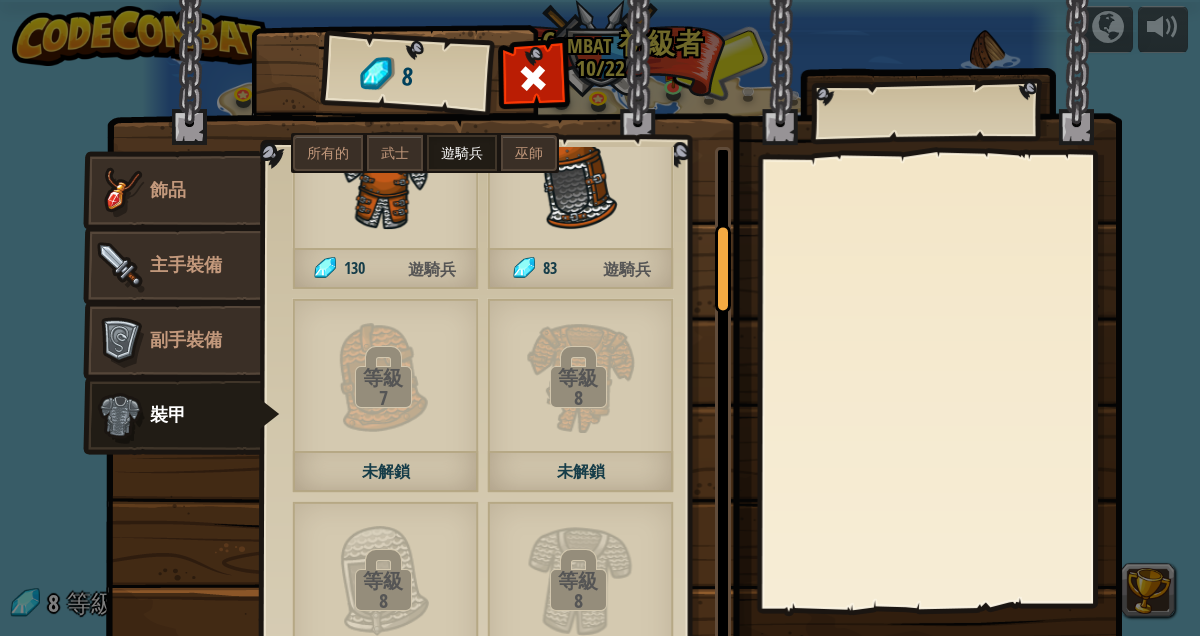 scroll, scrollTop: 486, scrollLeft: 0, axis: vertical 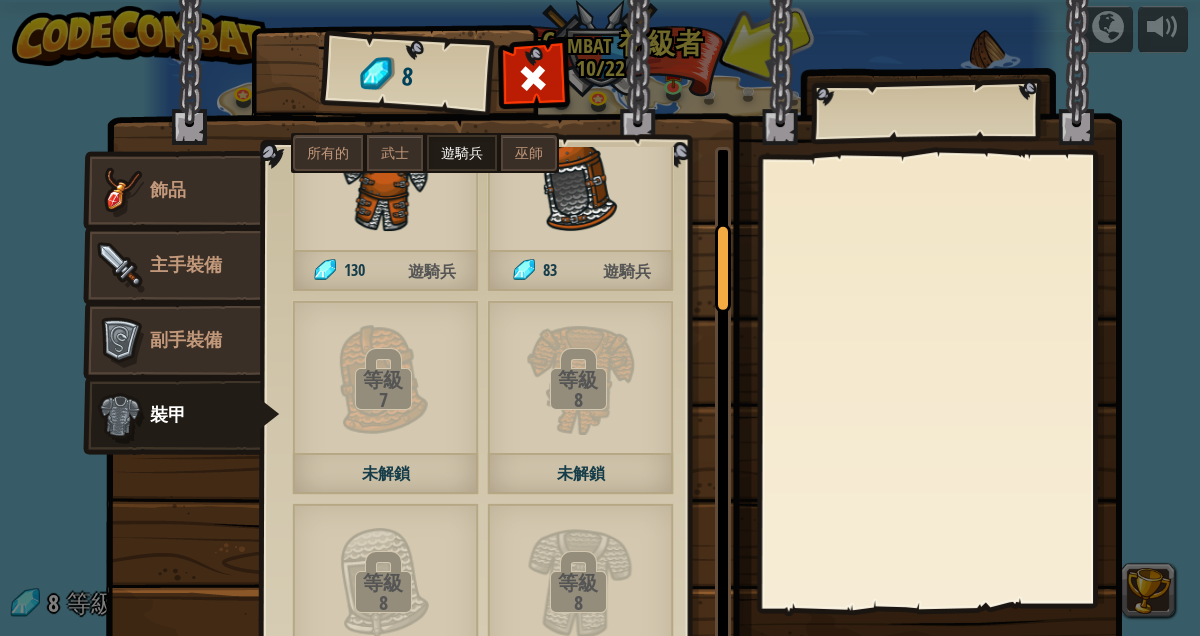 click on "武士" at bounding box center (395, 153) 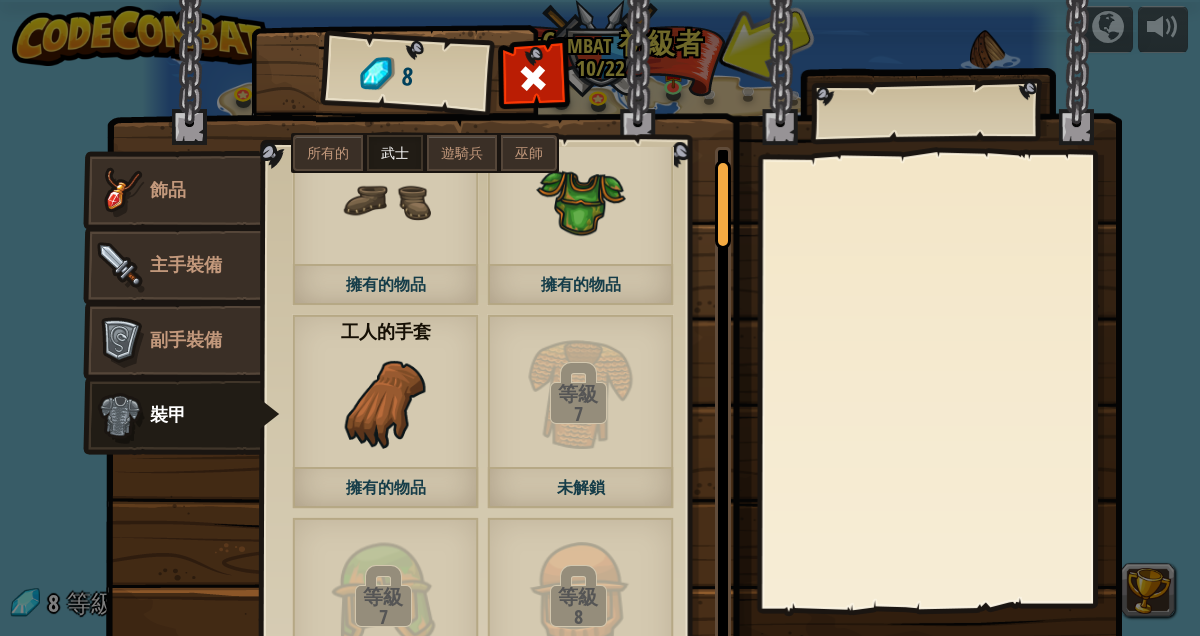 scroll, scrollTop: 70, scrollLeft: 0, axis: vertical 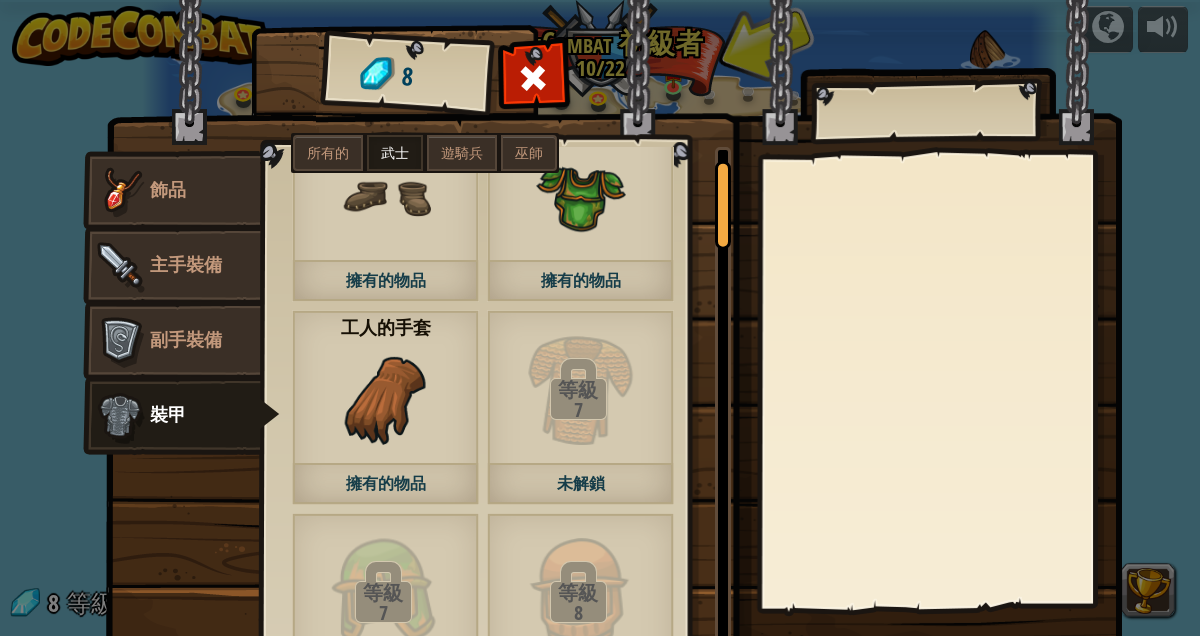click on "所有的" at bounding box center [328, 153] 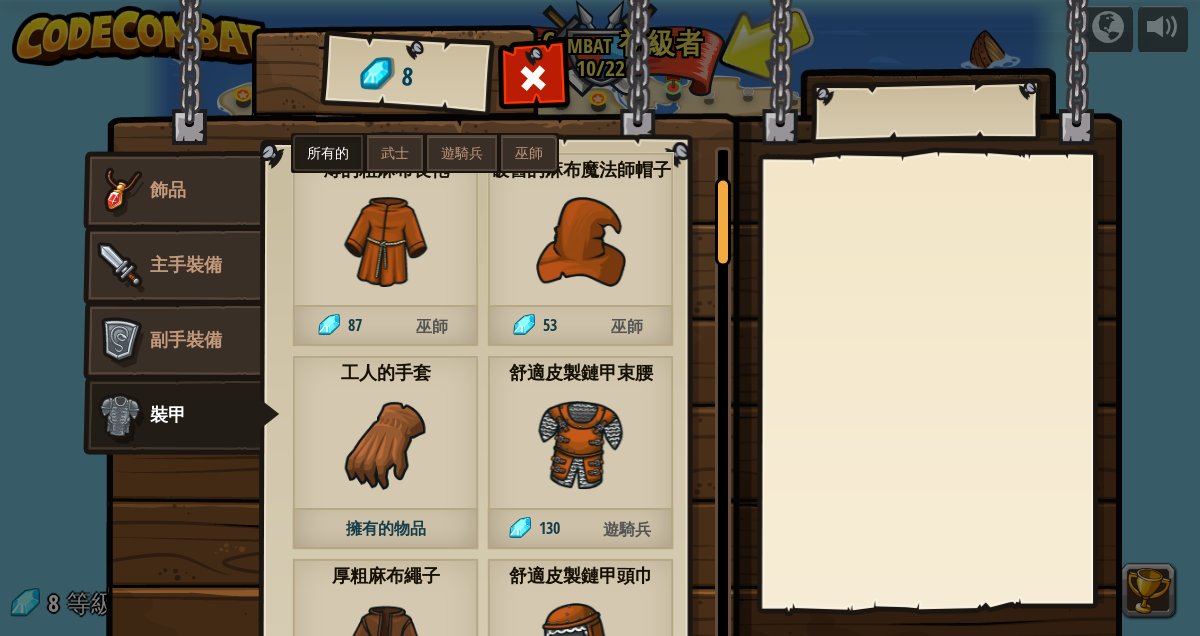 scroll, scrollTop: 429, scrollLeft: 0, axis: vertical 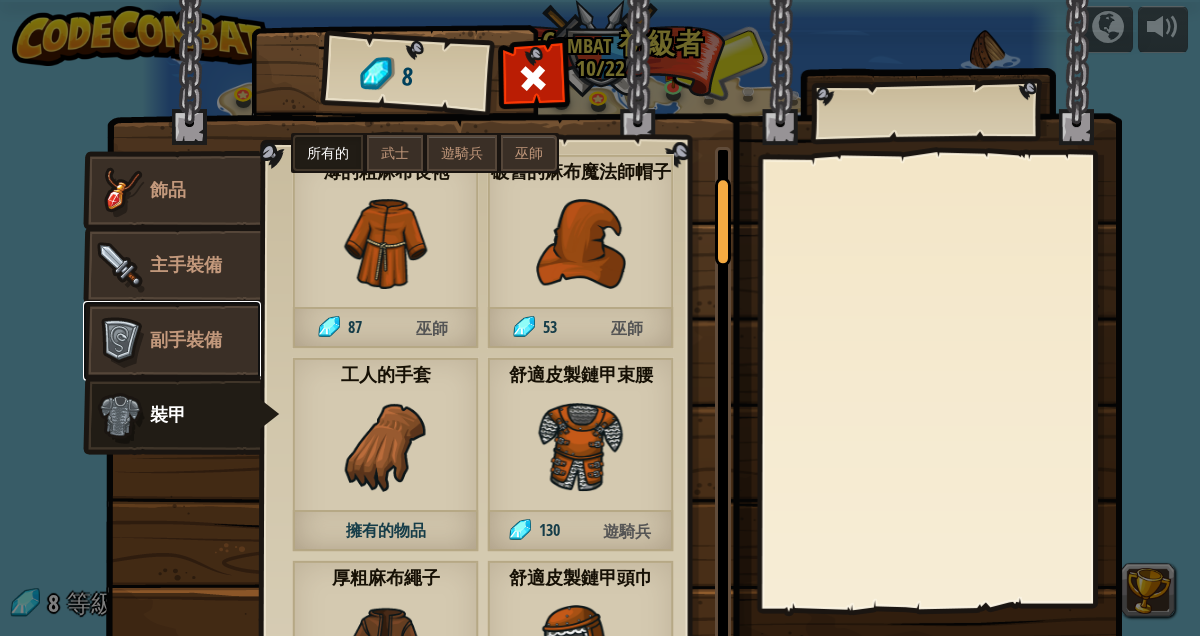 click on "副手裝備" at bounding box center [172, 341] 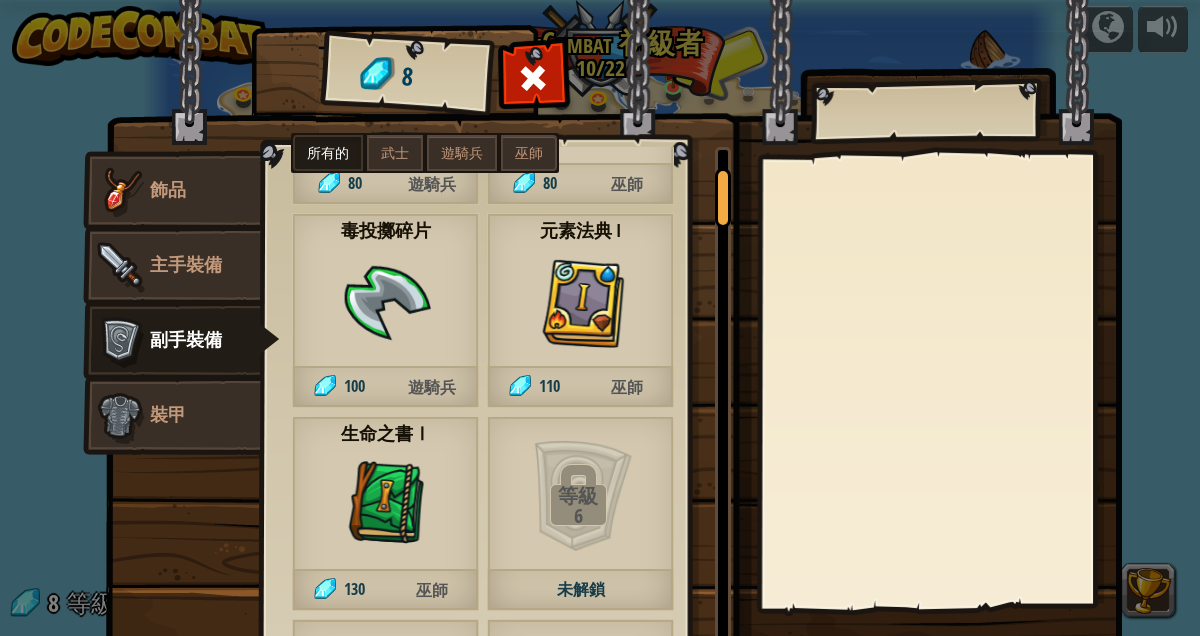 click on "所有的" at bounding box center (328, 153) 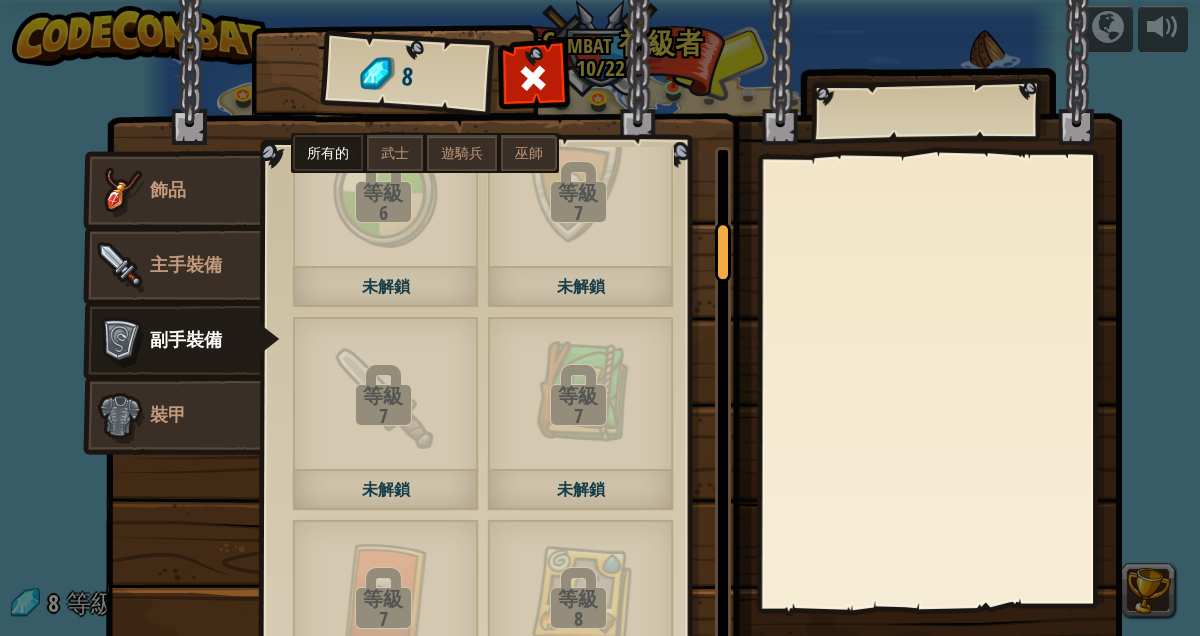 scroll, scrollTop: 674, scrollLeft: 0, axis: vertical 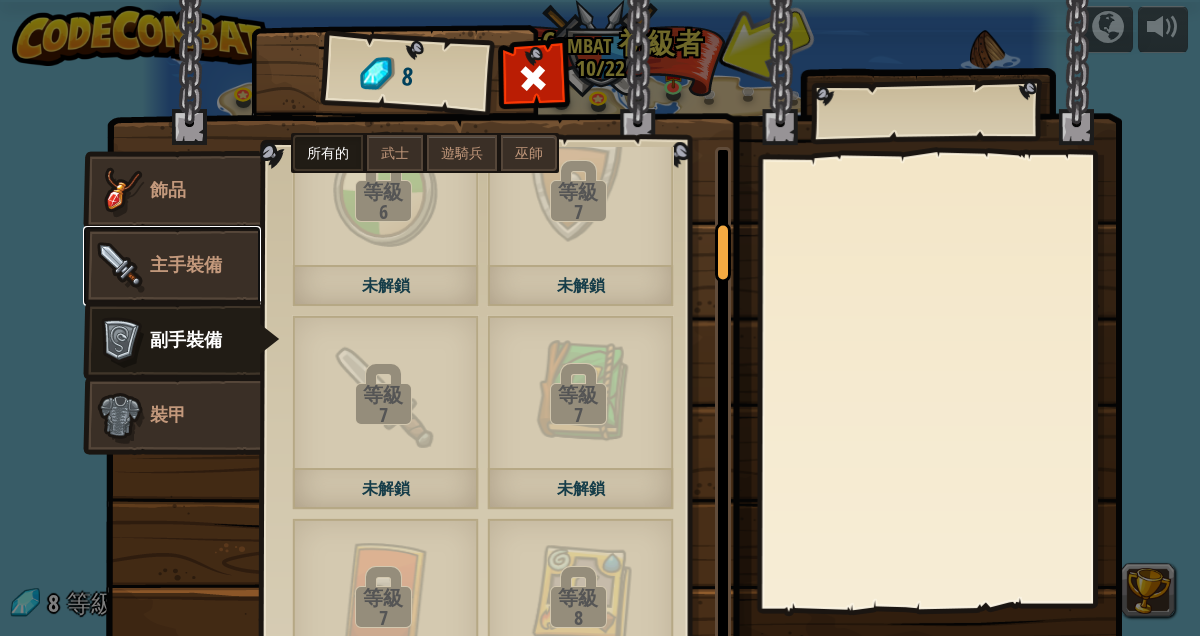 click on "主手裝備" at bounding box center [186, 264] 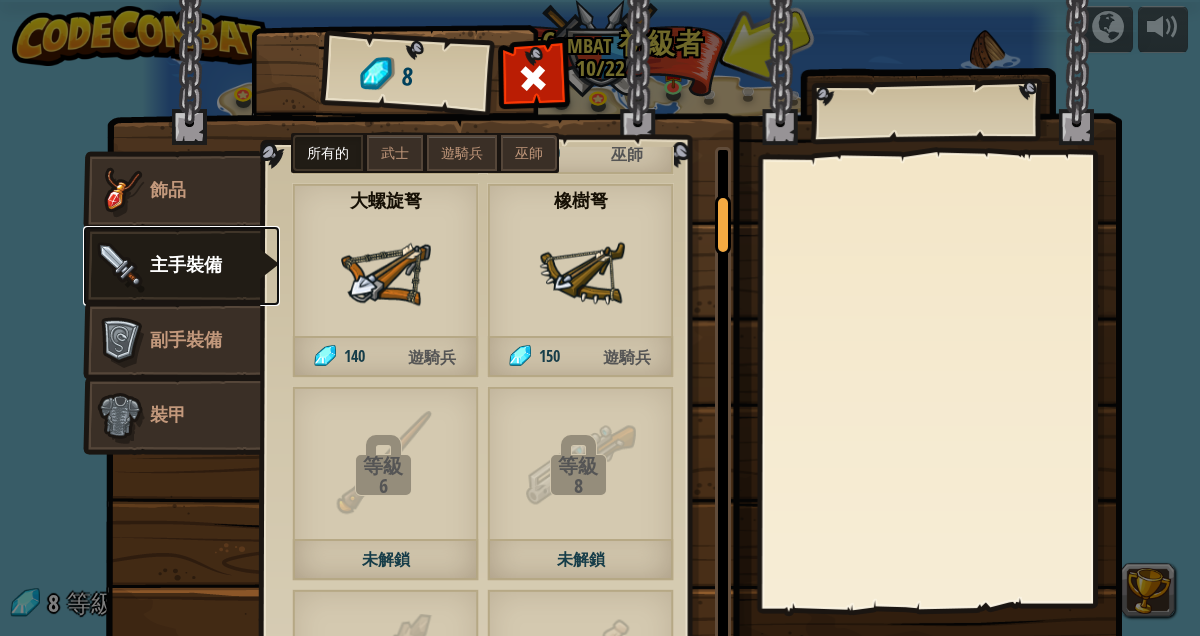 scroll, scrollTop: 424, scrollLeft: 0, axis: vertical 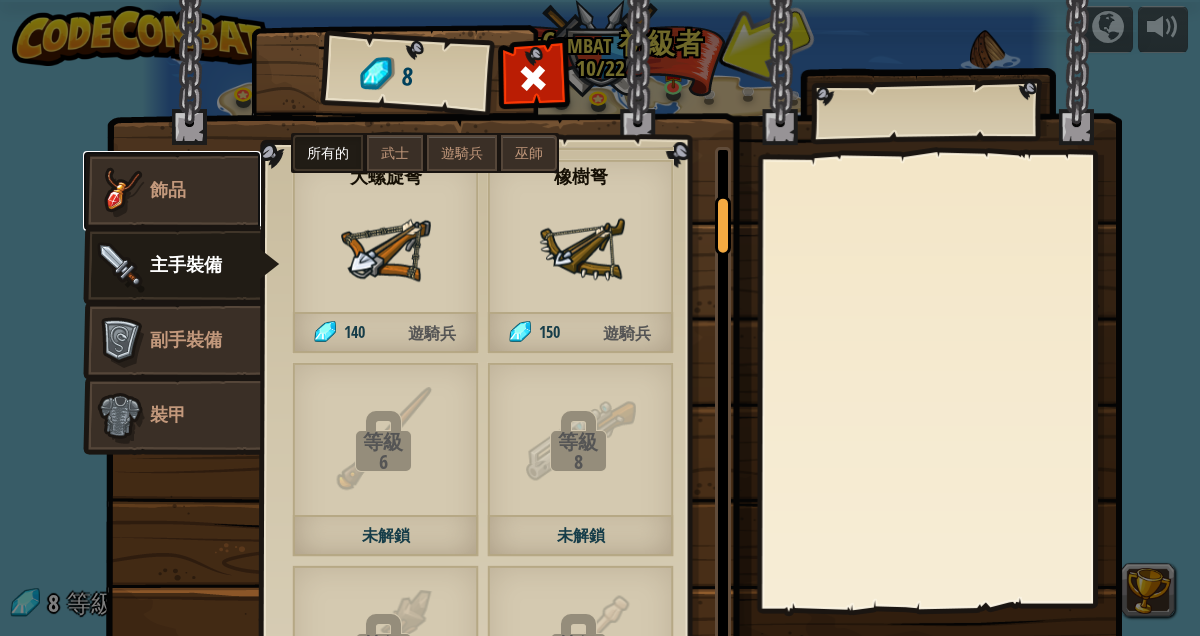 click on "飾品" at bounding box center [168, 189] 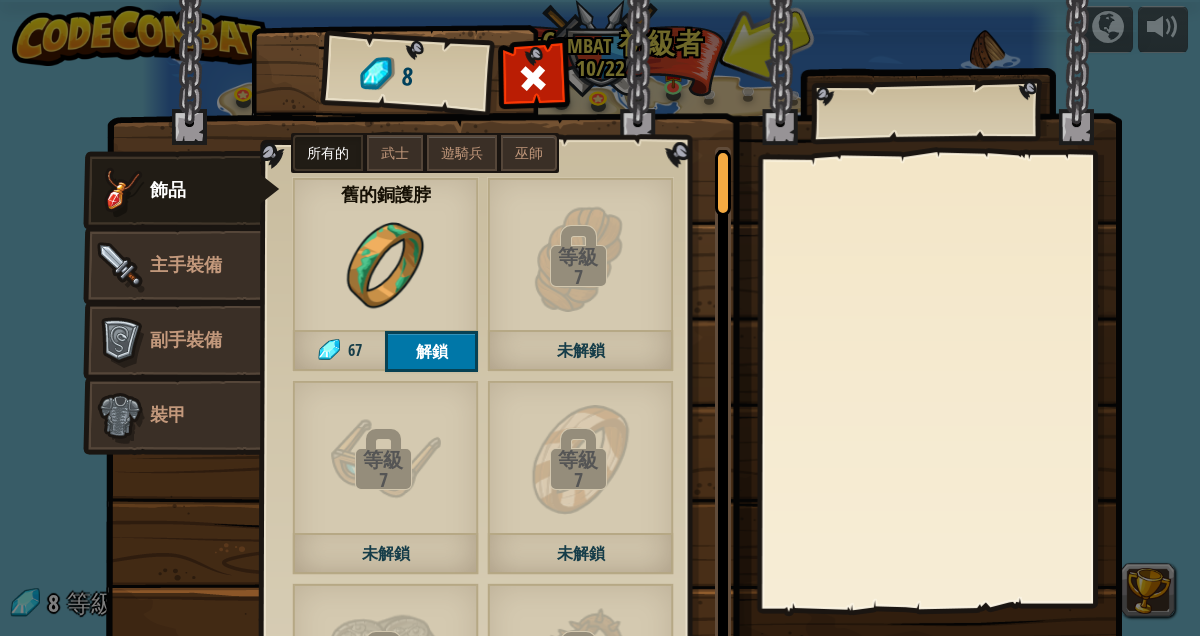 click on "武士" at bounding box center (395, 153) 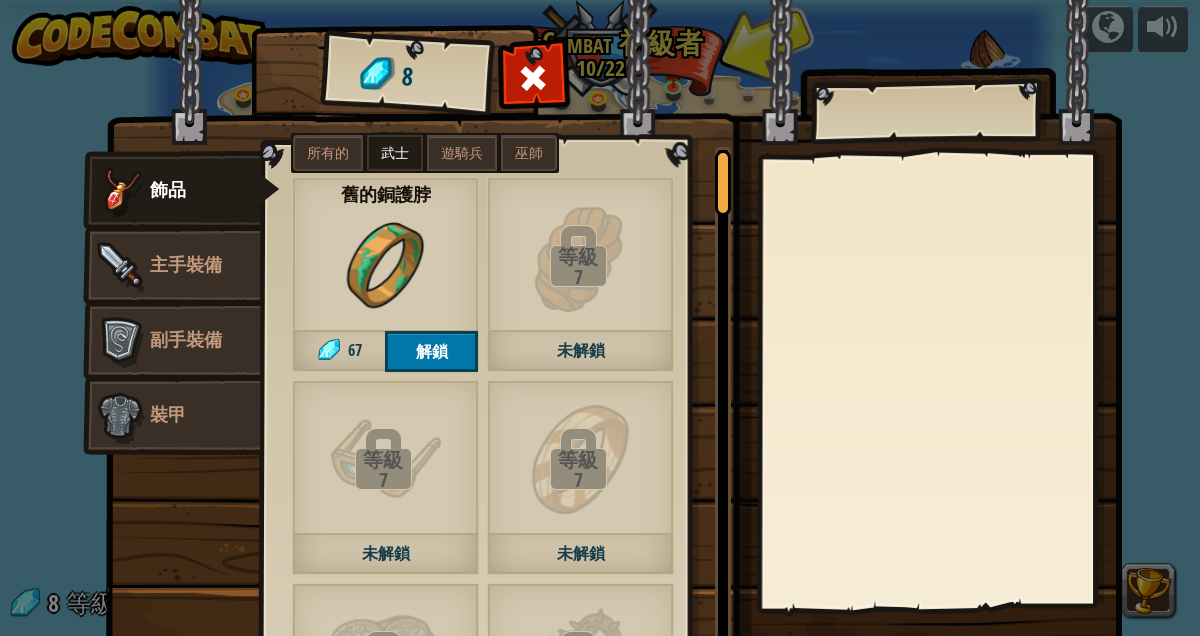 click on "遊騎兵" at bounding box center [462, 153] 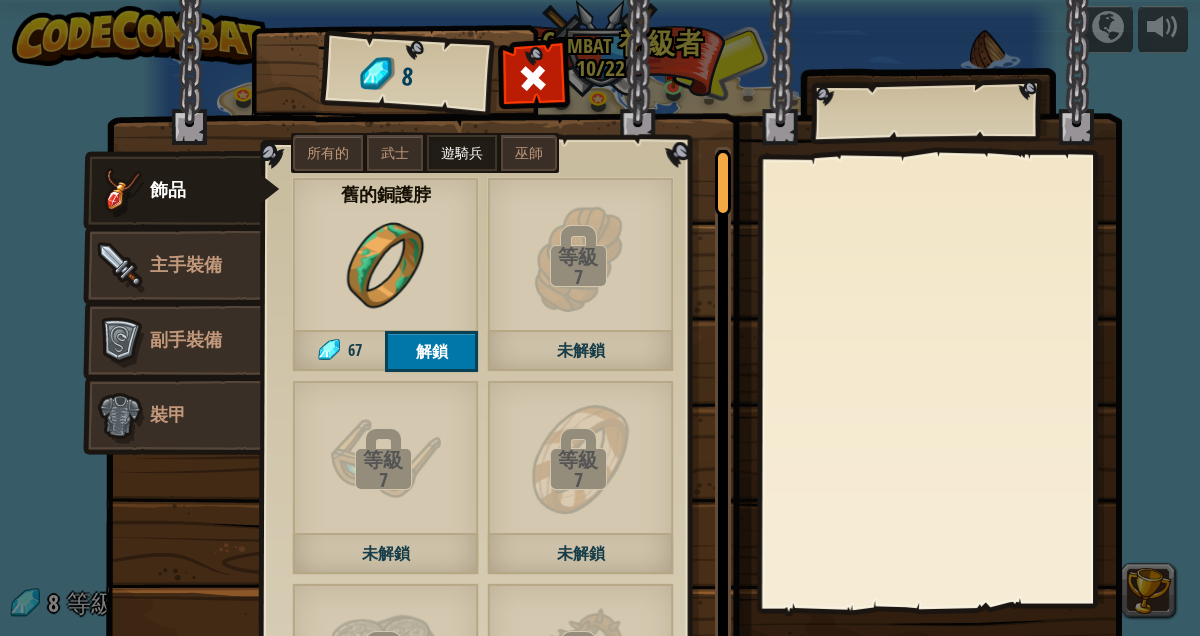 click on "巫師" at bounding box center [529, 153] 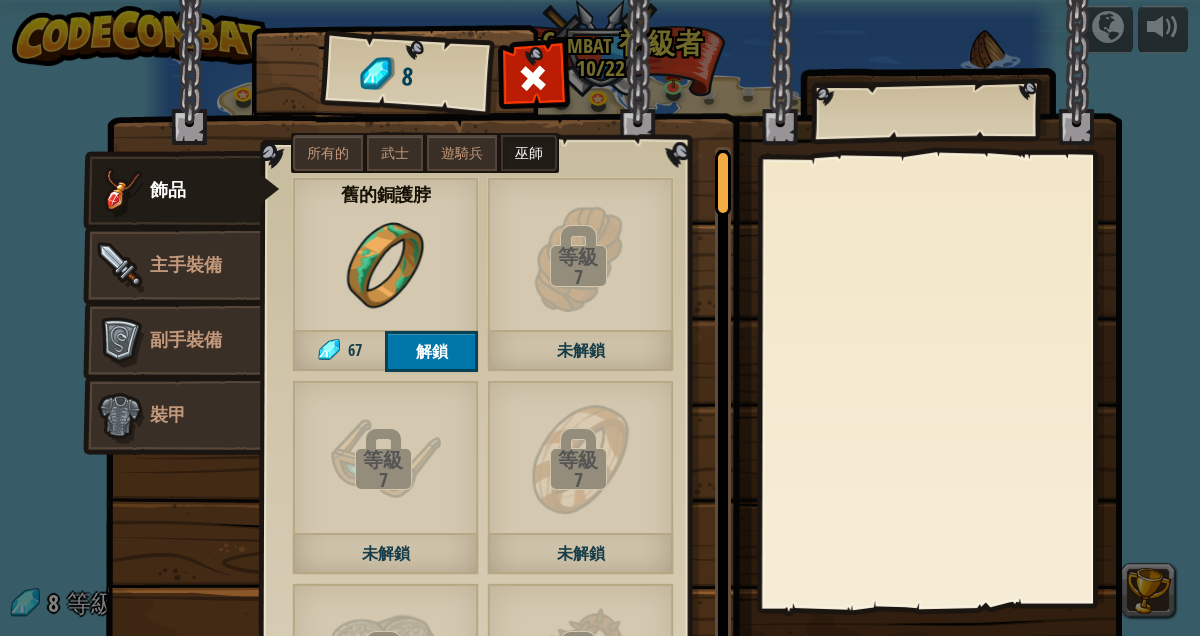 click on "67" at bounding box center (355, 350) 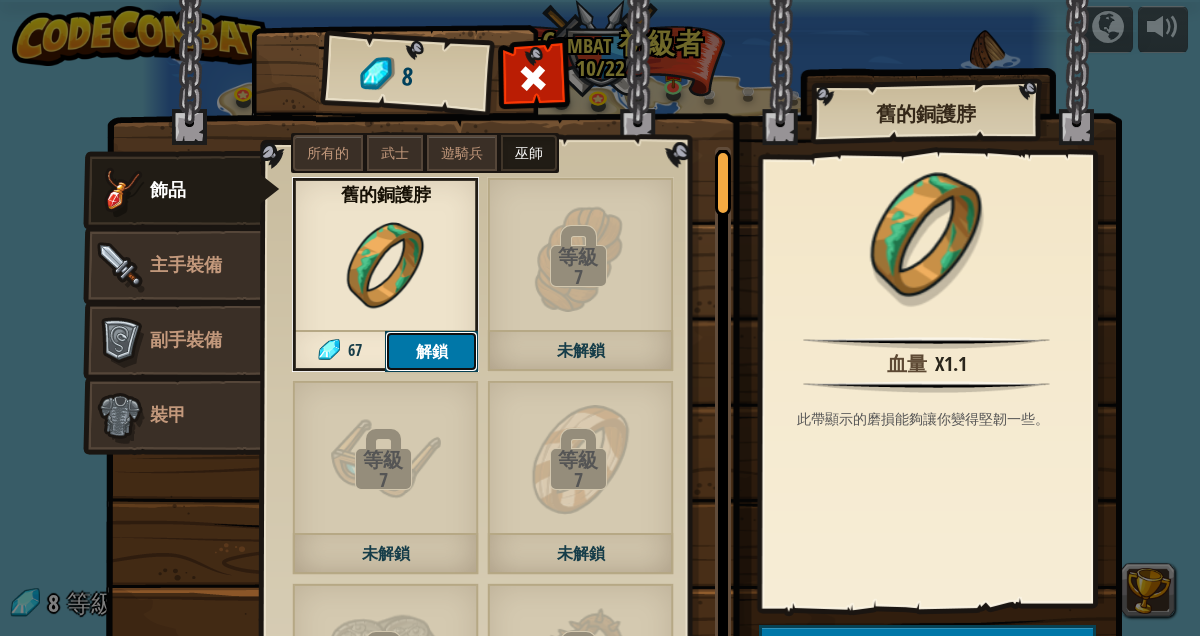 click on "解鎖" at bounding box center [431, 351] 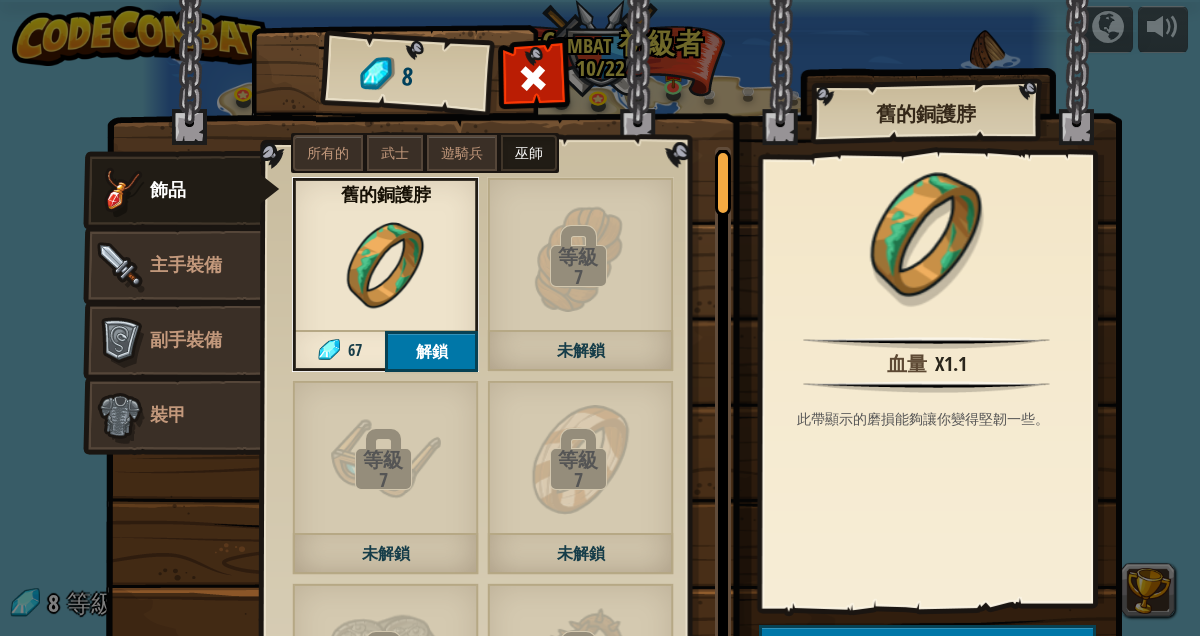 click on "血量 x1.1 此帶顯示的磨損能夠讓你變得堅韌一些。" at bounding box center (938, 381) 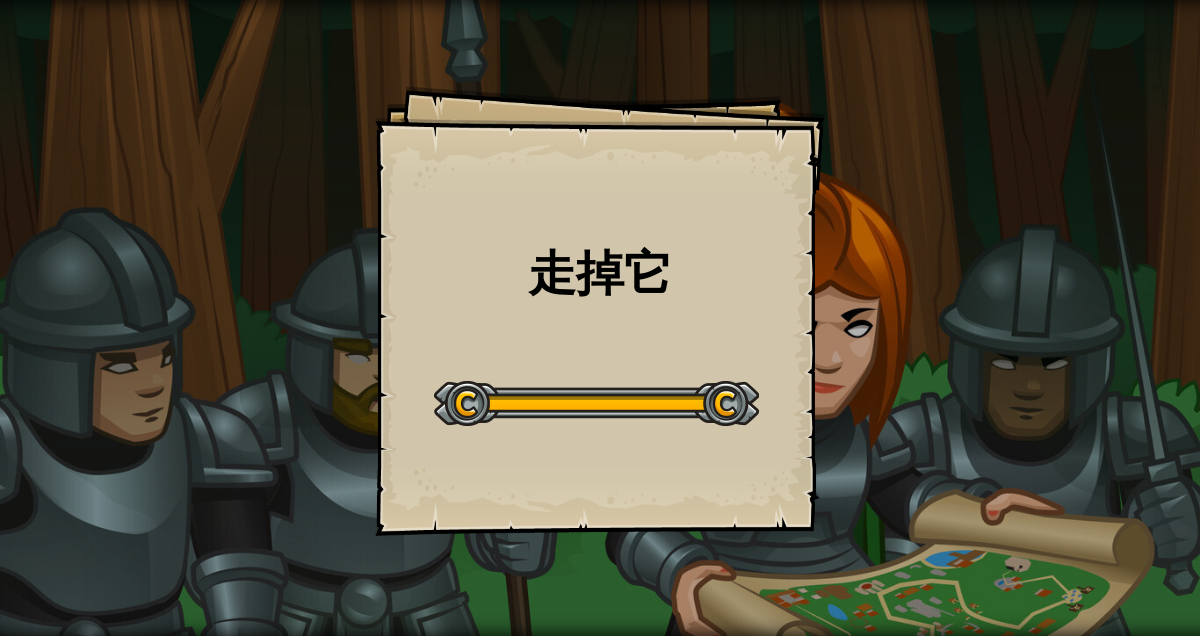 select on "zh-HANT" 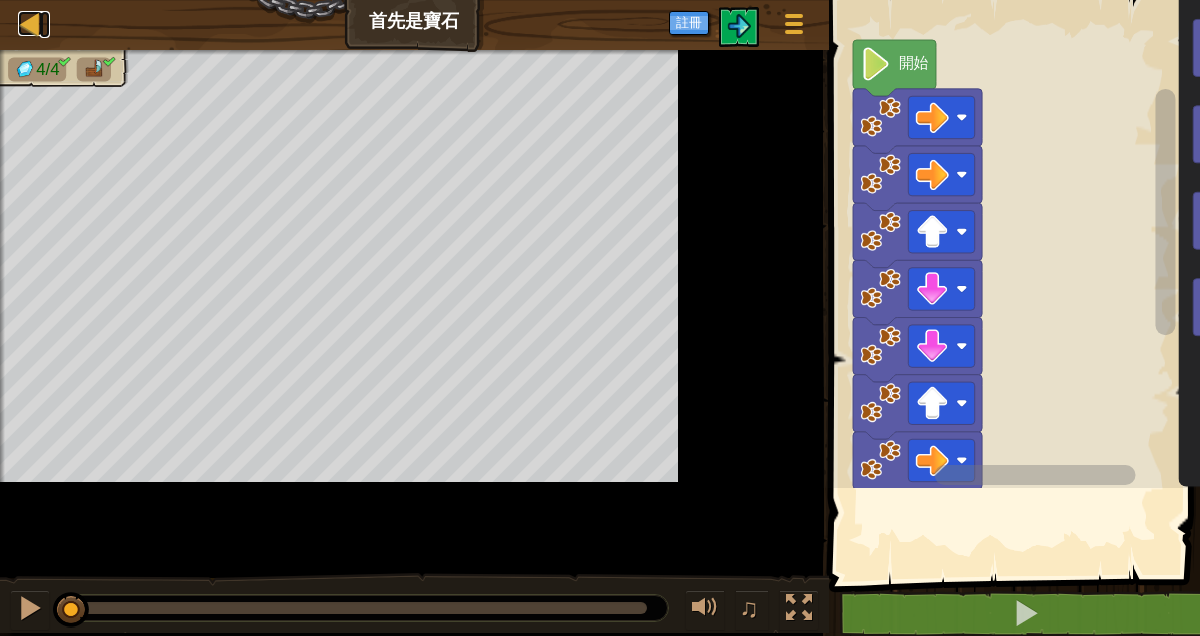 click at bounding box center (30, 23) 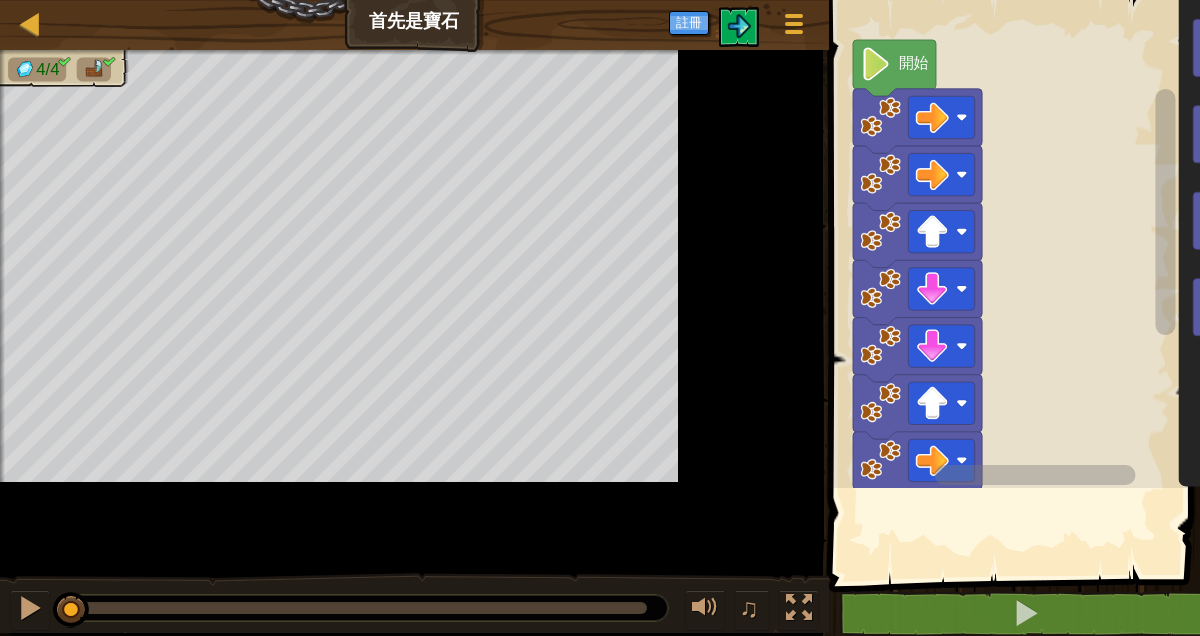 select on "zh-HANT" 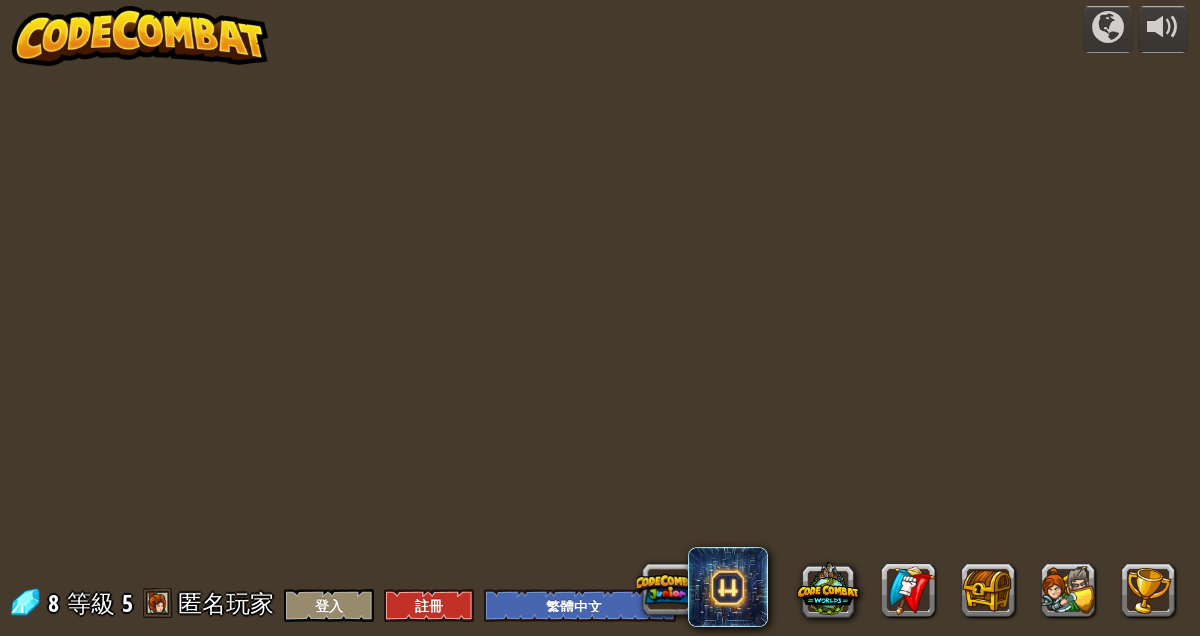 select on "zh-HANT" 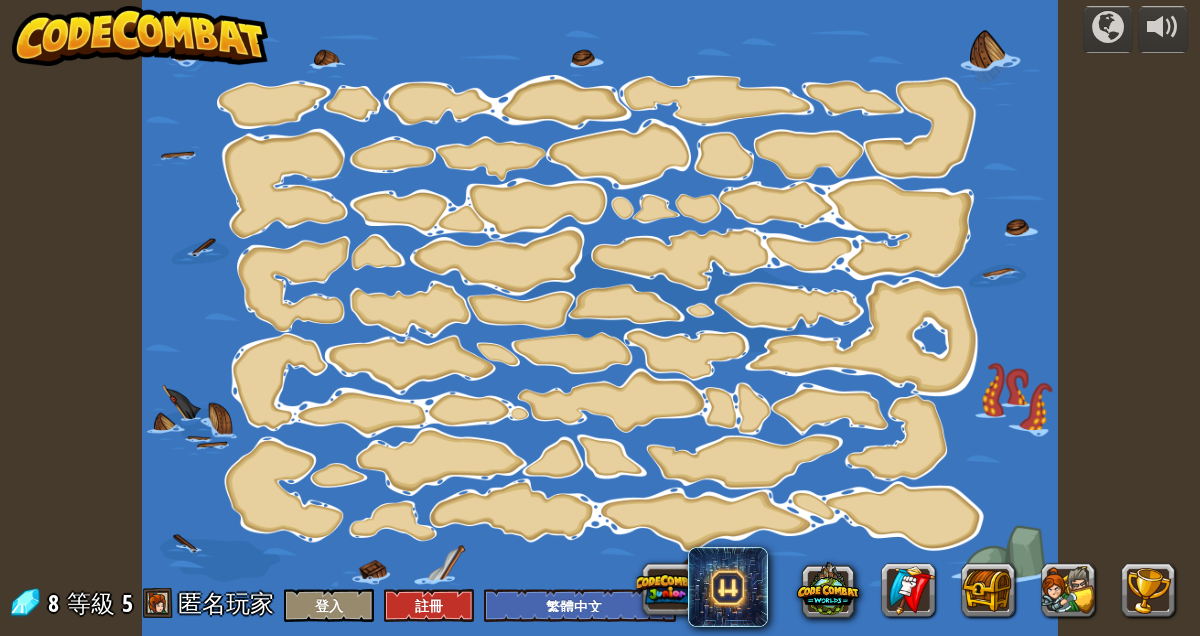 select on "zh-HANT" 